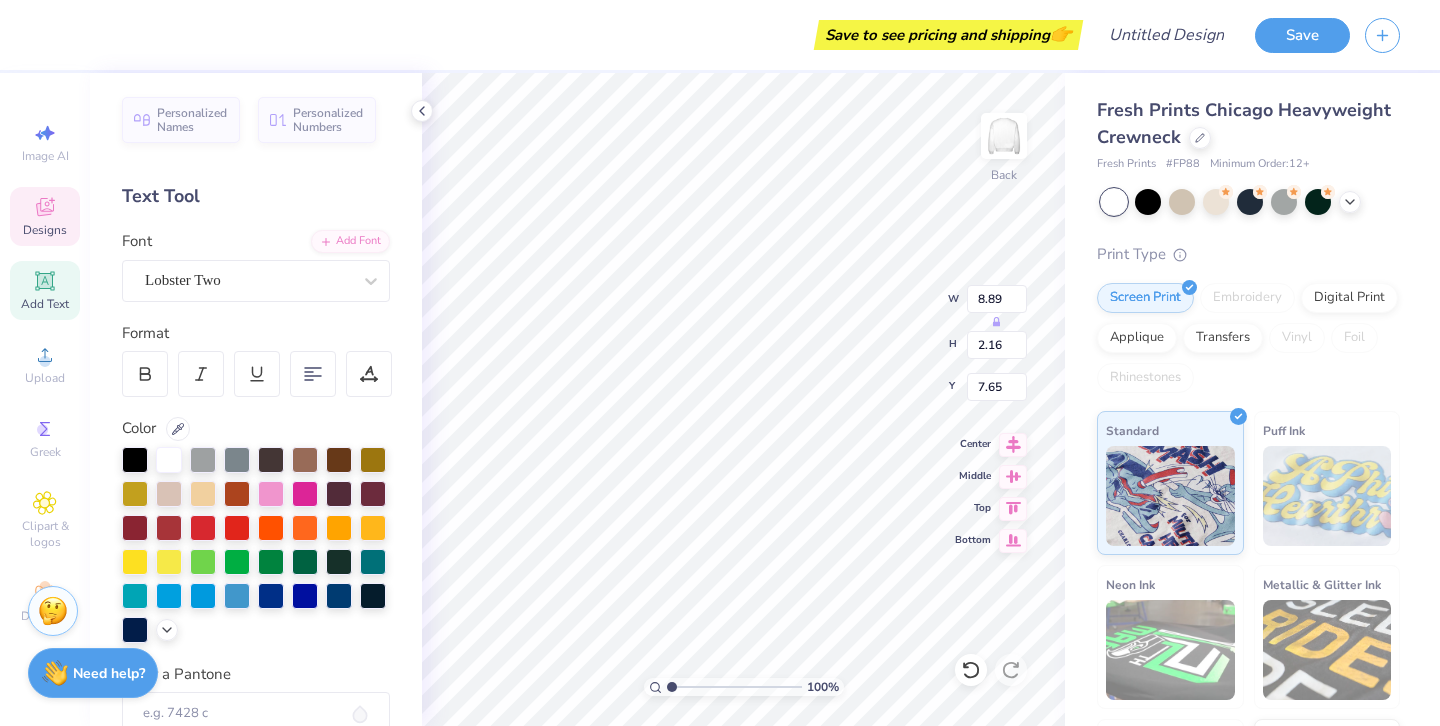 scroll, scrollTop: 0, scrollLeft: 0, axis: both 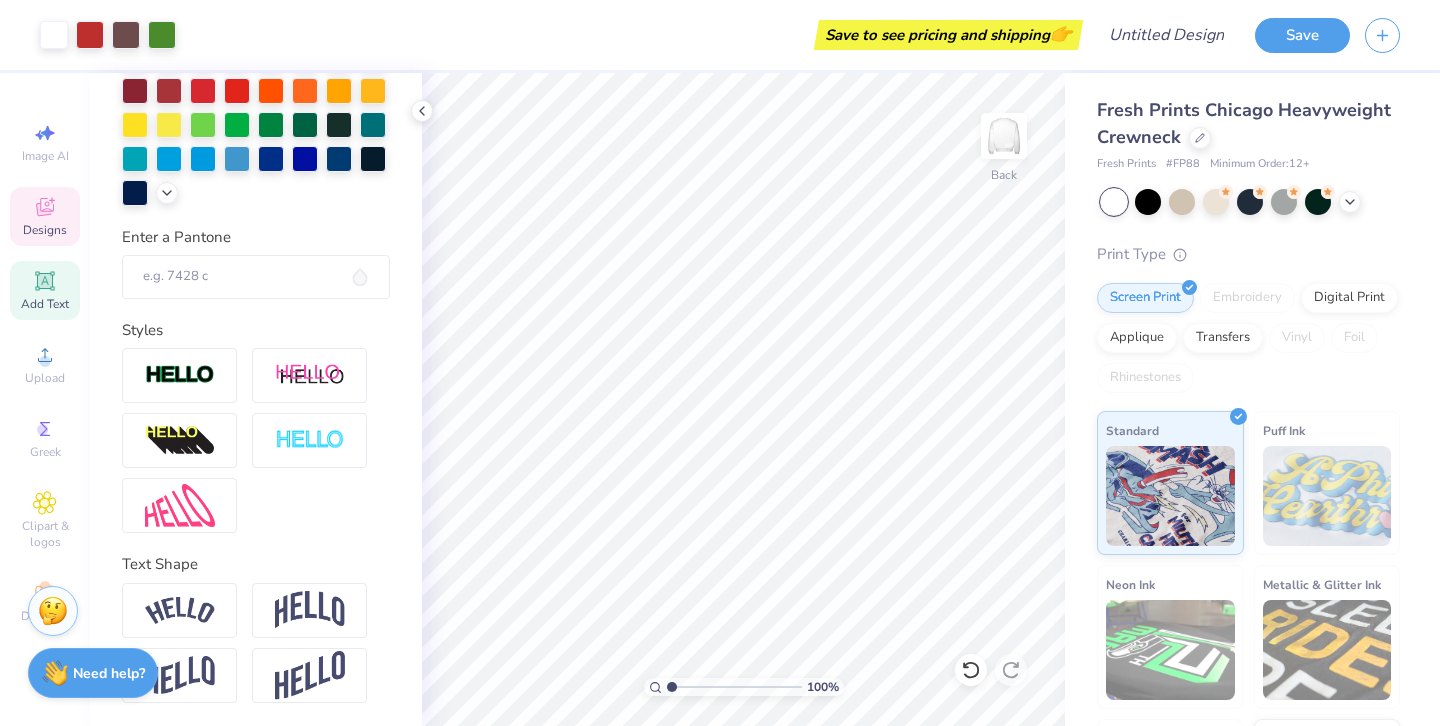 click on "Designs" at bounding box center [45, 216] 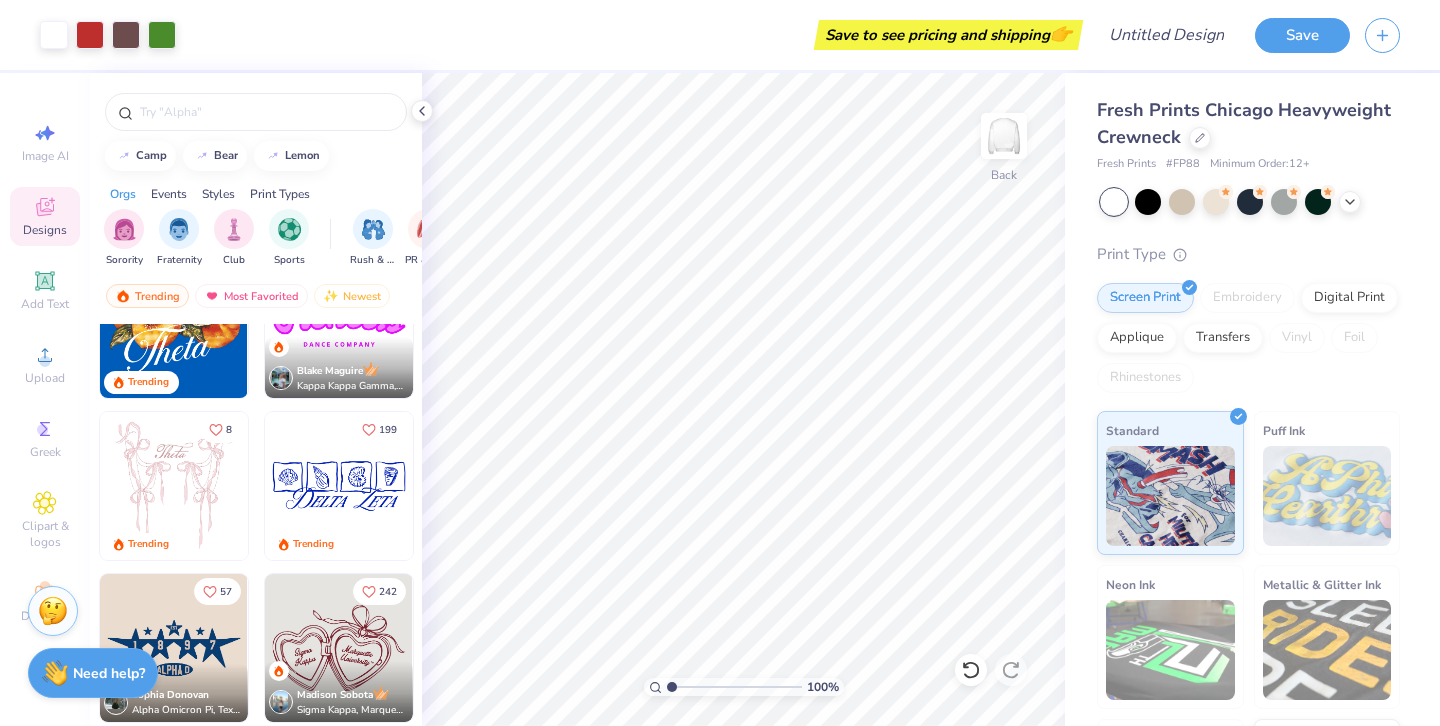 scroll, scrollTop: 400, scrollLeft: 0, axis: vertical 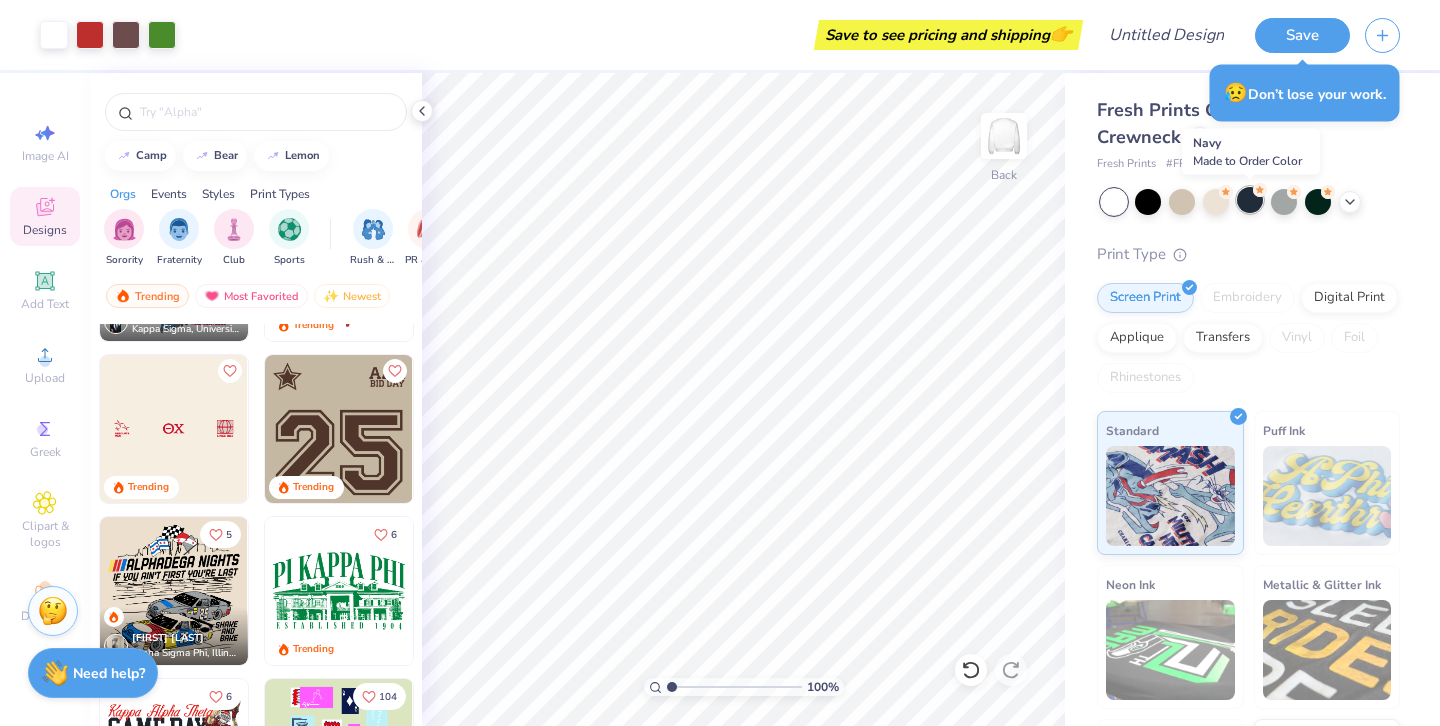 click at bounding box center (1250, 200) 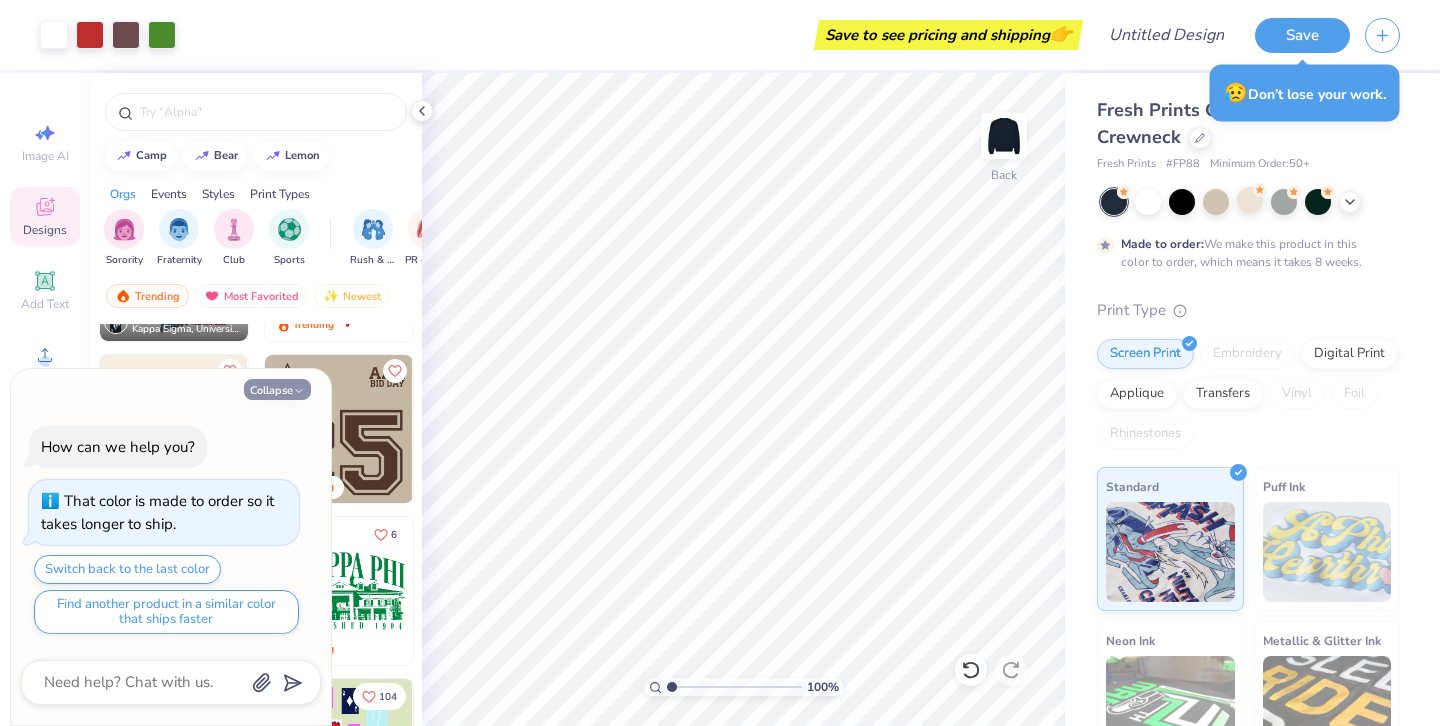 click 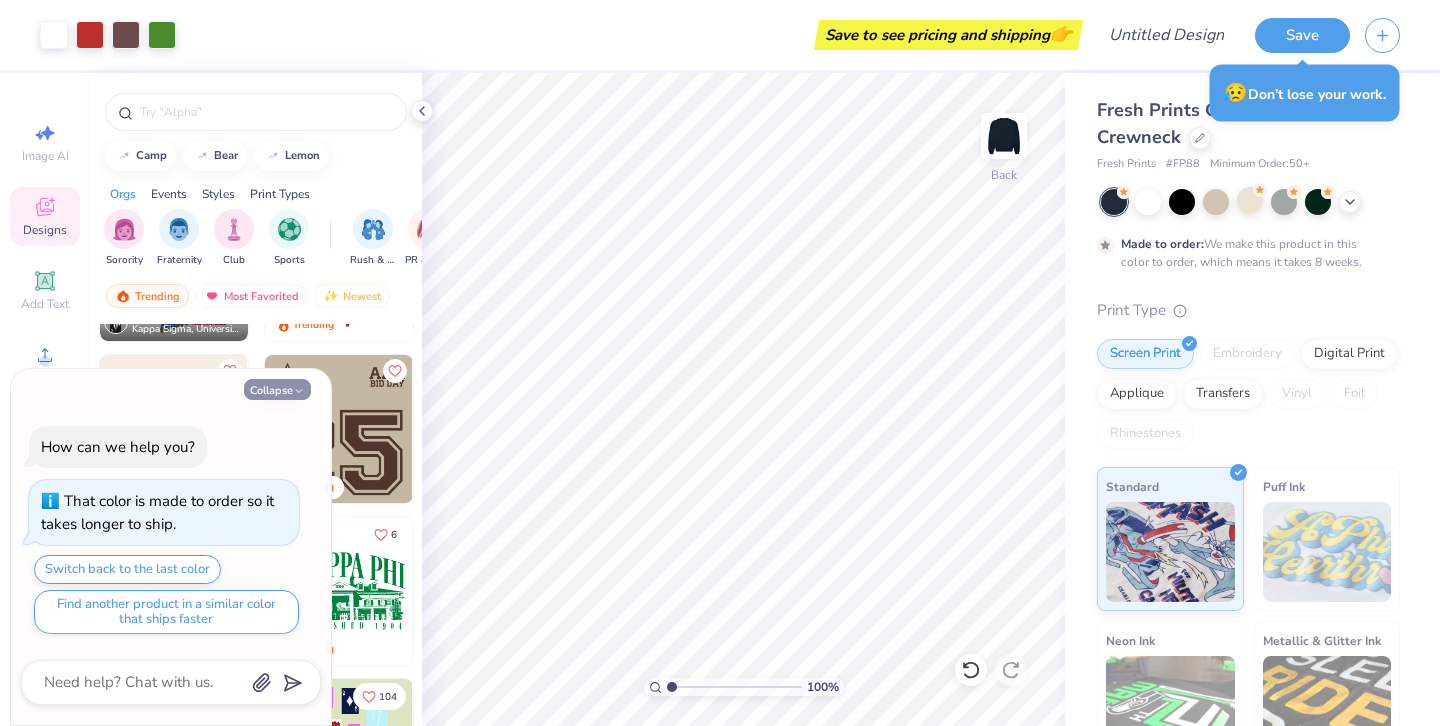 type on "x" 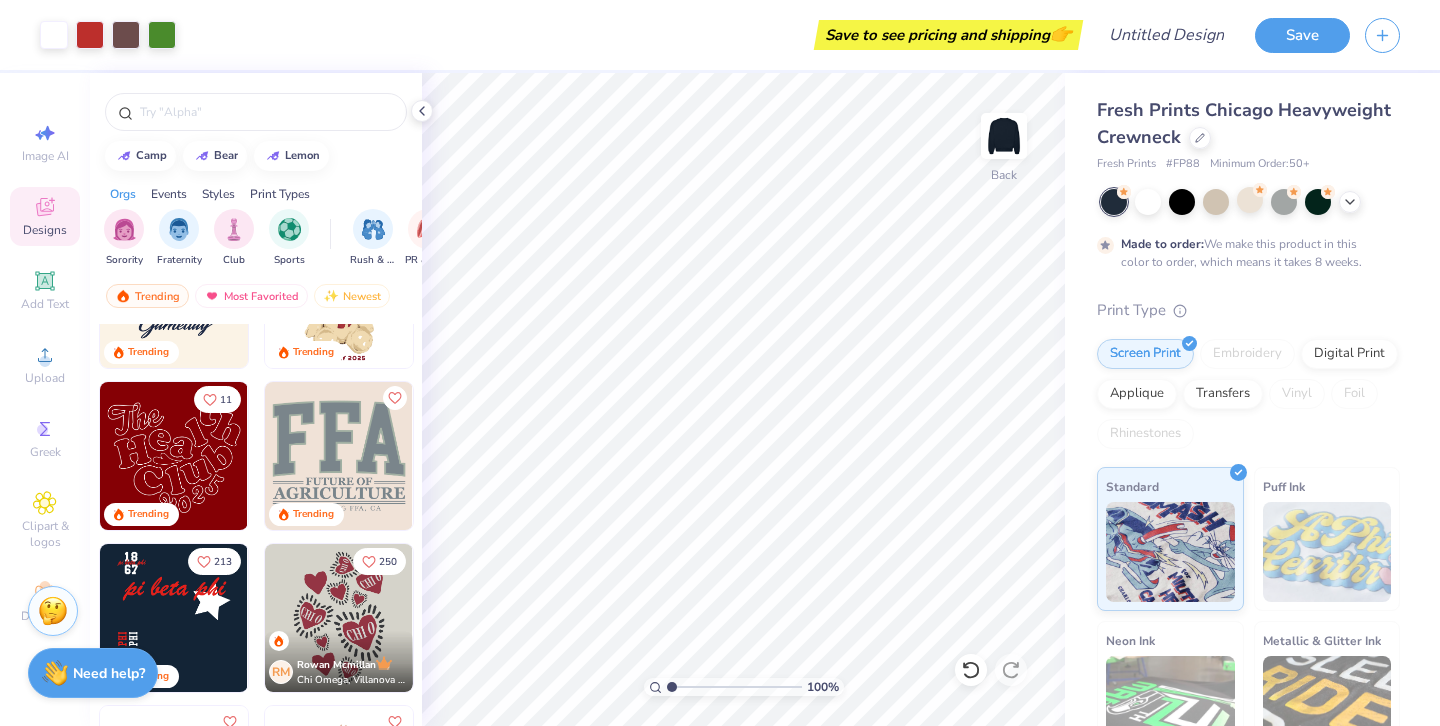 scroll, scrollTop: 3636, scrollLeft: 0, axis: vertical 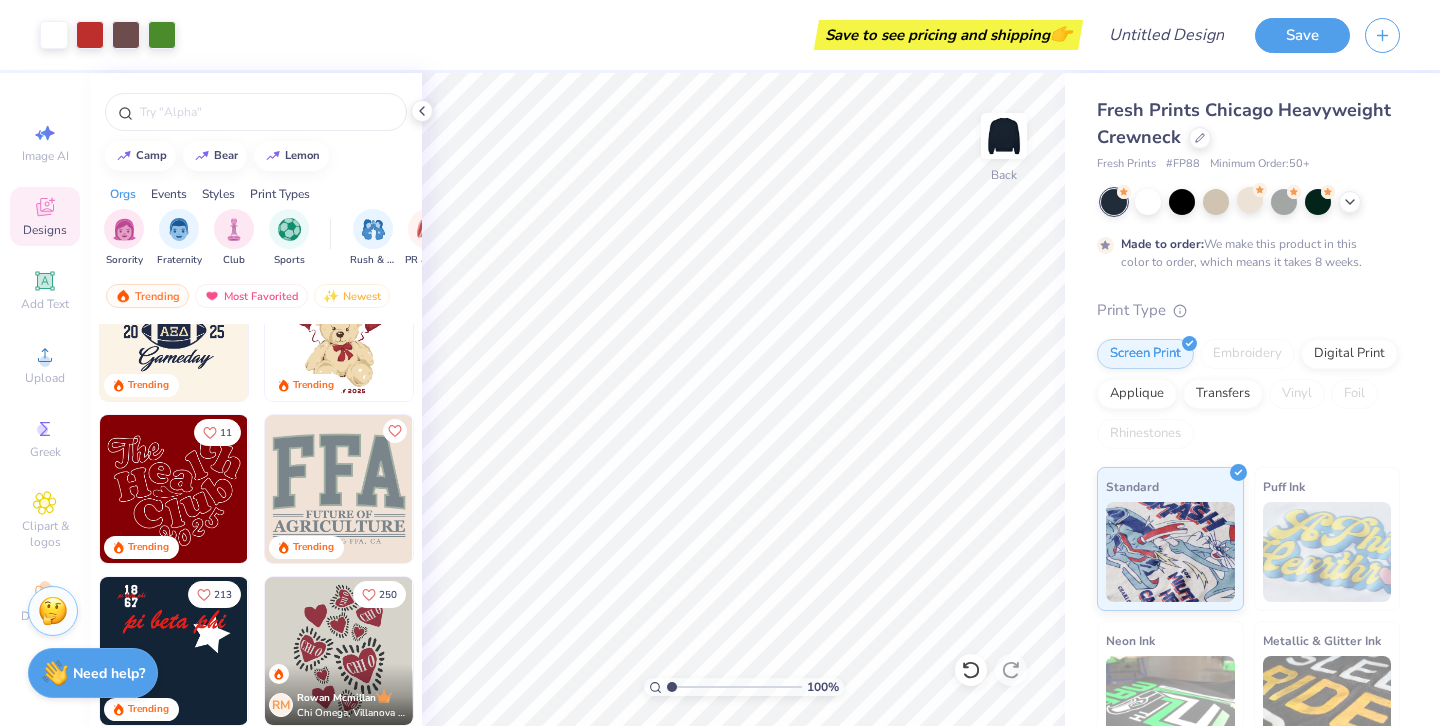 click at bounding box center (174, 489) 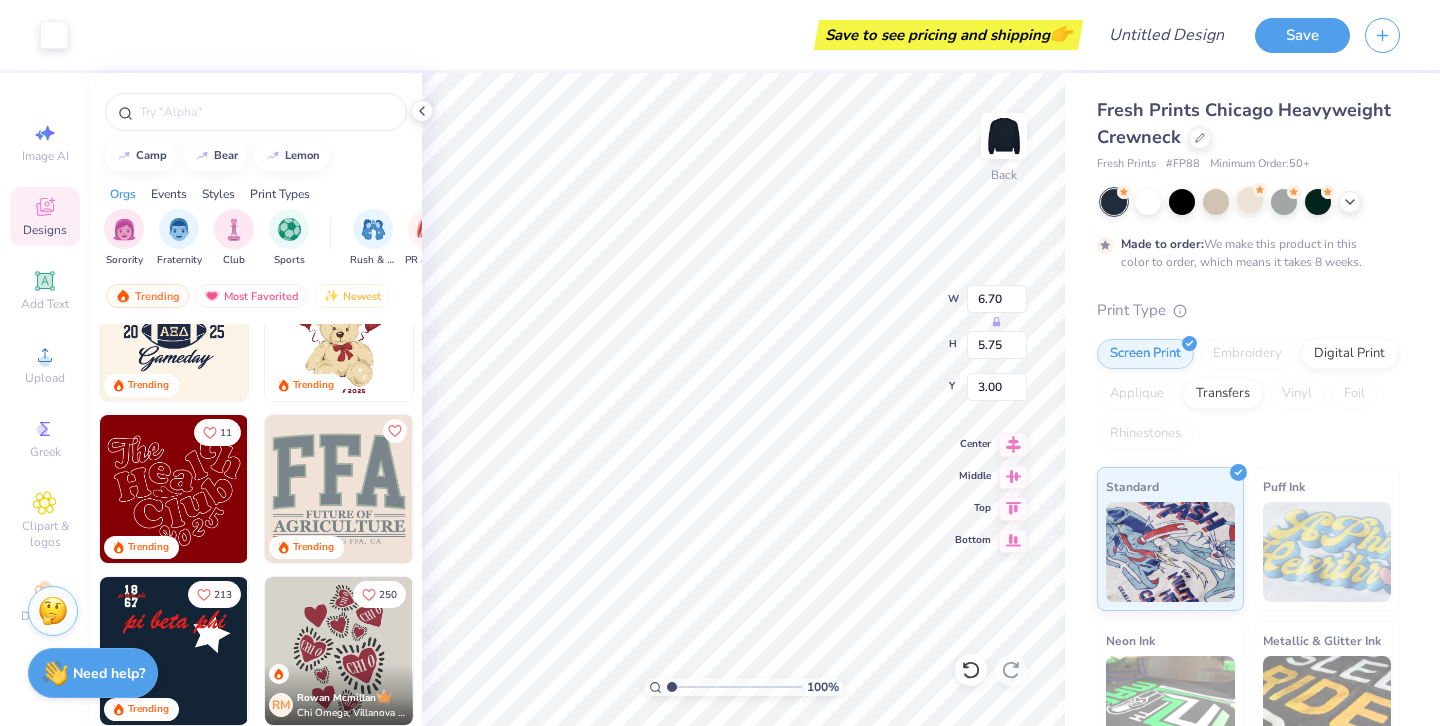 type on "8.60" 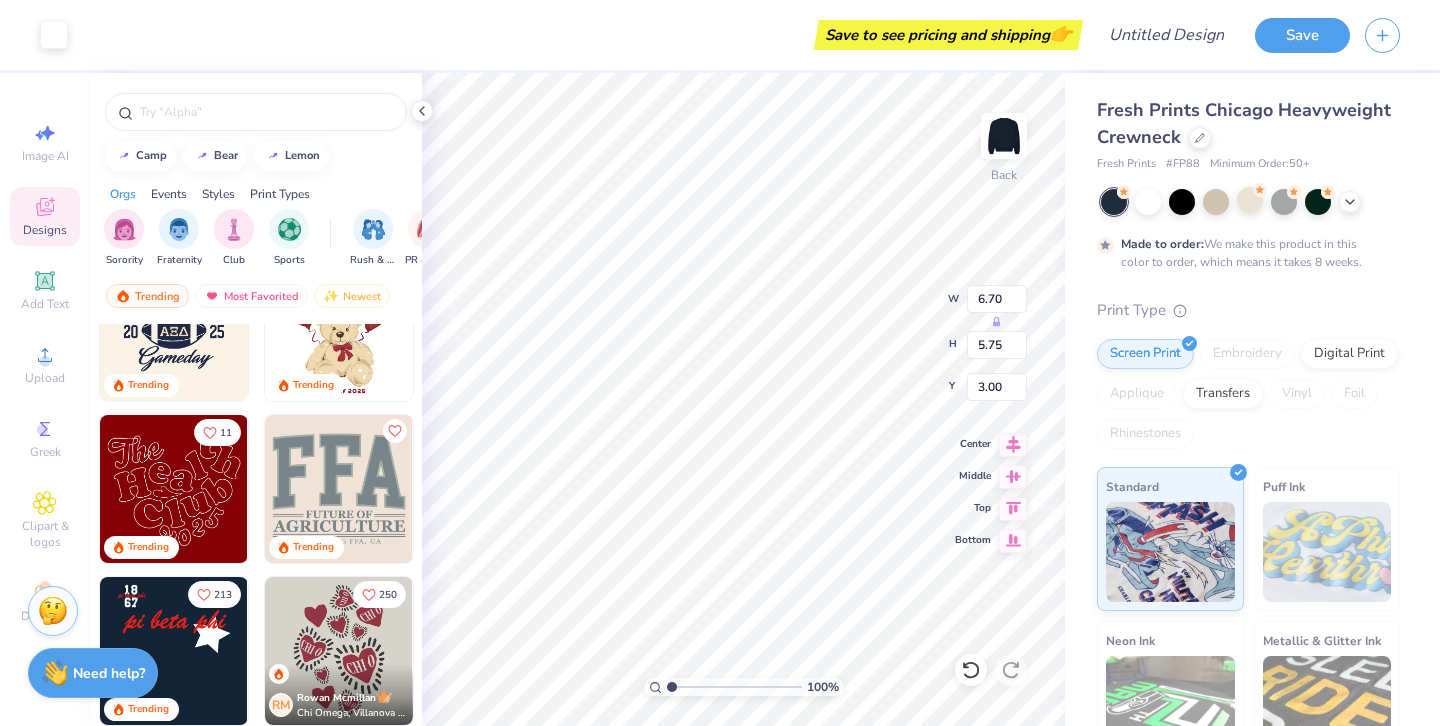 type on "2.47" 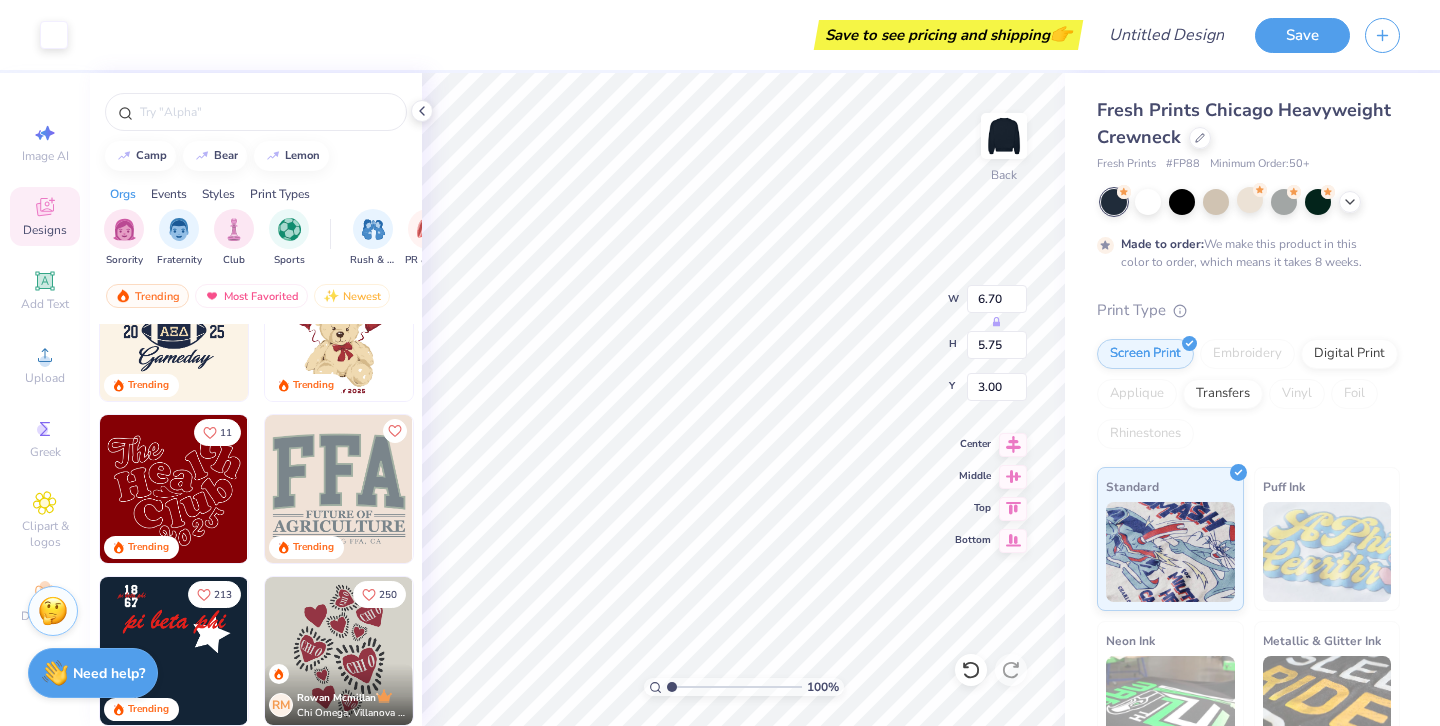 type on "7.49" 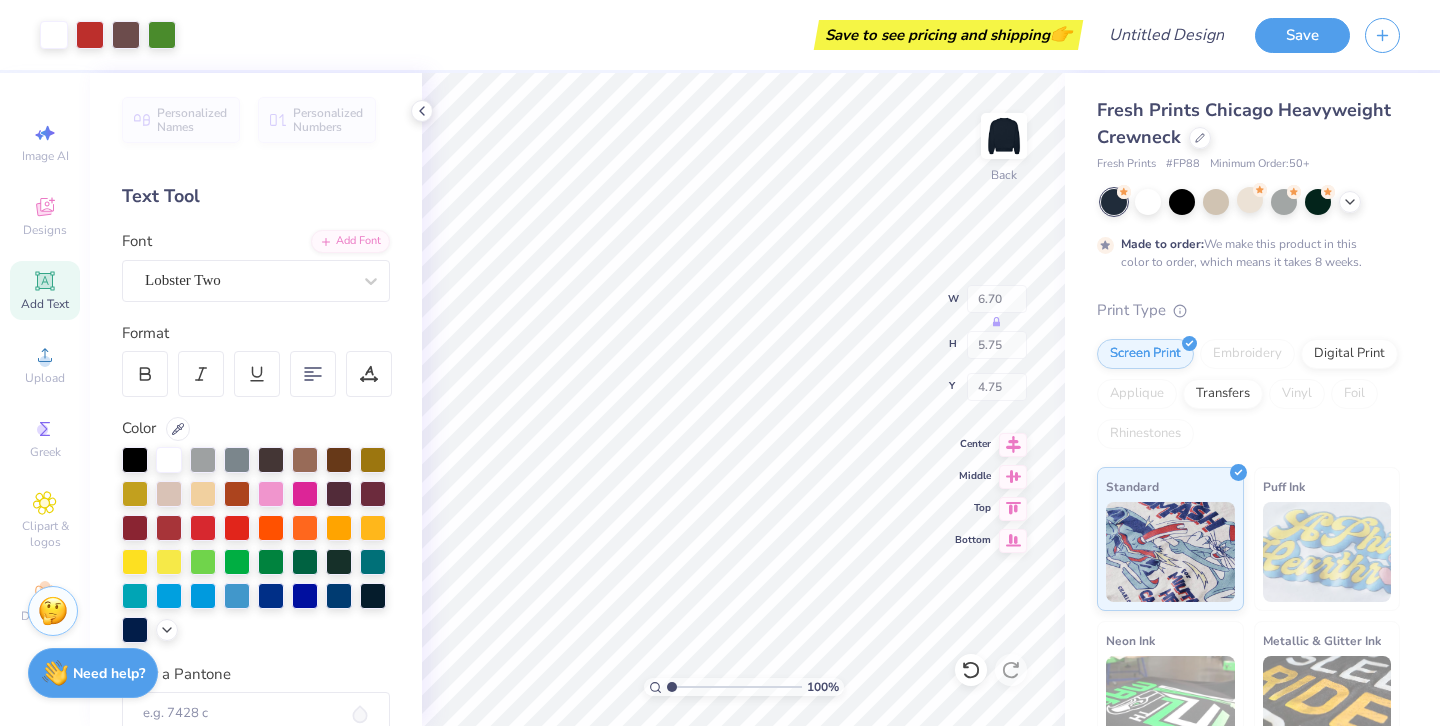 type on "4.75" 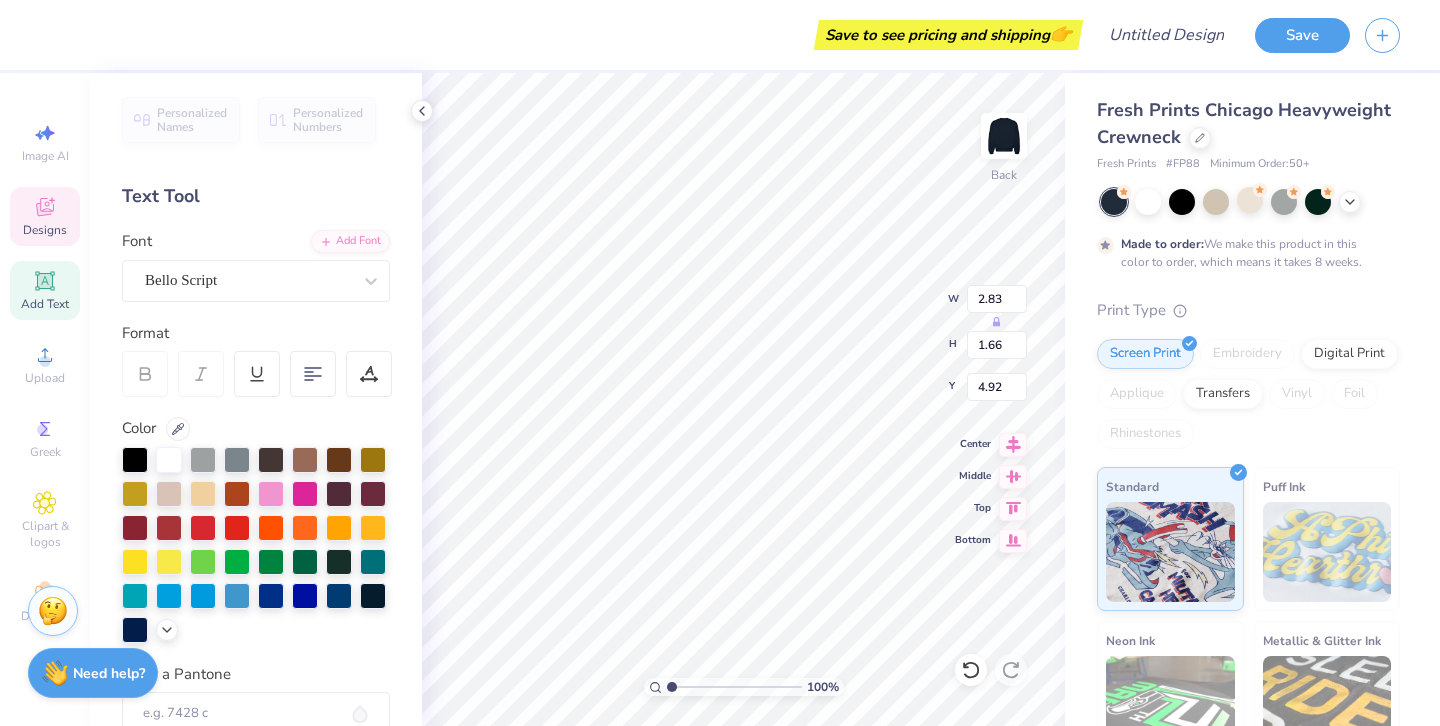 type on "2.83" 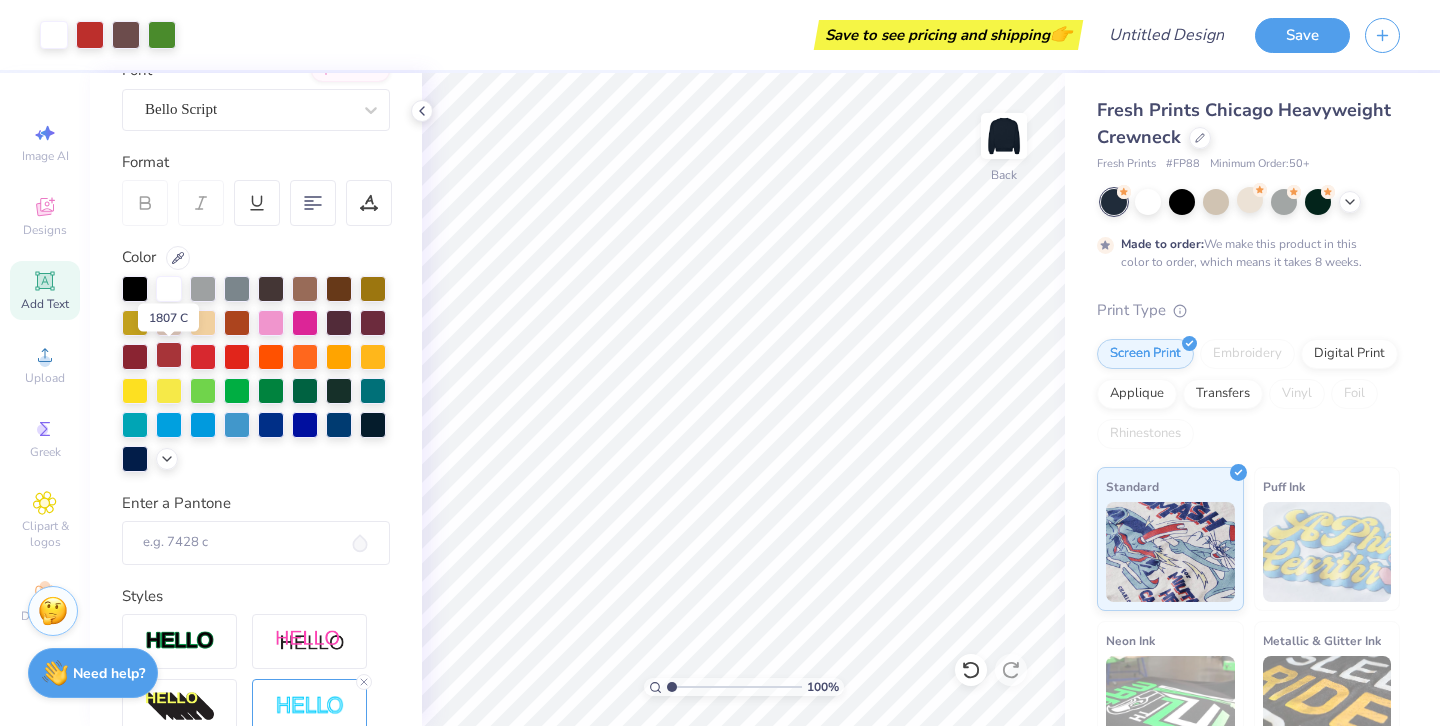 scroll, scrollTop: 169, scrollLeft: 0, axis: vertical 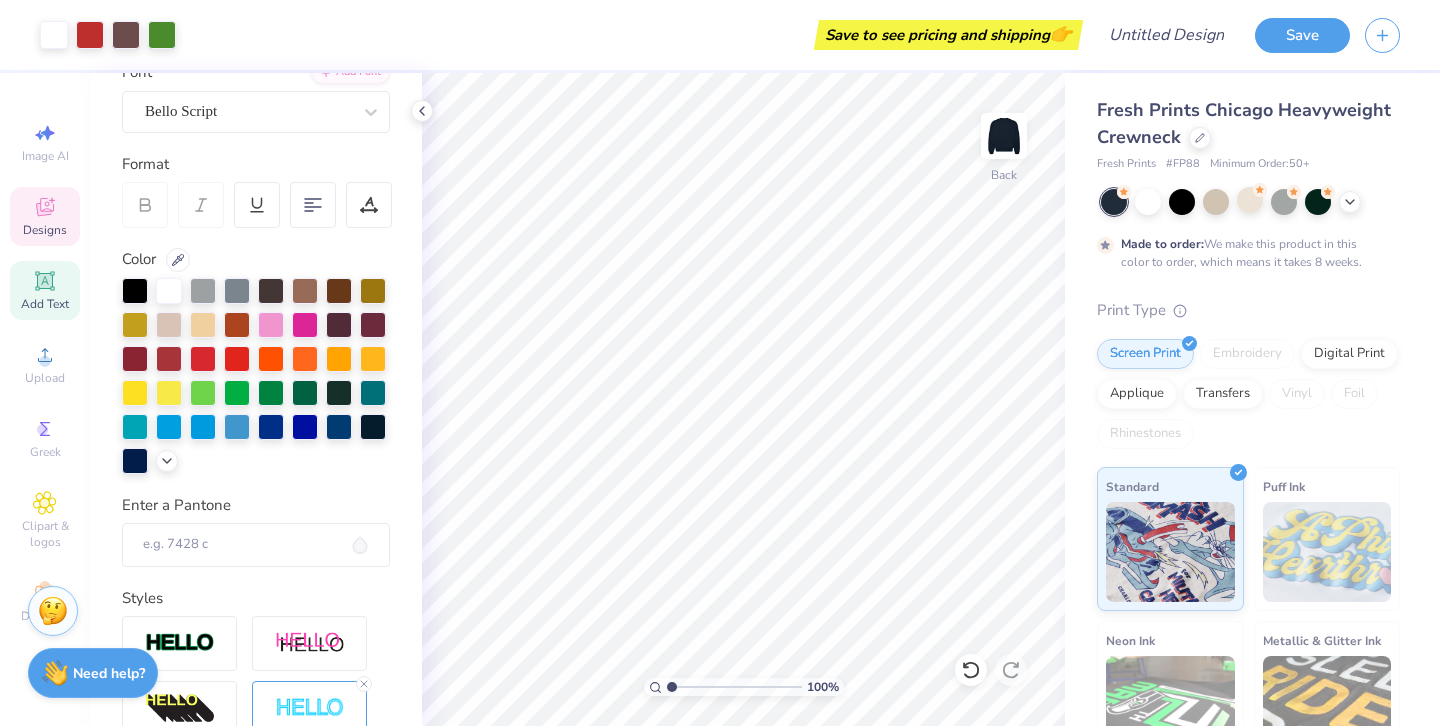 click on "Designs" at bounding box center (45, 230) 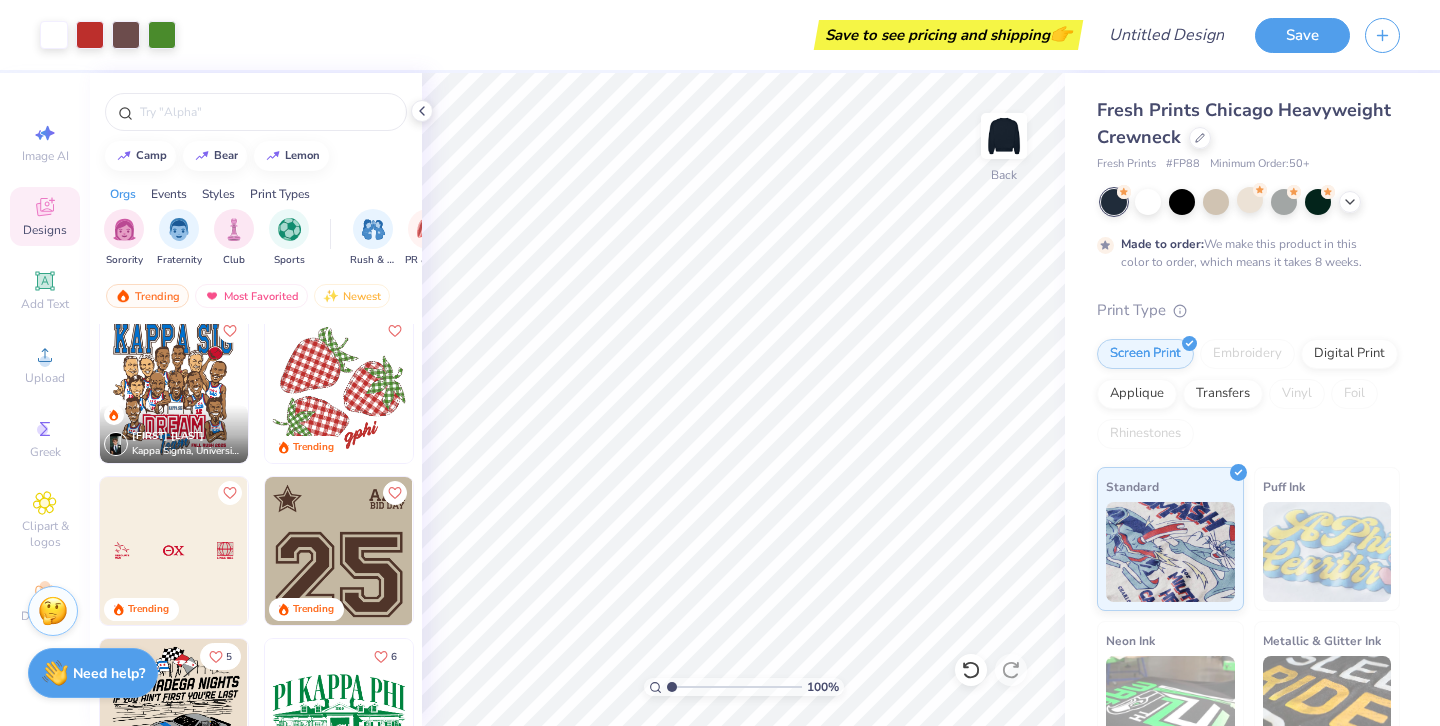 scroll, scrollTop: 2638, scrollLeft: 0, axis: vertical 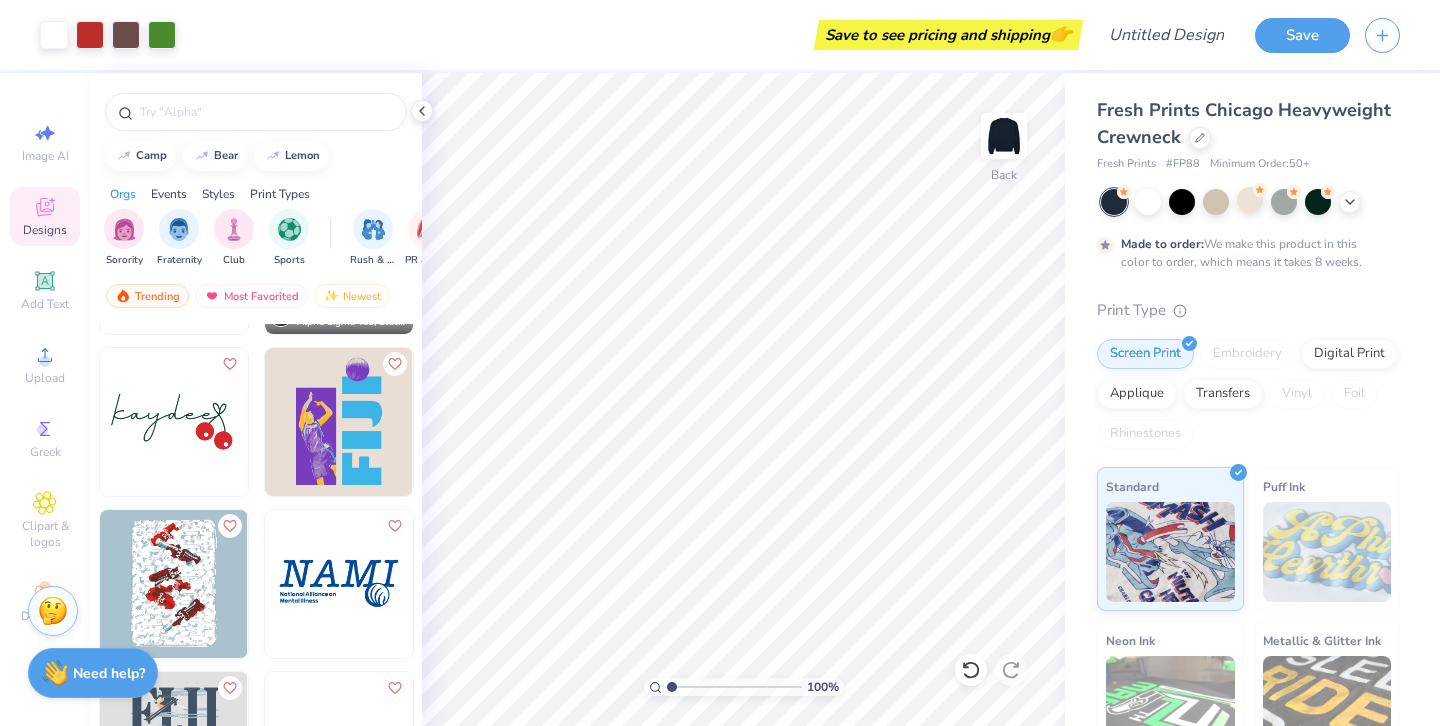 click at bounding box center [25, 422] 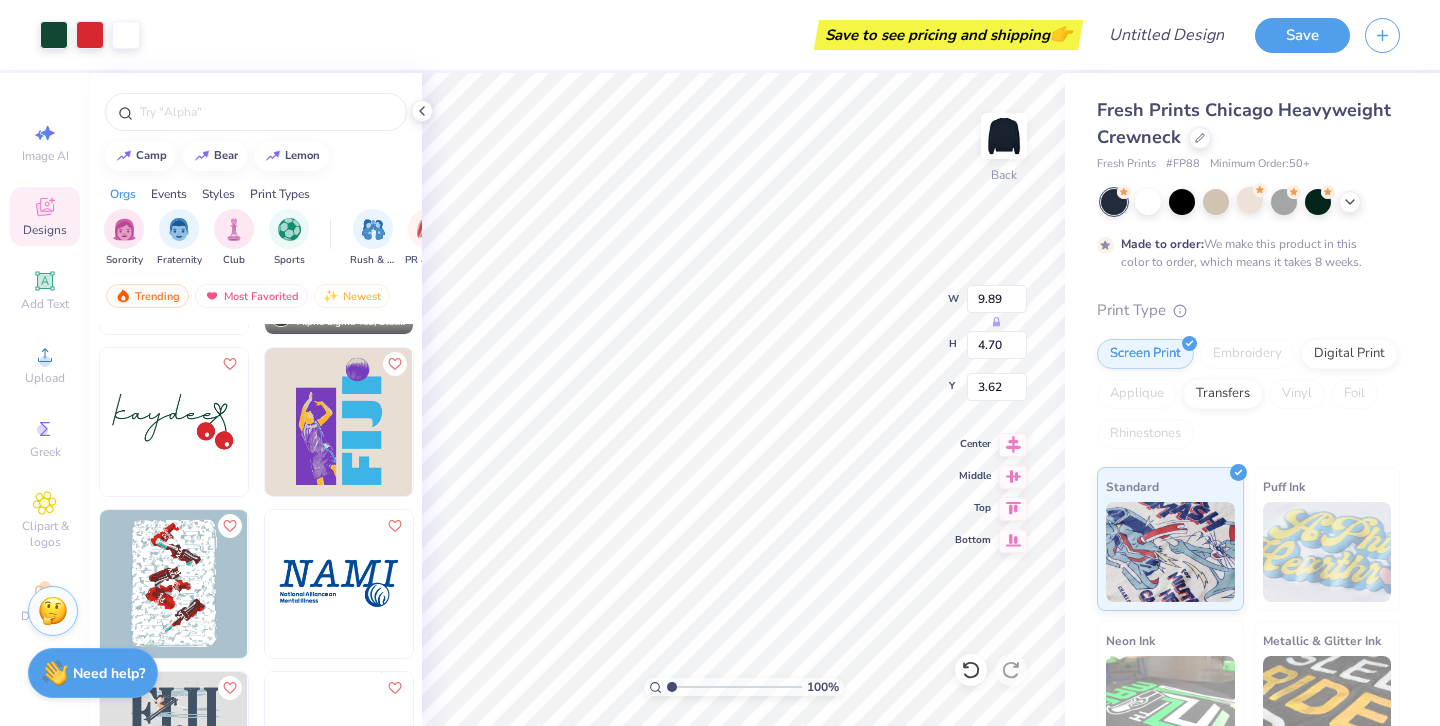 type on "9.89" 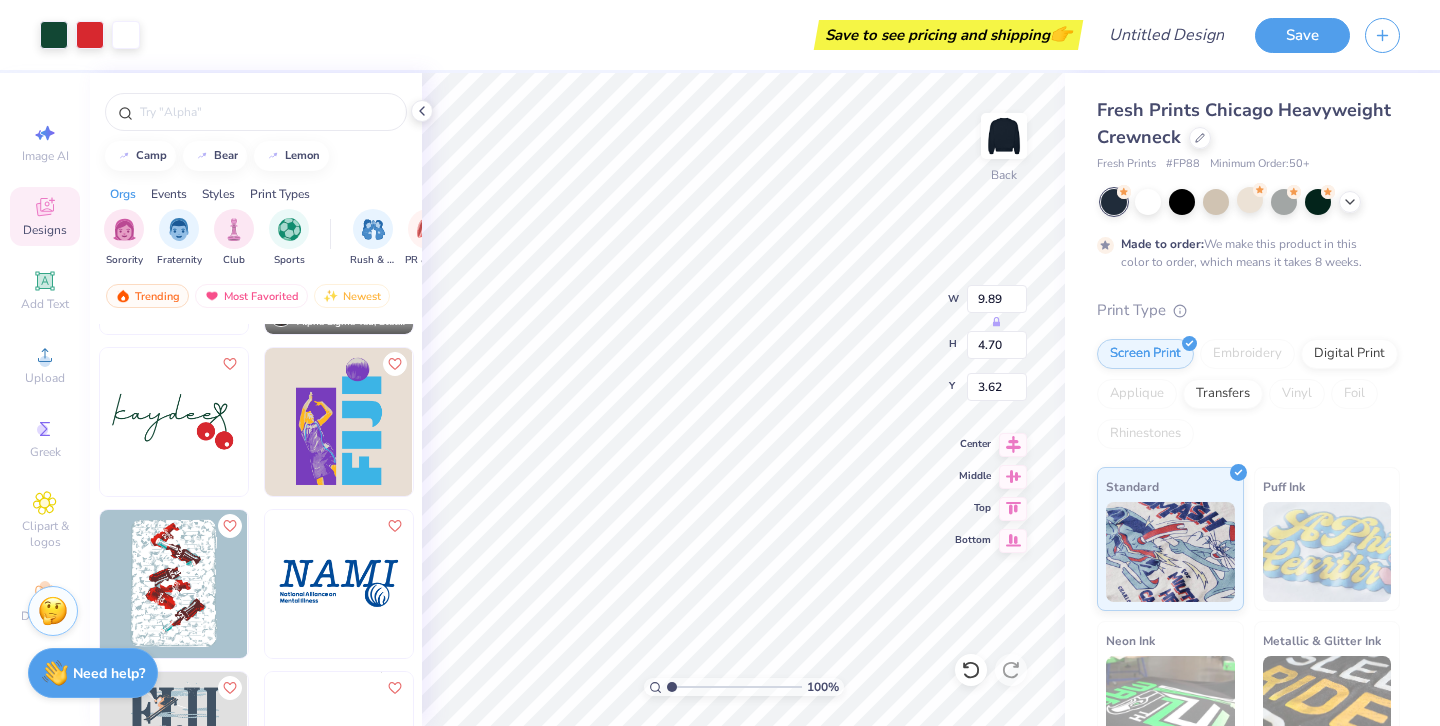type on "4.70" 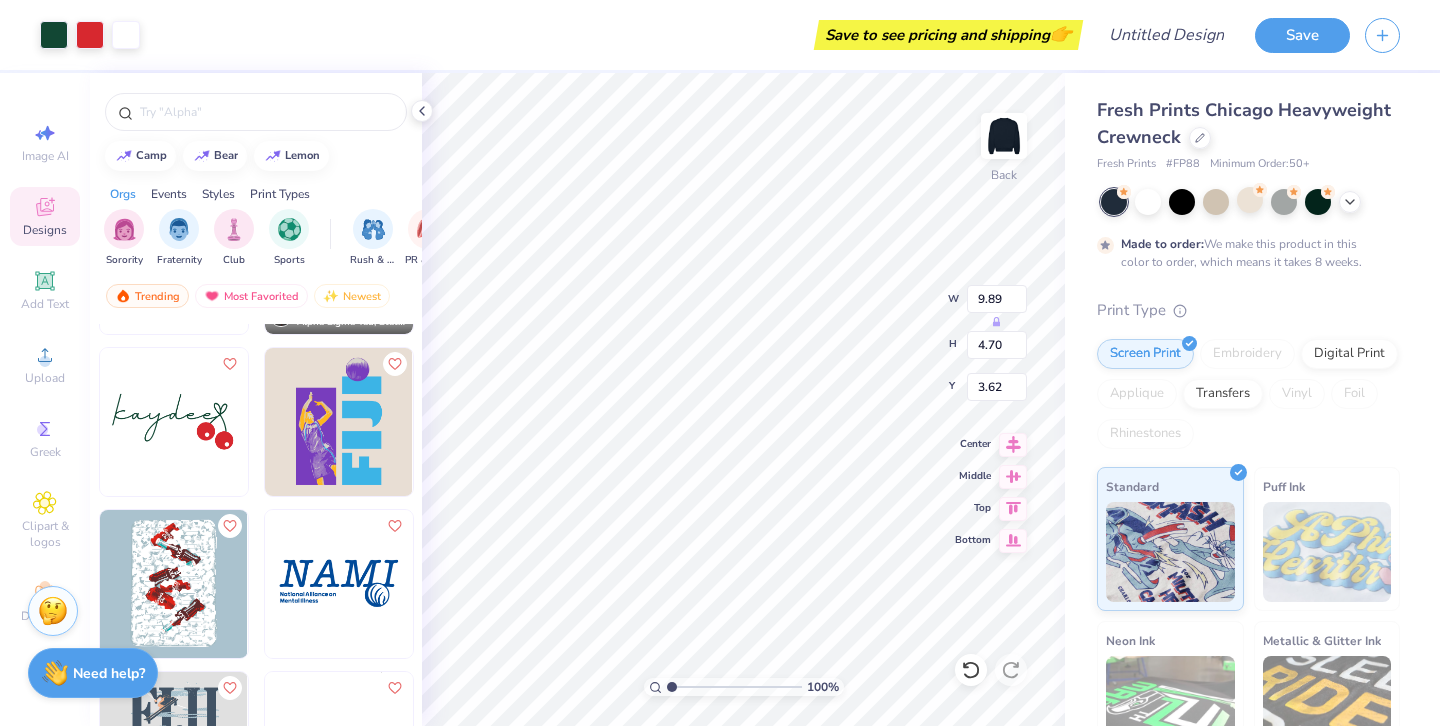 type on "3.62" 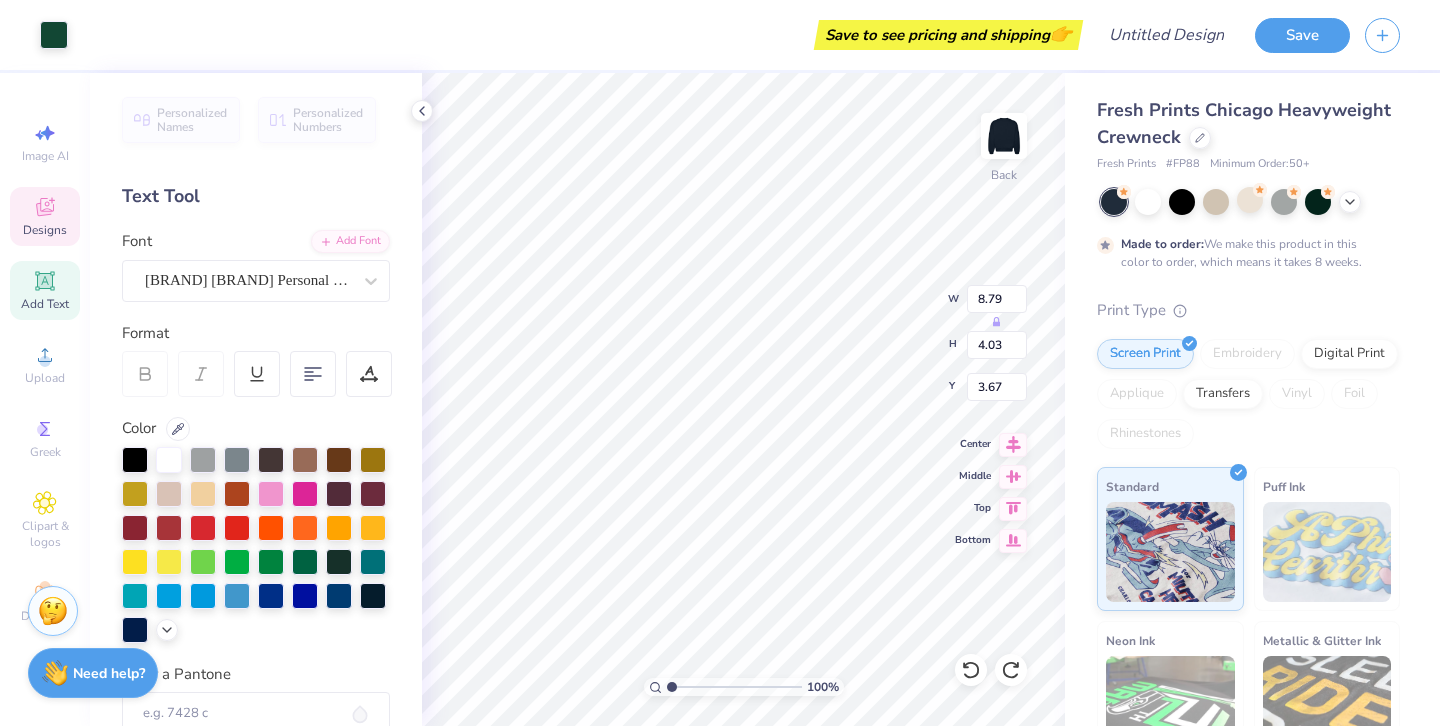 type on "3.46" 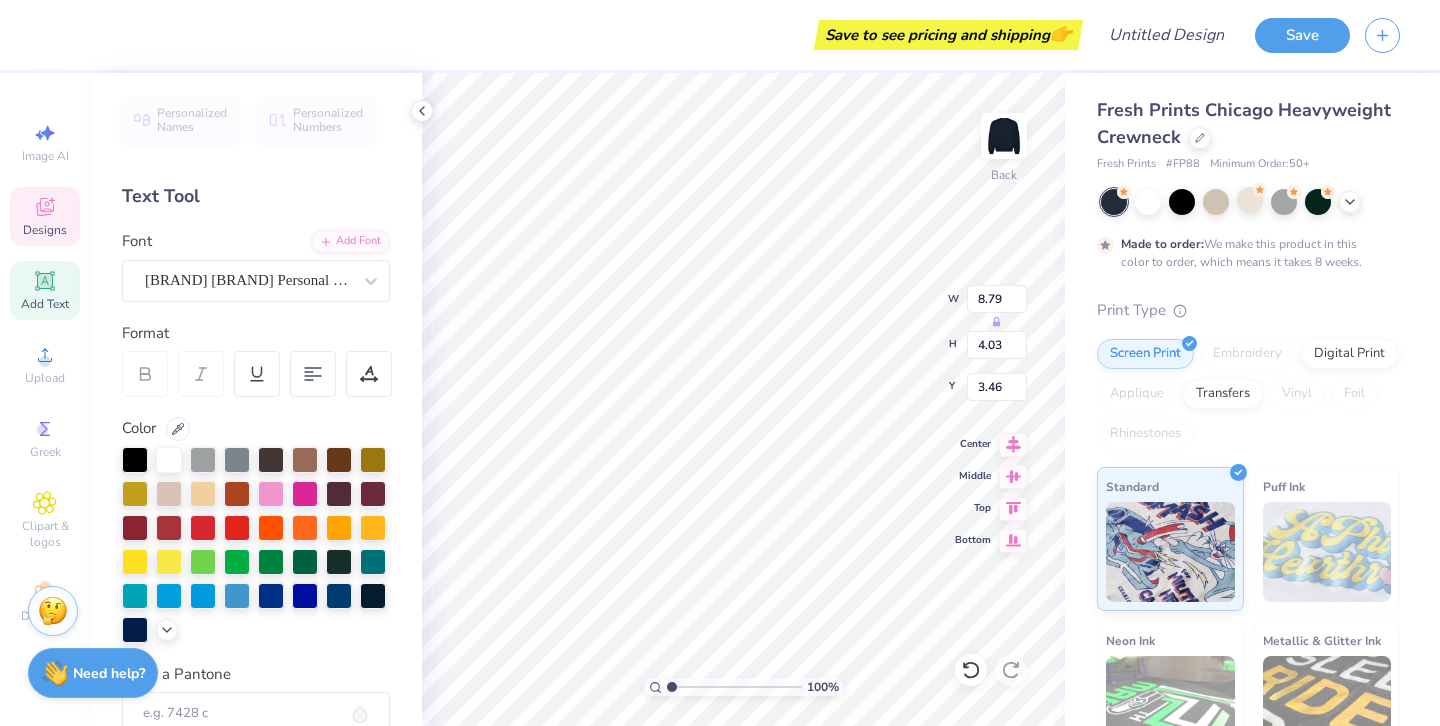 scroll, scrollTop: 0, scrollLeft: 1, axis: horizontal 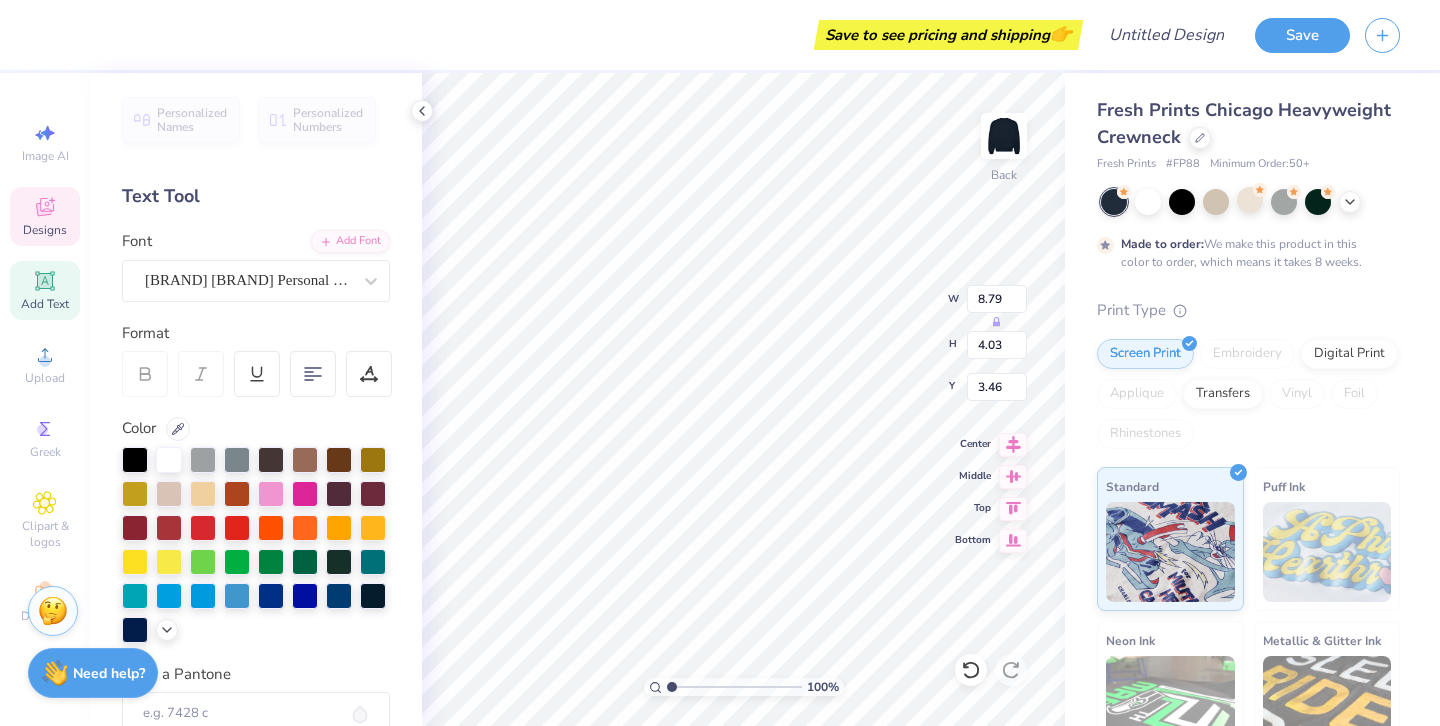 type on "ap puss" 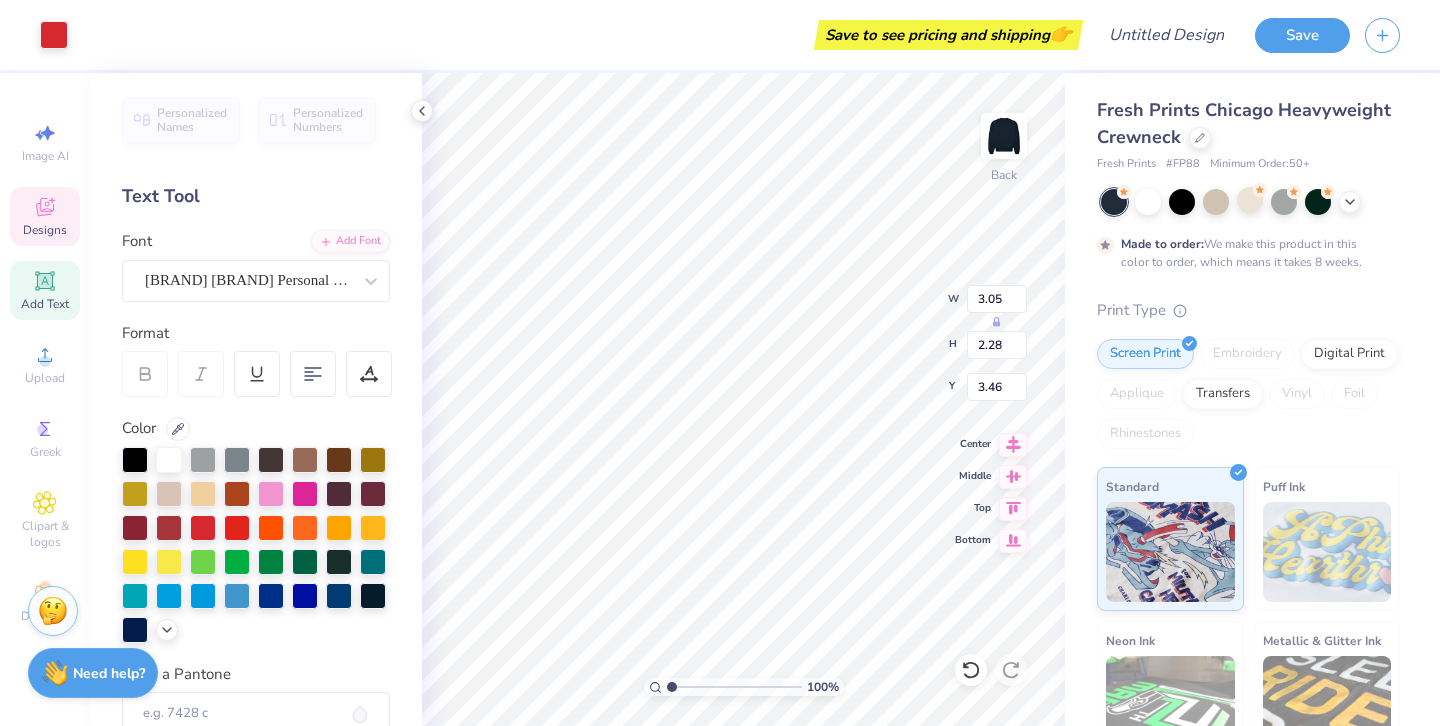 type on "3.05" 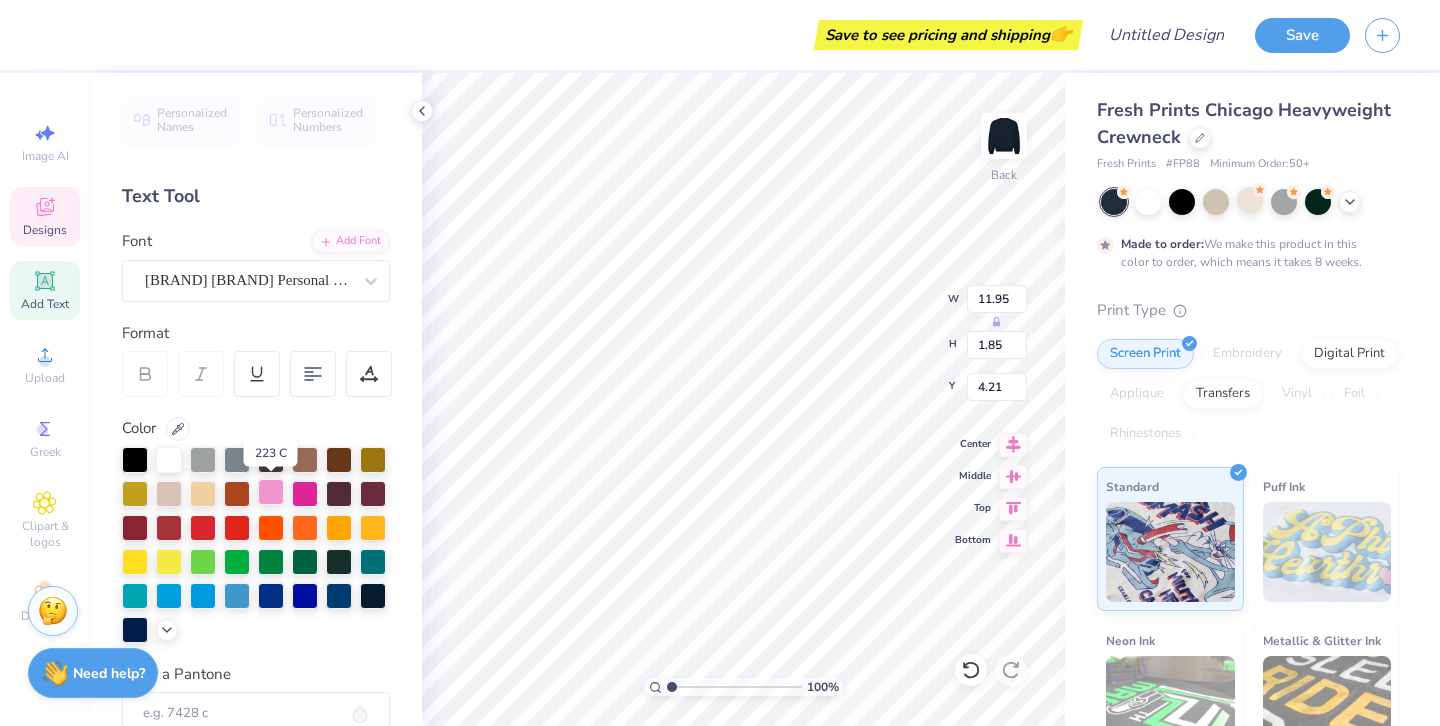 click at bounding box center [271, 492] 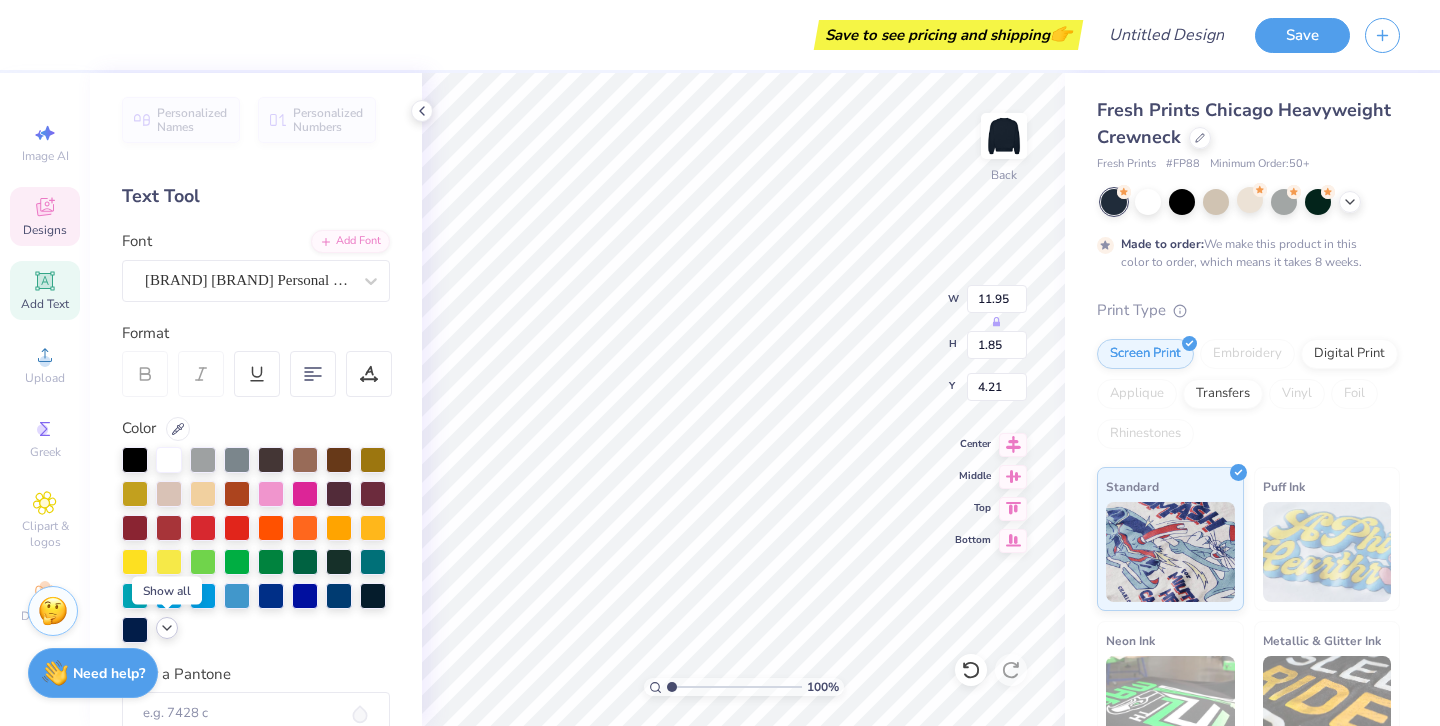 click at bounding box center [167, 628] 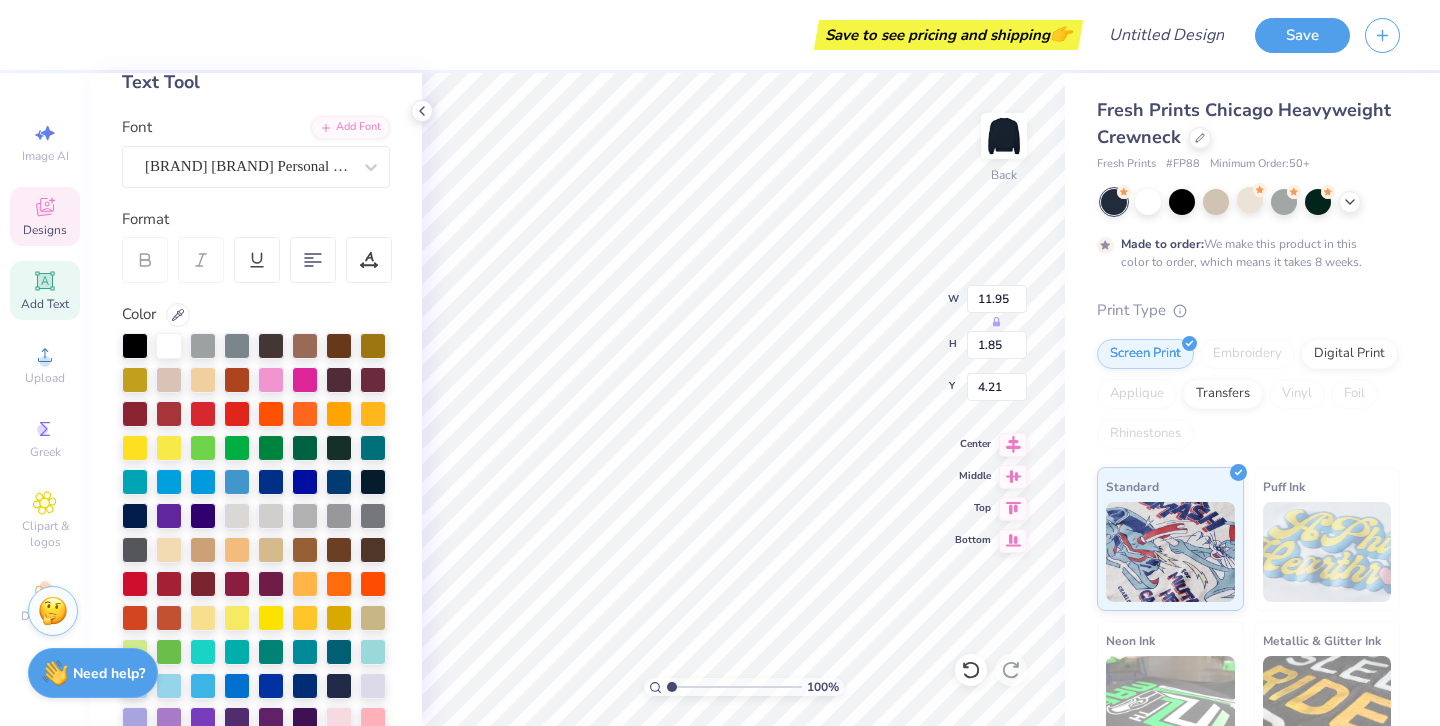 scroll, scrollTop: 140, scrollLeft: 0, axis: vertical 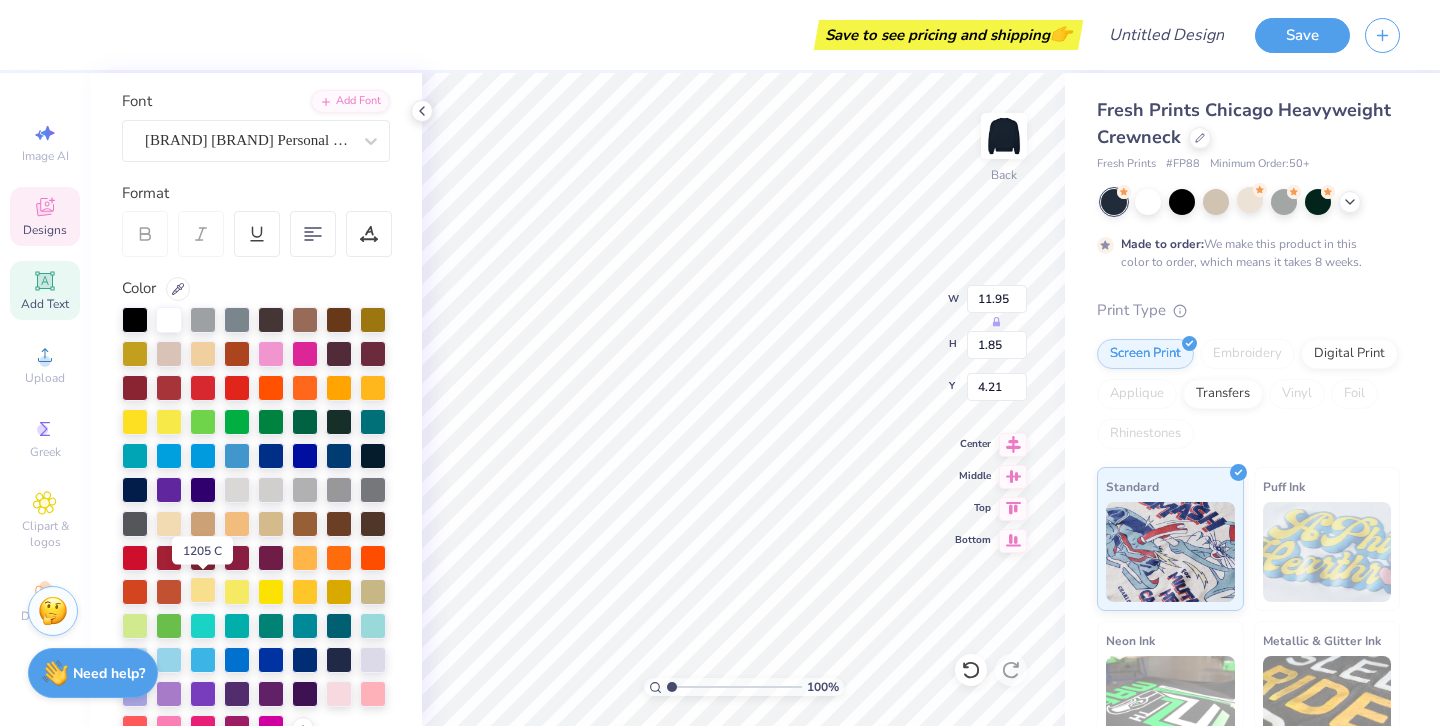 click at bounding box center (203, 590) 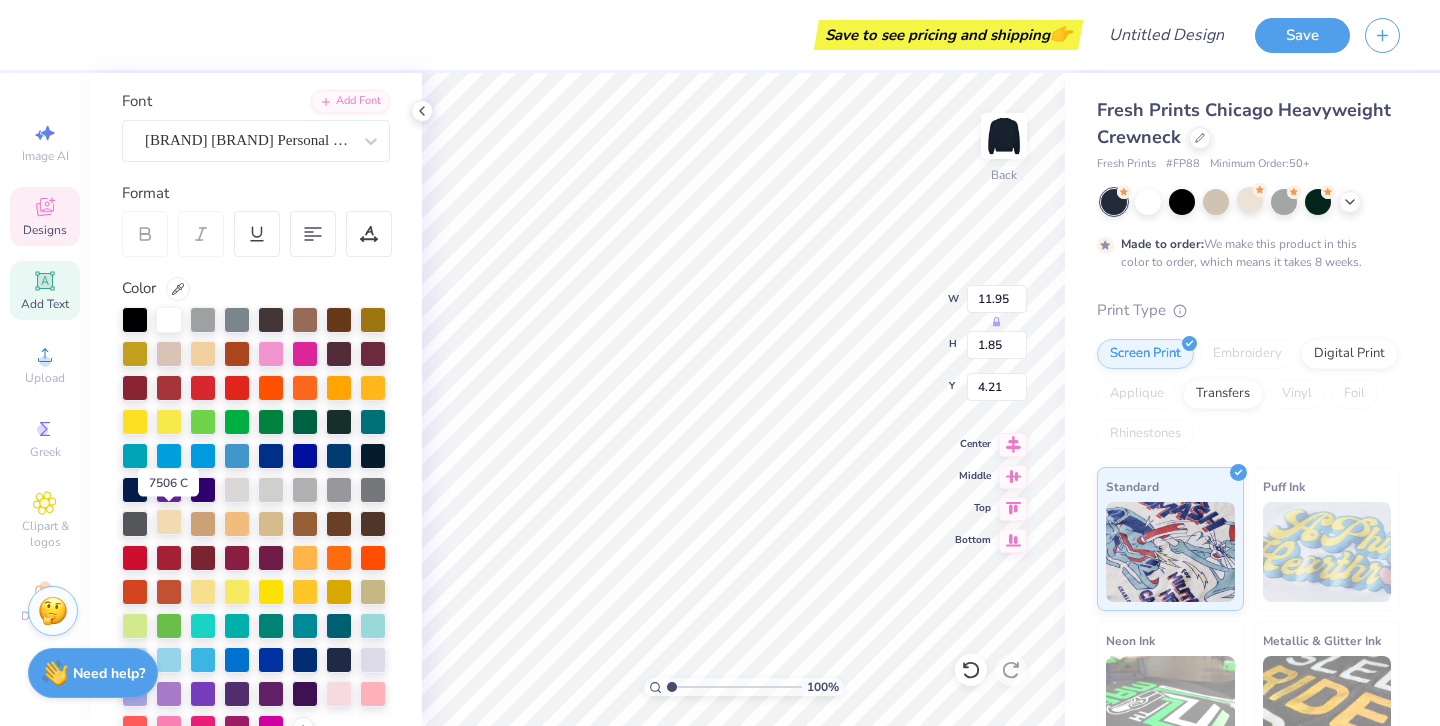 click at bounding box center (169, 522) 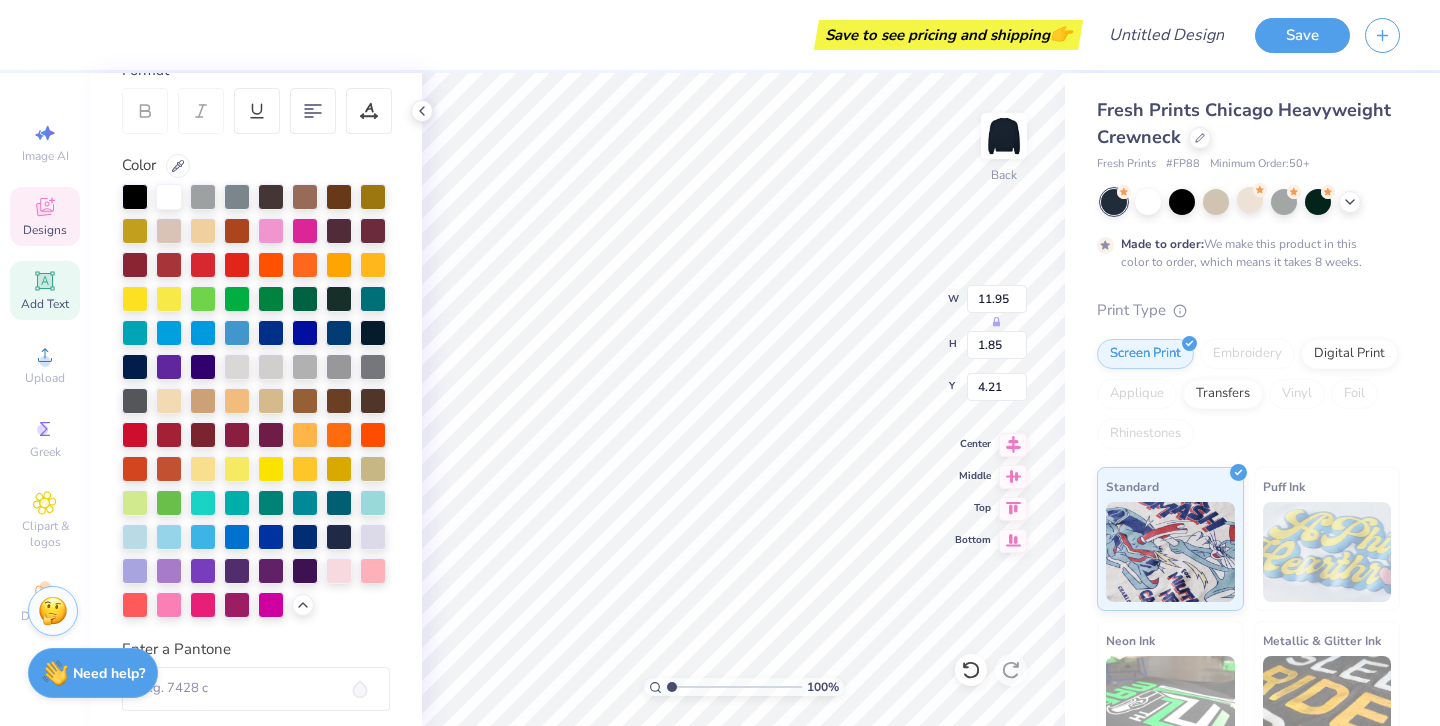 scroll, scrollTop: 284, scrollLeft: 0, axis: vertical 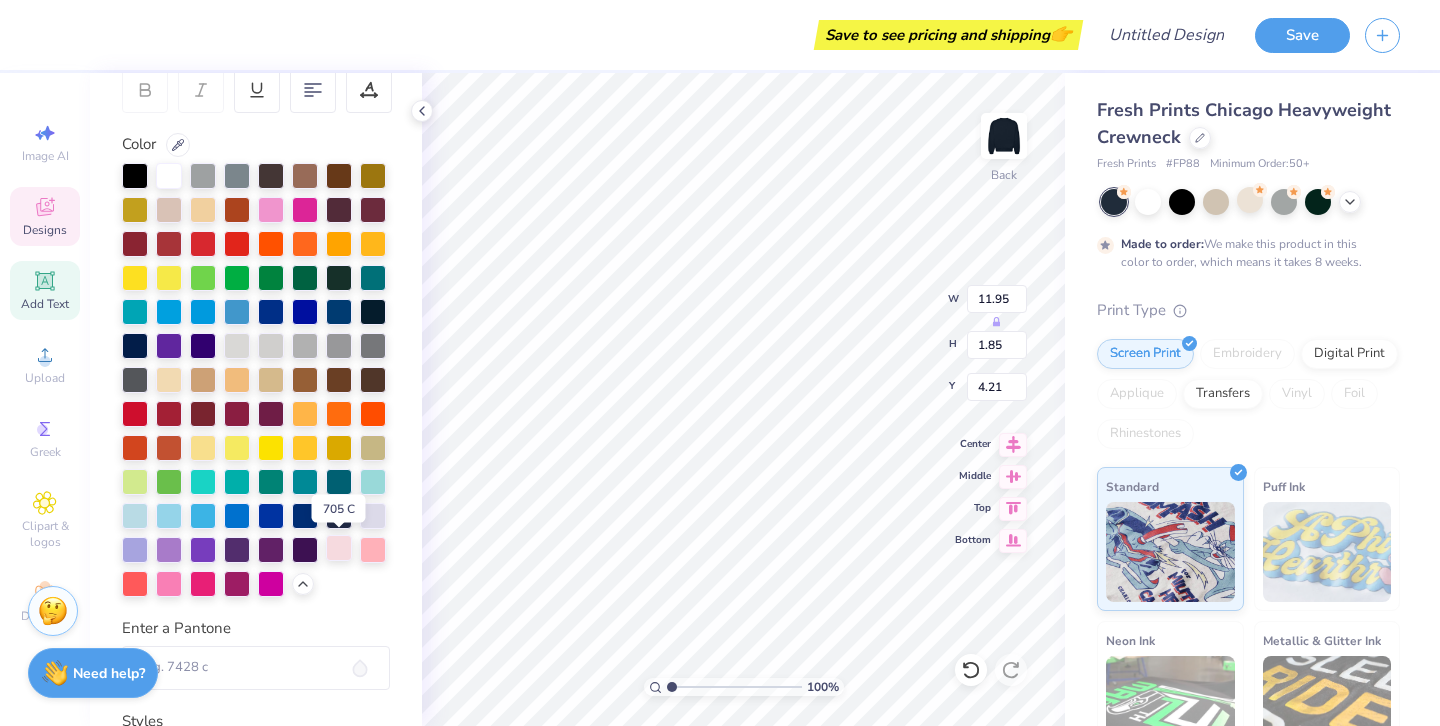 click at bounding box center (339, 548) 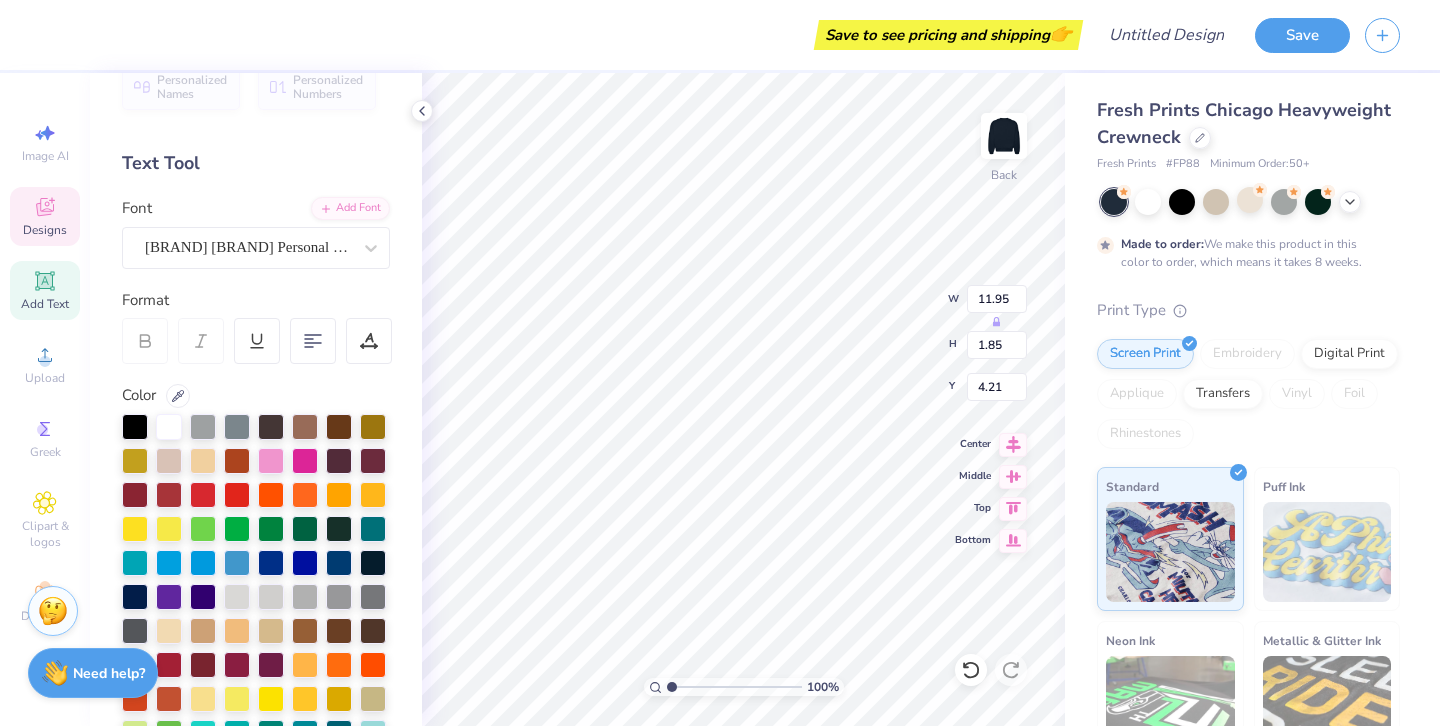 scroll, scrollTop: 0, scrollLeft: 0, axis: both 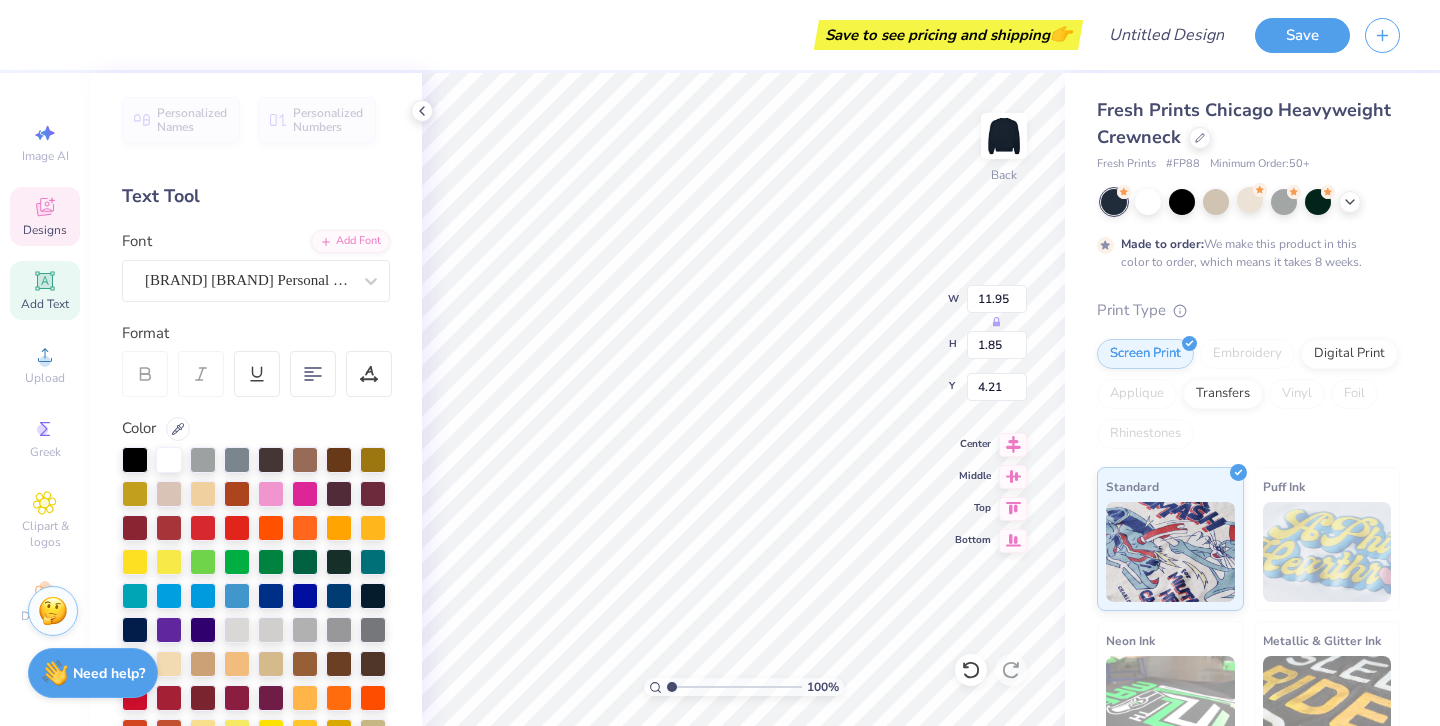 type on "8.02" 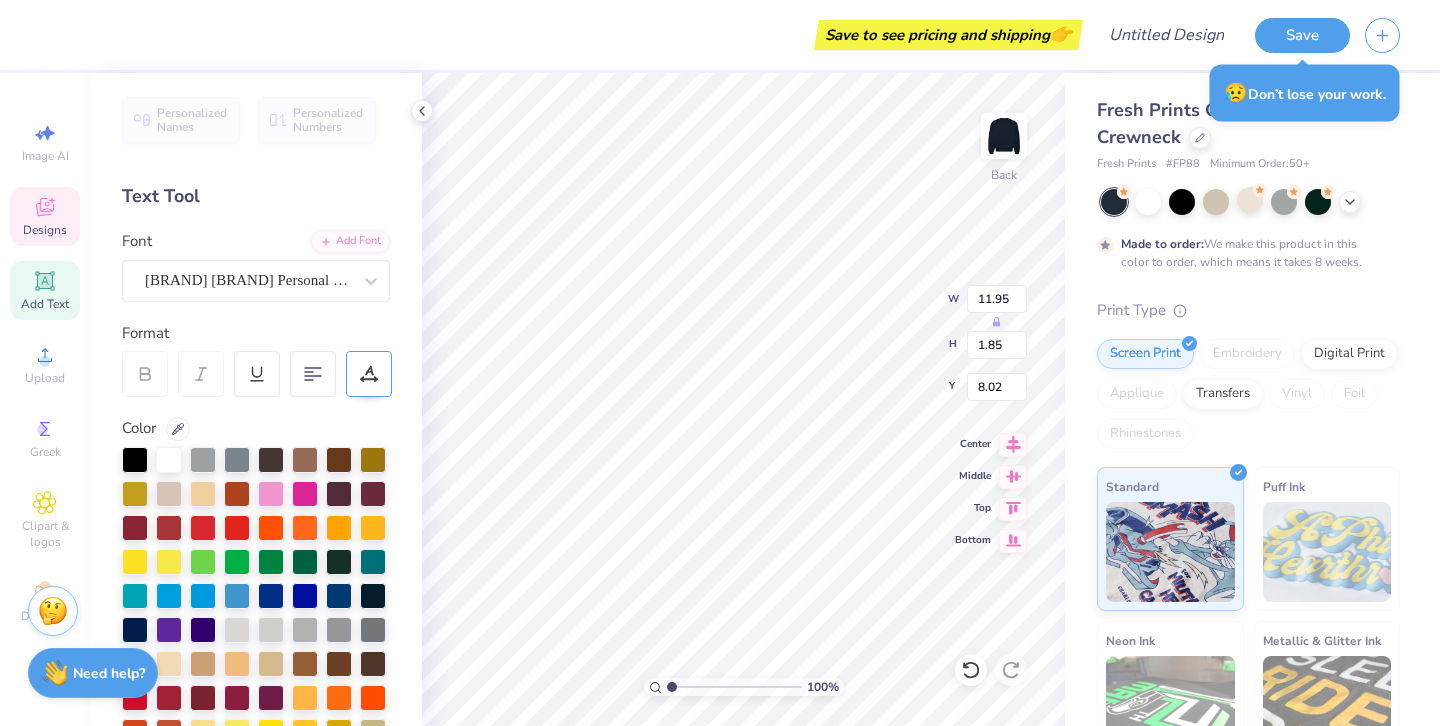 click at bounding box center (369, 374) 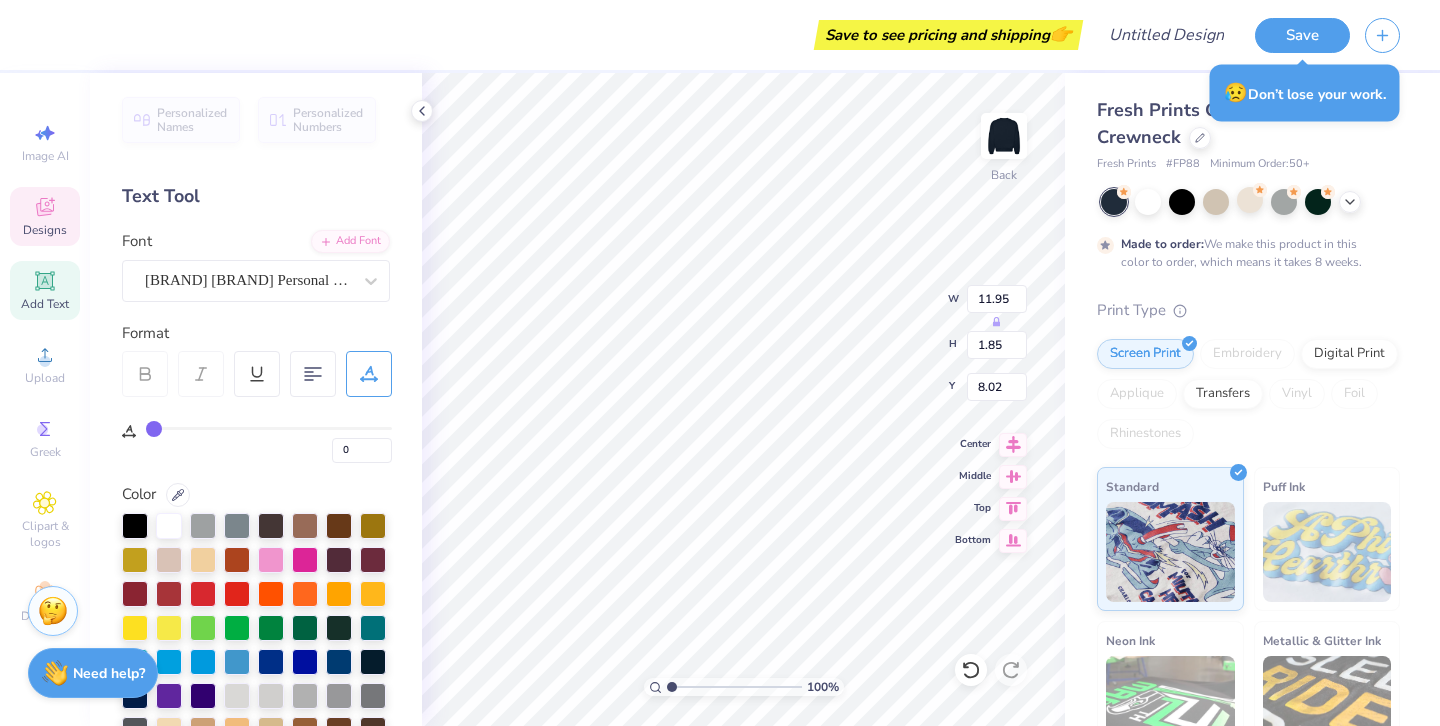type on "2" 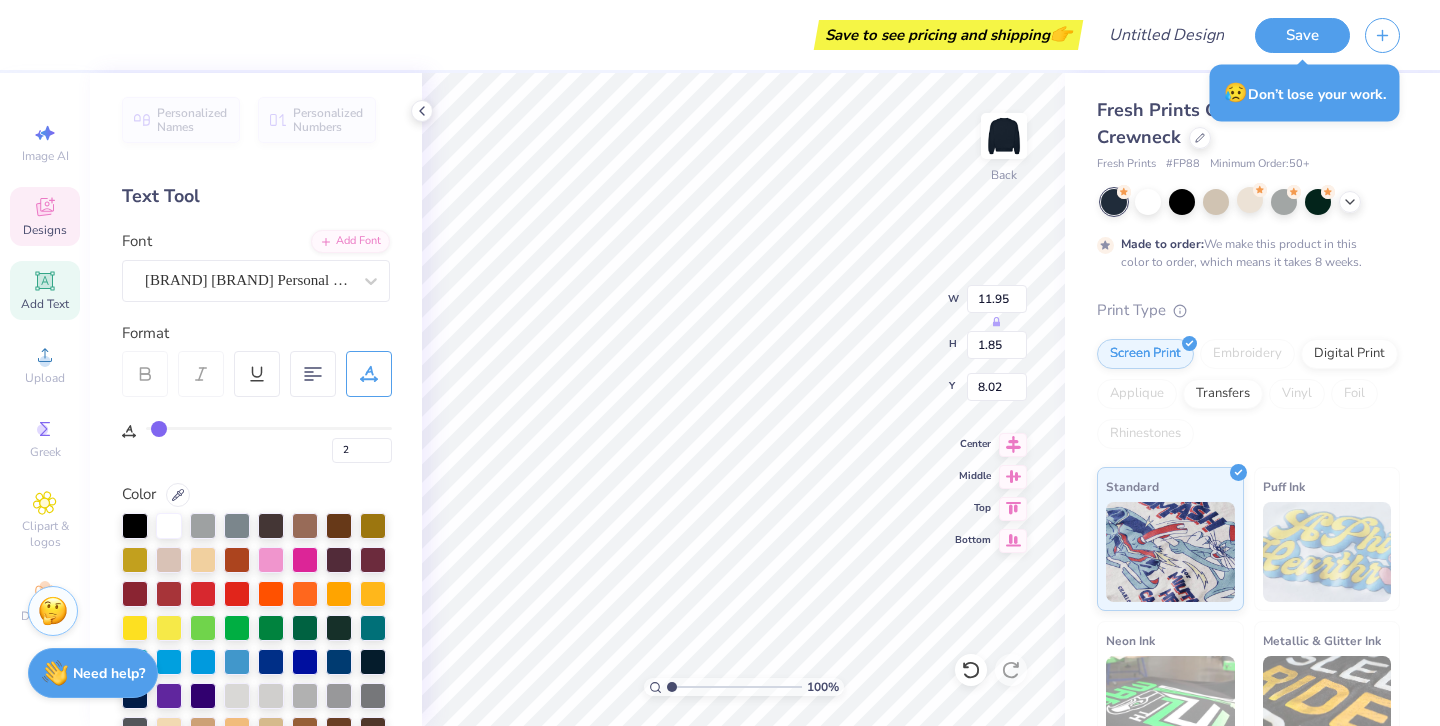 type on "4" 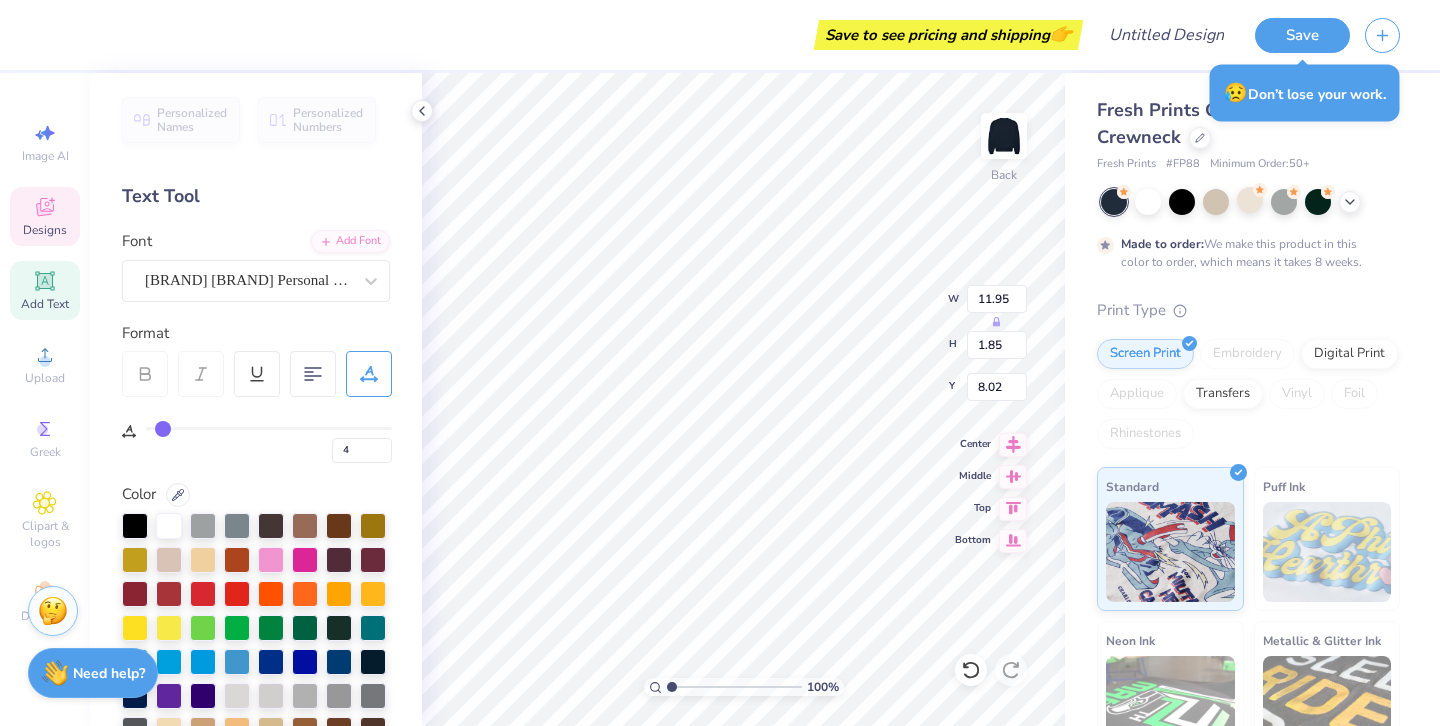 type on "5" 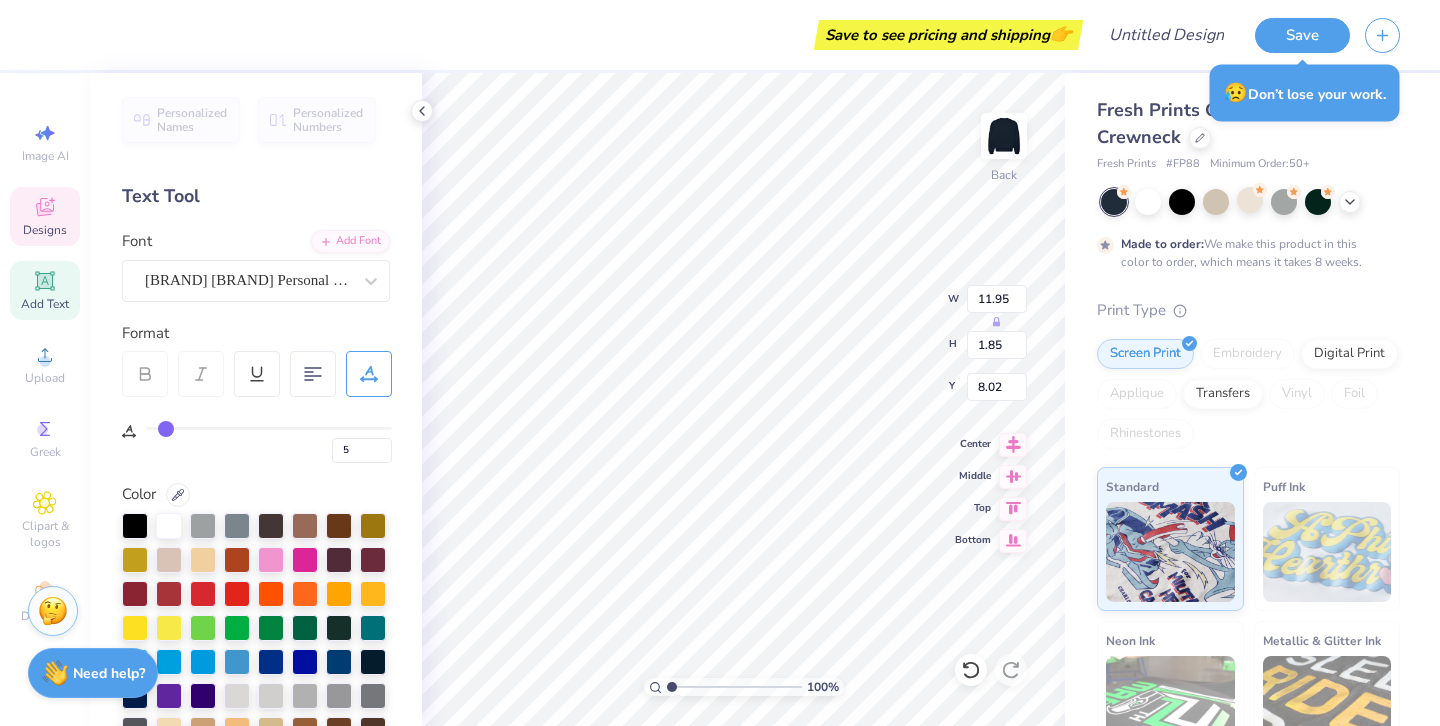 type on "7" 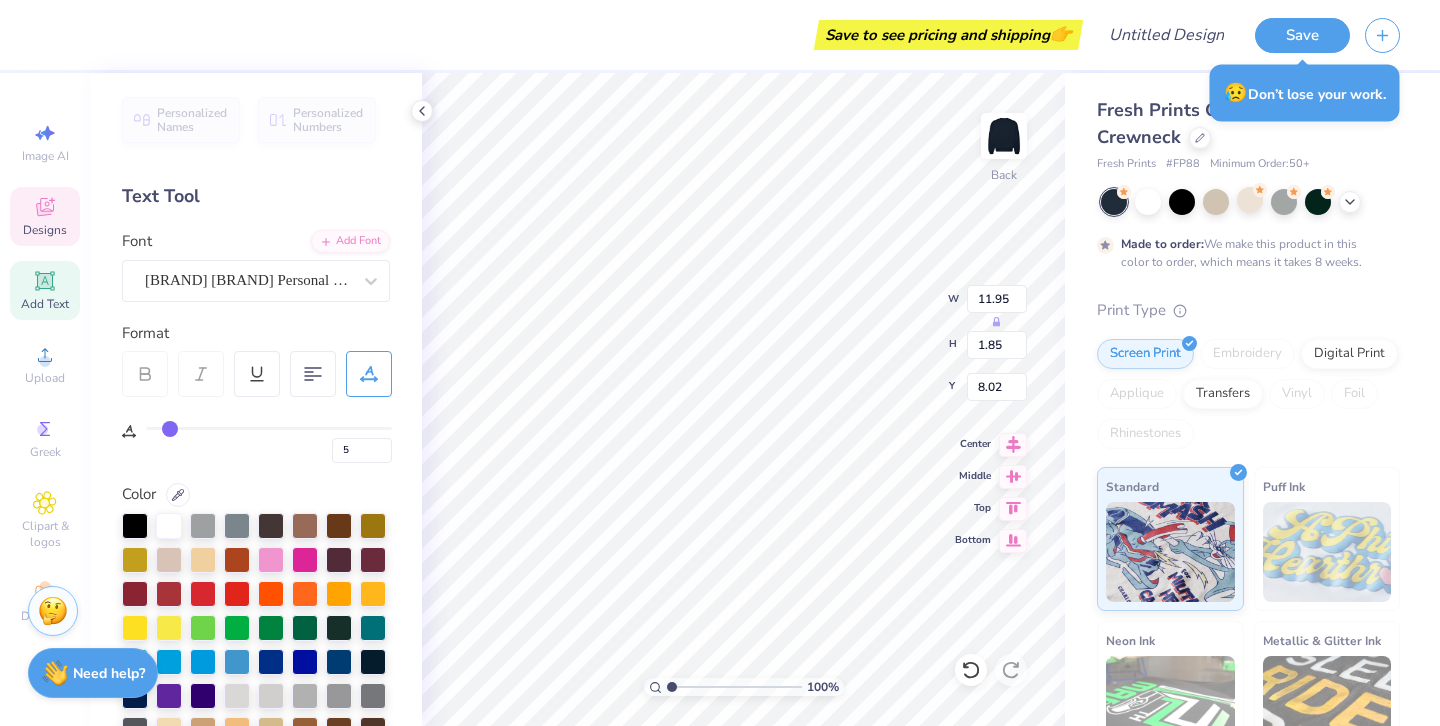 type on "7" 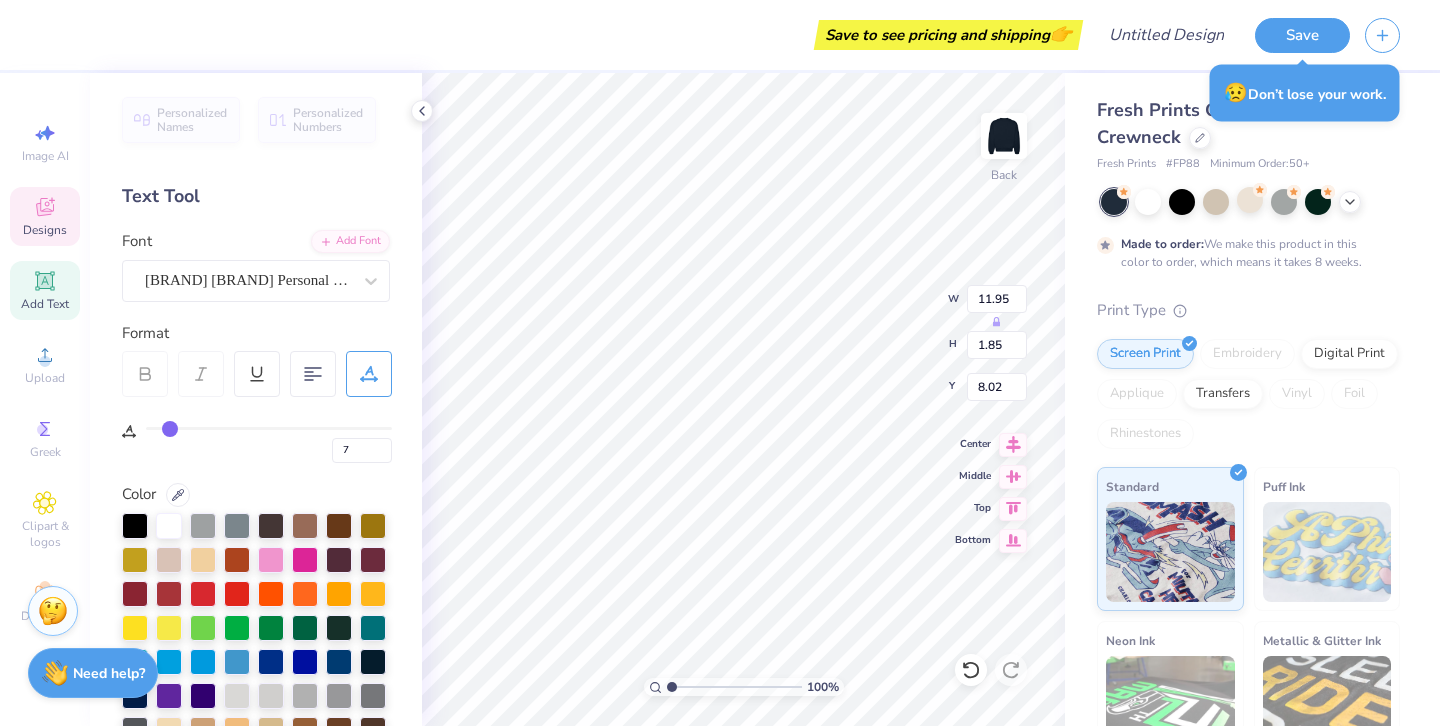 type on "8" 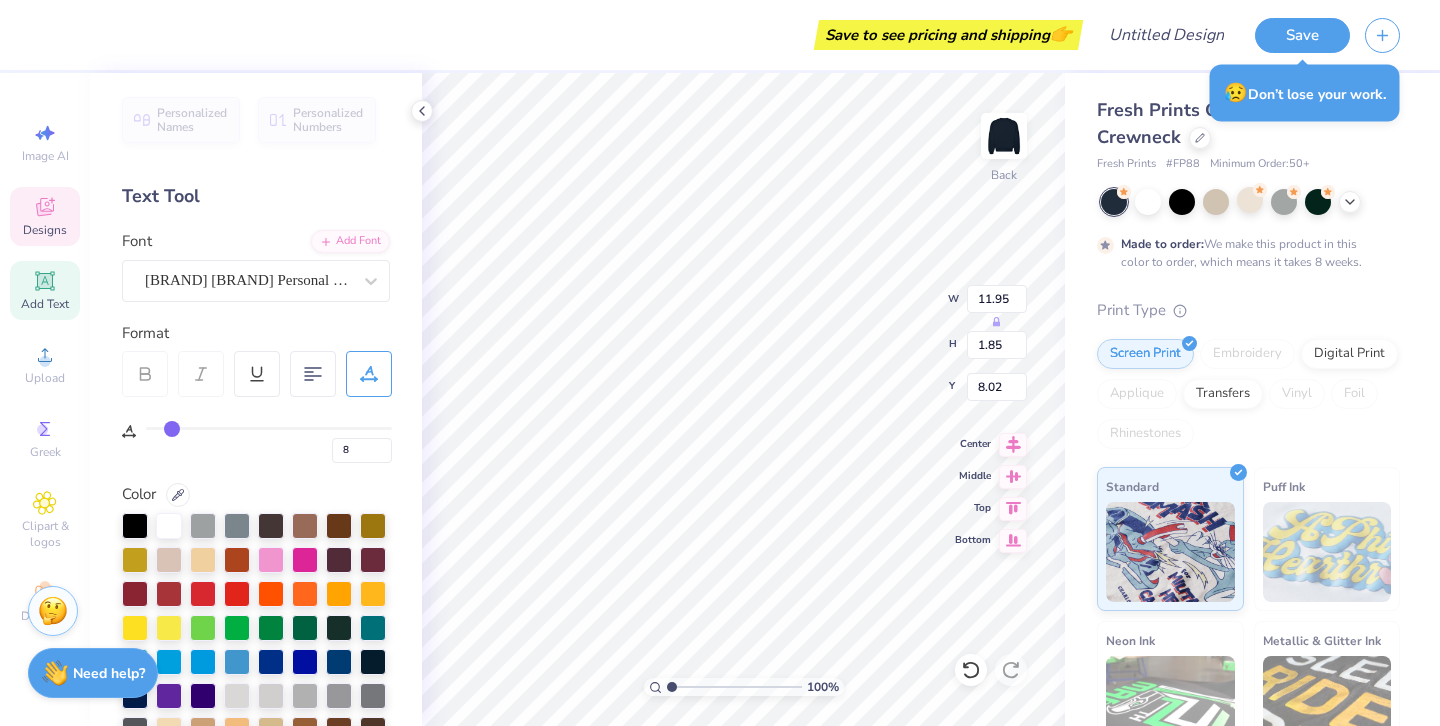 type on "11" 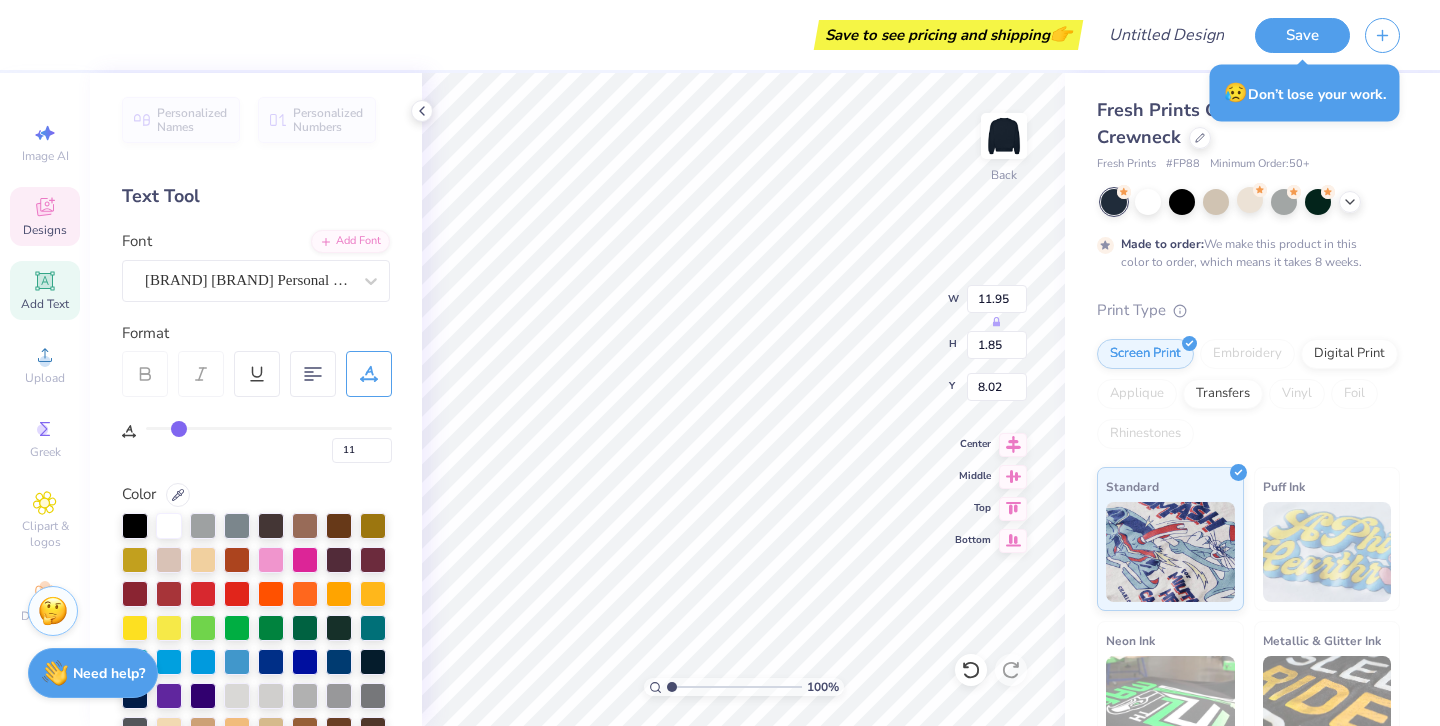 type on "12" 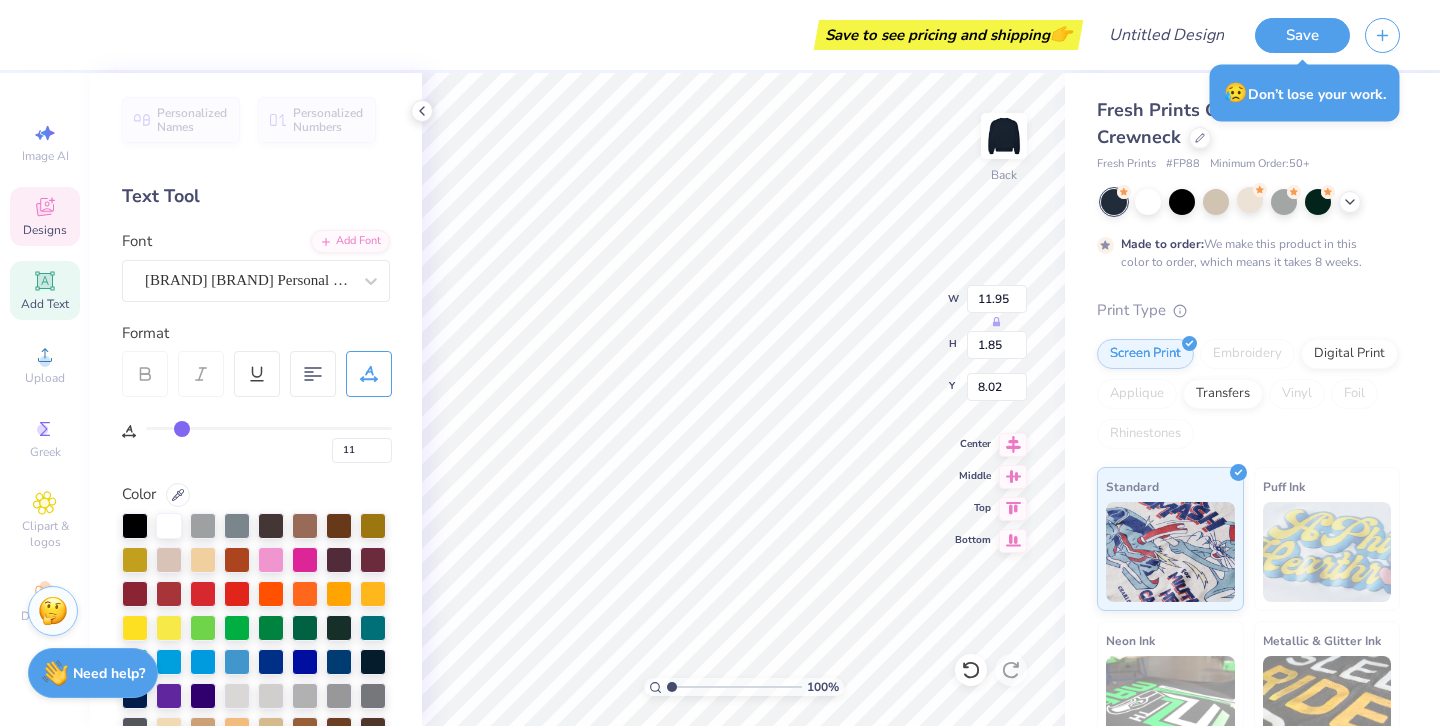 type on "12" 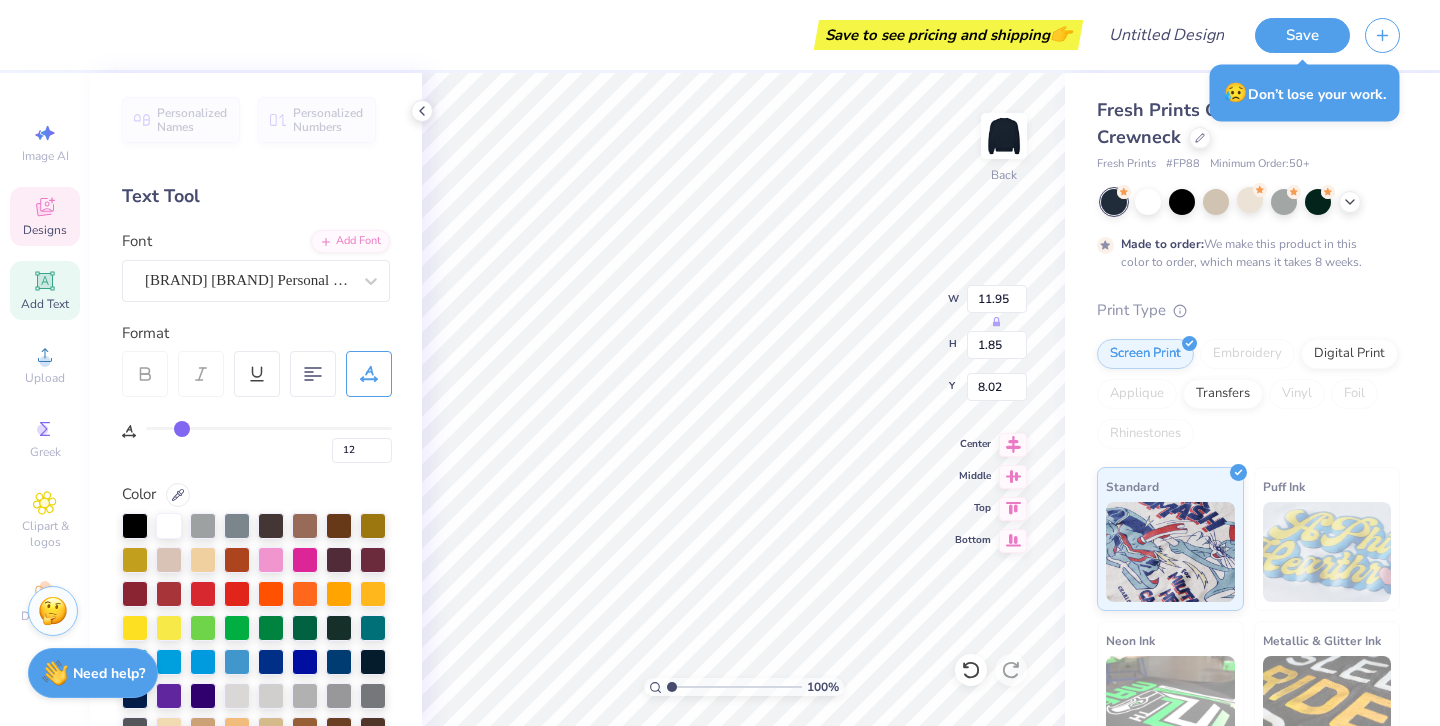 type on "13" 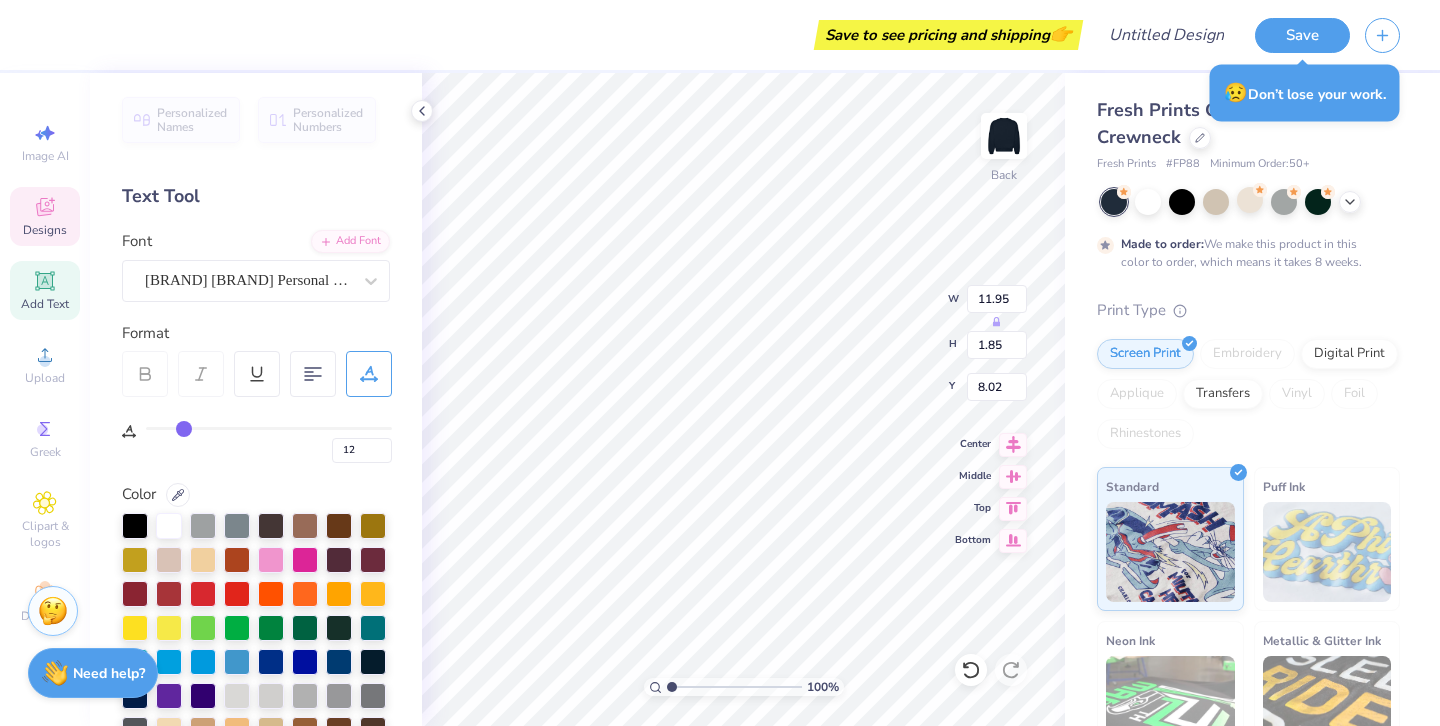 type on "13" 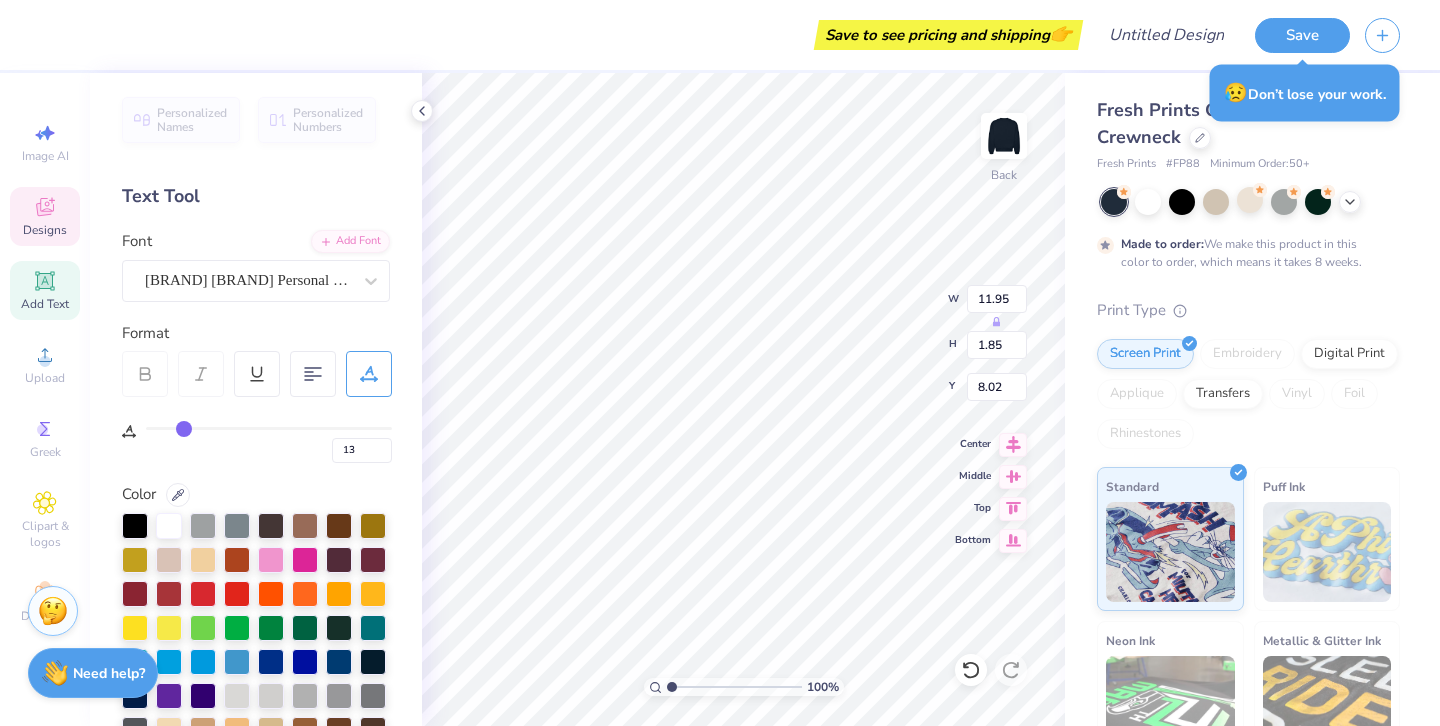 type on "14" 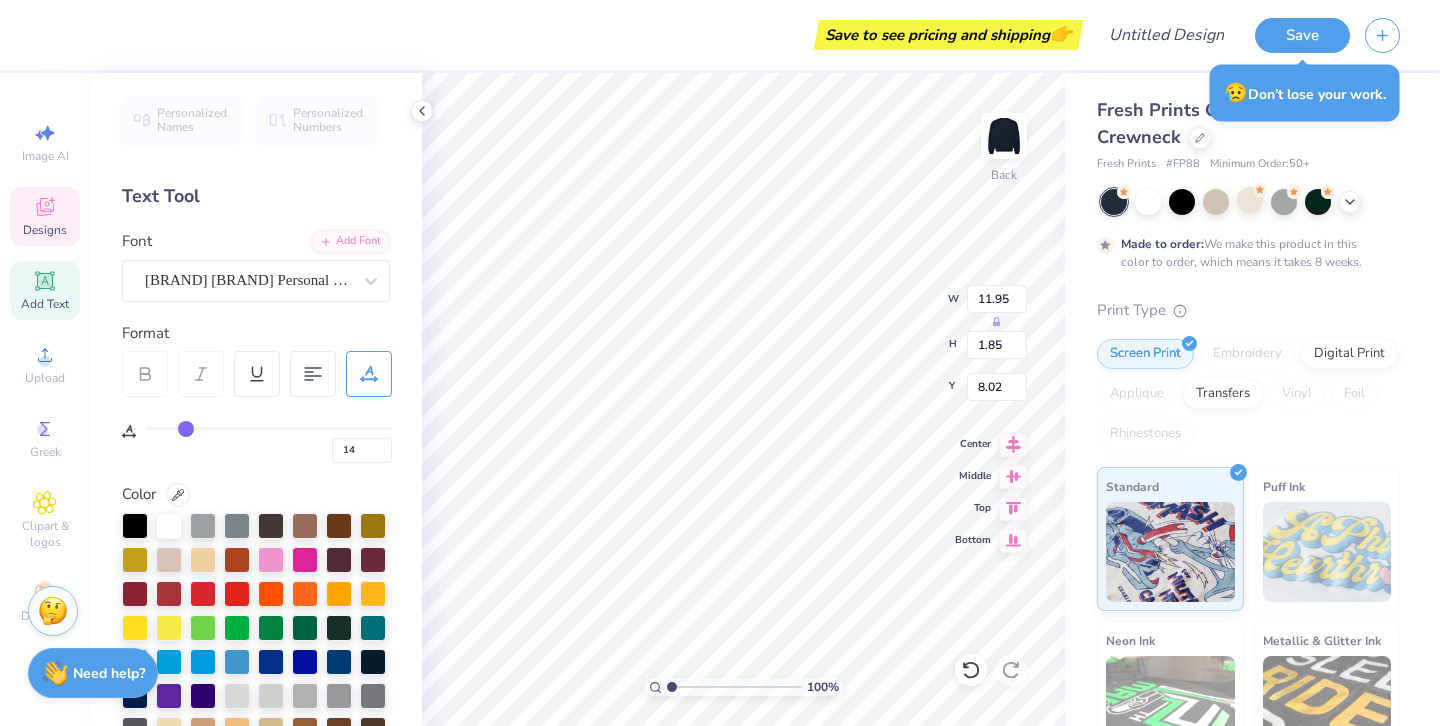 type on "15" 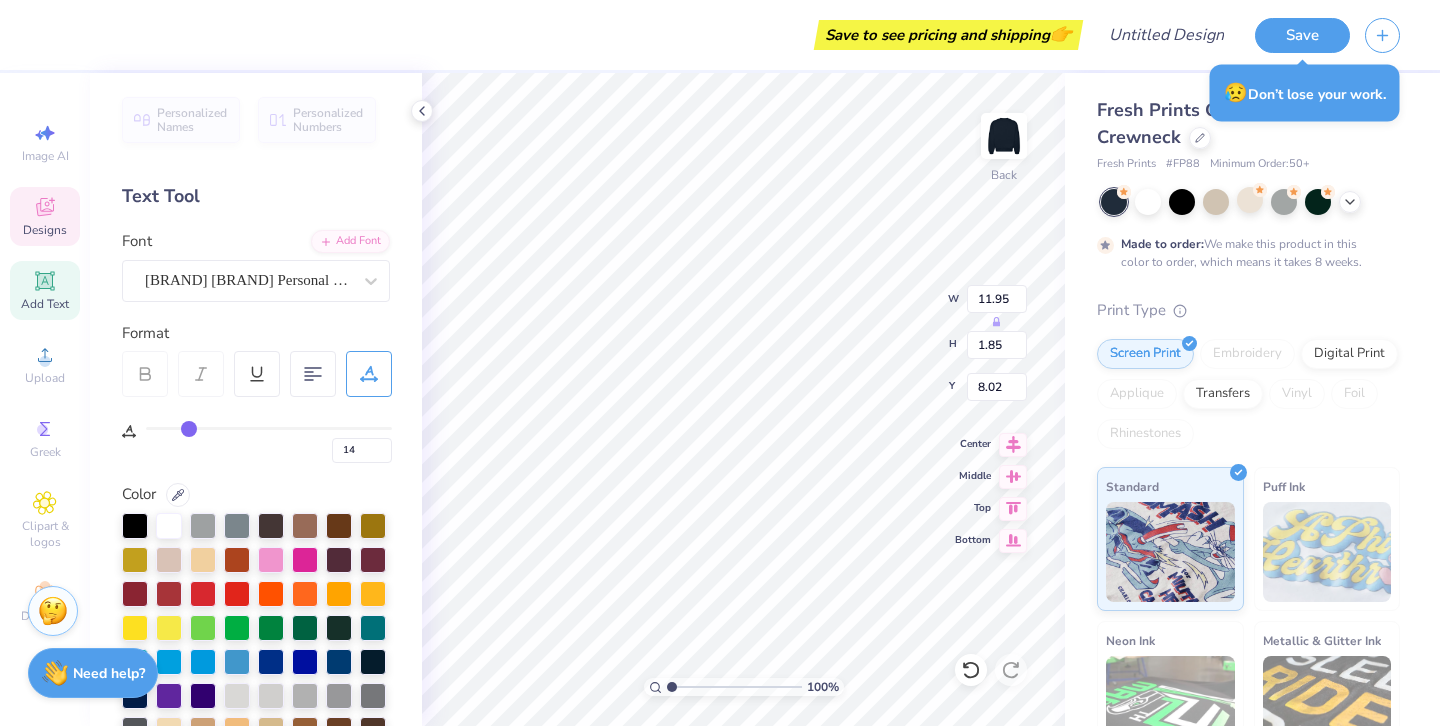 type on "15" 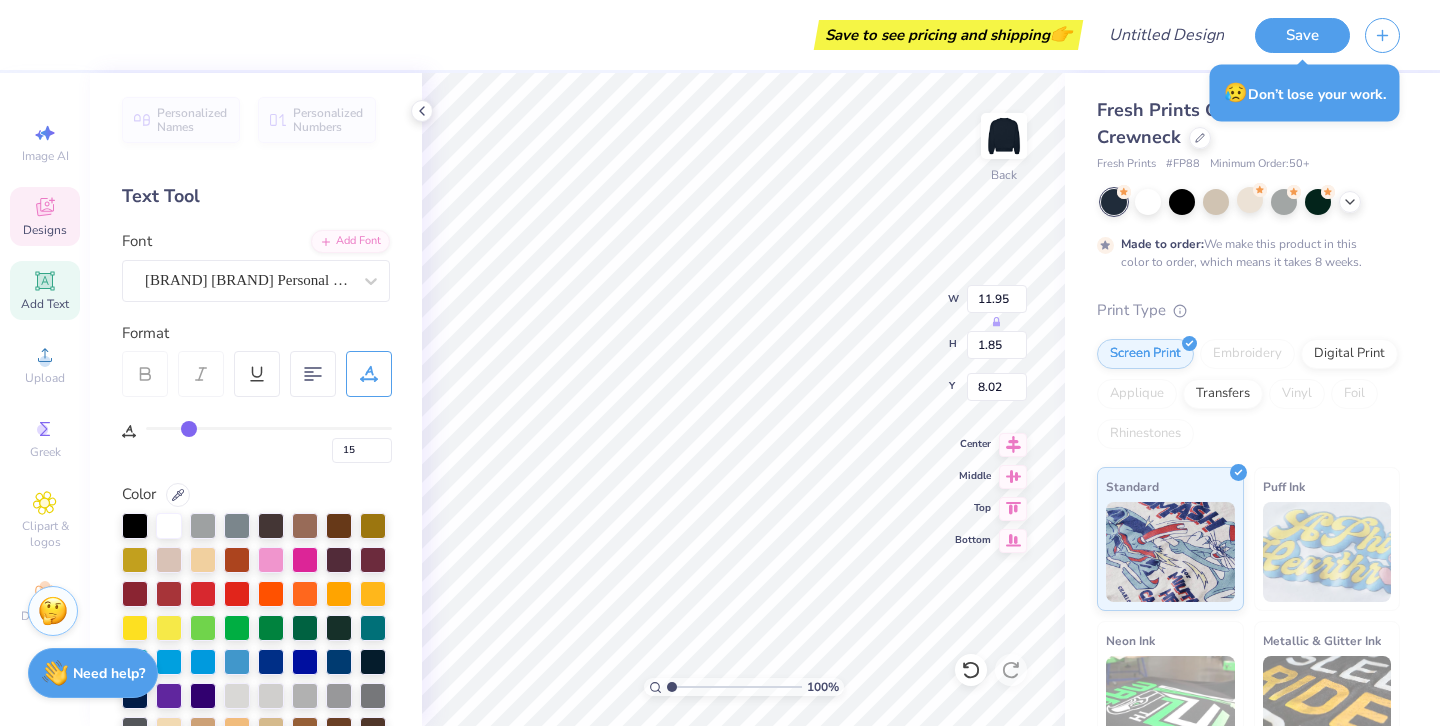 type on "16" 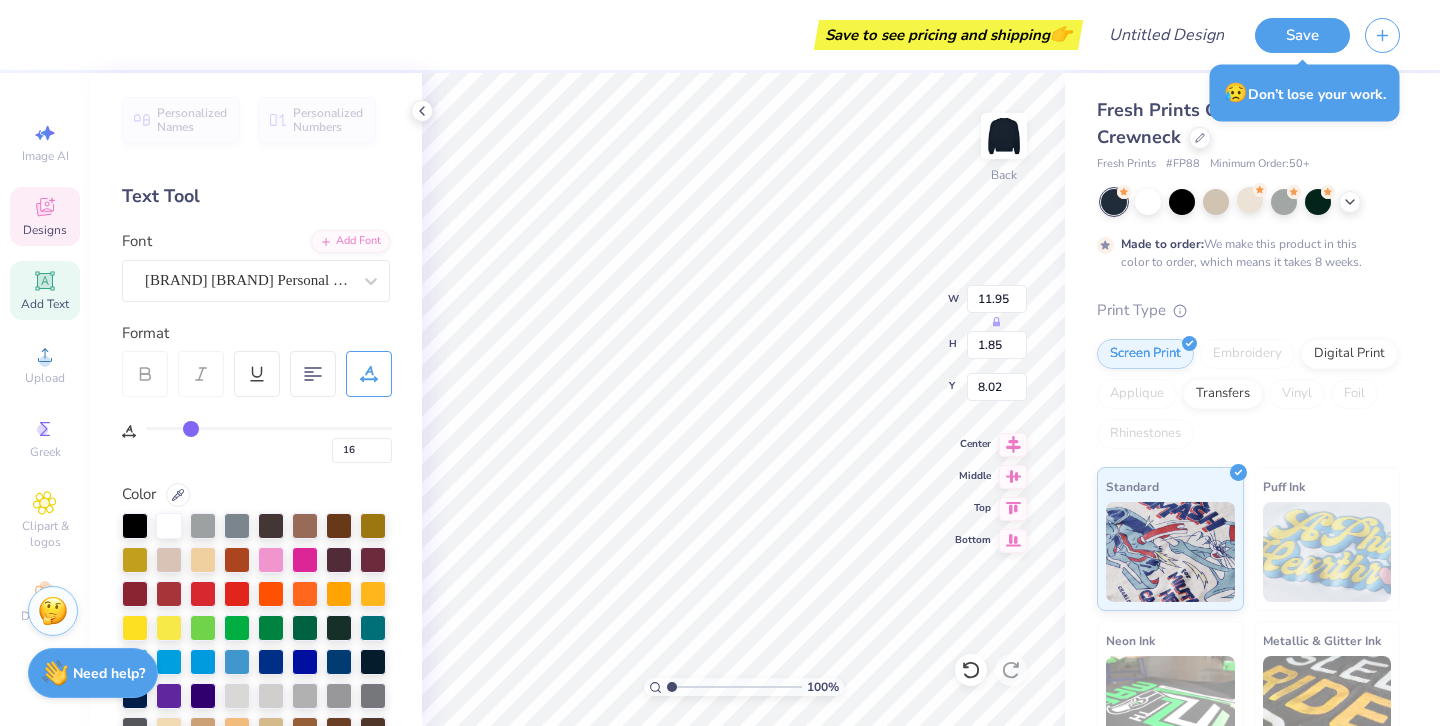 type on "17" 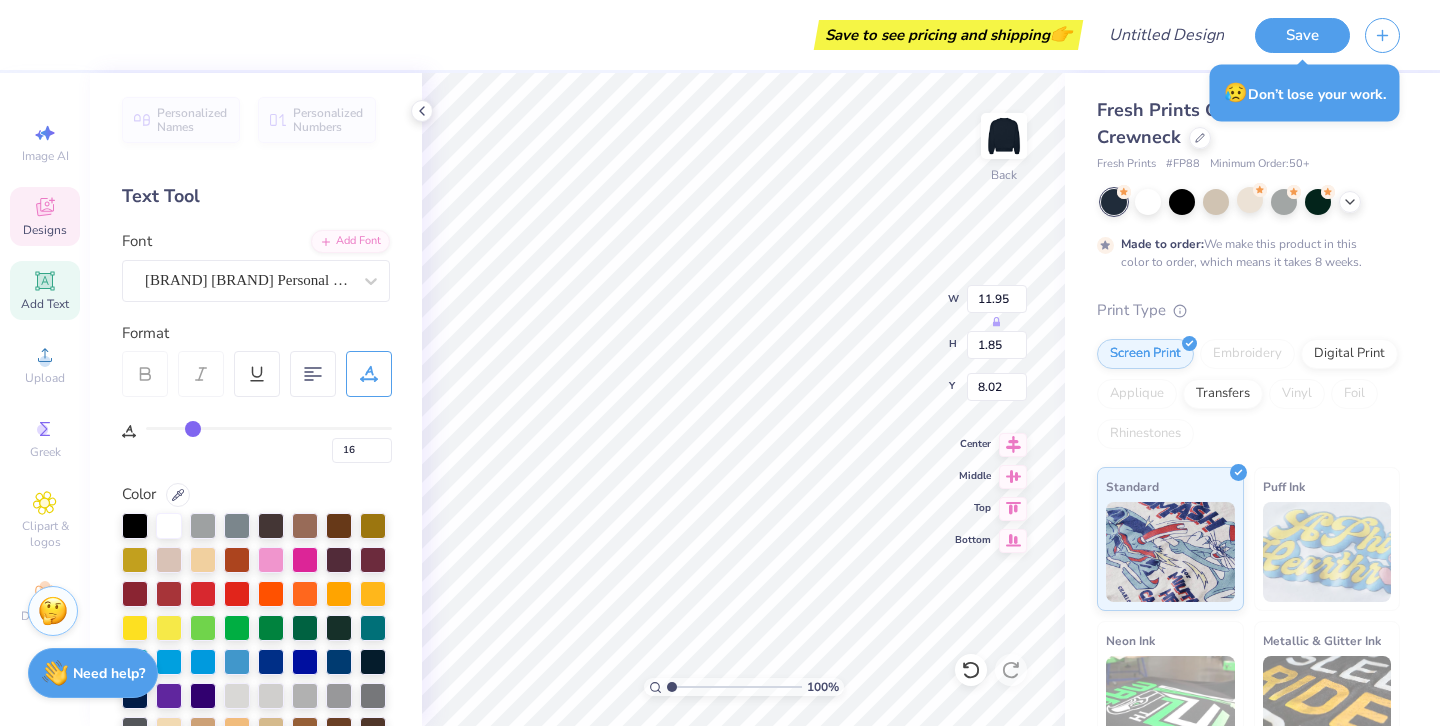 type on "17" 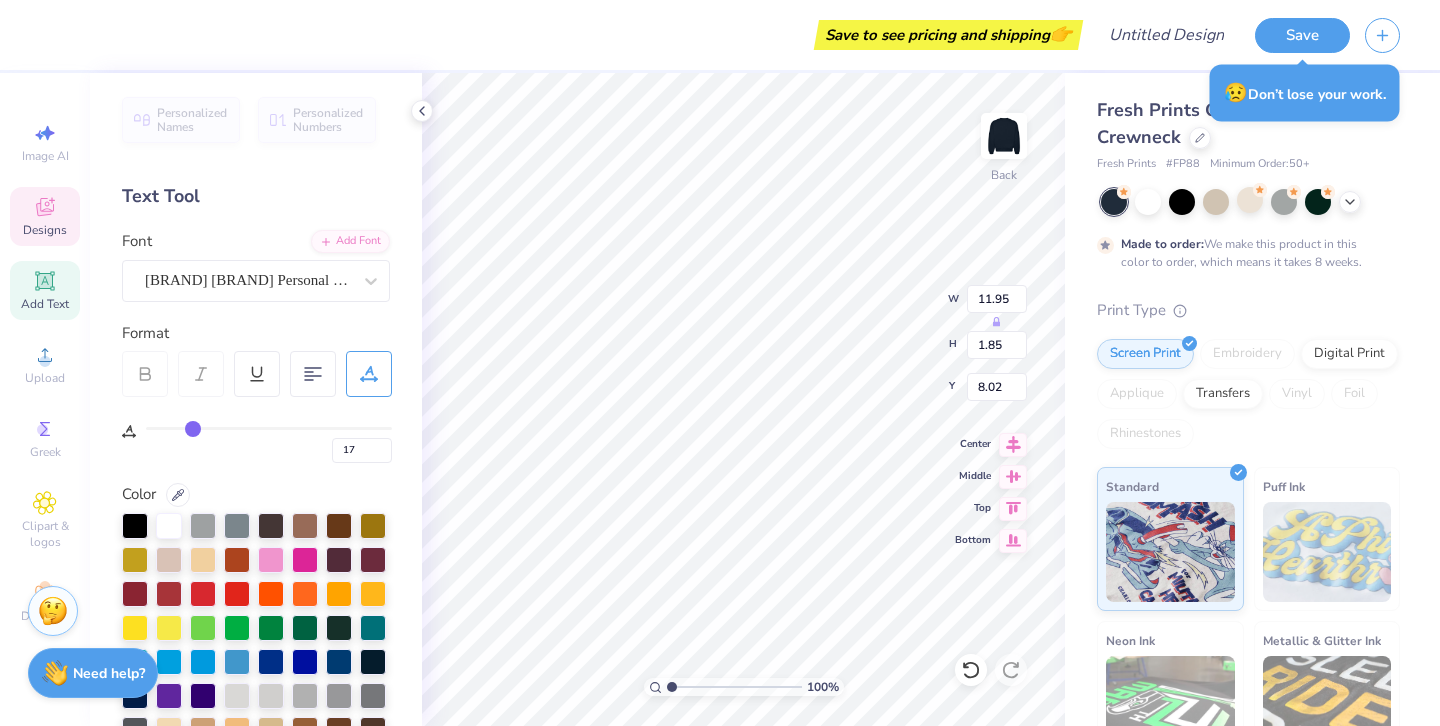 type on "18" 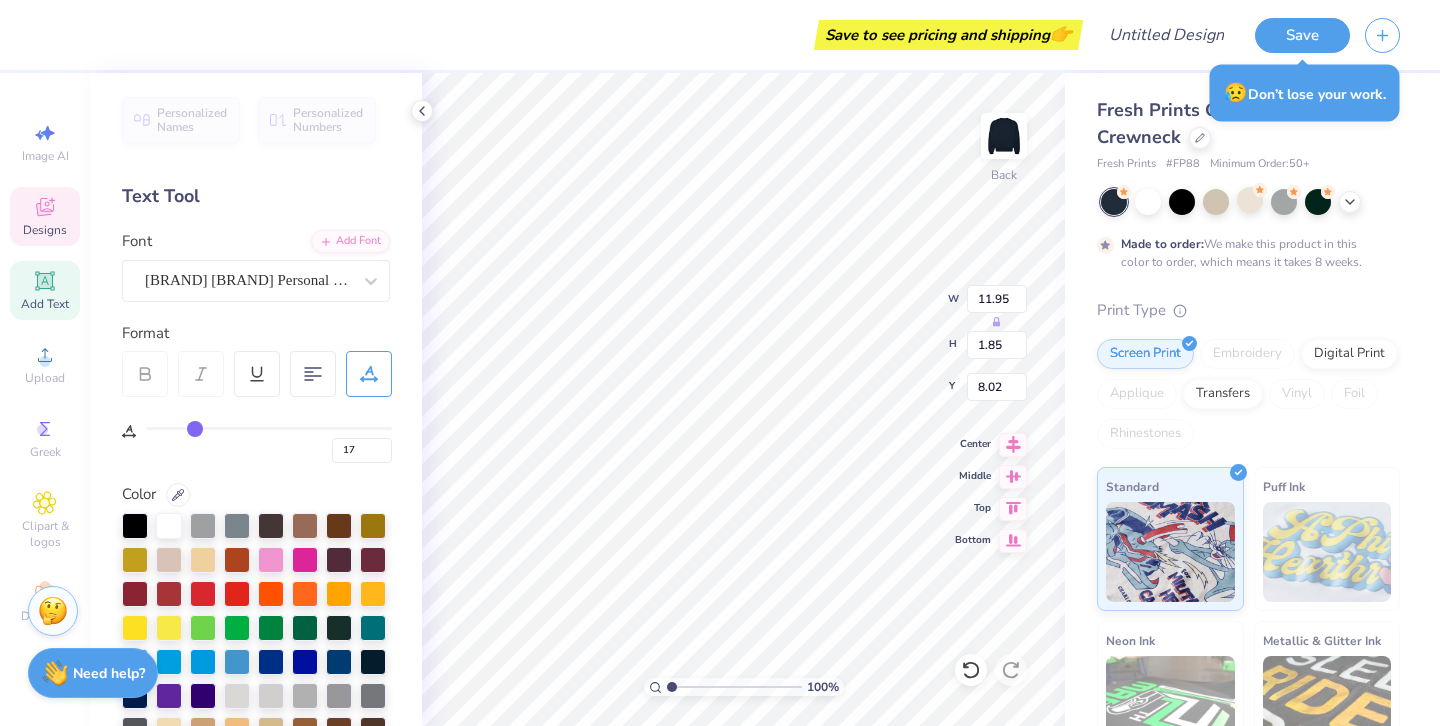 type on "18" 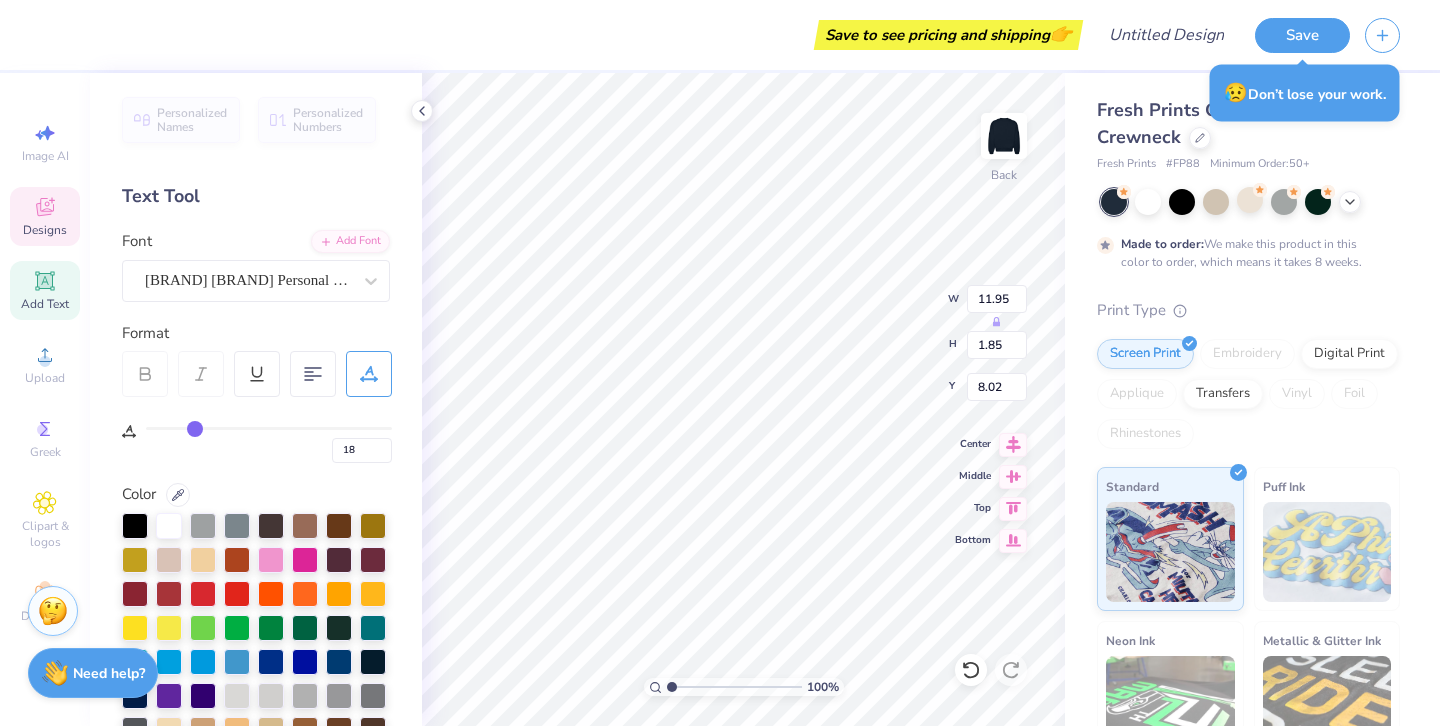 type on "19" 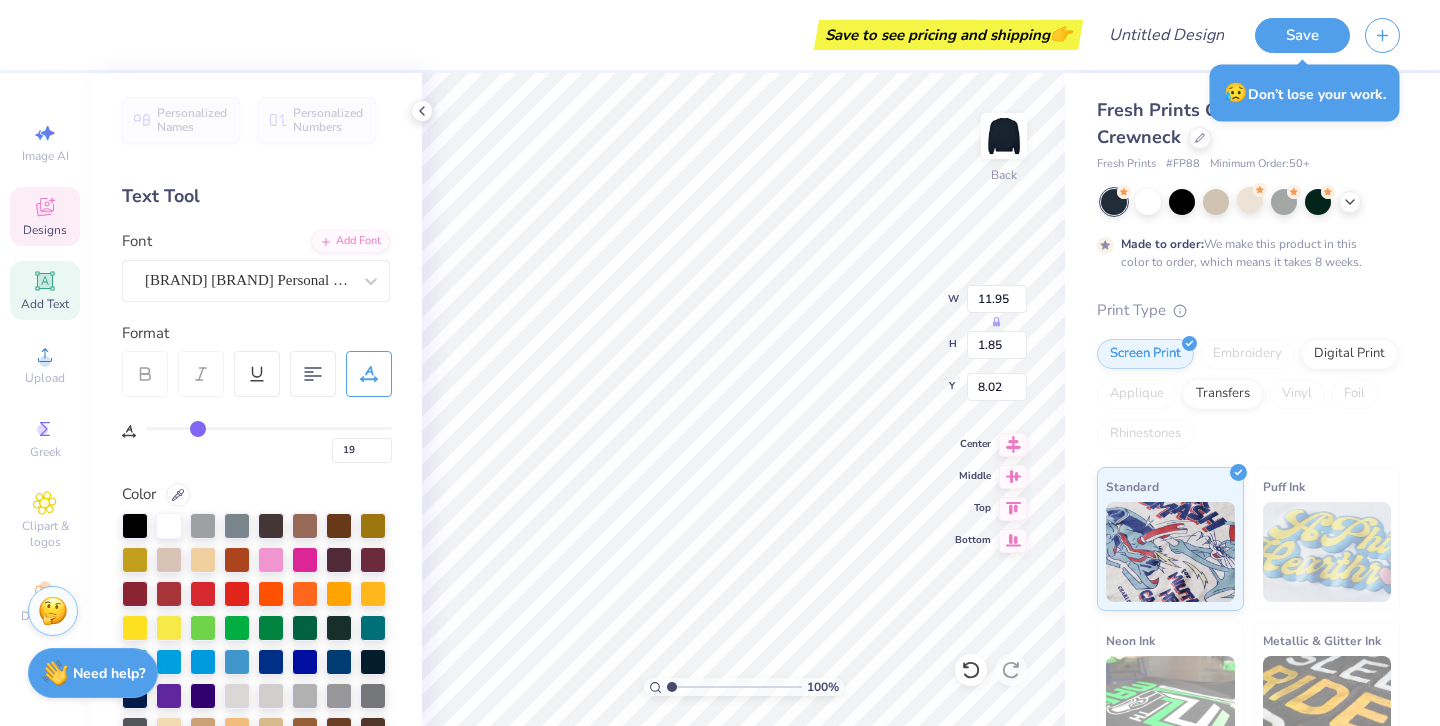 type on "21" 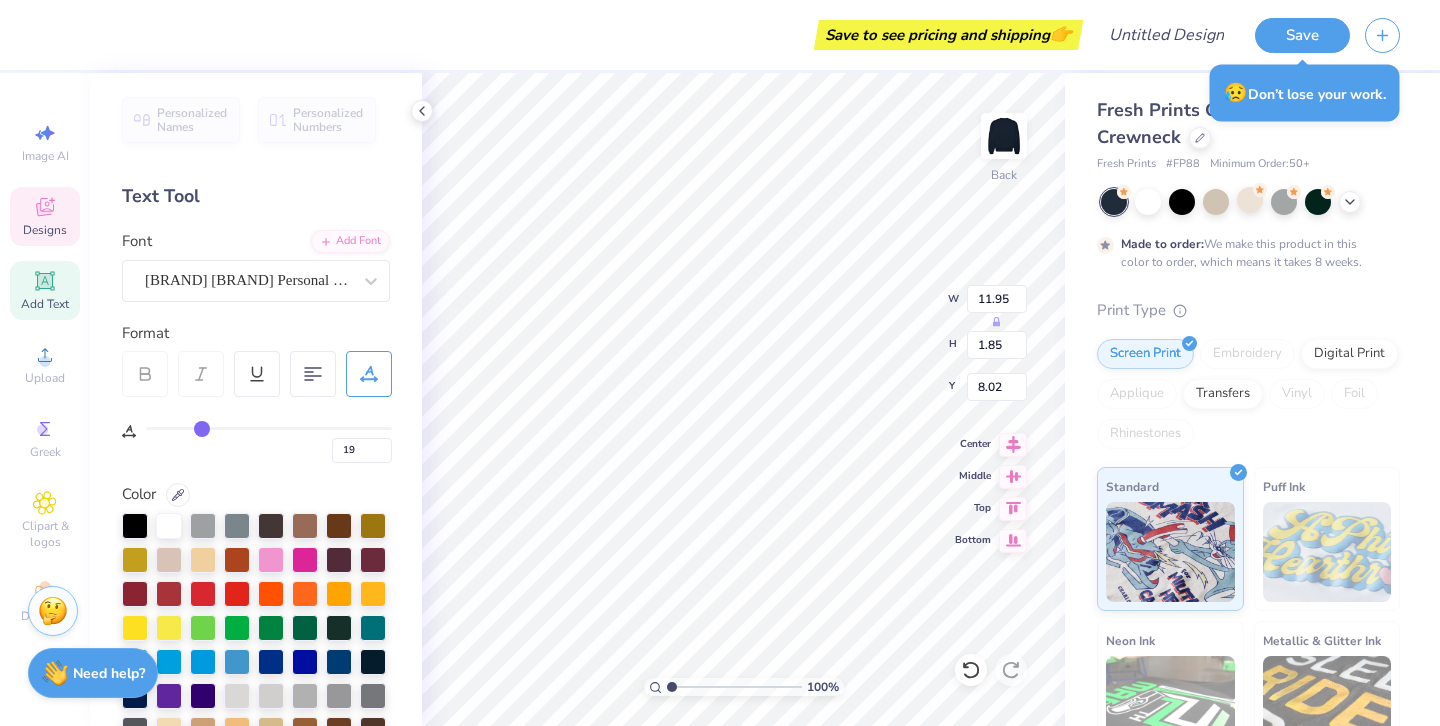 type on "21" 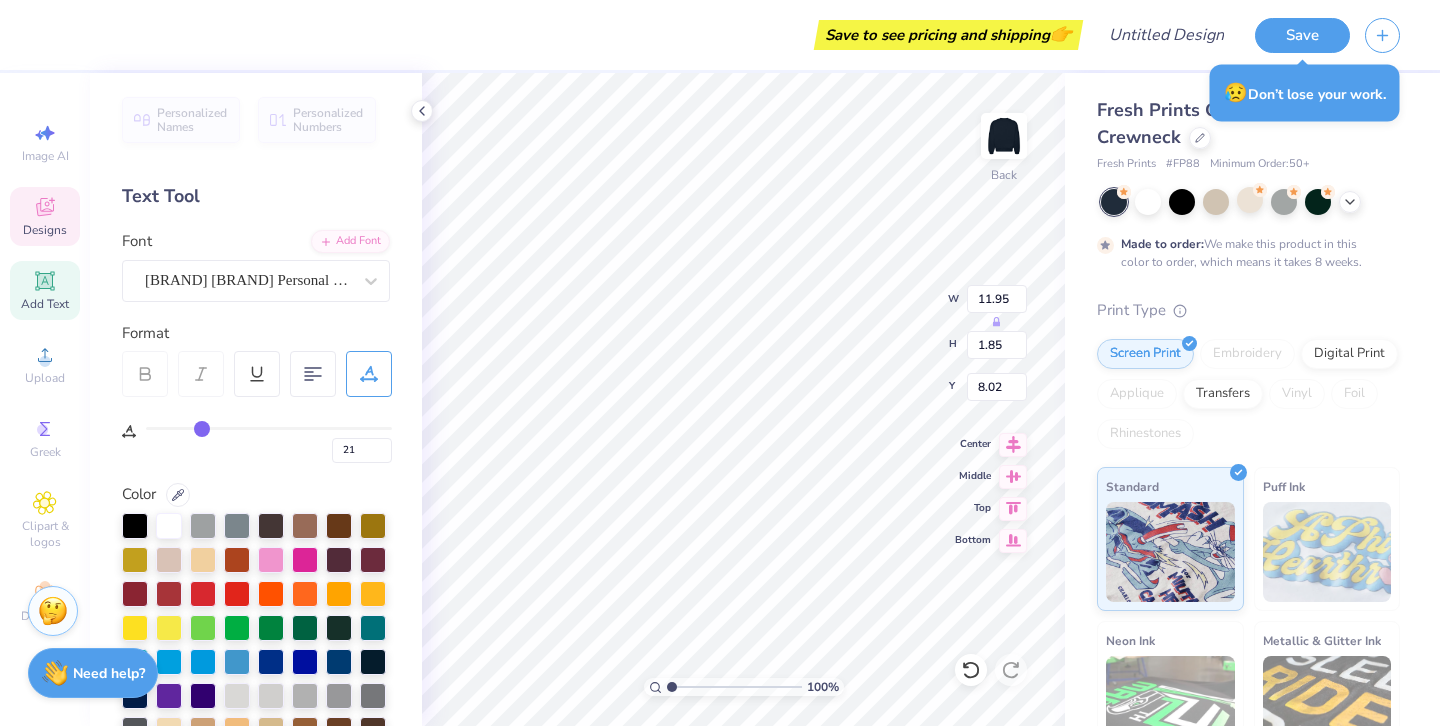 type on "23" 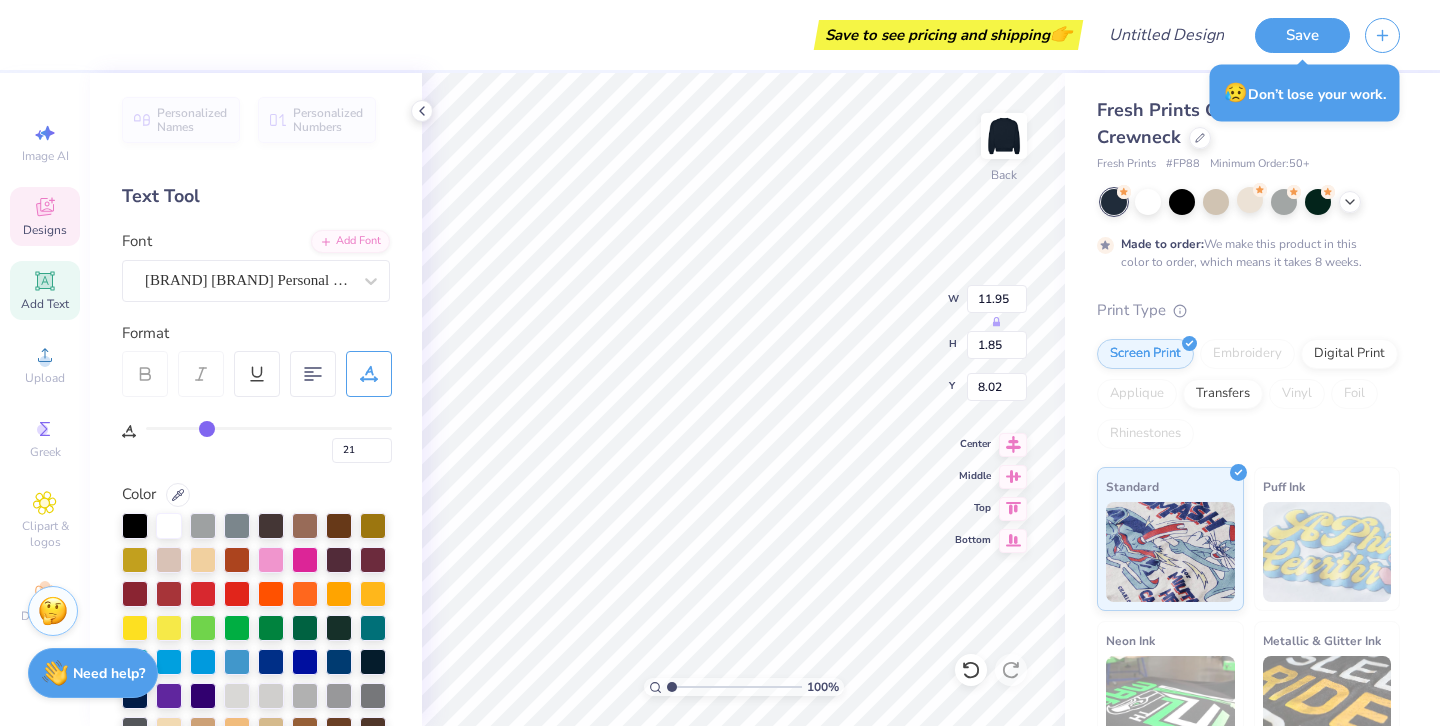 type on "23" 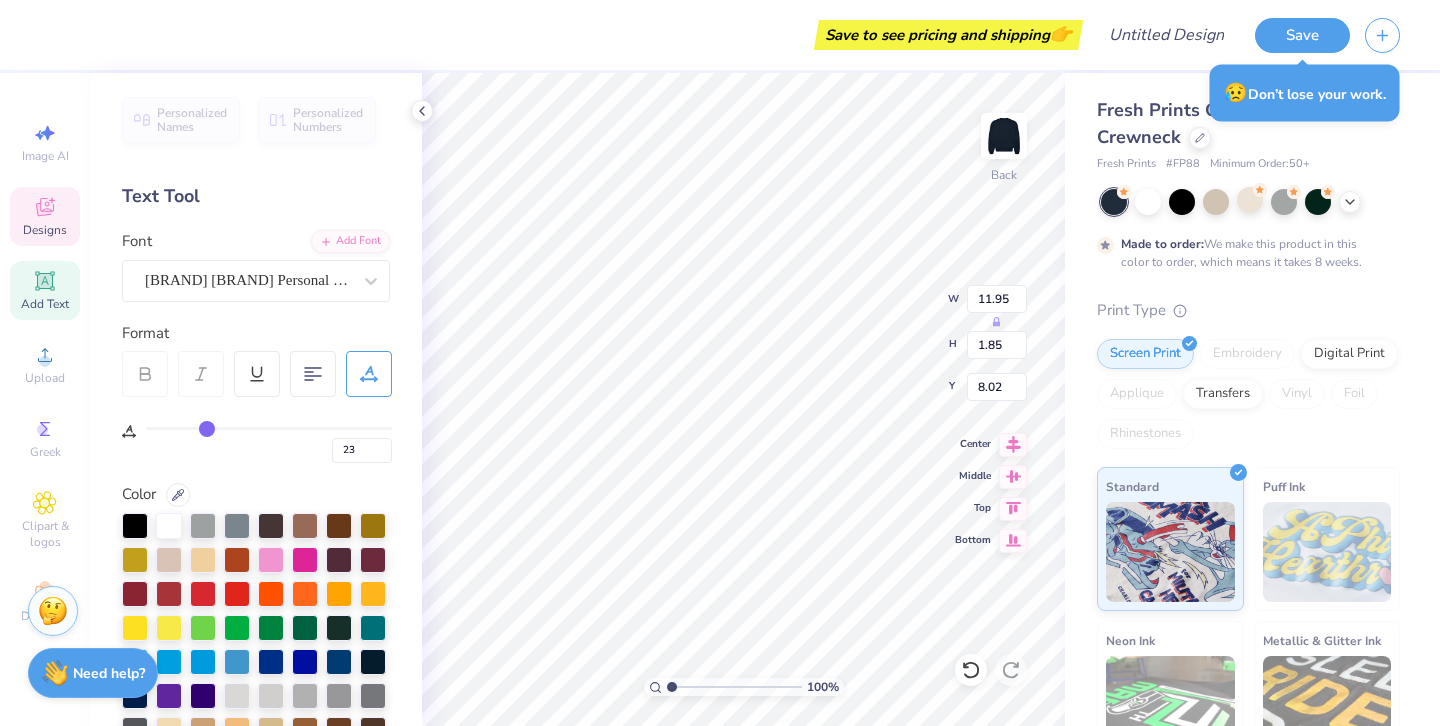 type on "24" 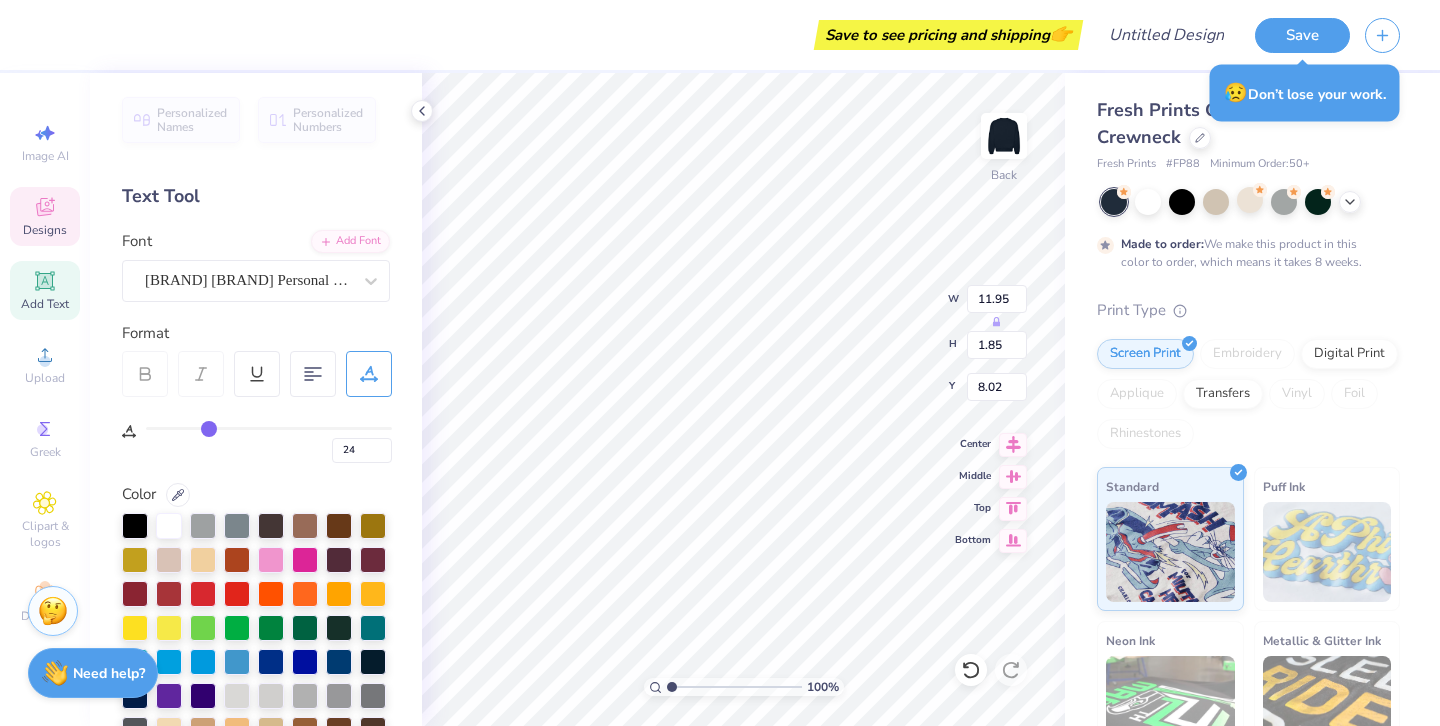 type on "25" 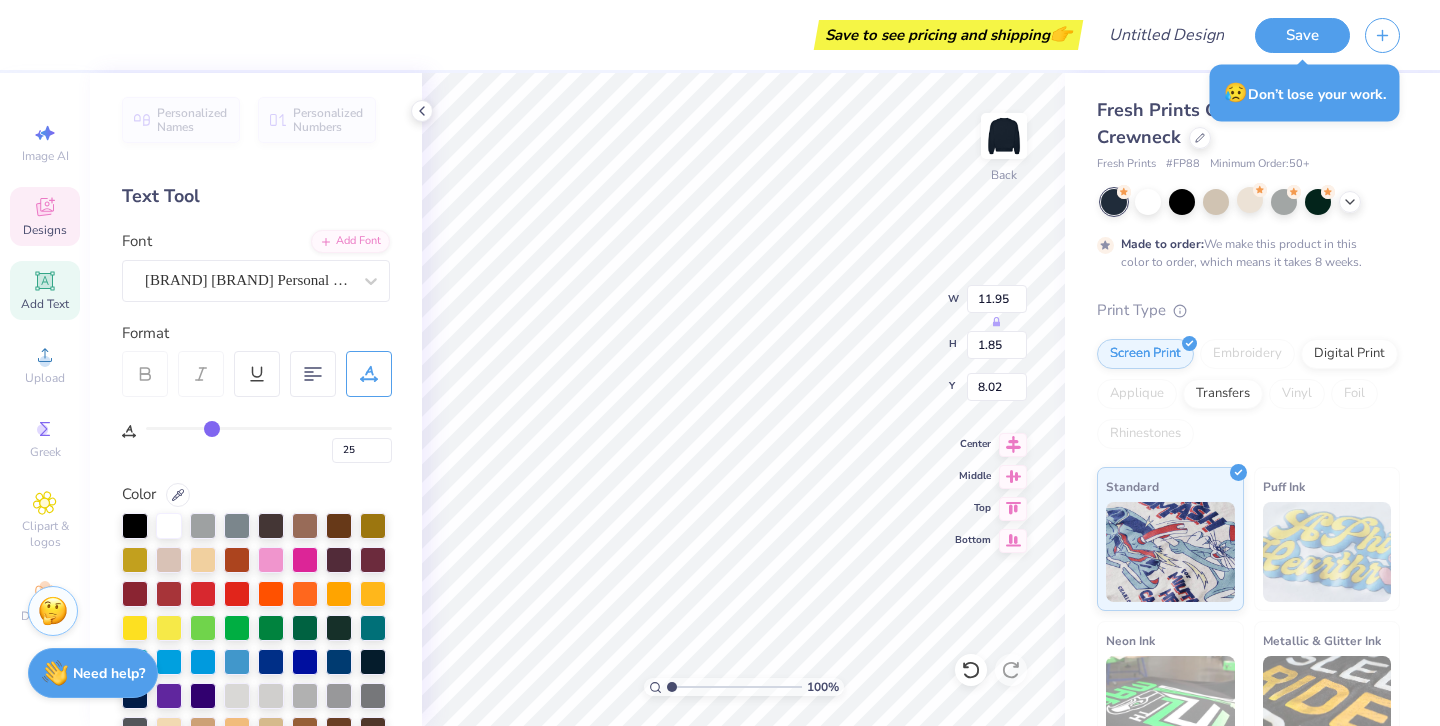 type on "28" 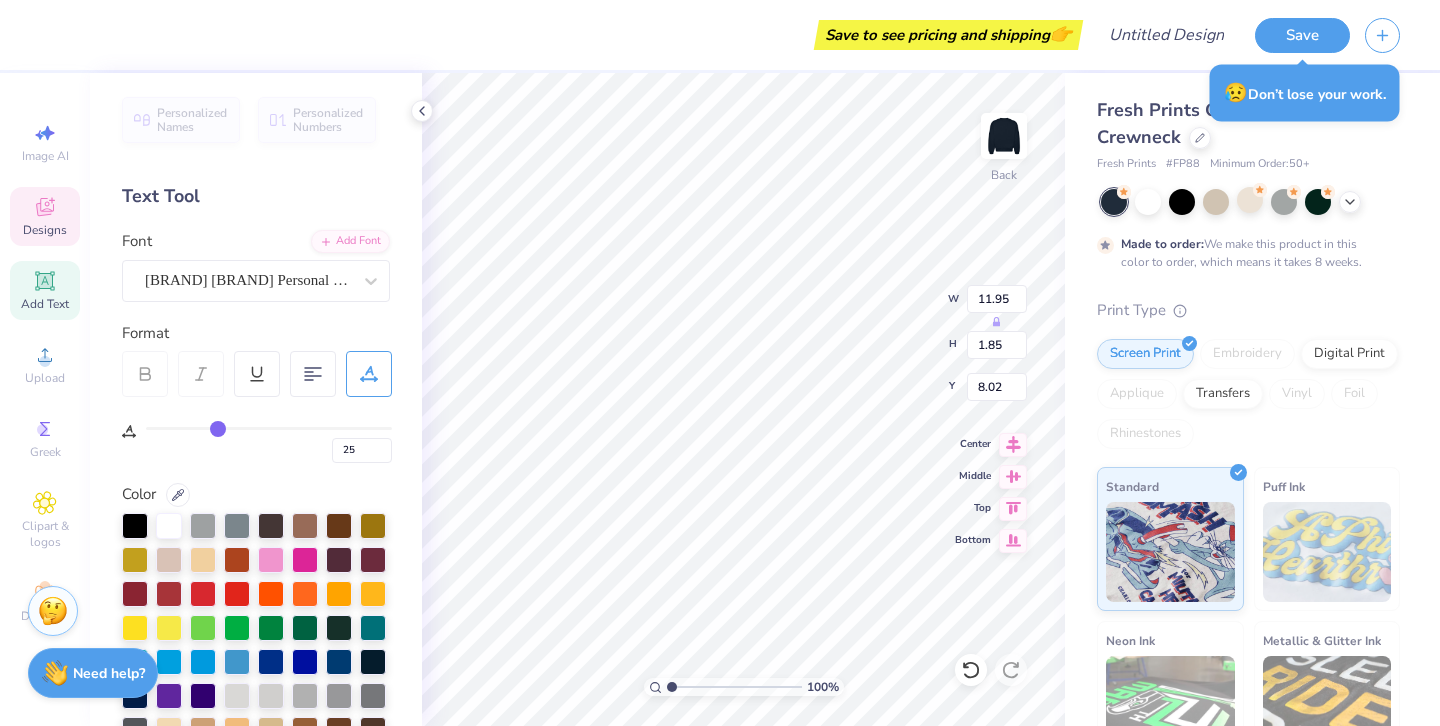 type on "28" 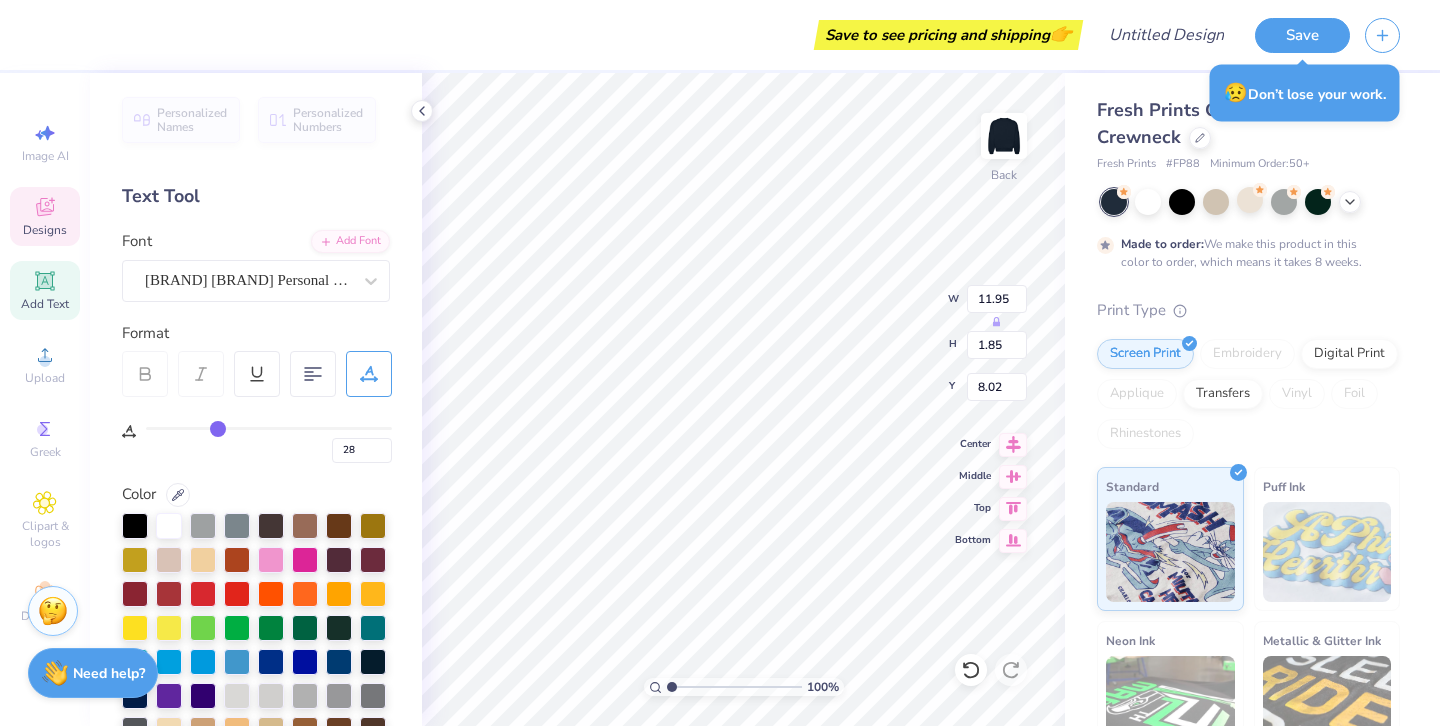 type on "29" 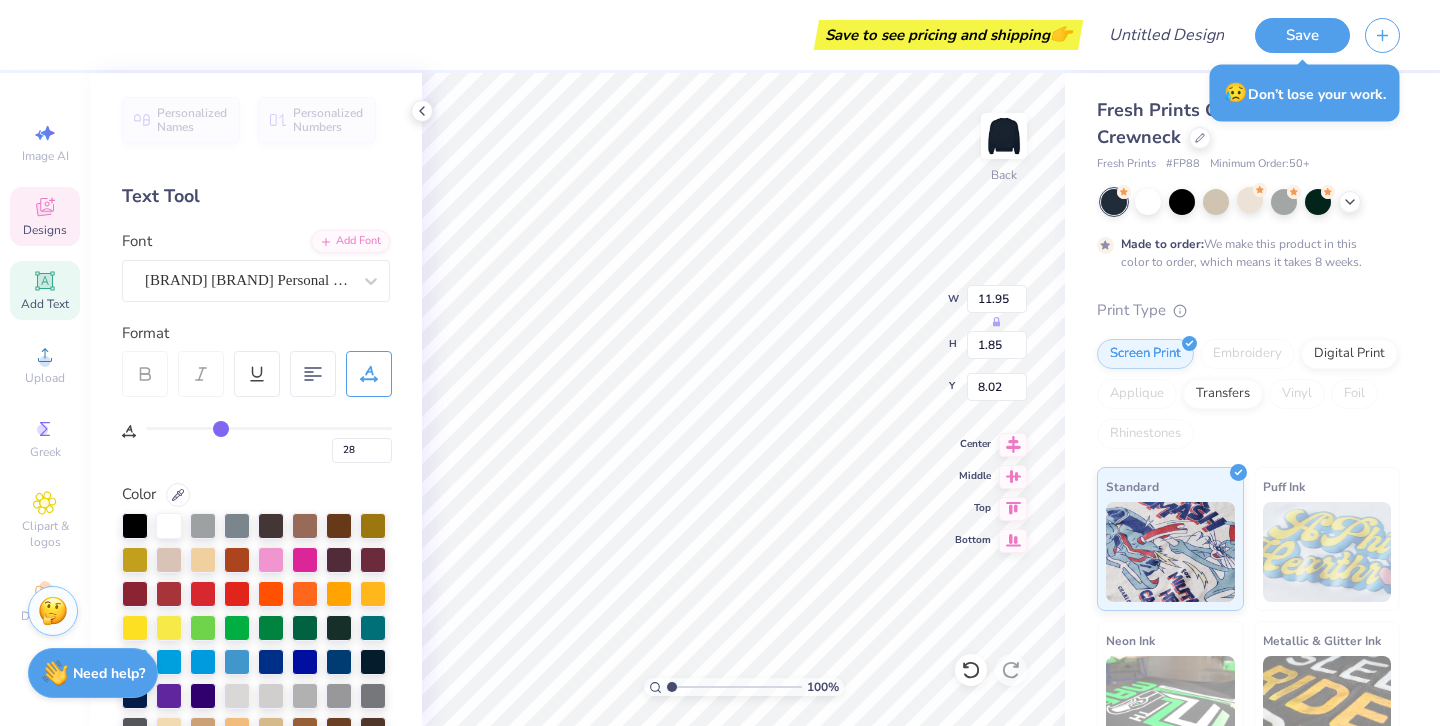 type on "29" 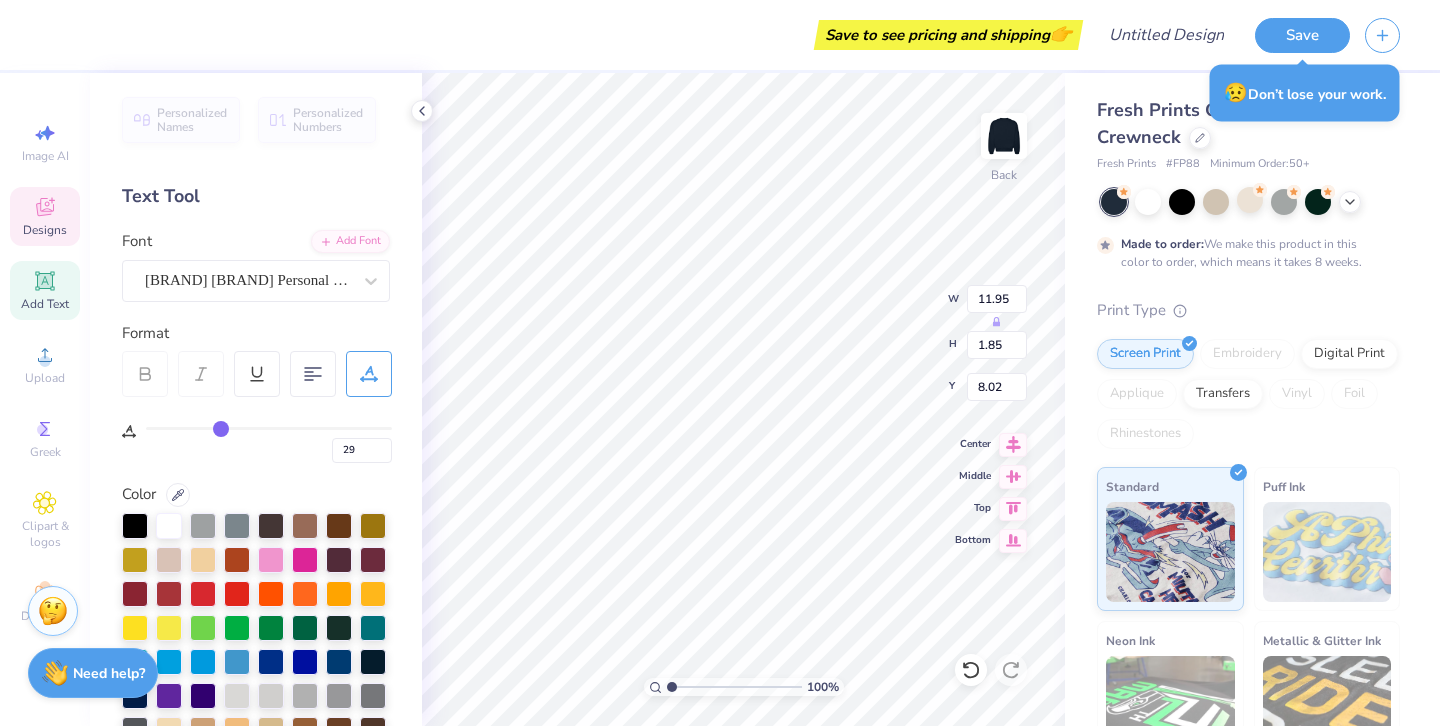type on "31" 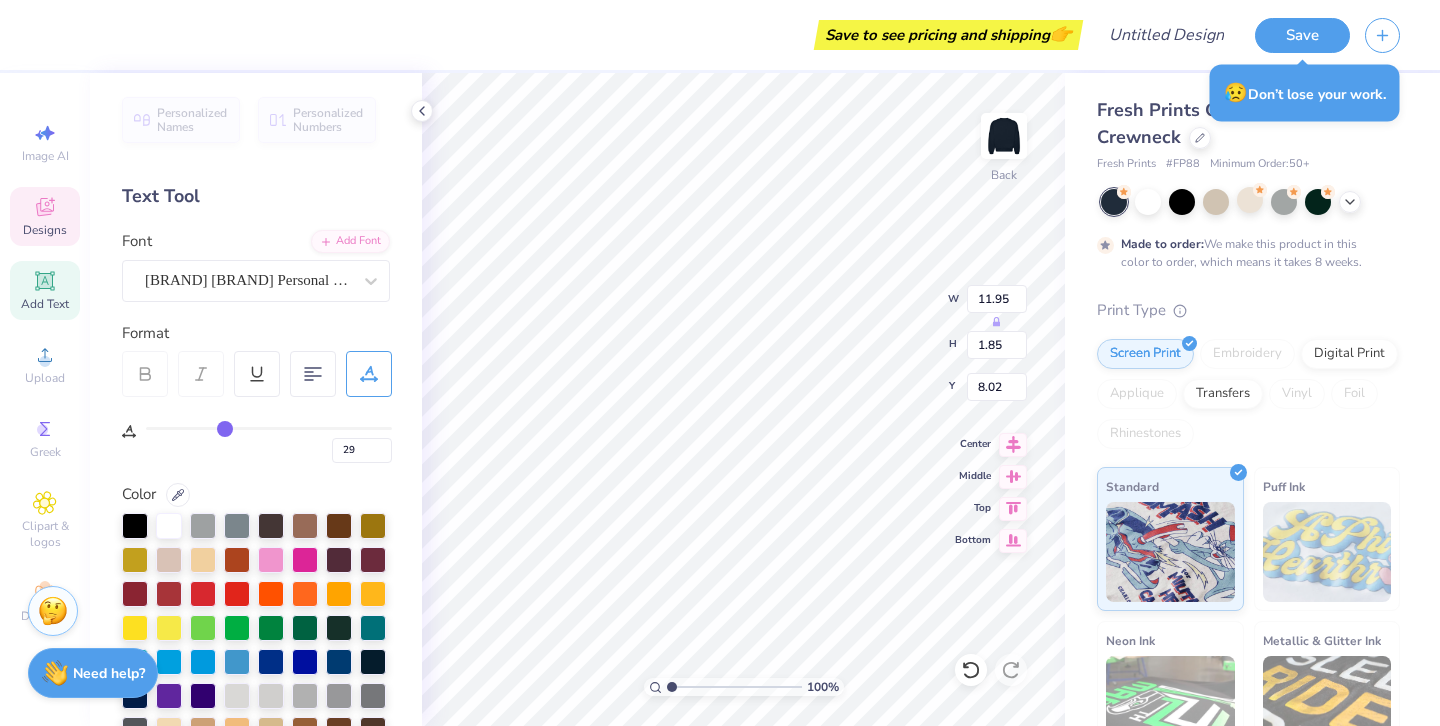 type on "31" 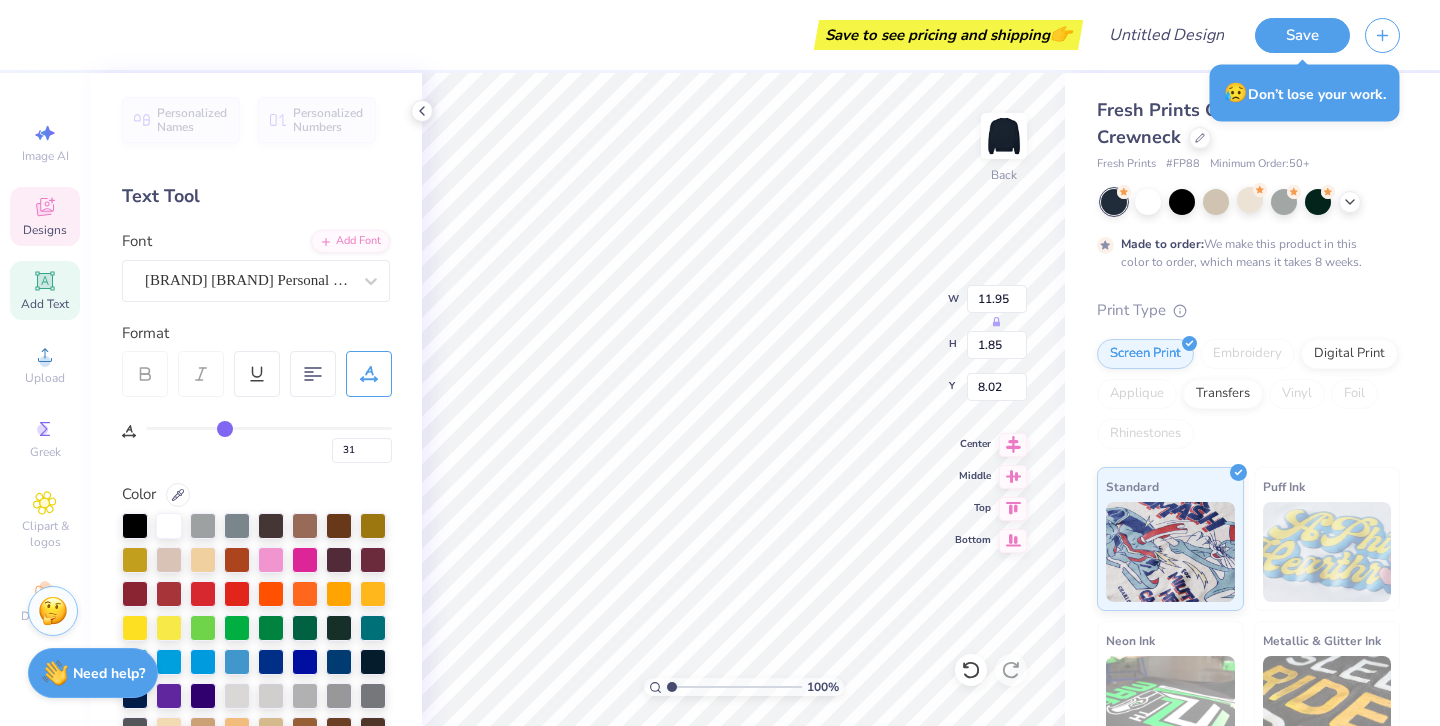 type on "34" 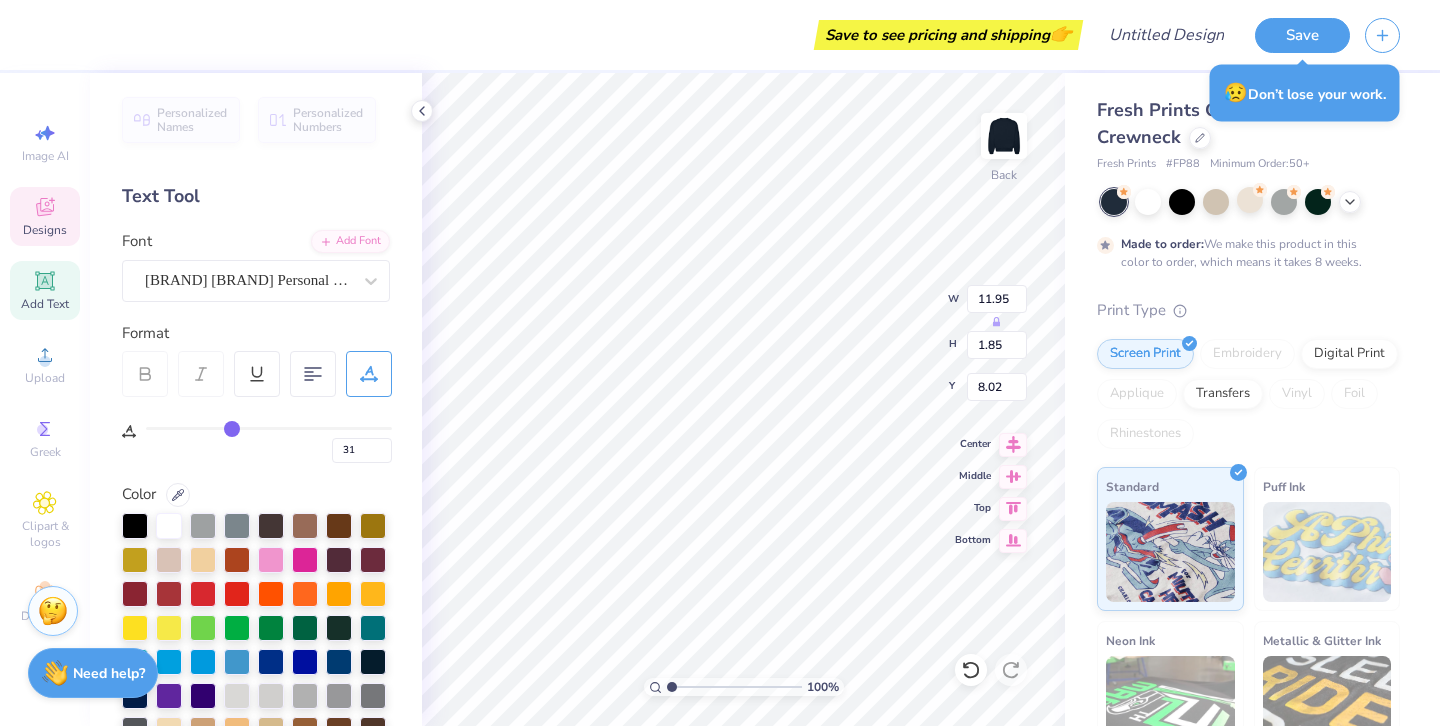 type on "34" 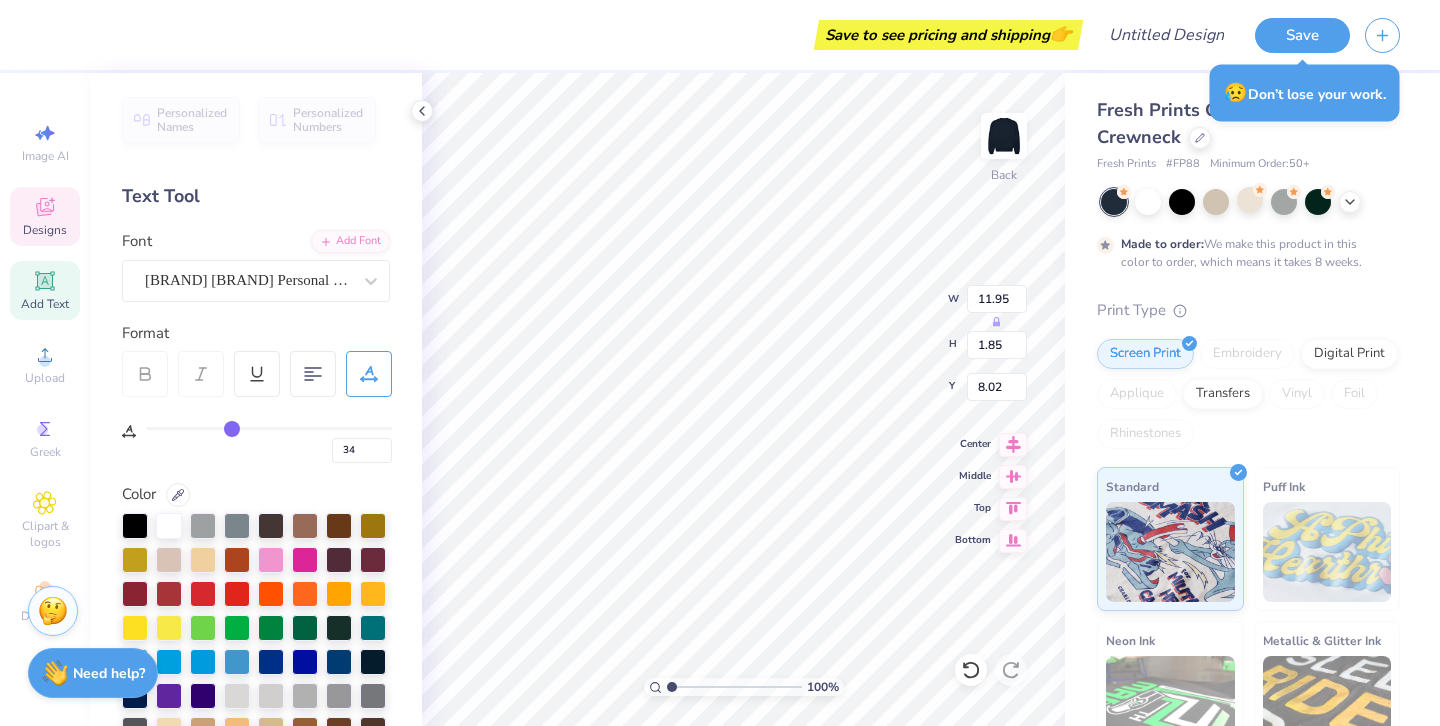 type on "35" 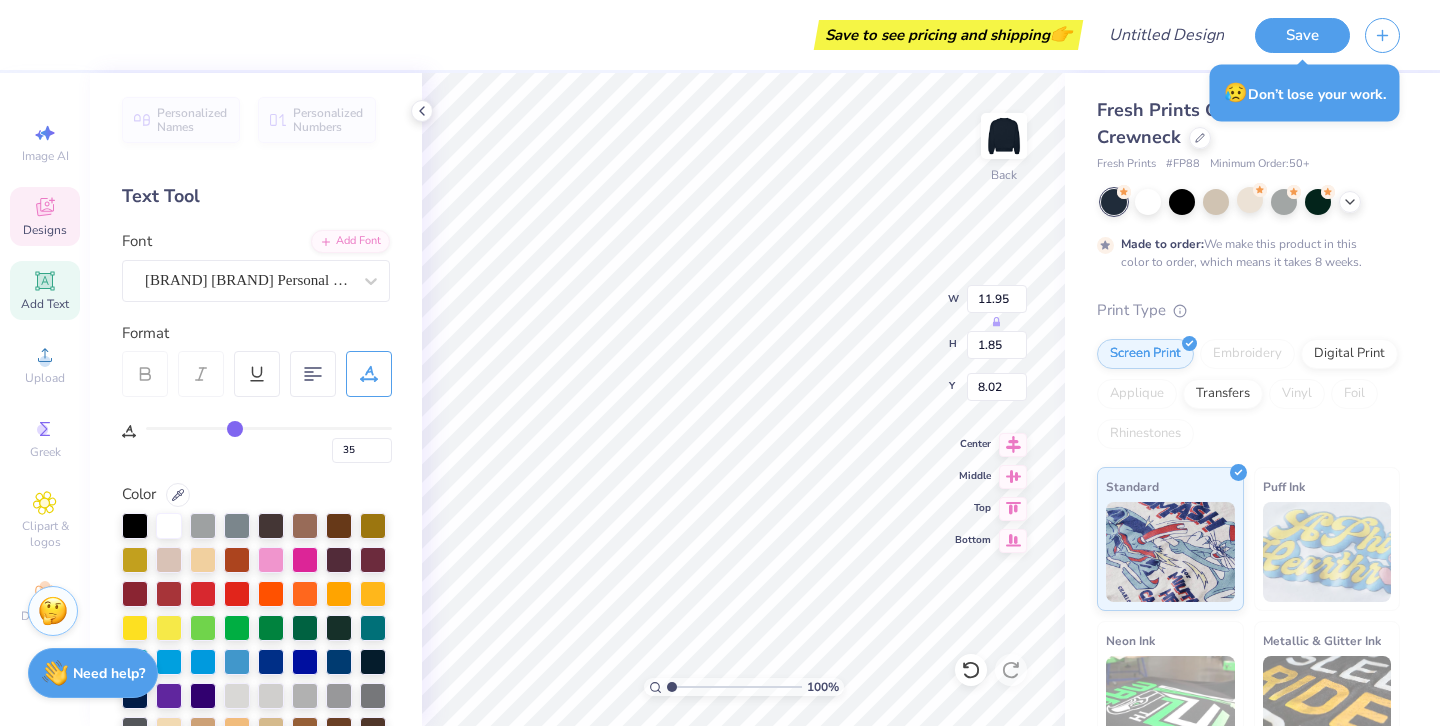 type on "36" 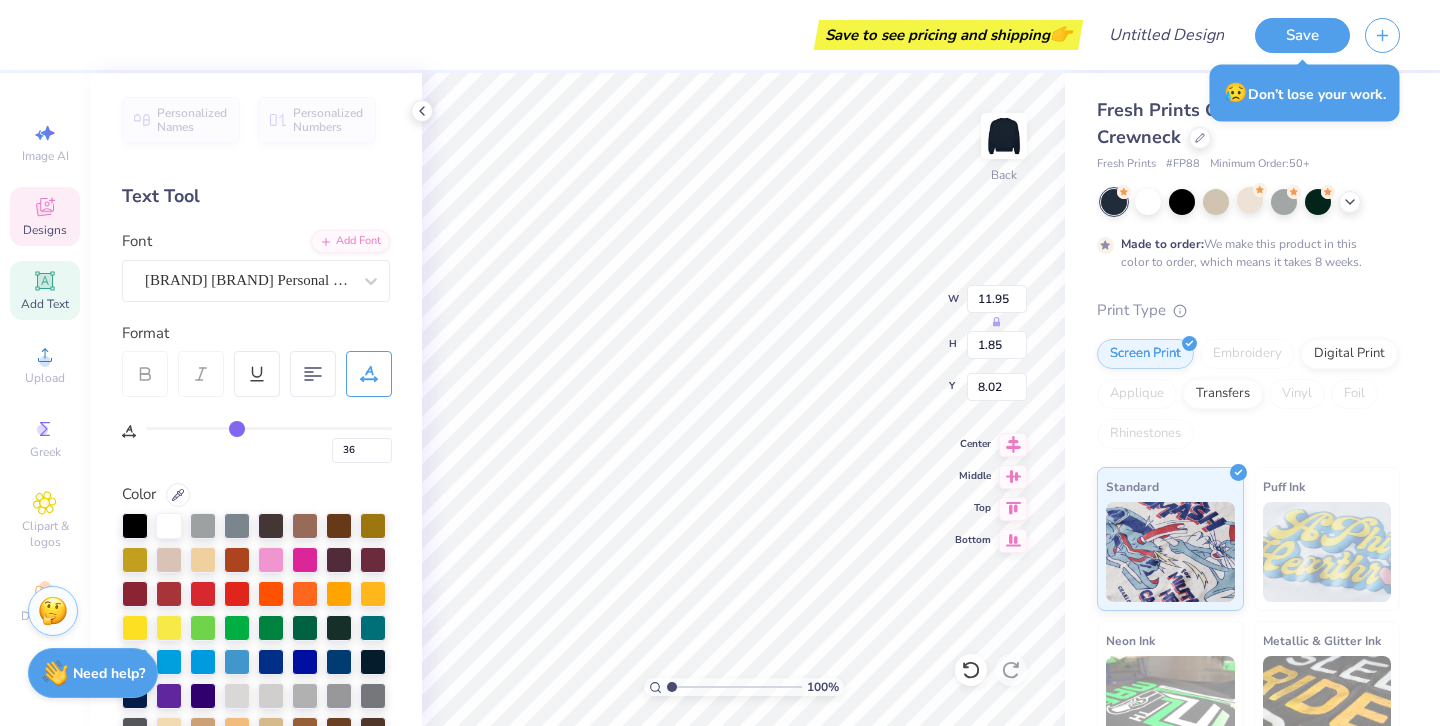 type on "37" 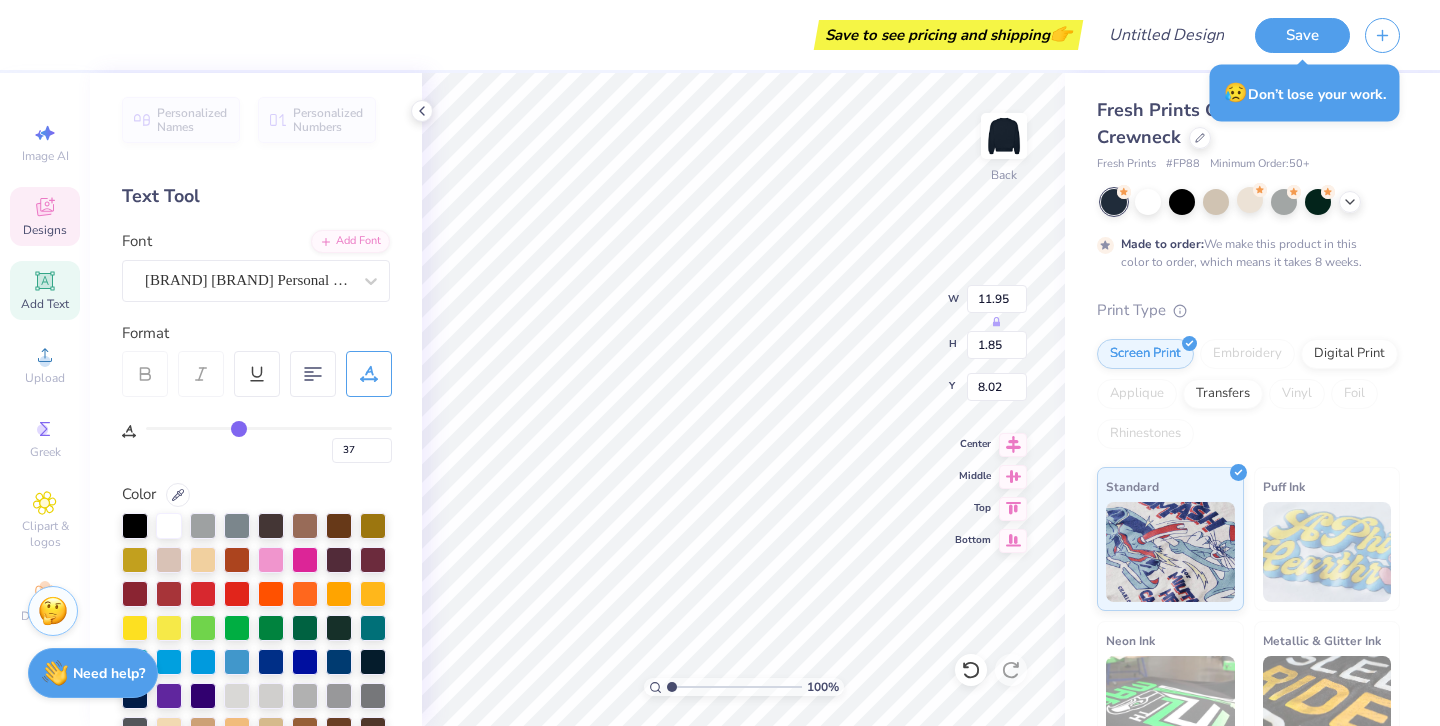 type on "36" 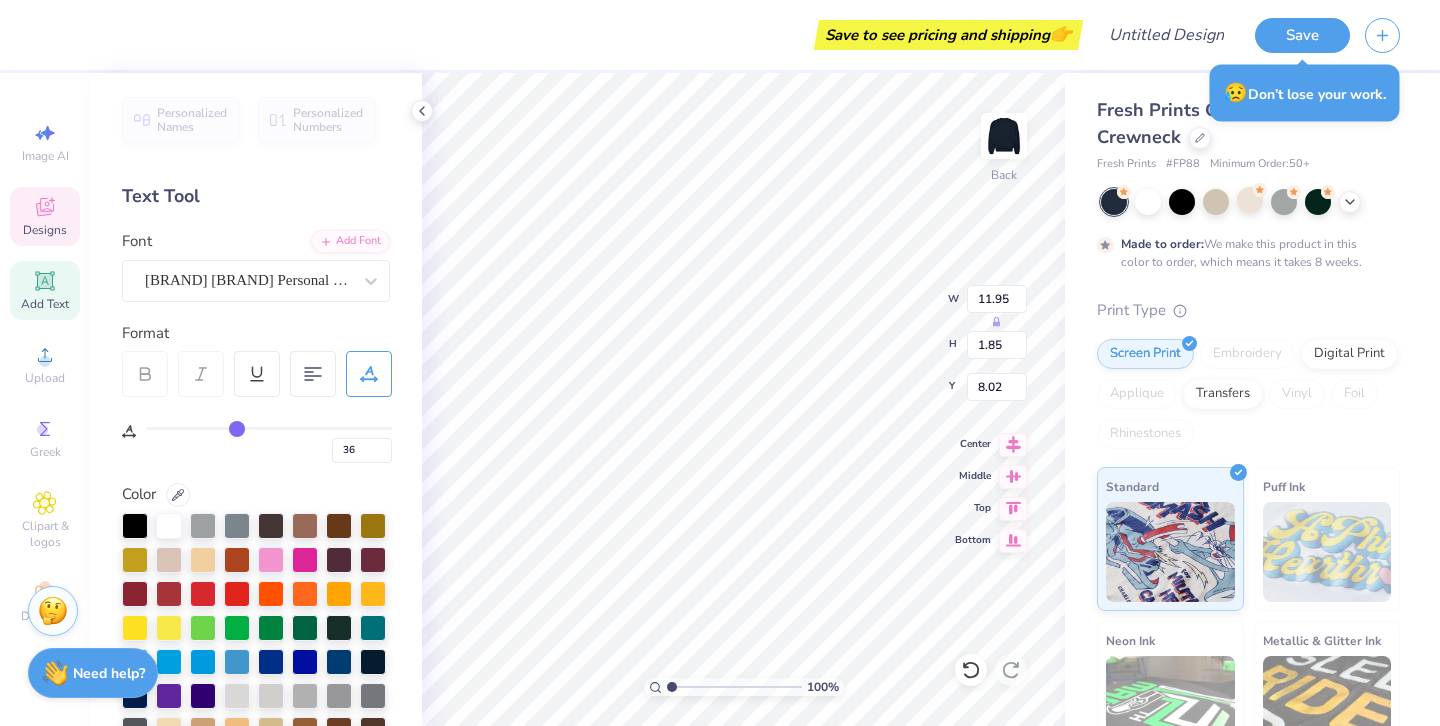 drag, startPoint x: 153, startPoint y: 428, endPoint x: 237, endPoint y: 429, distance: 84.00595 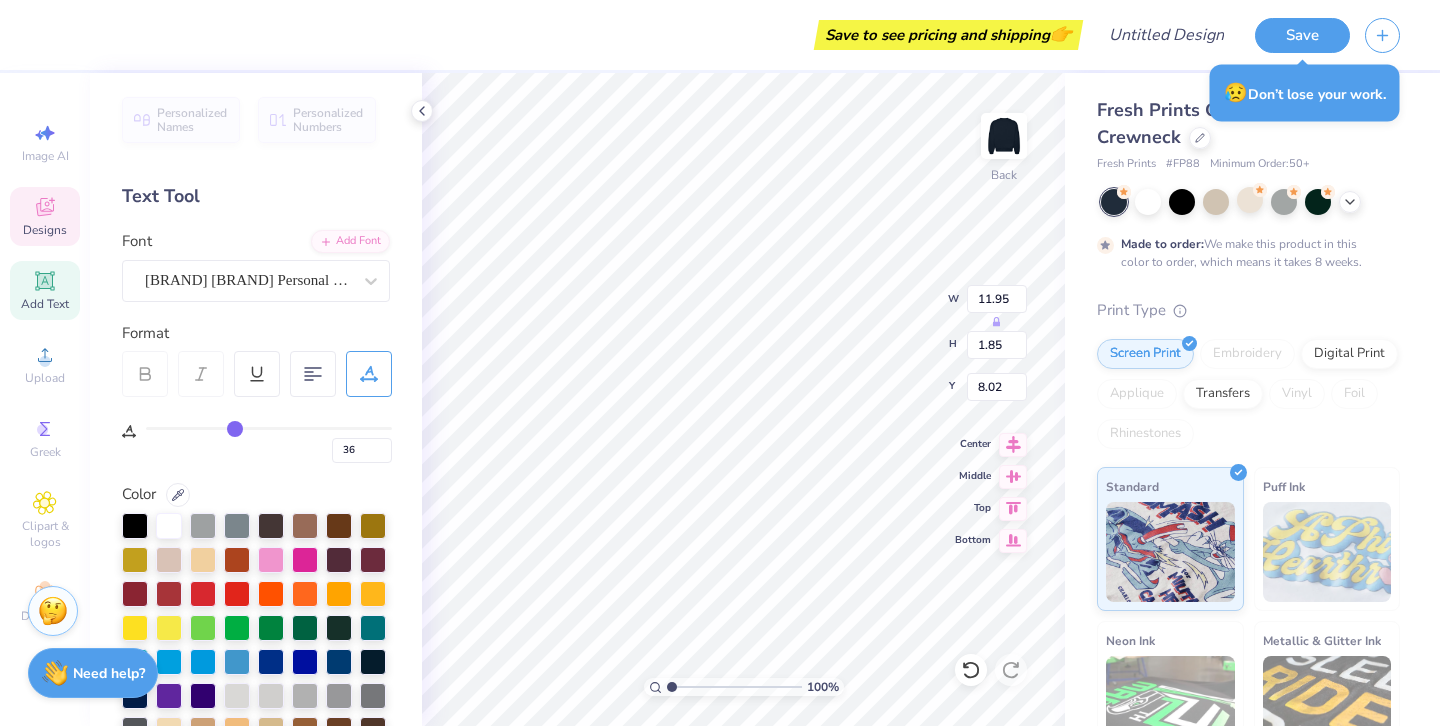 type on "35" 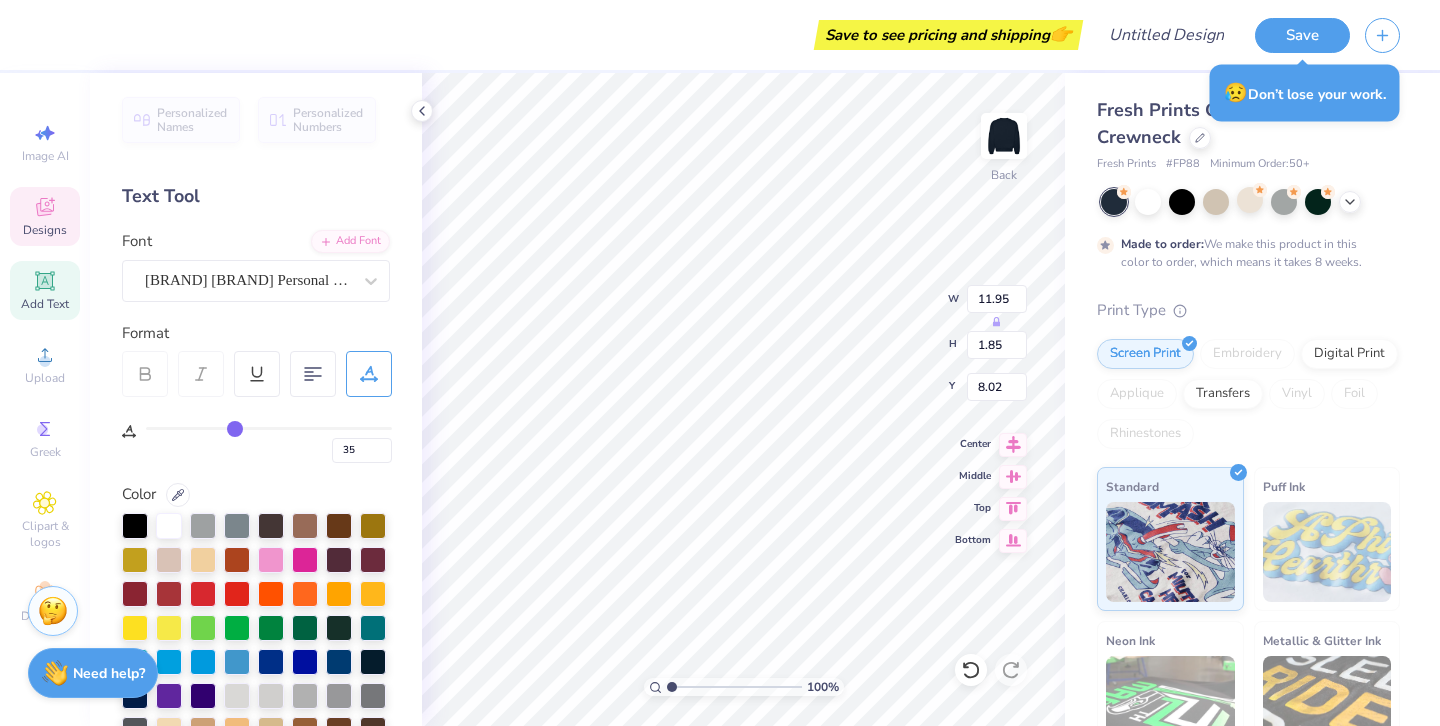 type on "32" 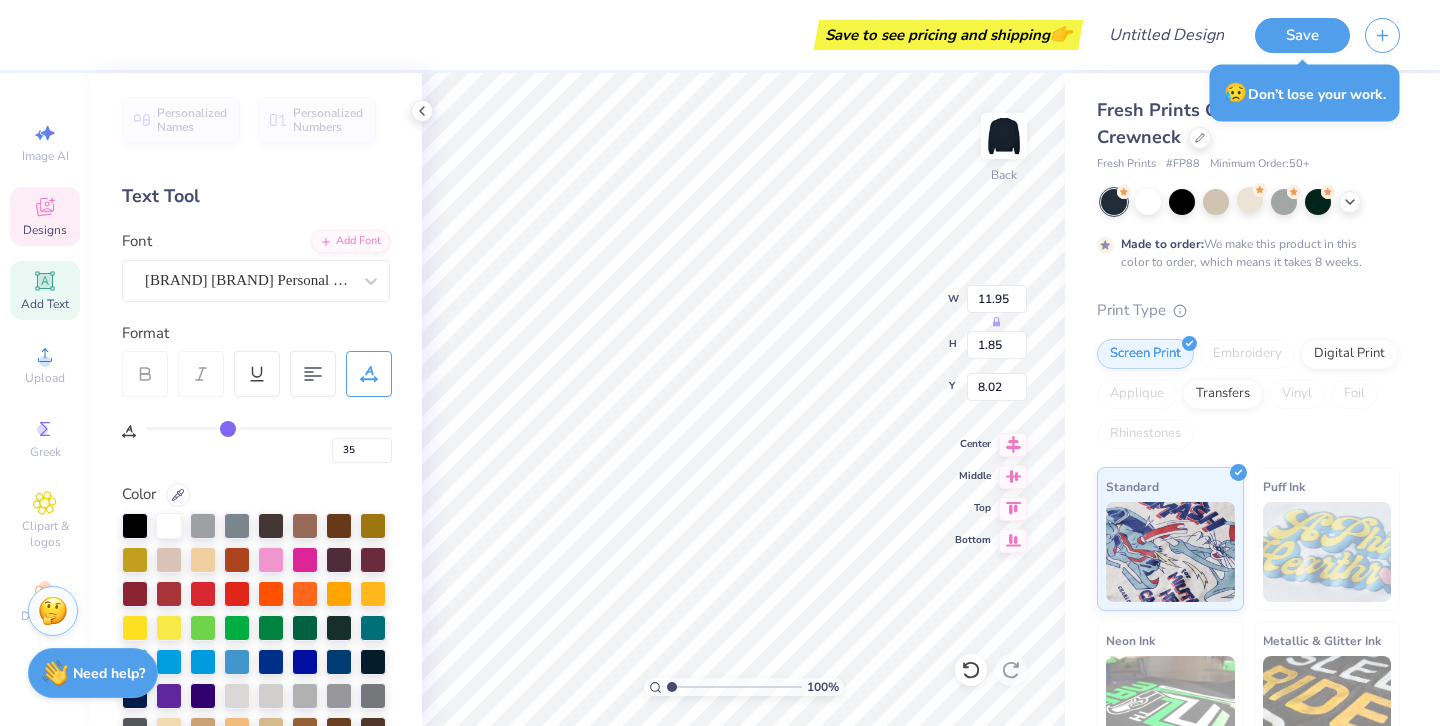 type on "32" 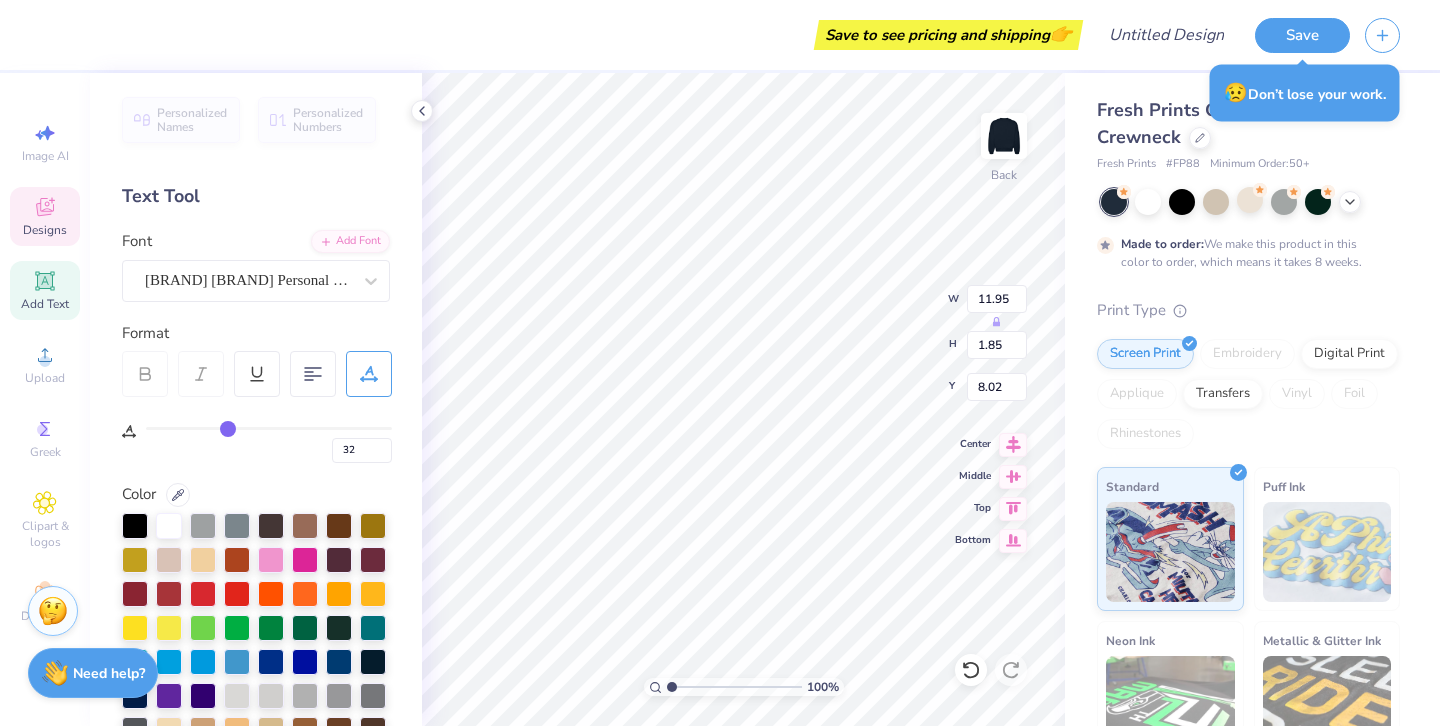 type on "27" 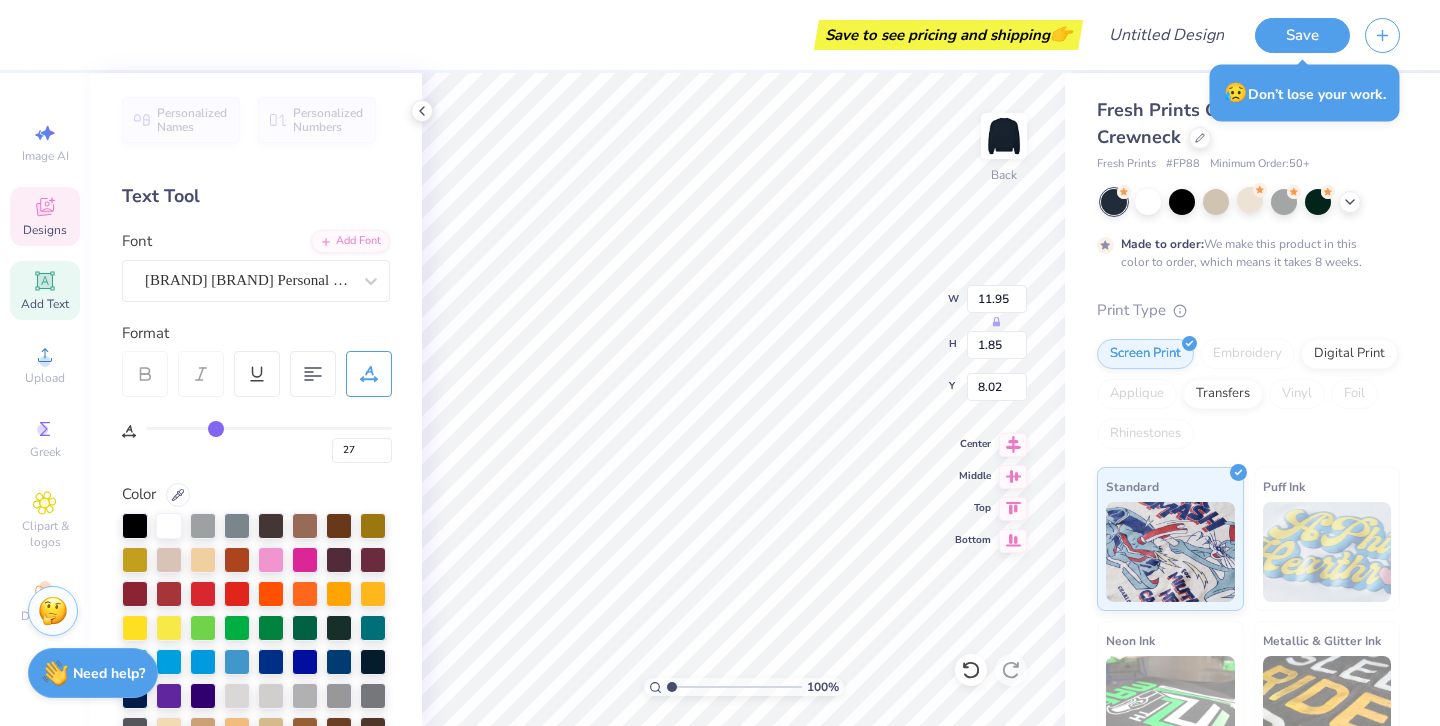 type on "12" 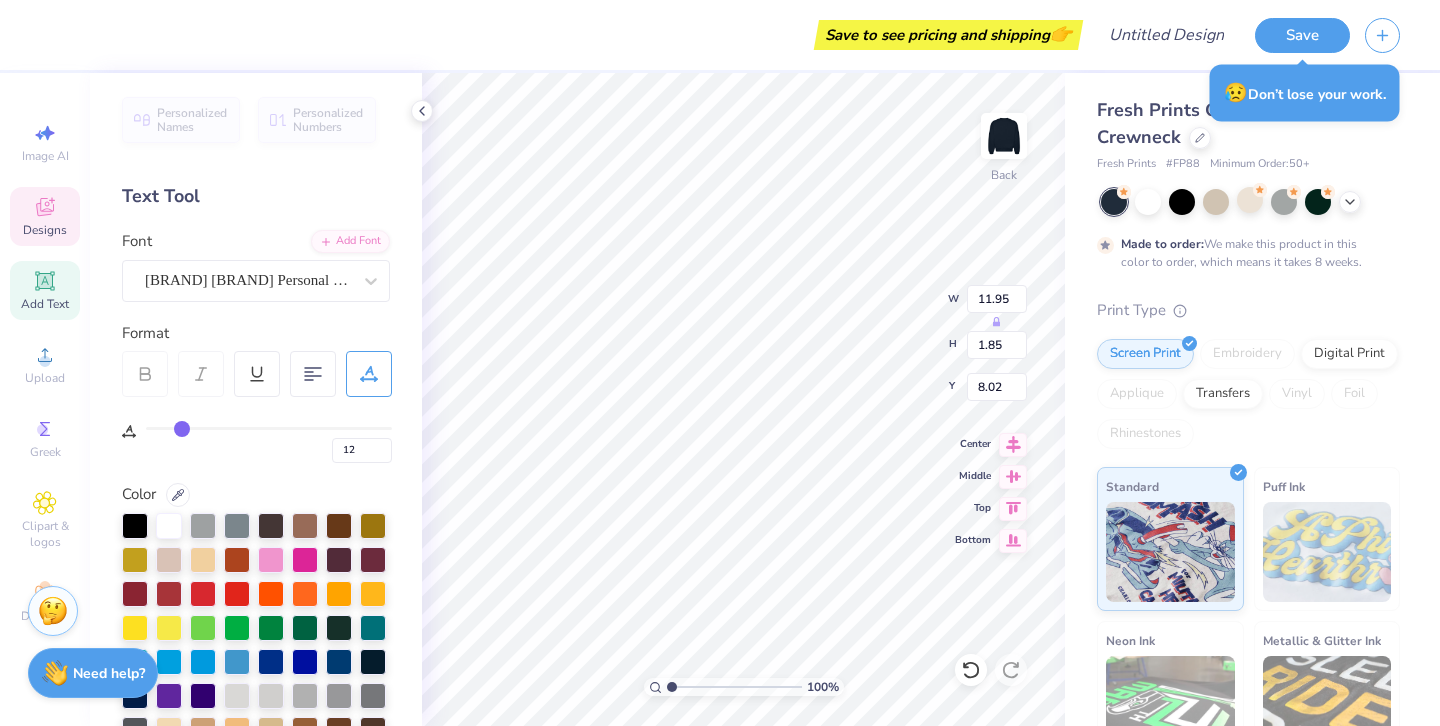 type on "0" 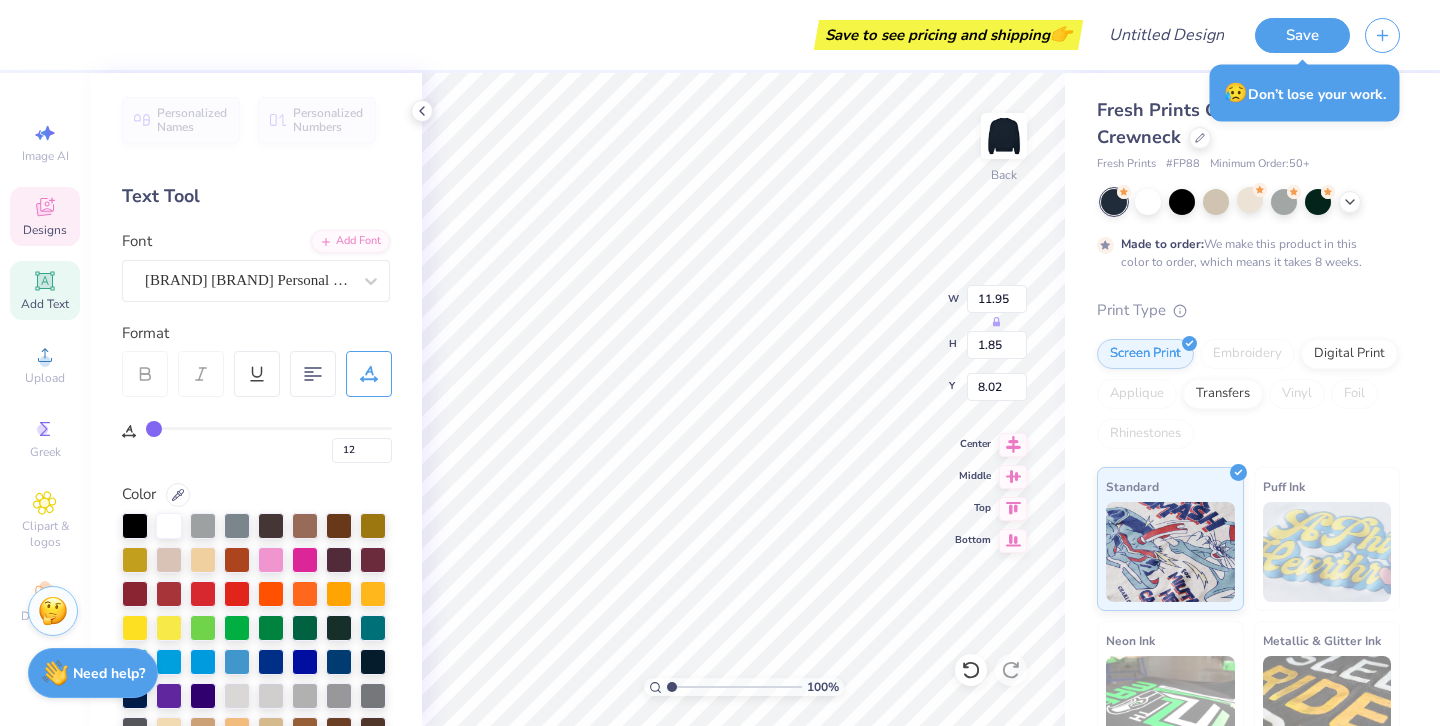 type on "0" 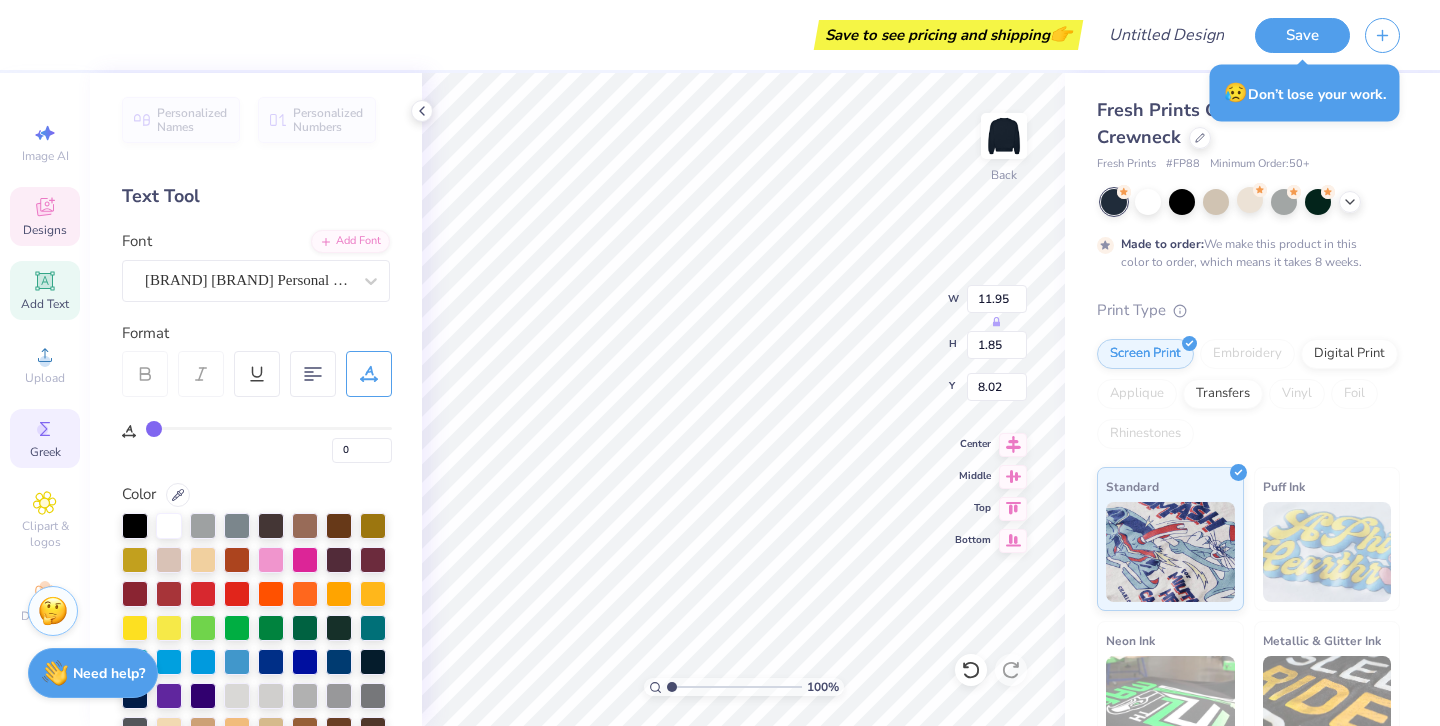 drag, startPoint x: 237, startPoint y: 429, endPoint x: 66, endPoint y: 421, distance: 171.18703 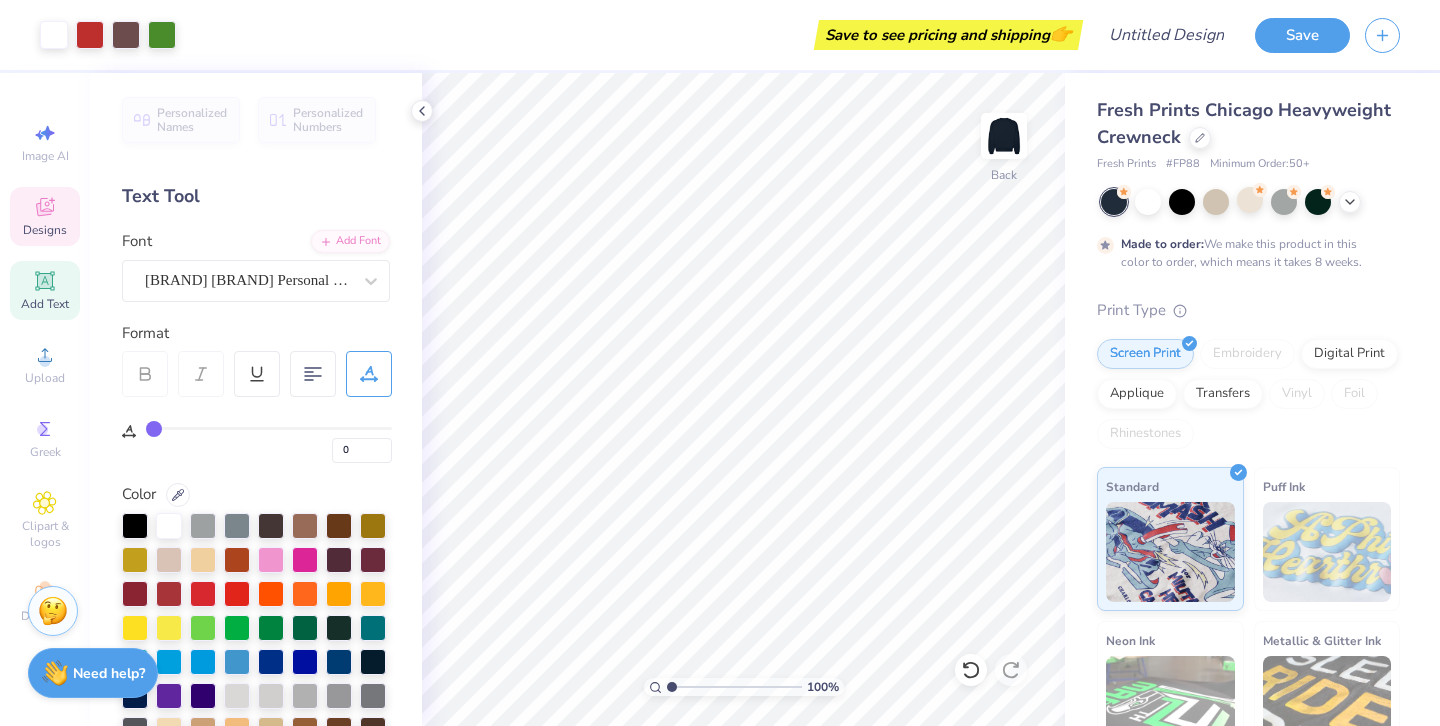 click 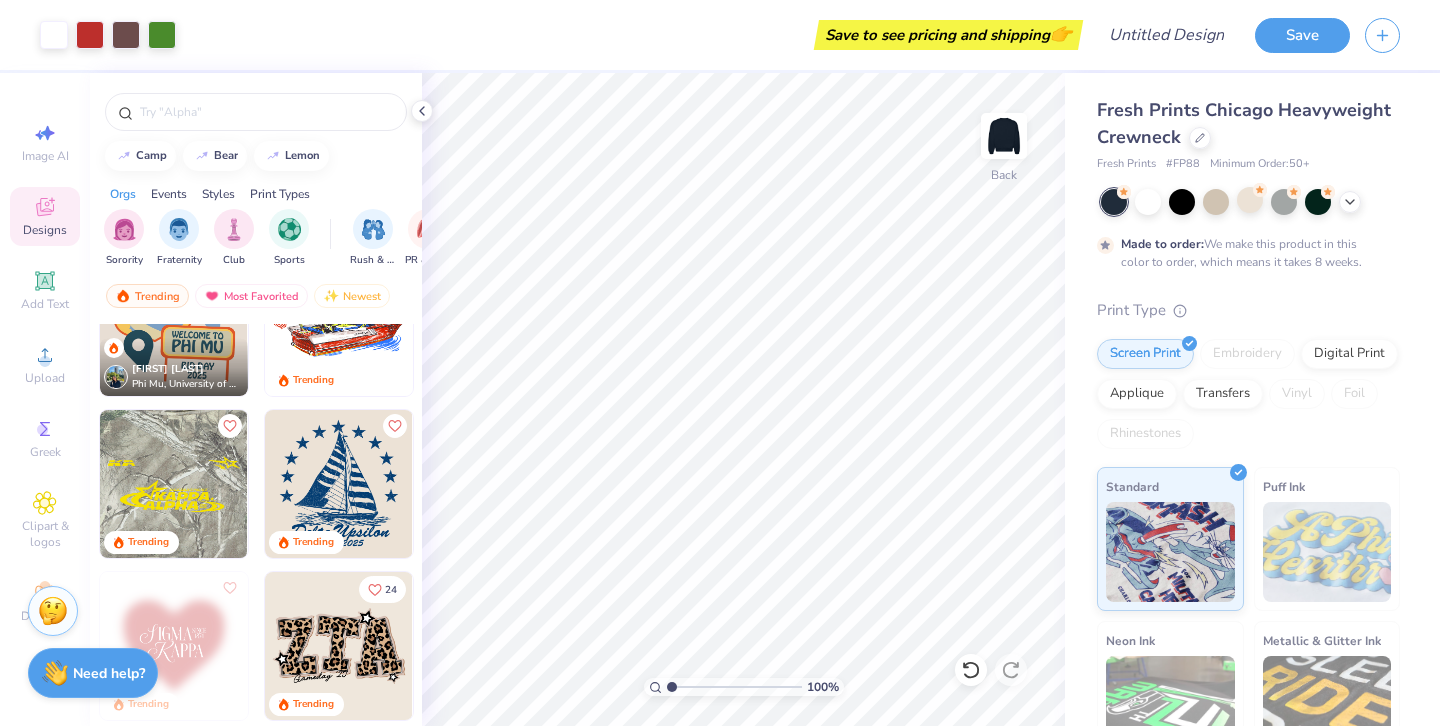 scroll, scrollTop: 1279, scrollLeft: 0, axis: vertical 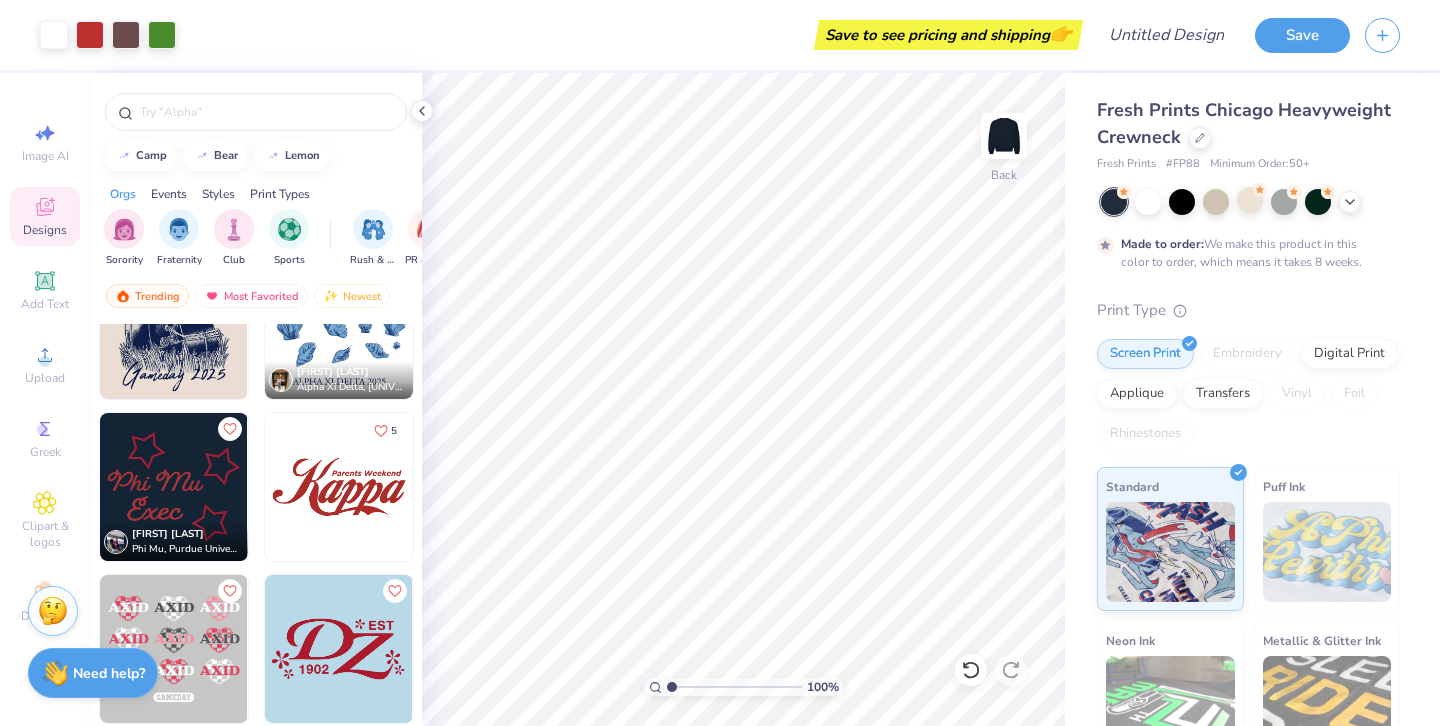 click at bounding box center (190, 649) 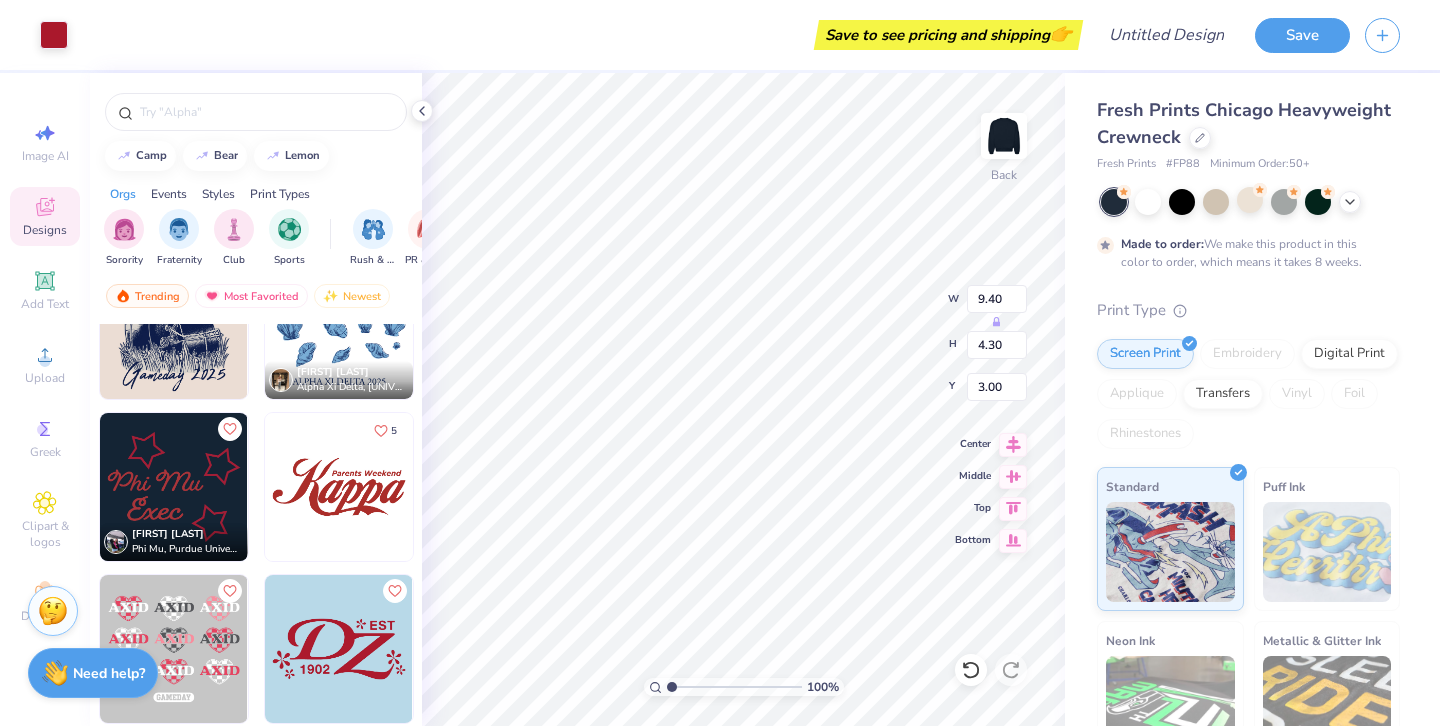 type on "9.40" 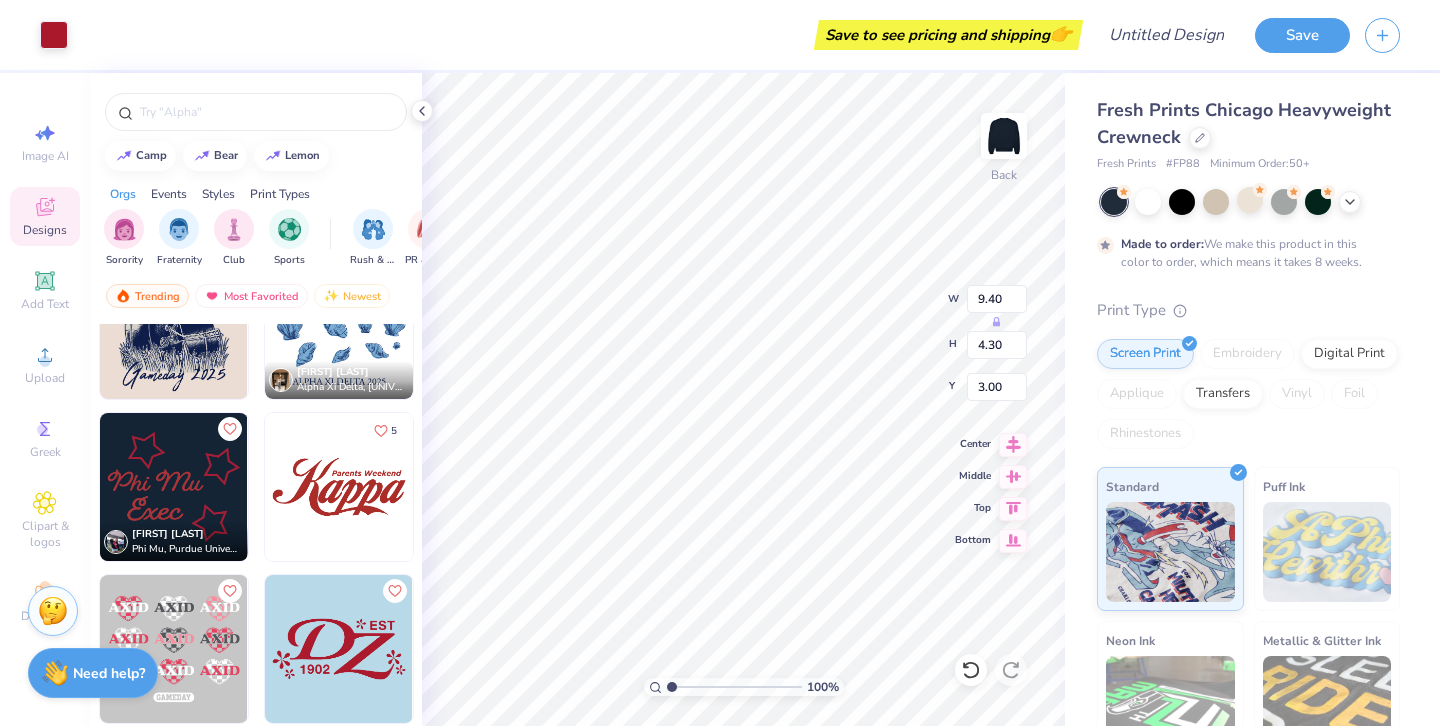 type on "4.30" 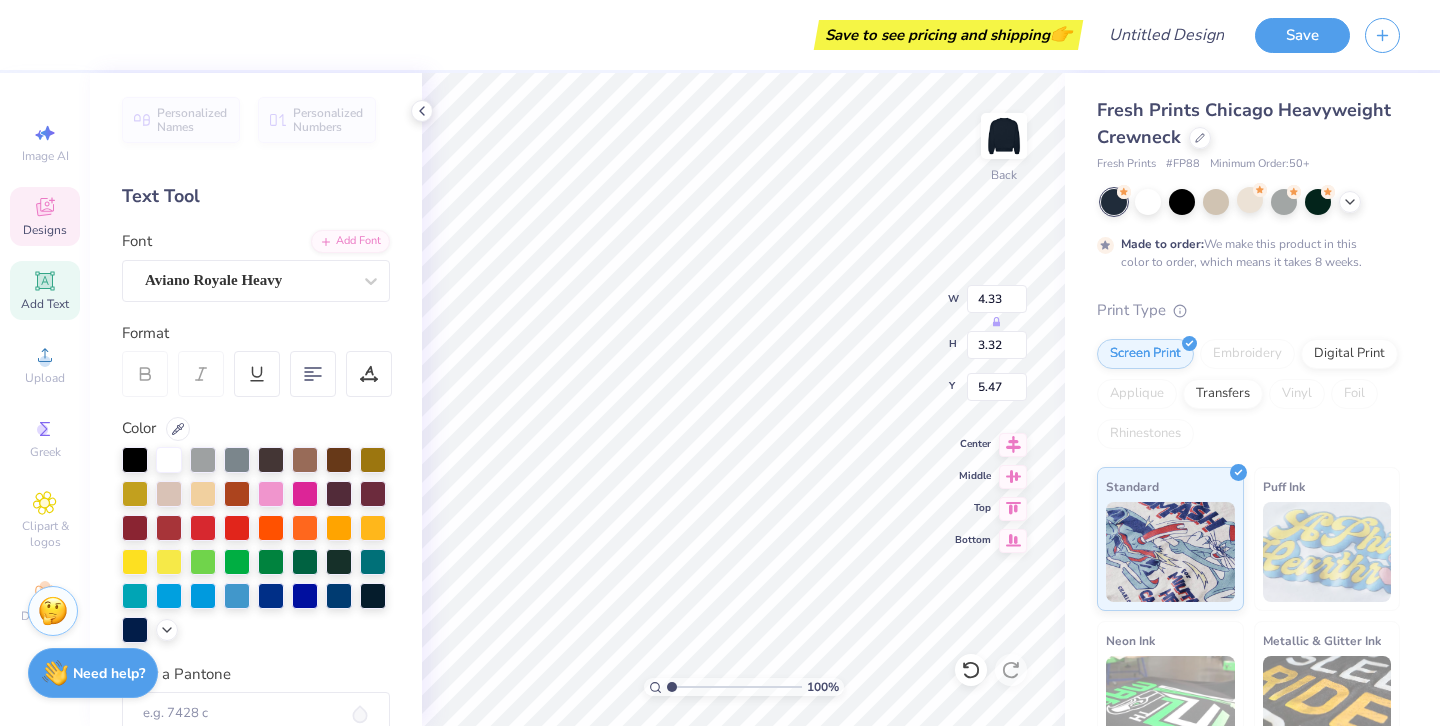 type on "P" 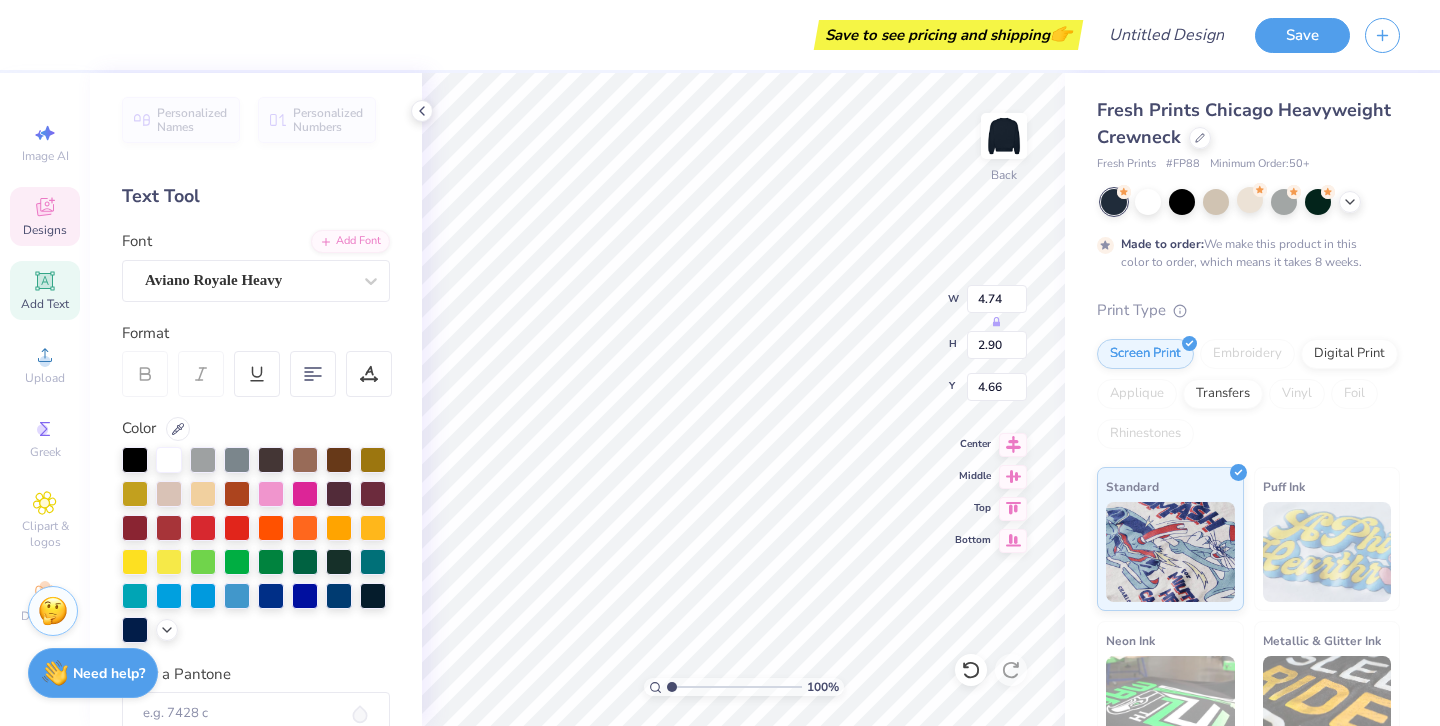 type on "4.06" 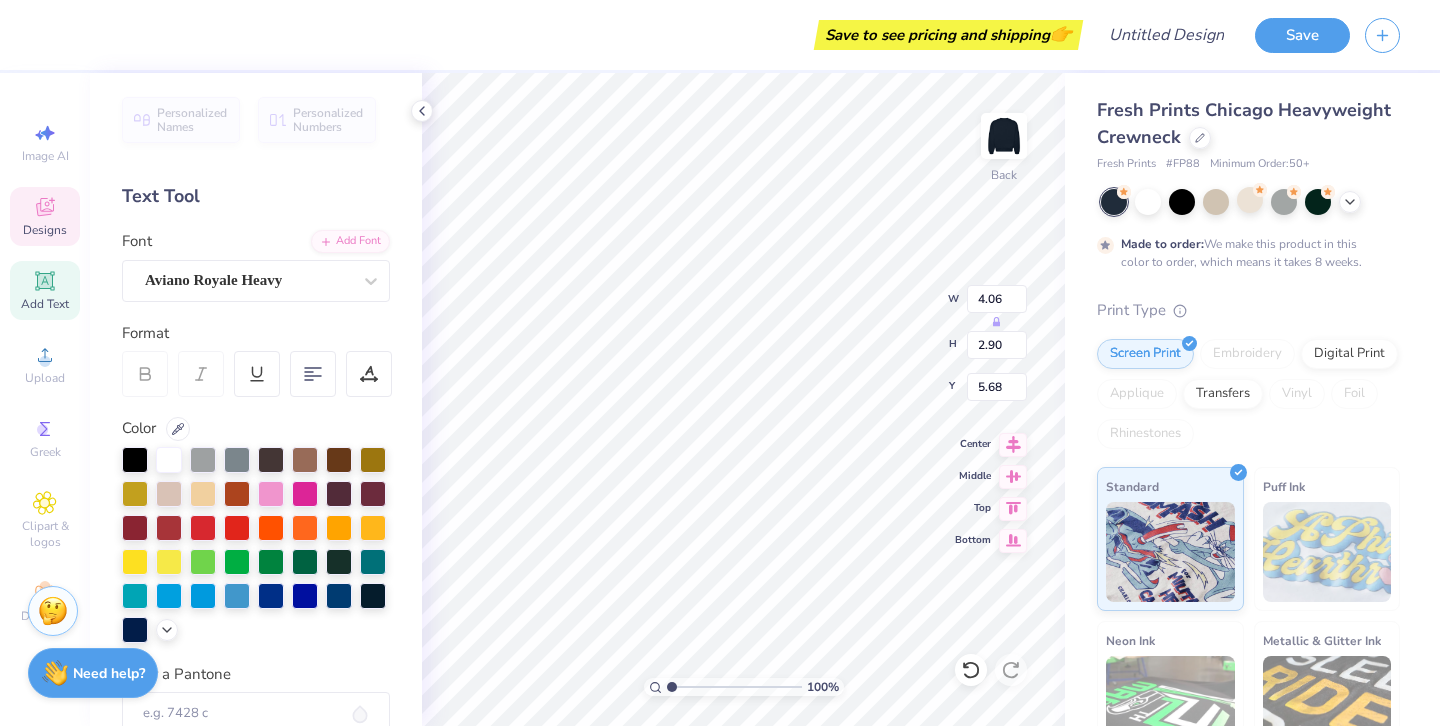type on "4.74" 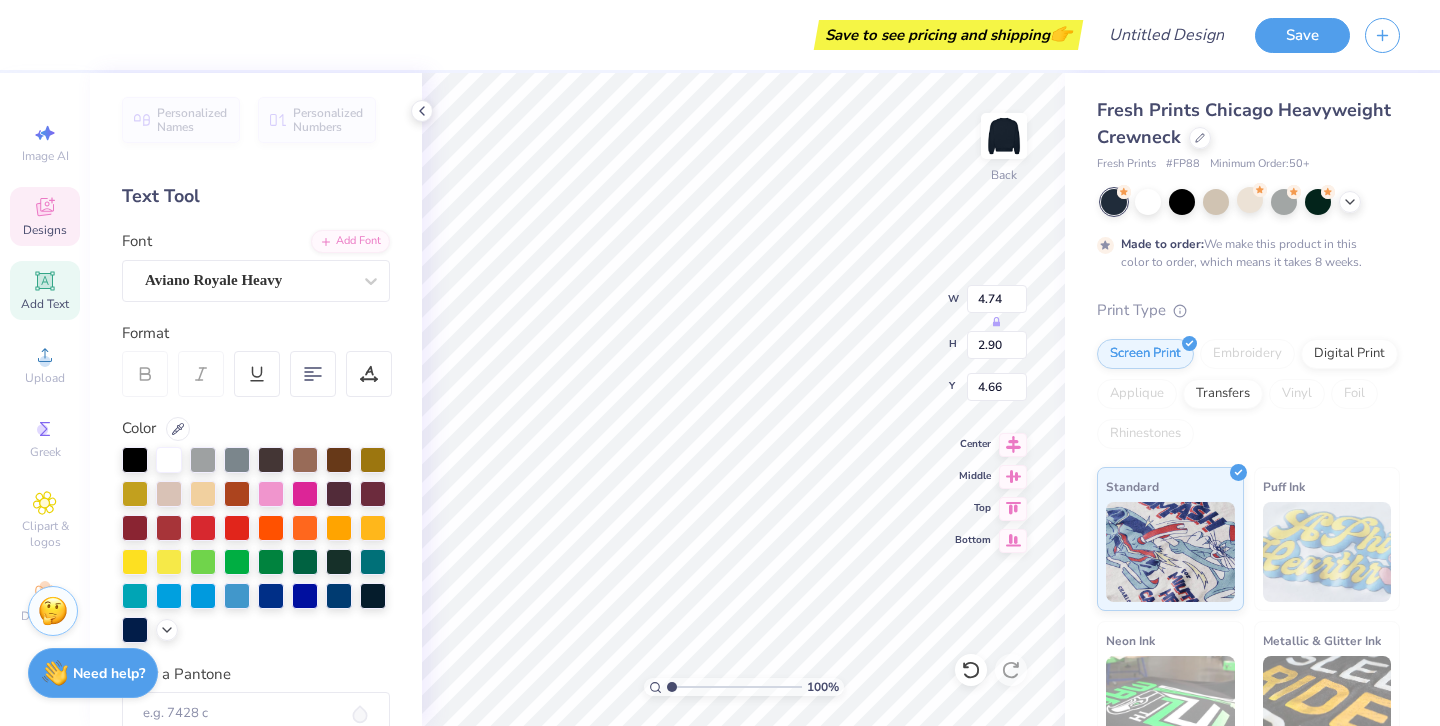 type on "4.79" 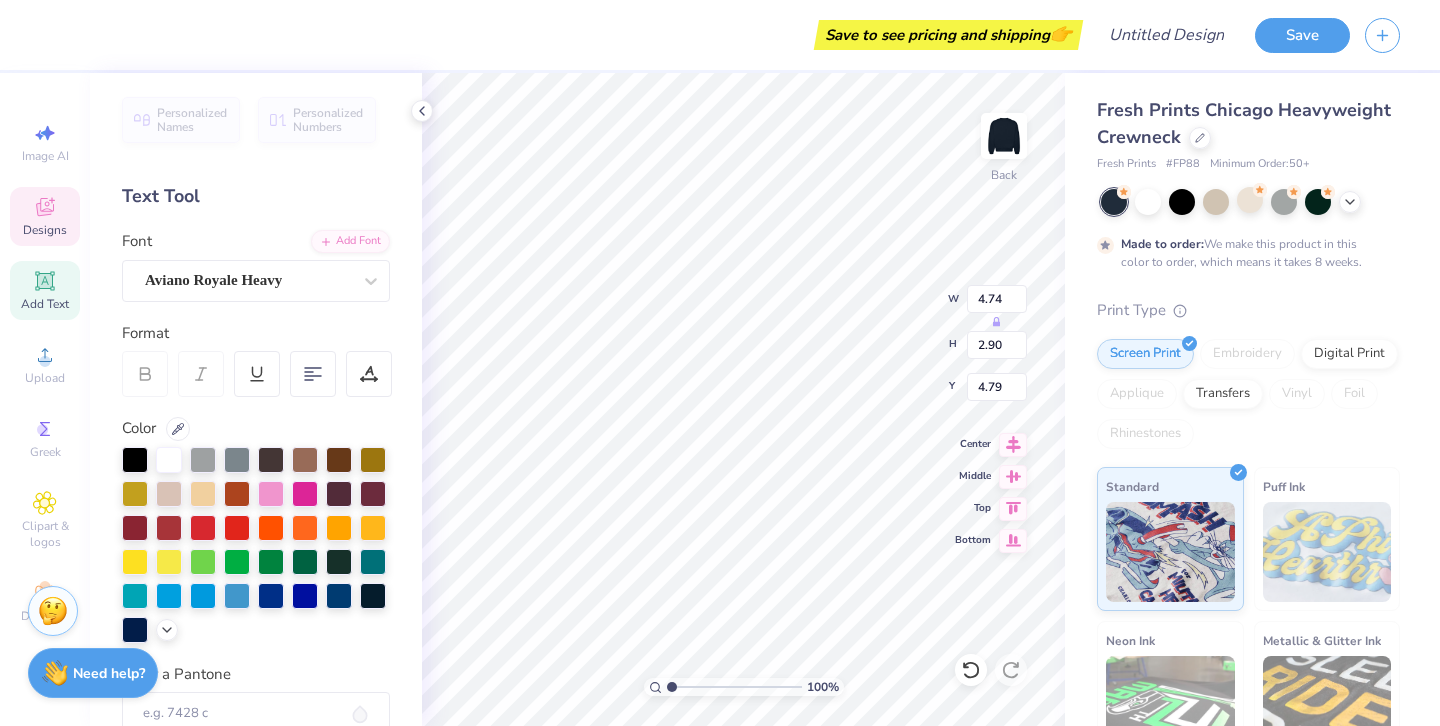 type on "4.06" 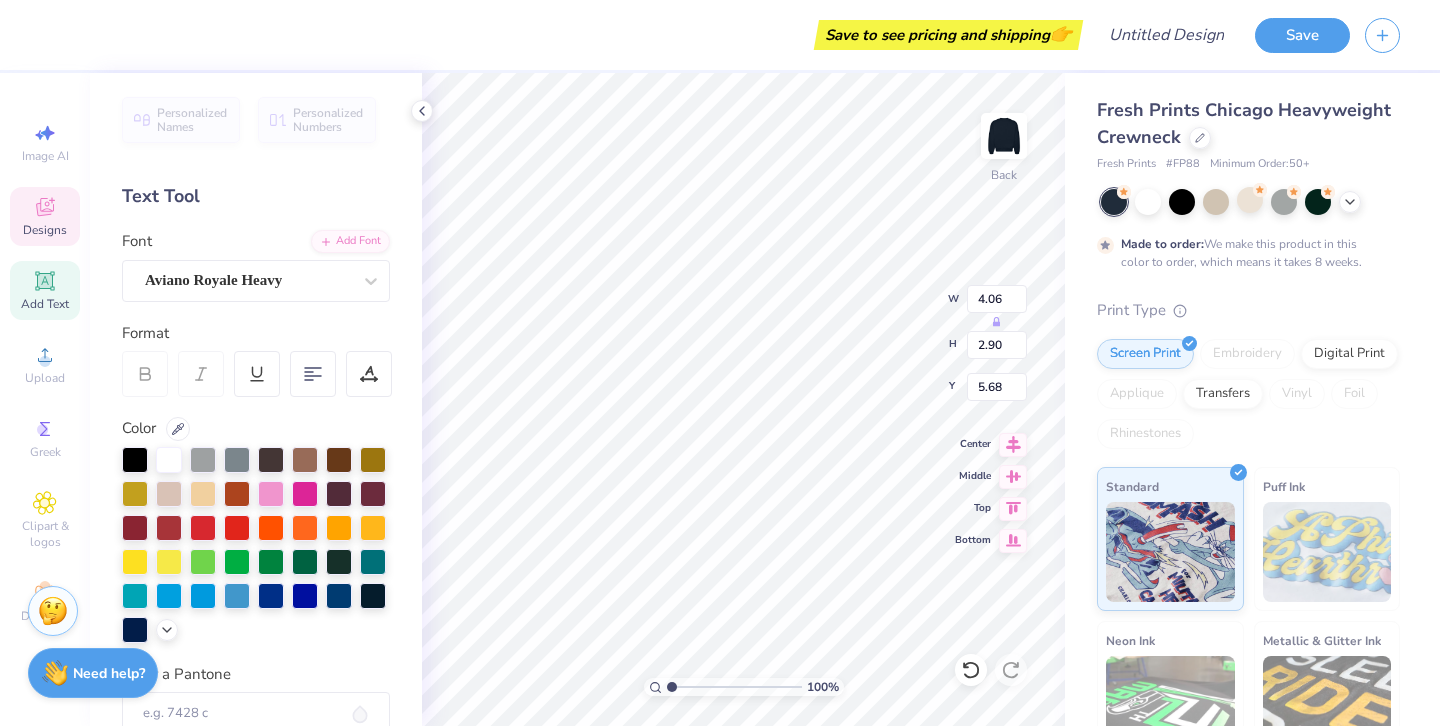 type on "4.74" 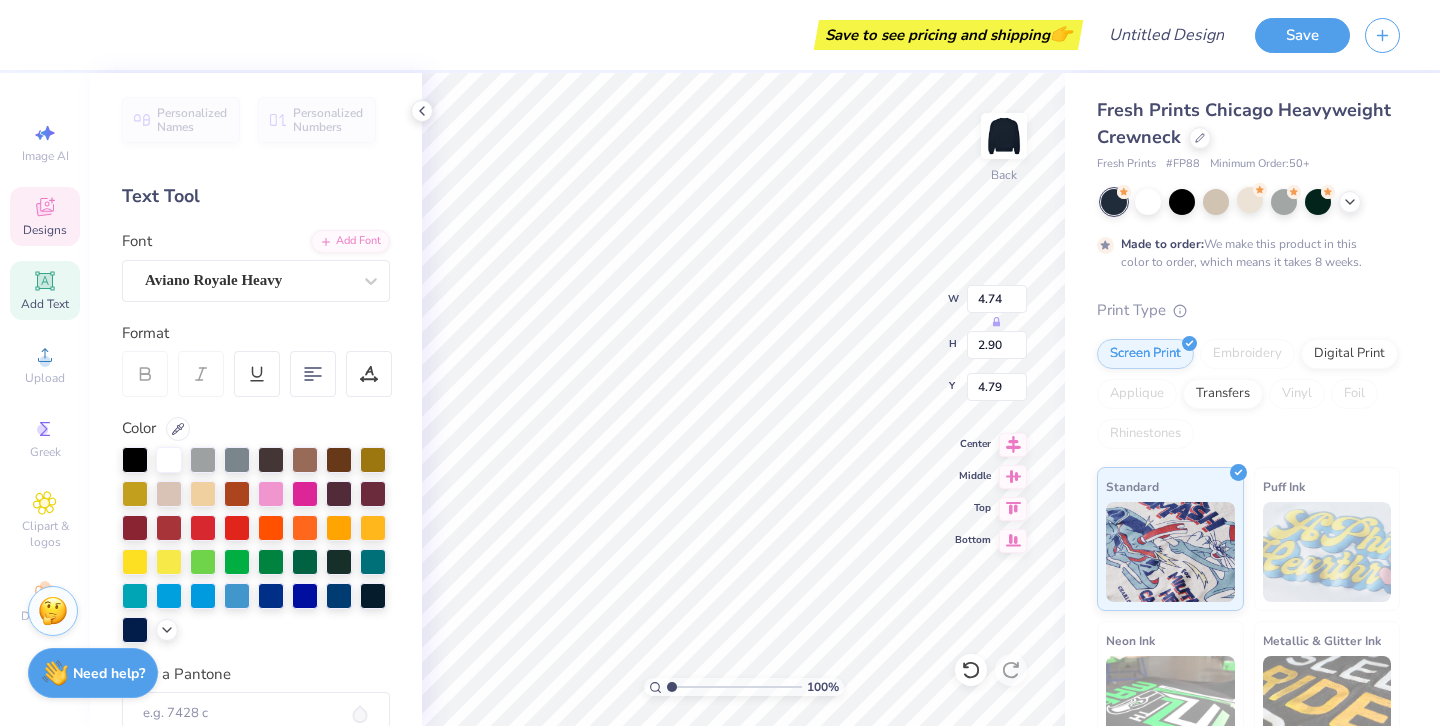 type on "4.06" 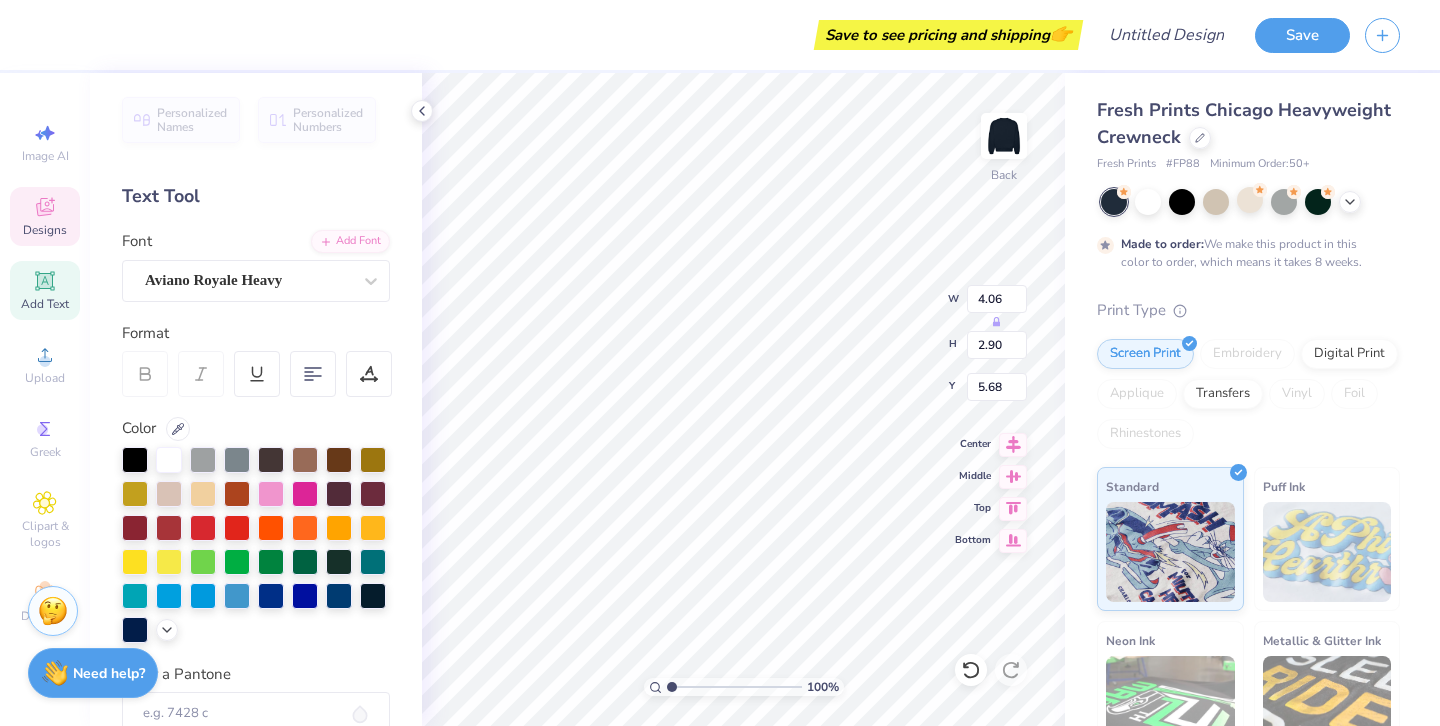 type on "4.74" 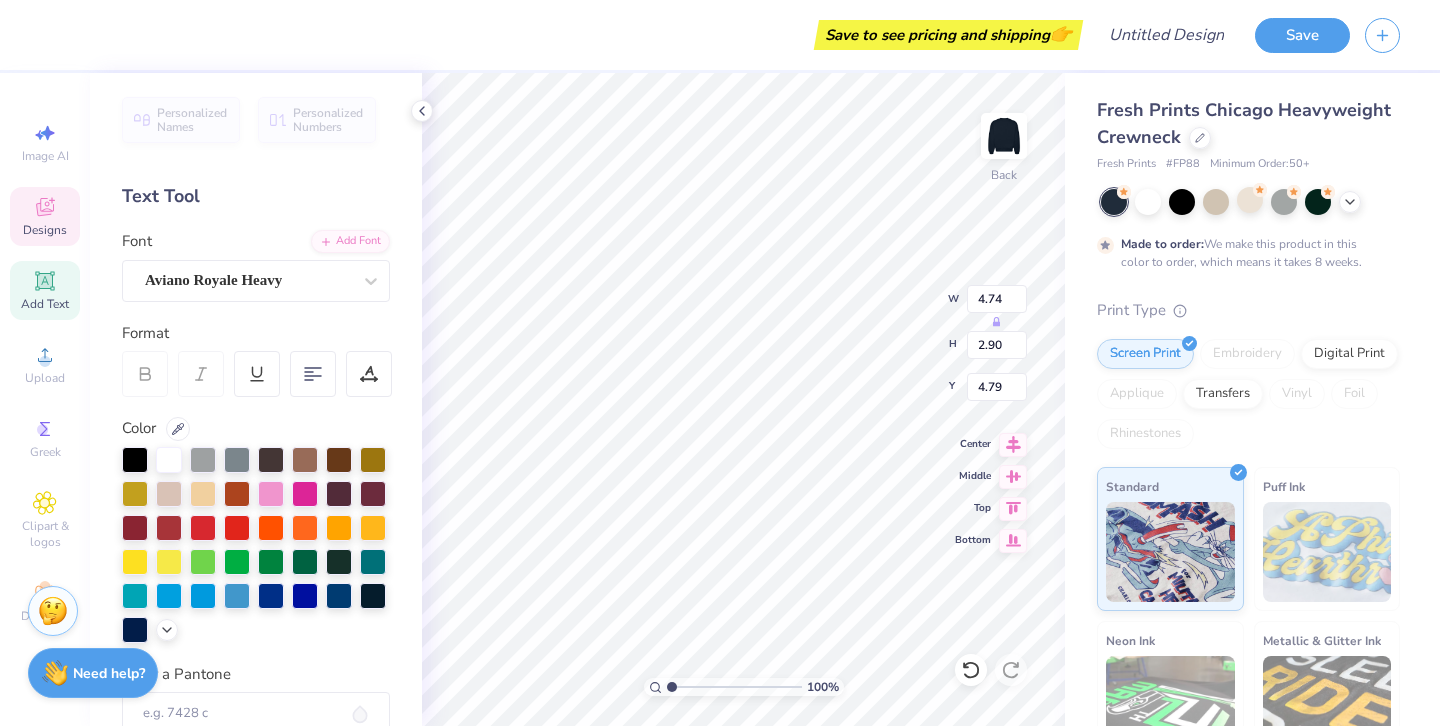 type on "4.06" 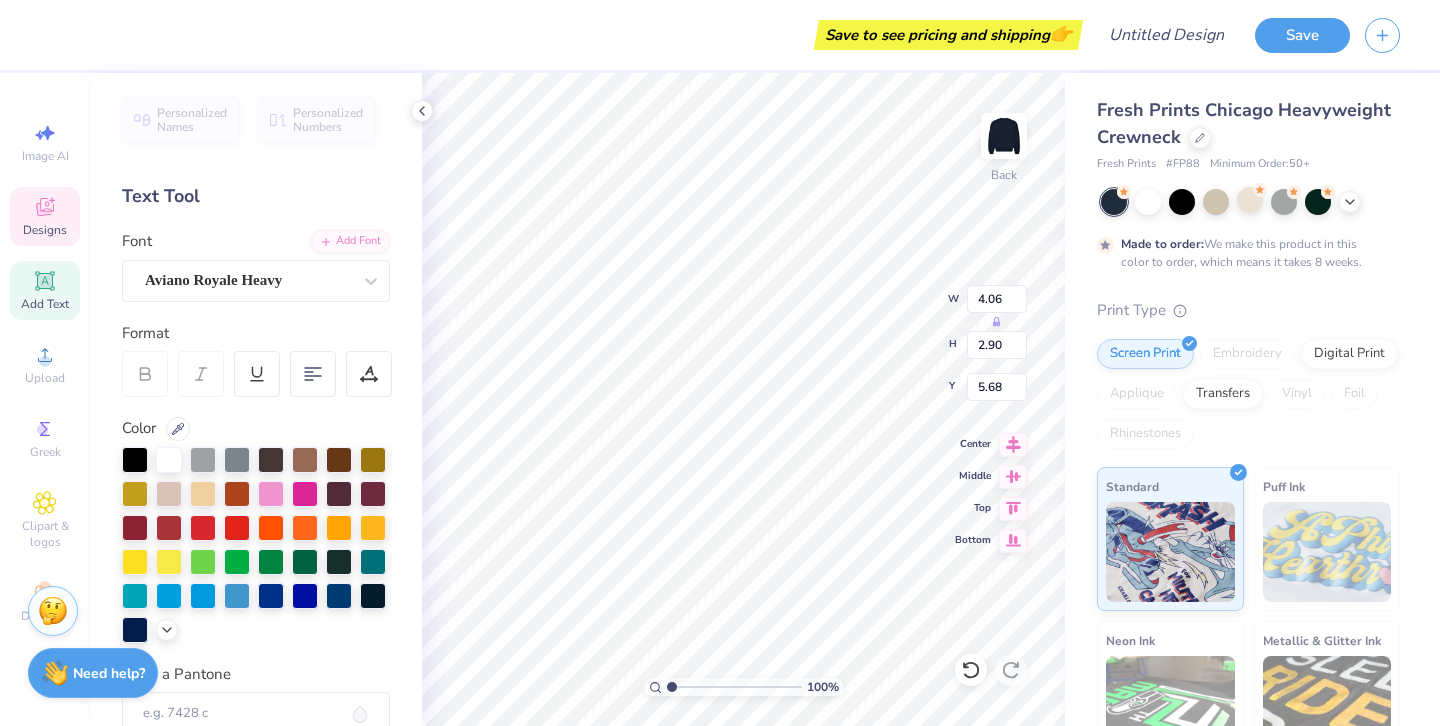 type on "4.74" 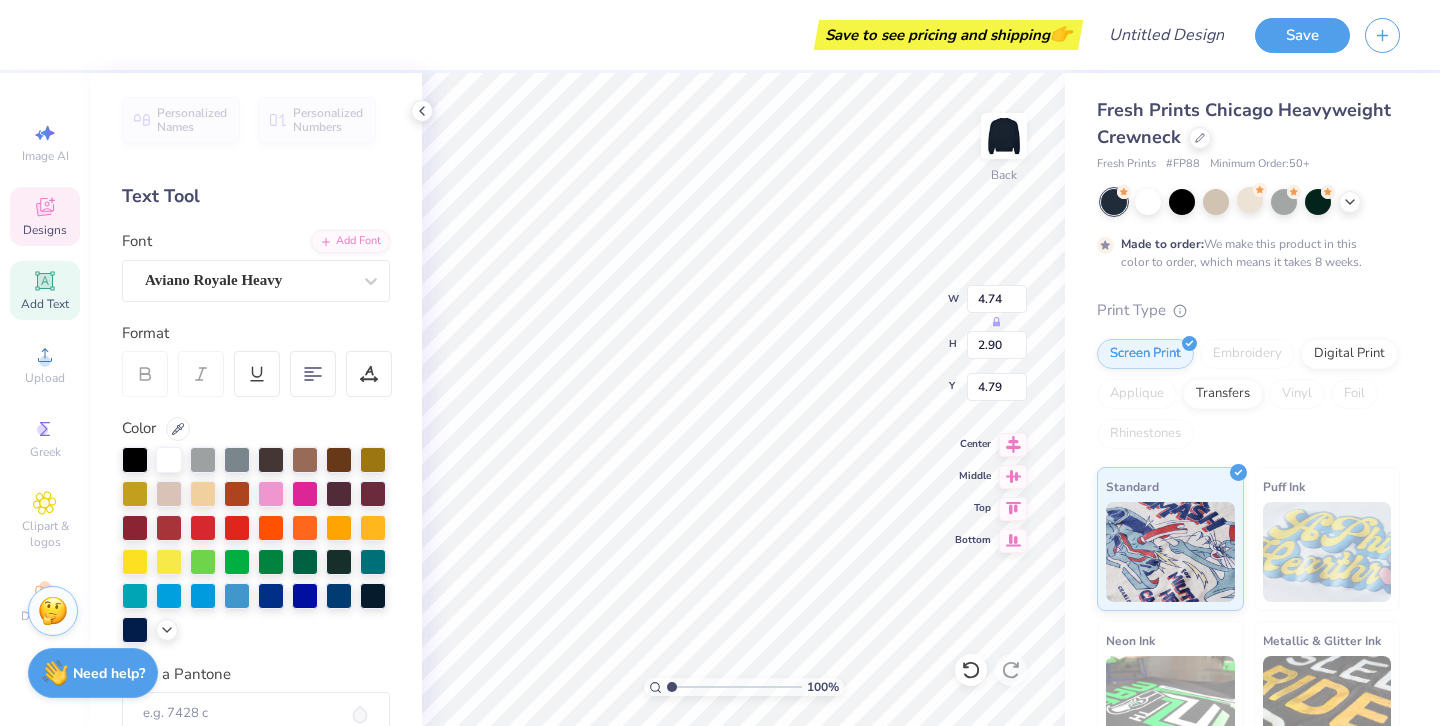 type on "A" 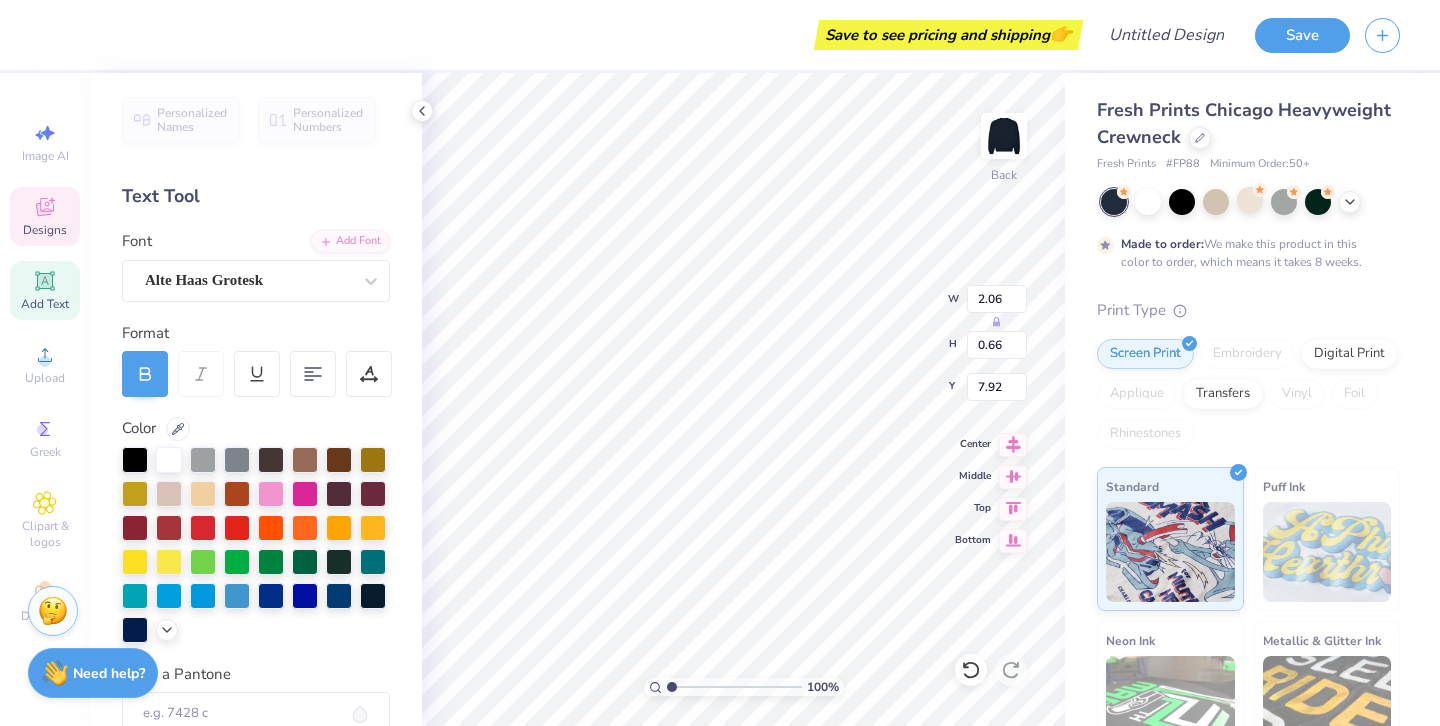 scroll, scrollTop: 0, scrollLeft: 0, axis: both 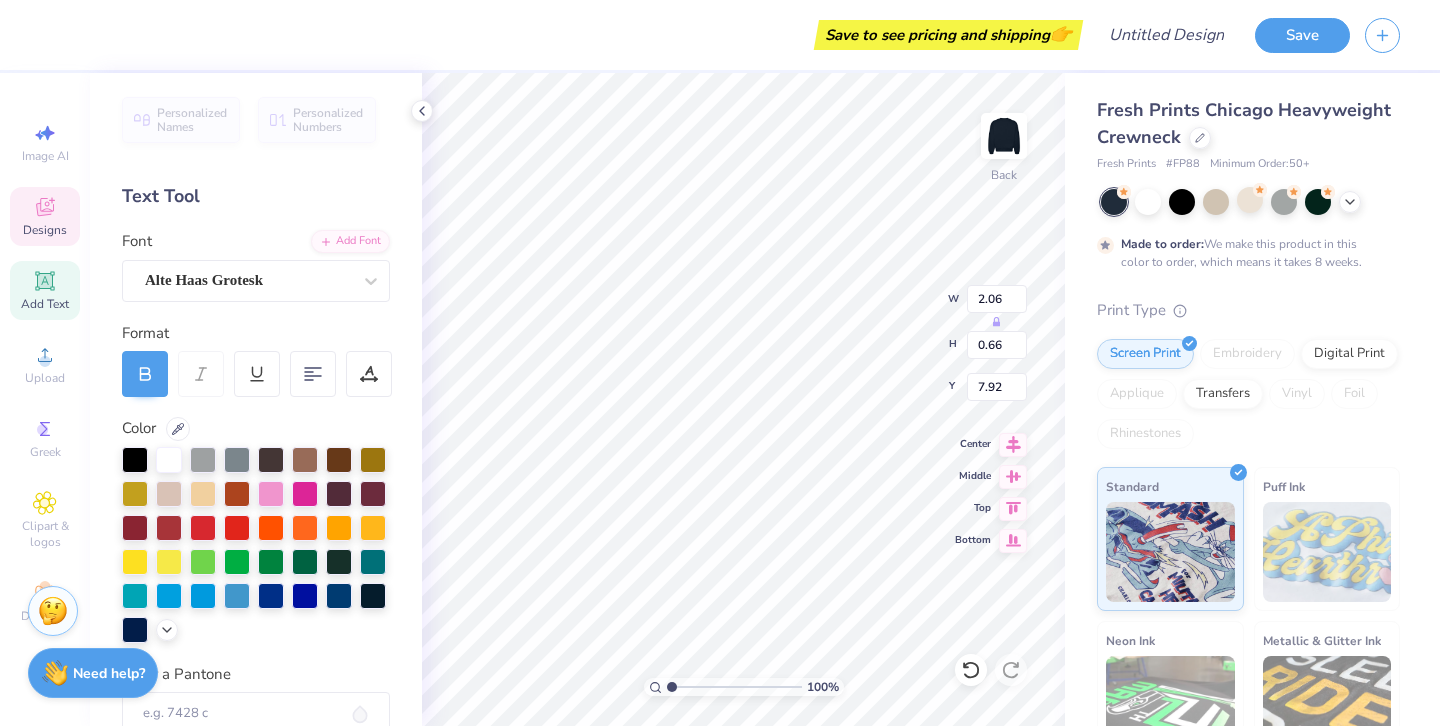 type on "2021" 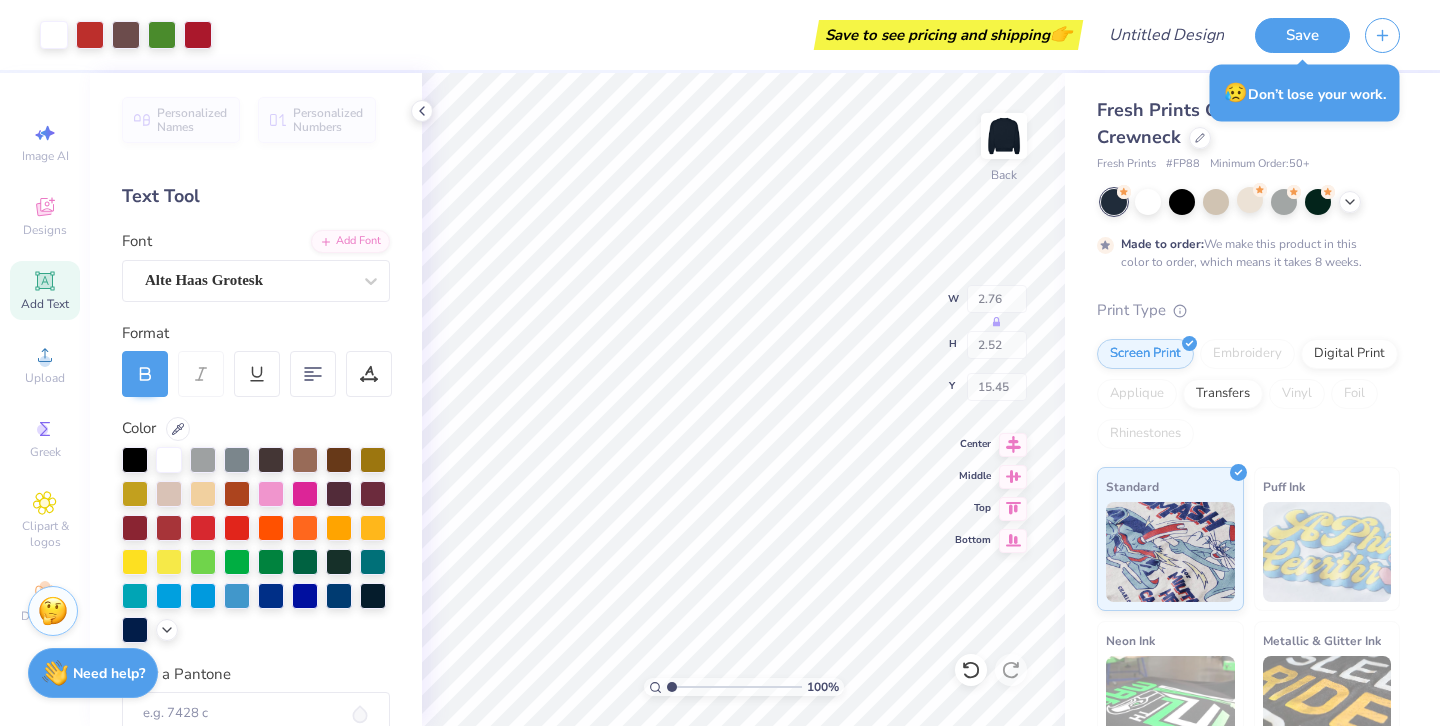 type on "2.76" 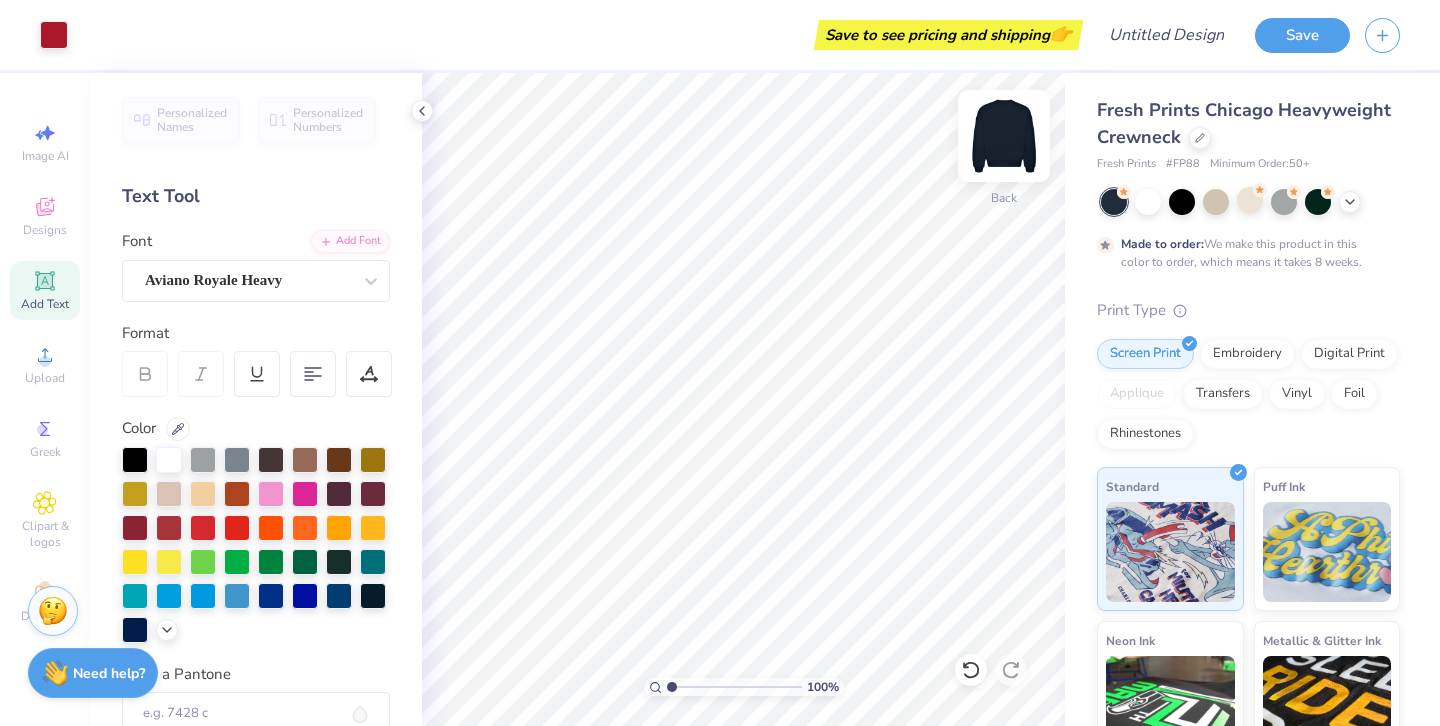 click at bounding box center [1004, 136] 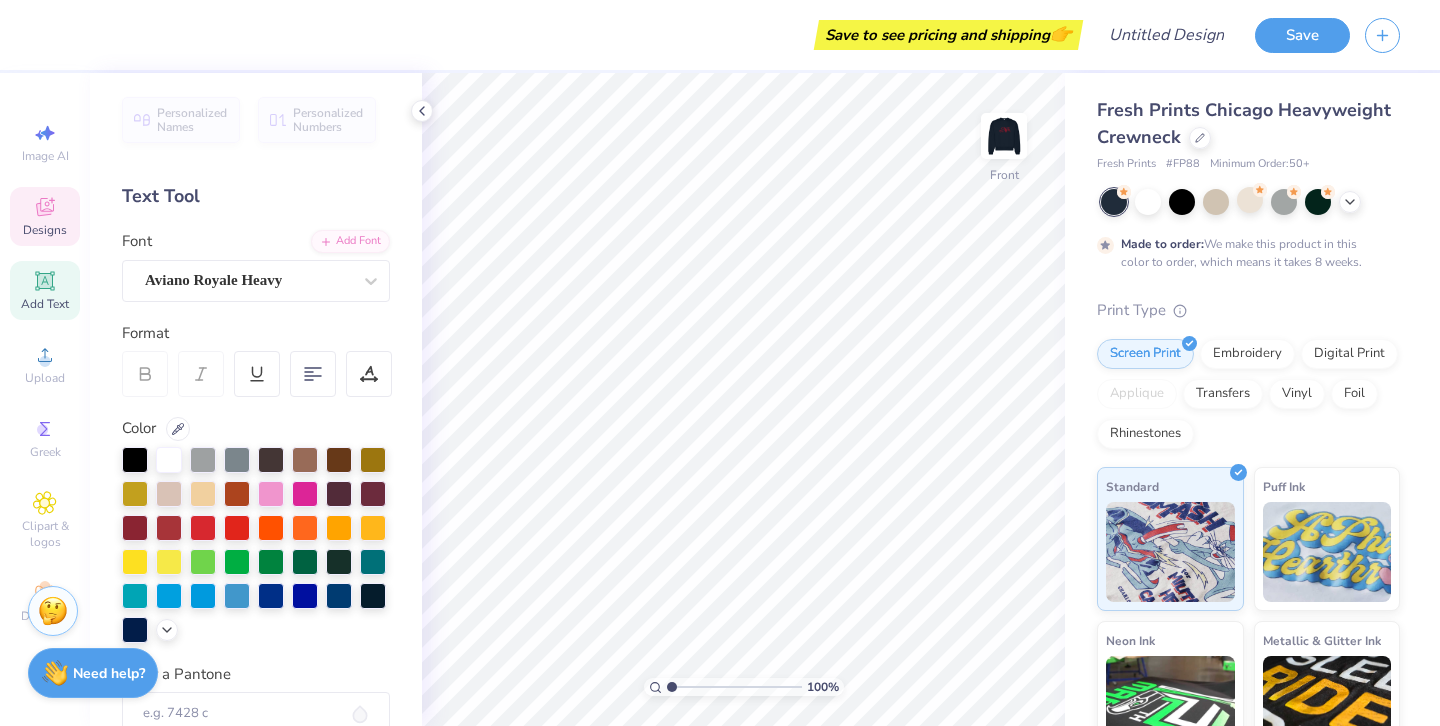click on "Designs" at bounding box center [45, 216] 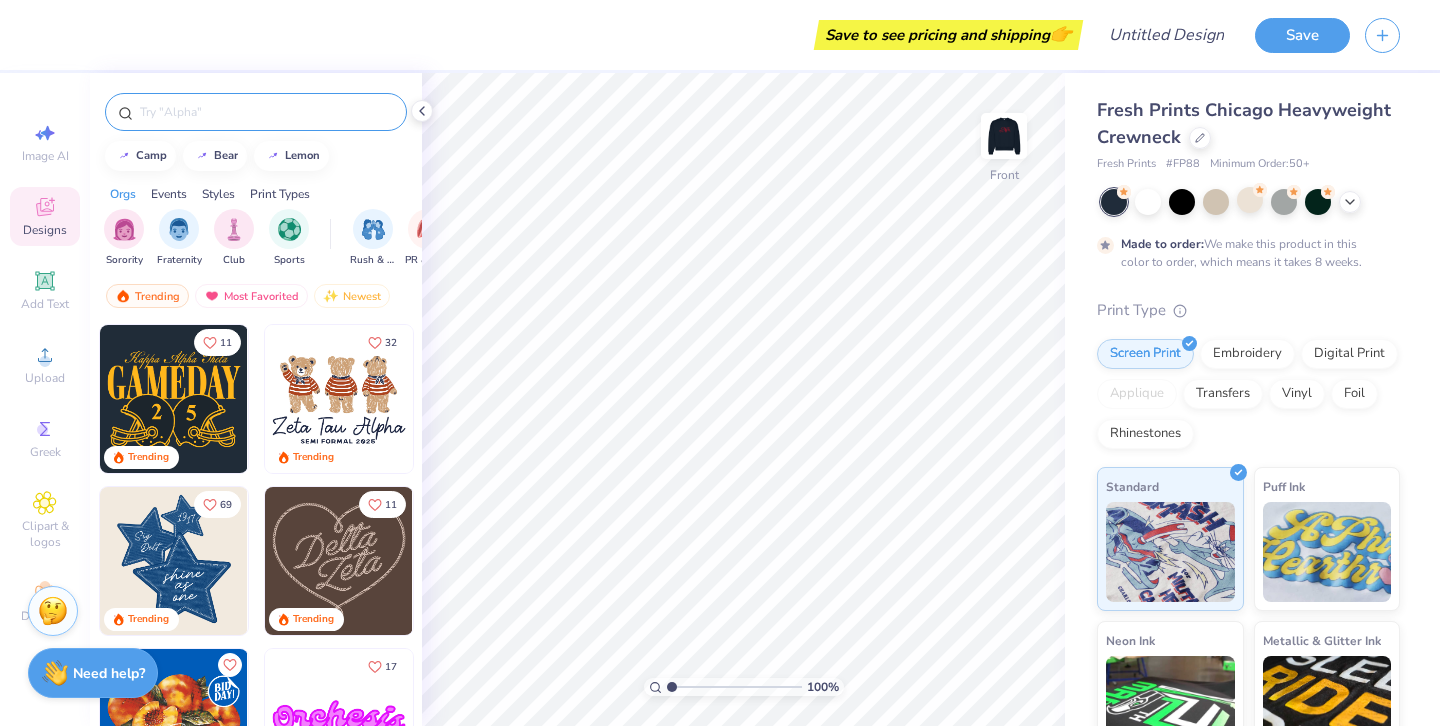 click at bounding box center (266, 112) 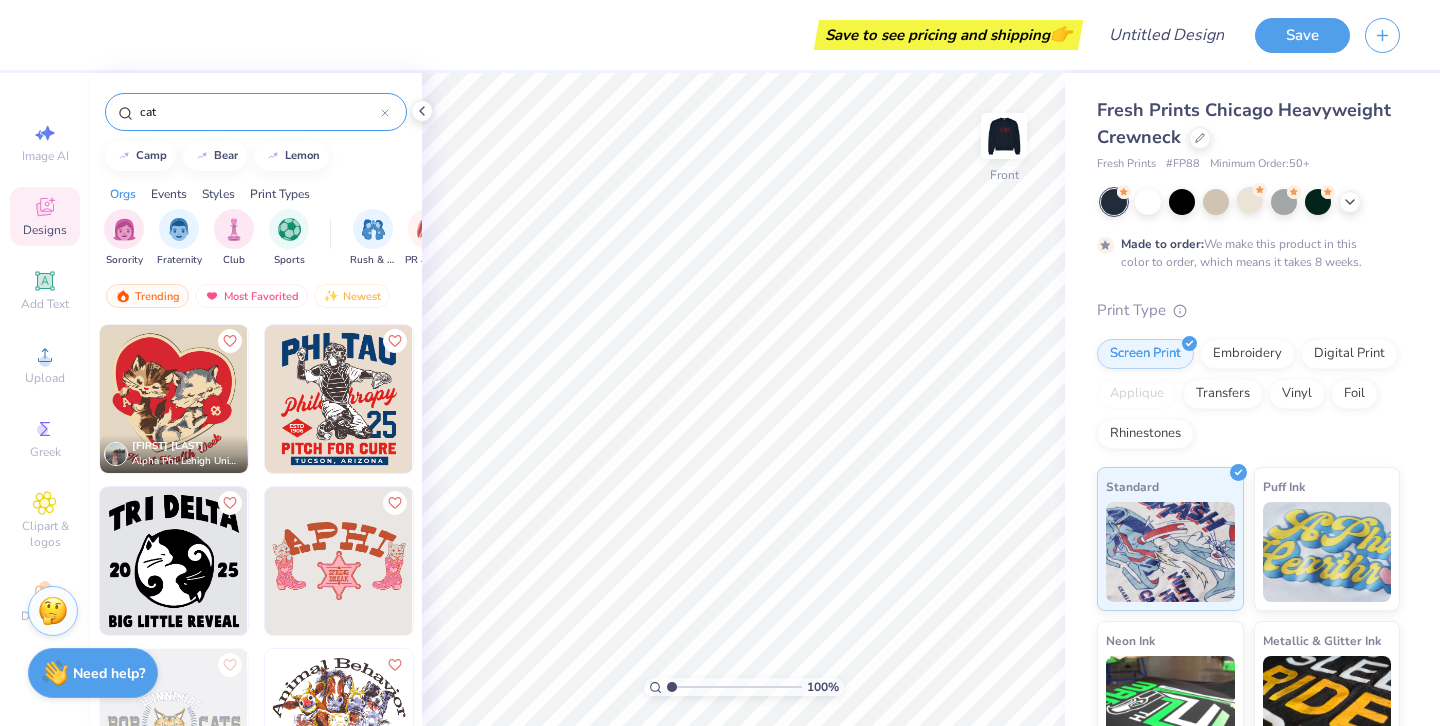 type on "cat" 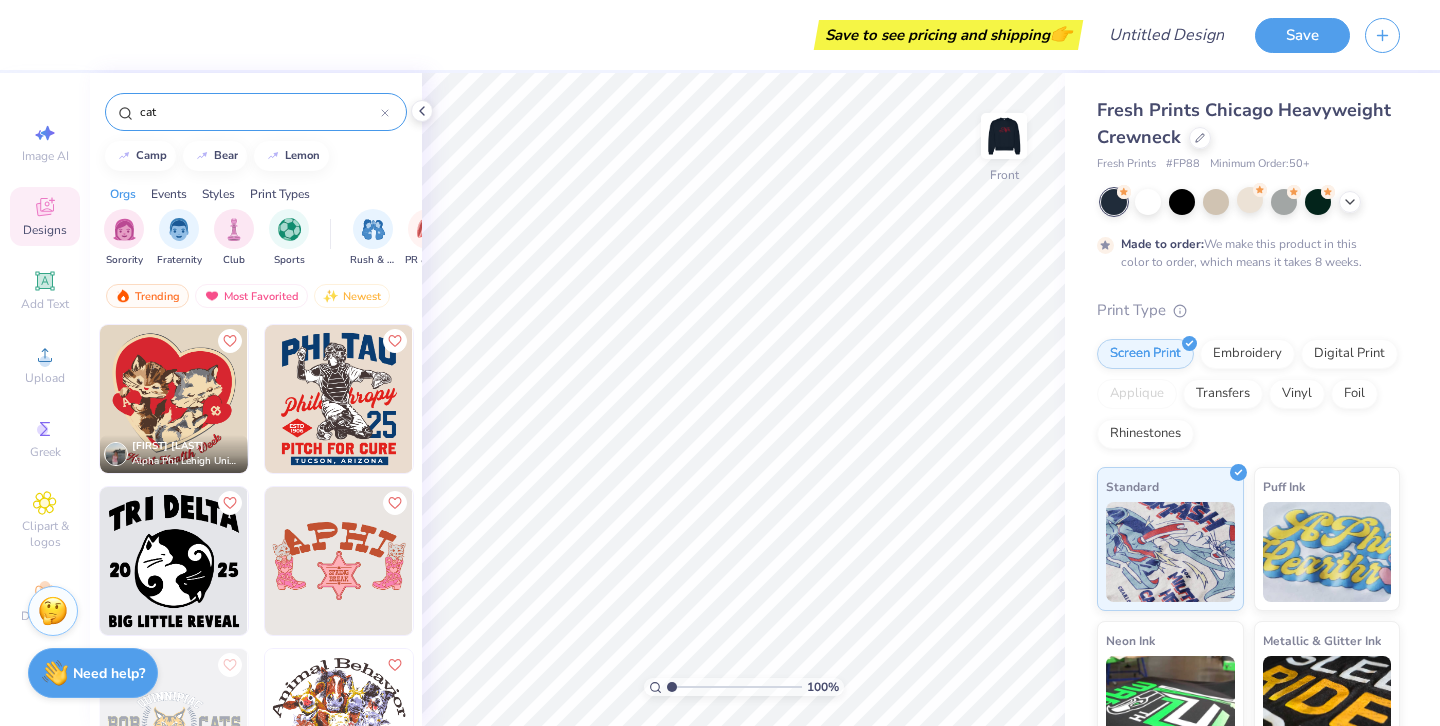 click at bounding box center (174, 399) 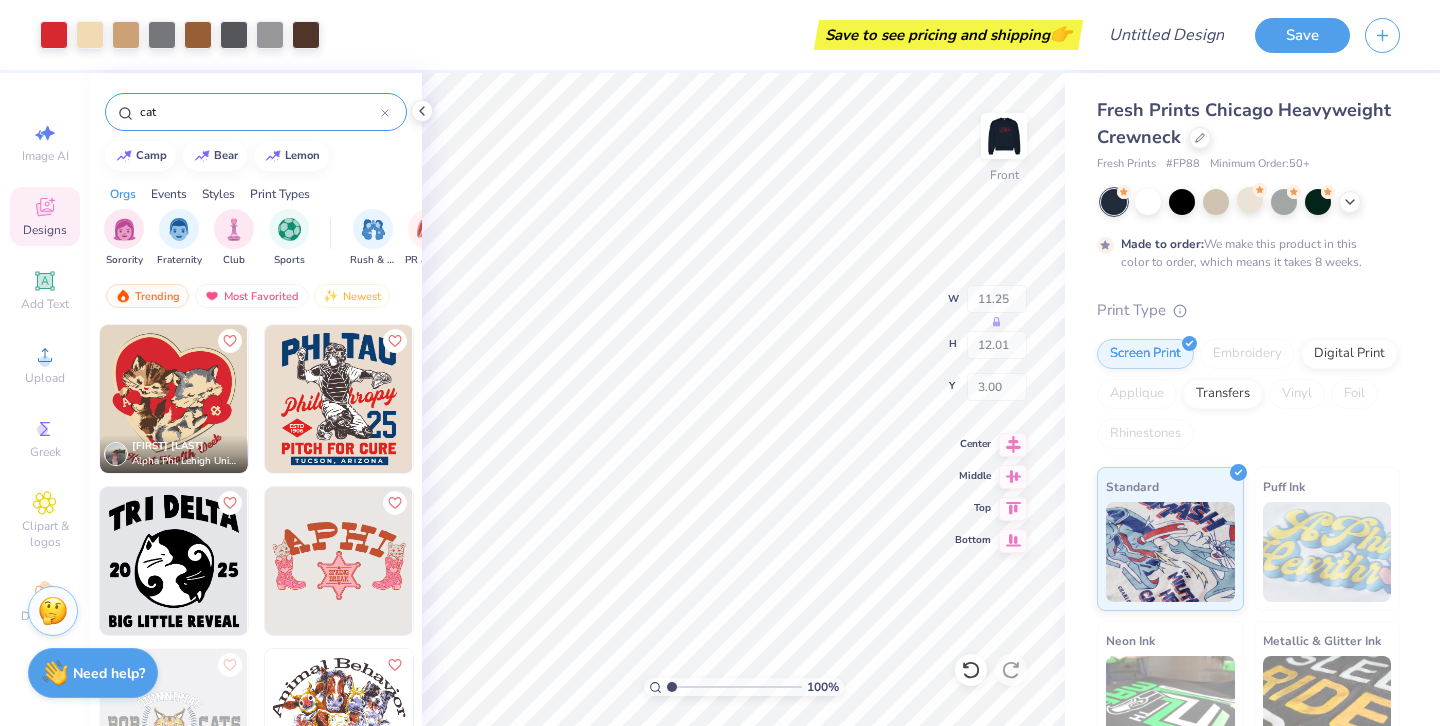 type on "8.65" 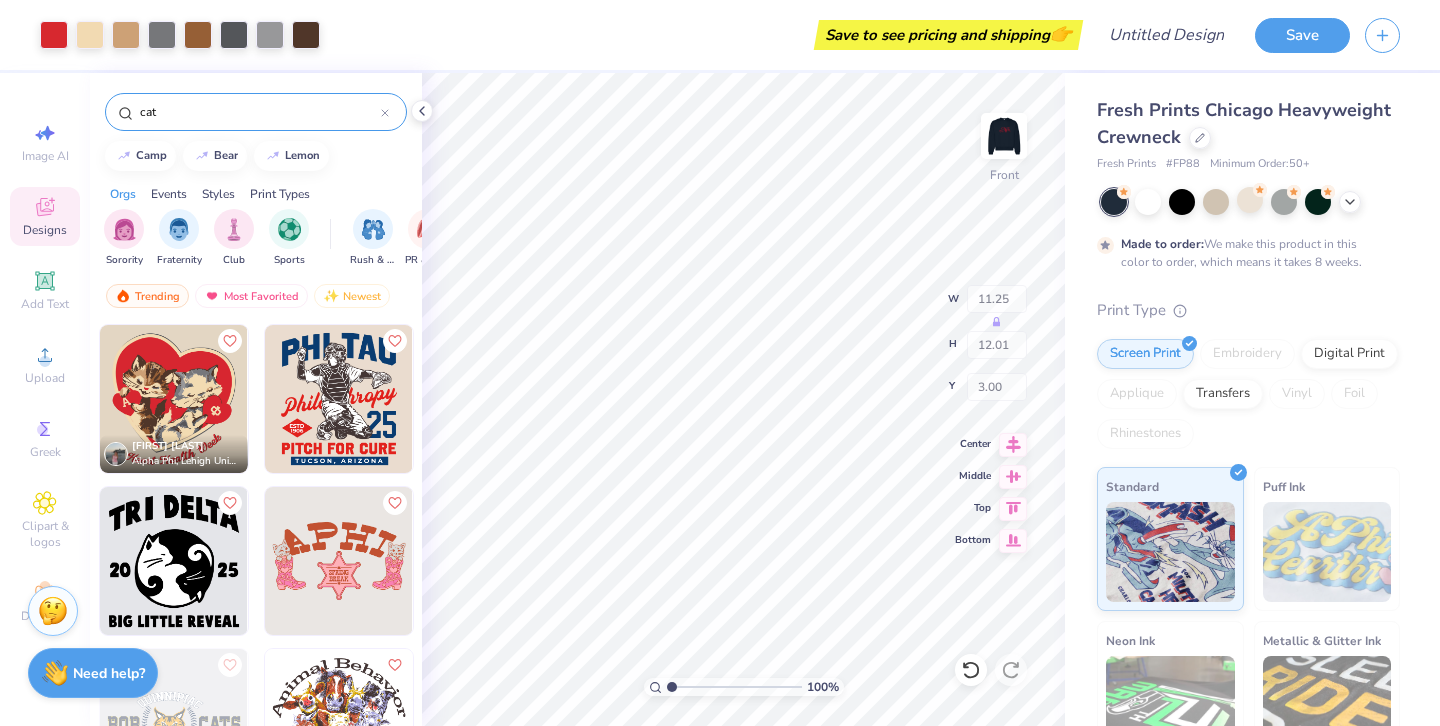 type on "2.80" 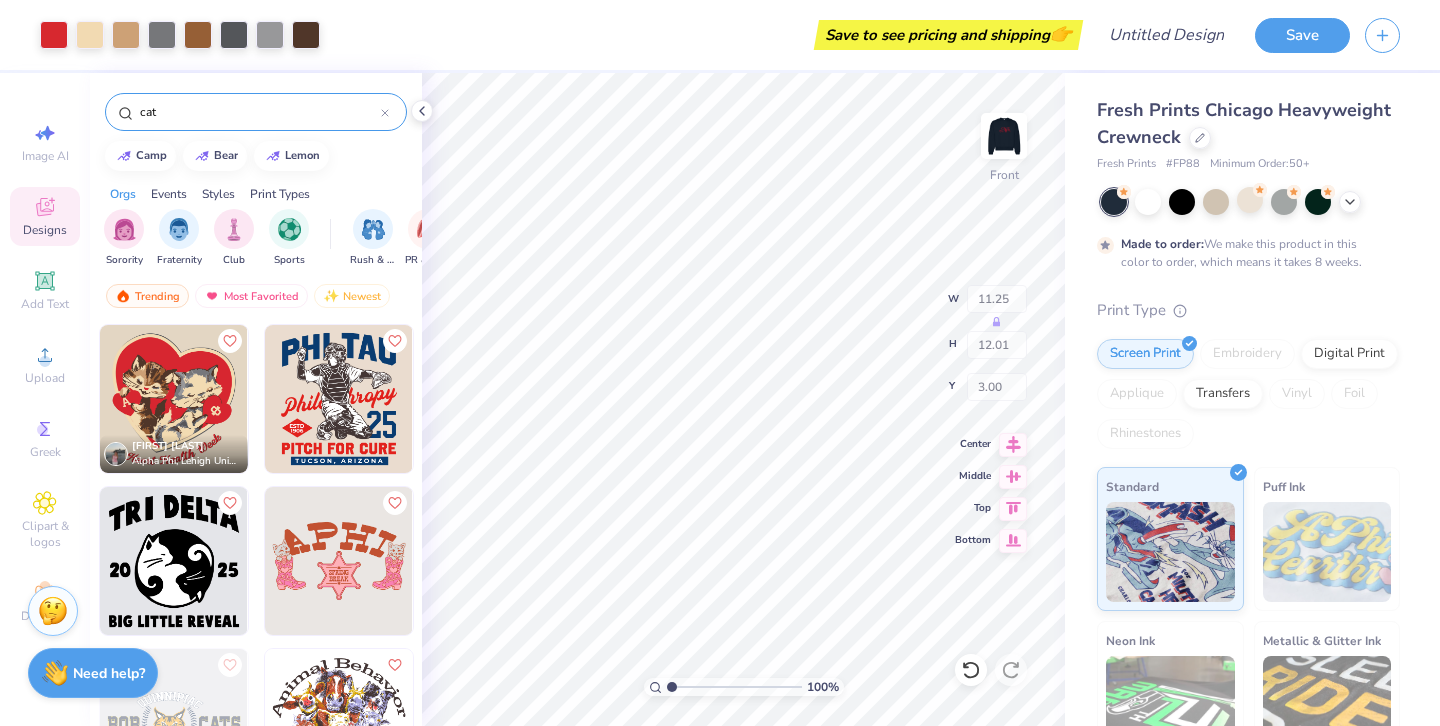 type on "12.21" 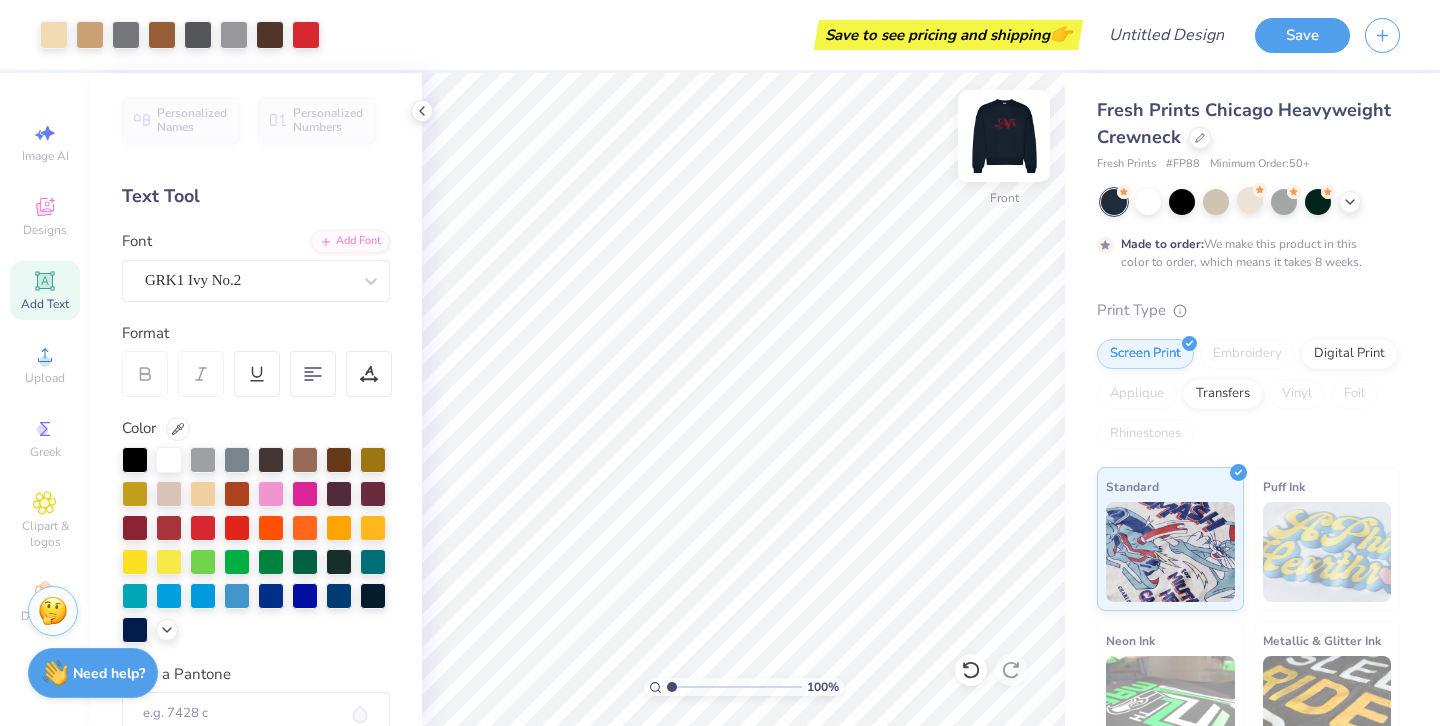 click at bounding box center [1004, 136] 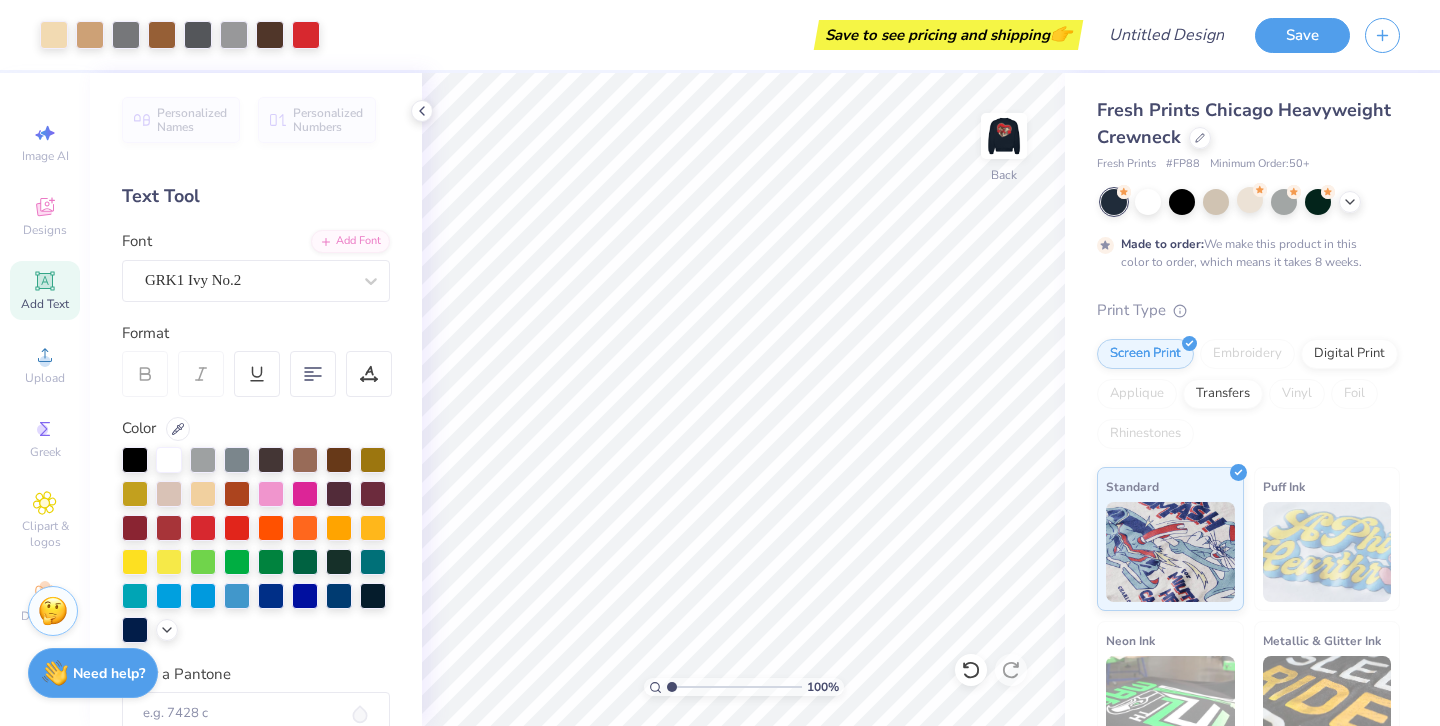 click at bounding box center (1004, 136) 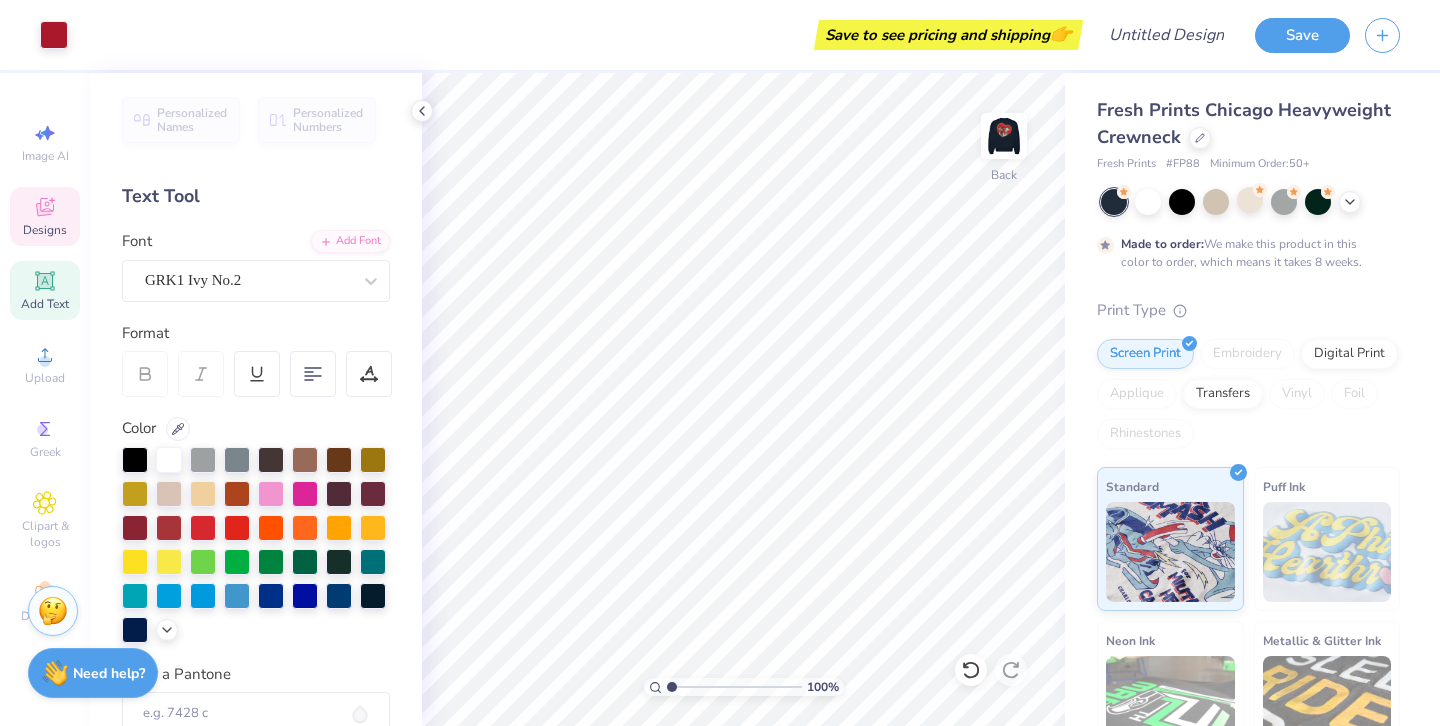 click on "Designs" at bounding box center [45, 216] 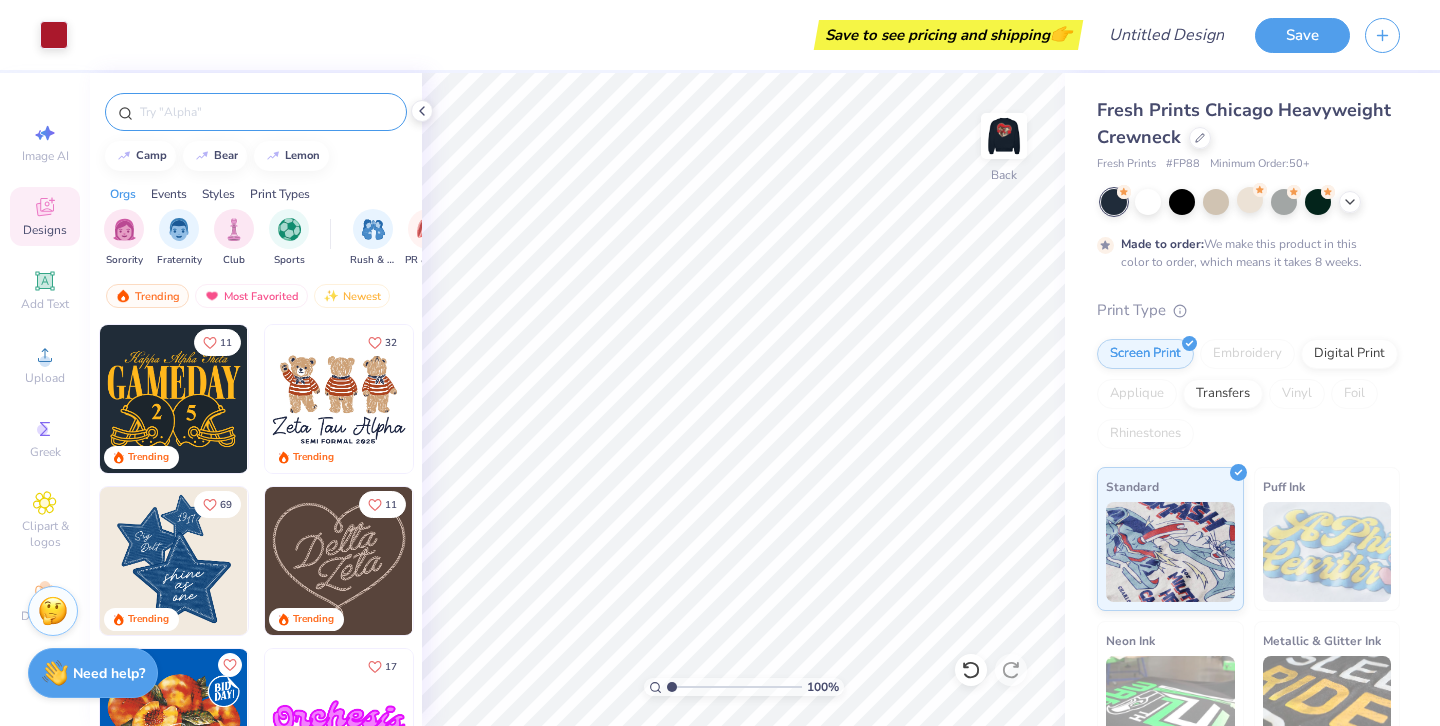 click at bounding box center (266, 112) 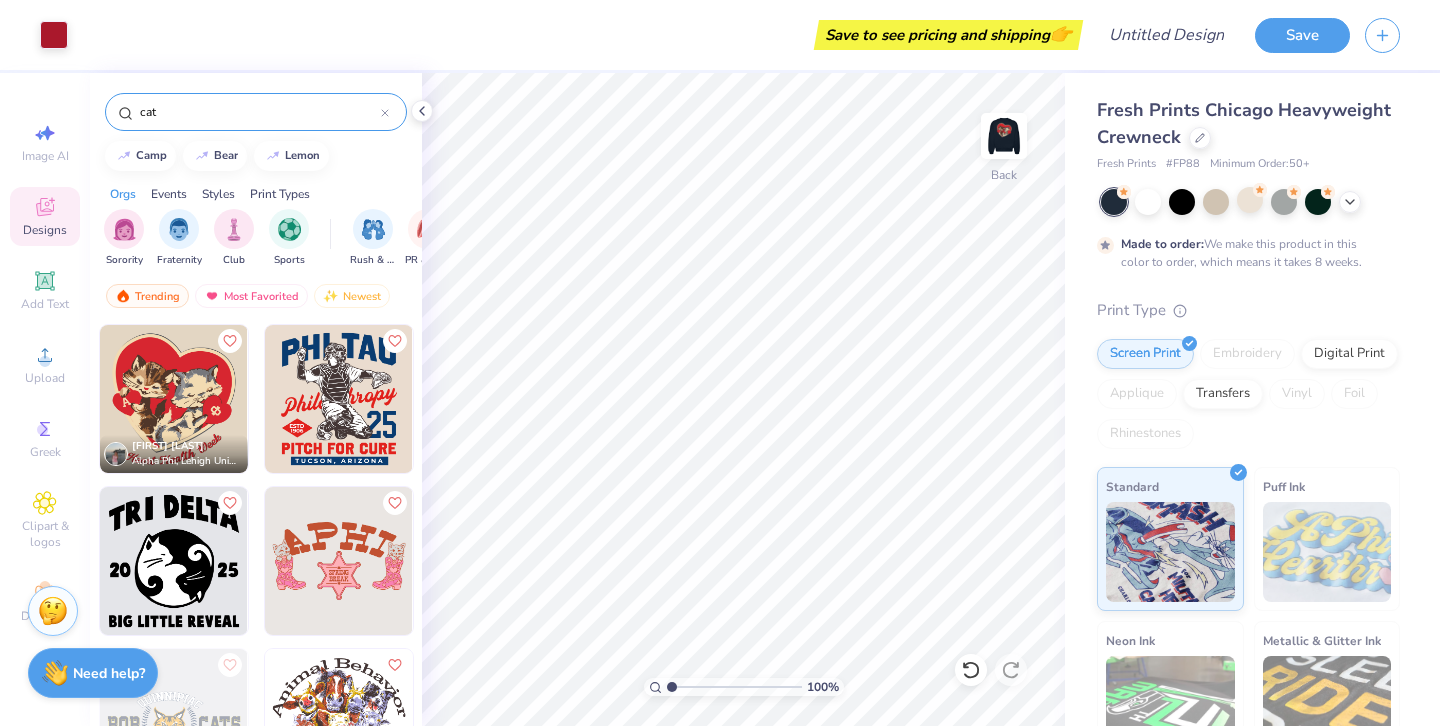 type on "cat" 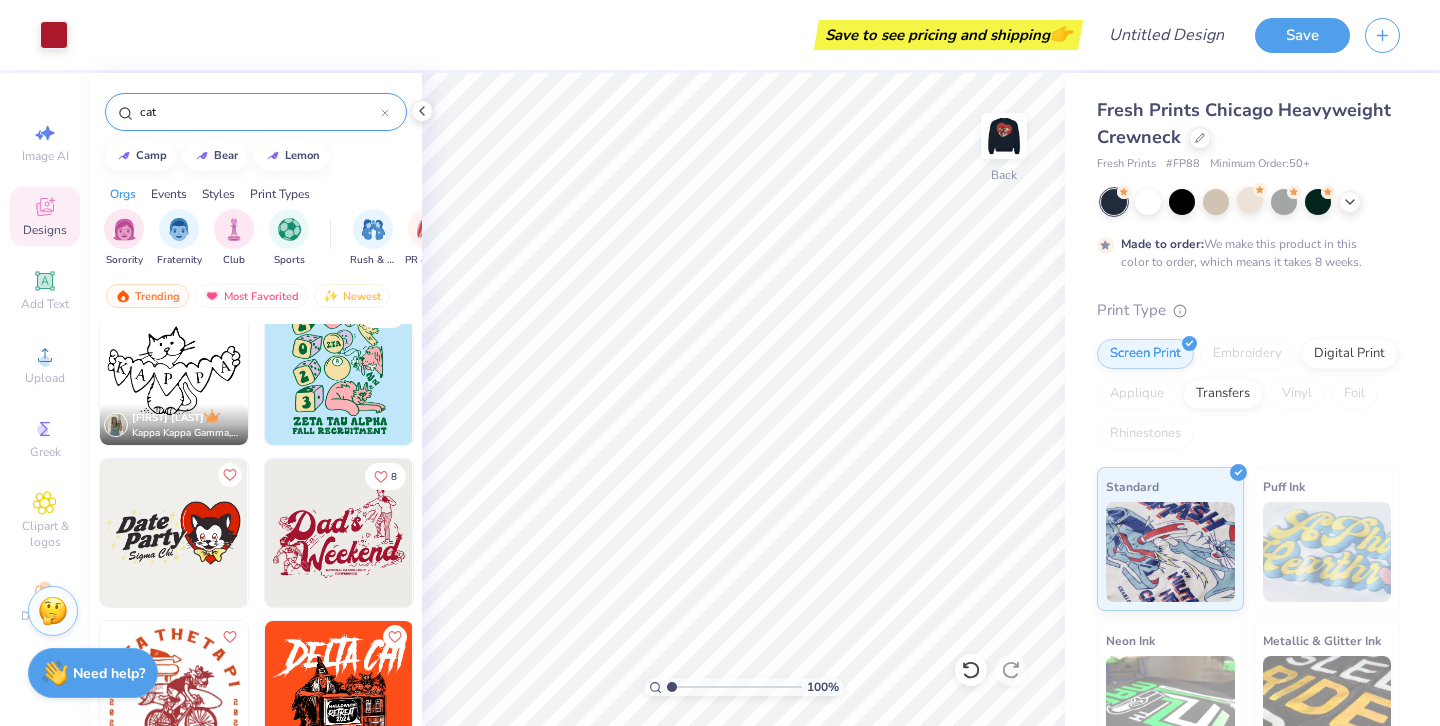 scroll, scrollTop: 994, scrollLeft: 0, axis: vertical 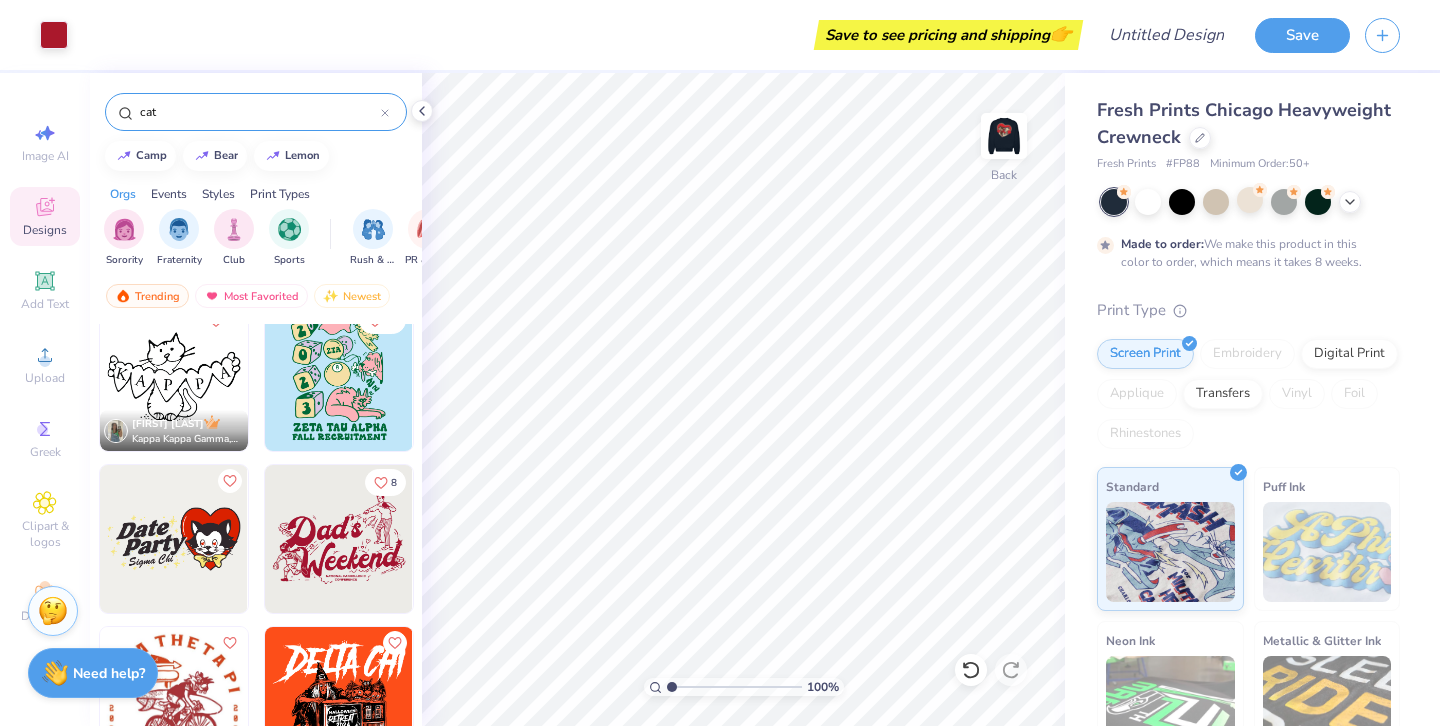 click at bounding box center (174, 377) 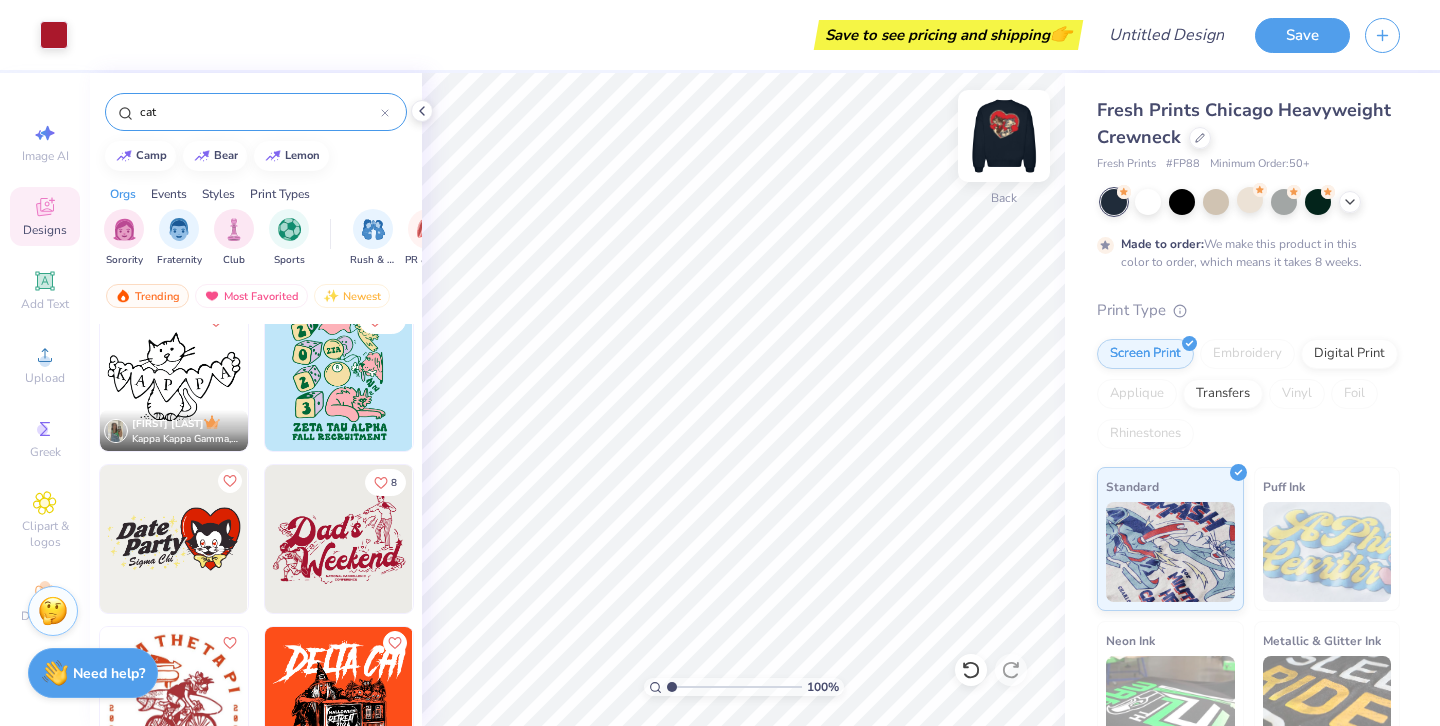 click at bounding box center [1004, 136] 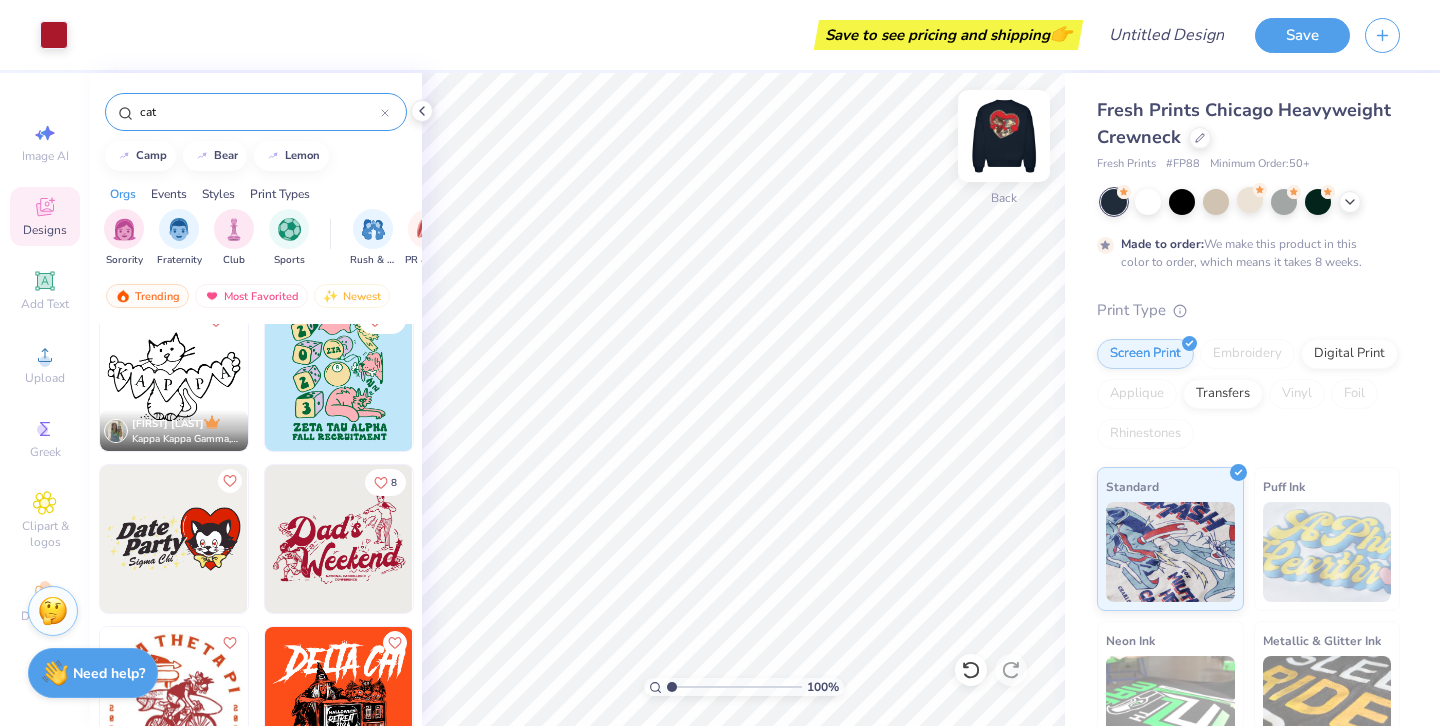 click at bounding box center [1004, 136] 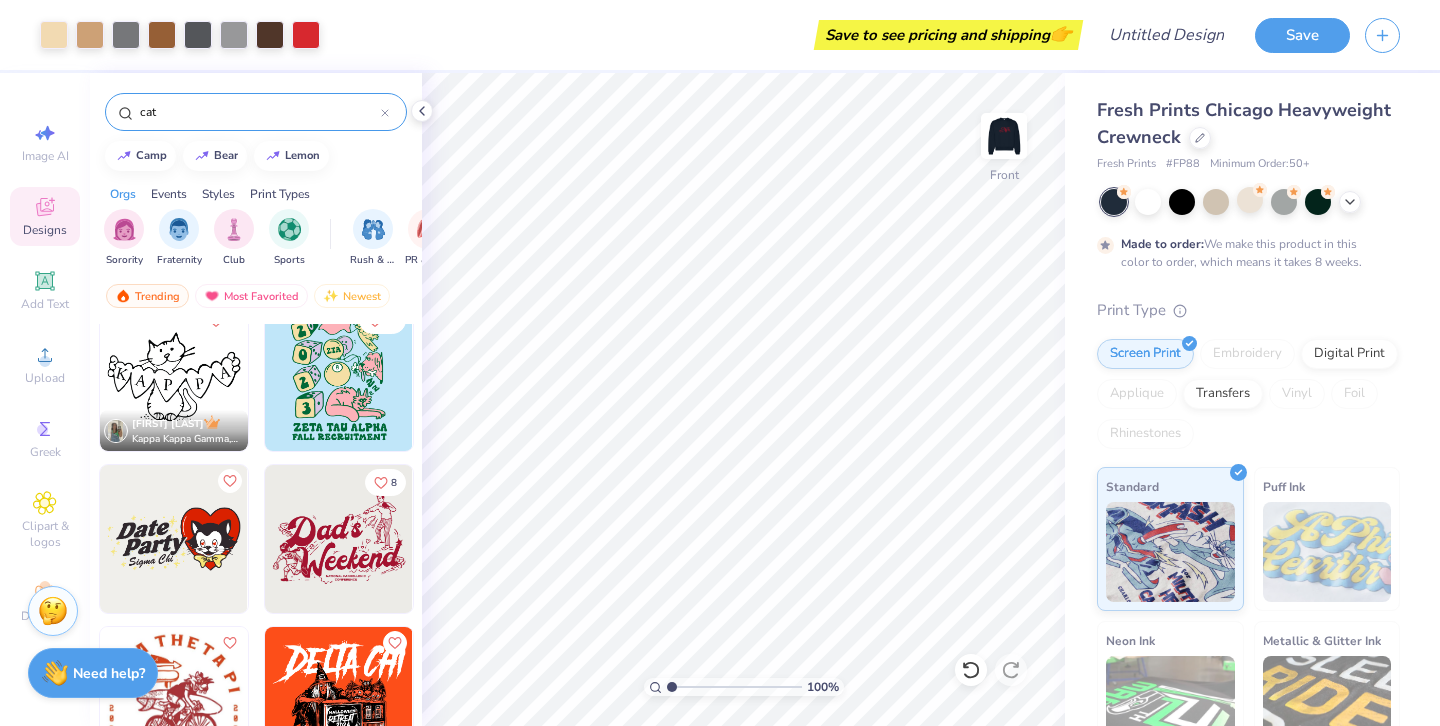 click at bounding box center (174, 377) 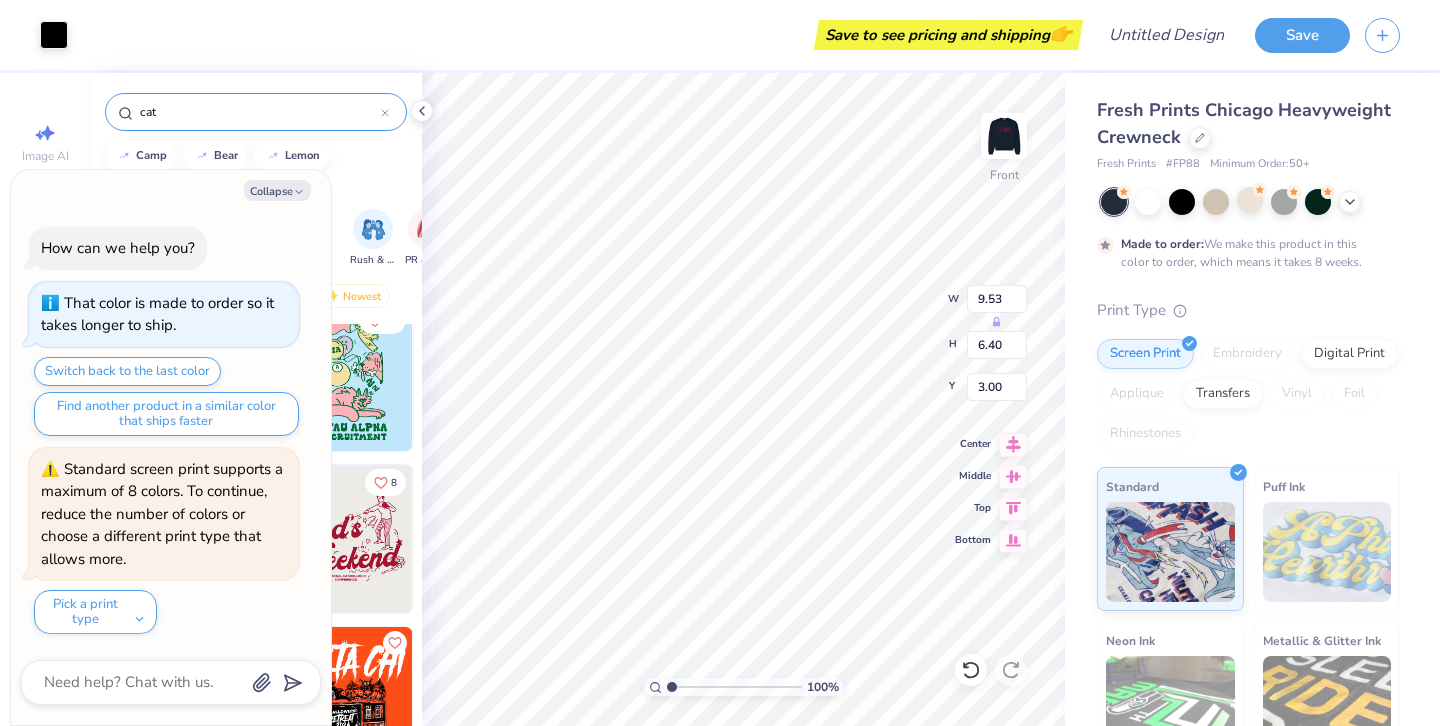 type on "x" 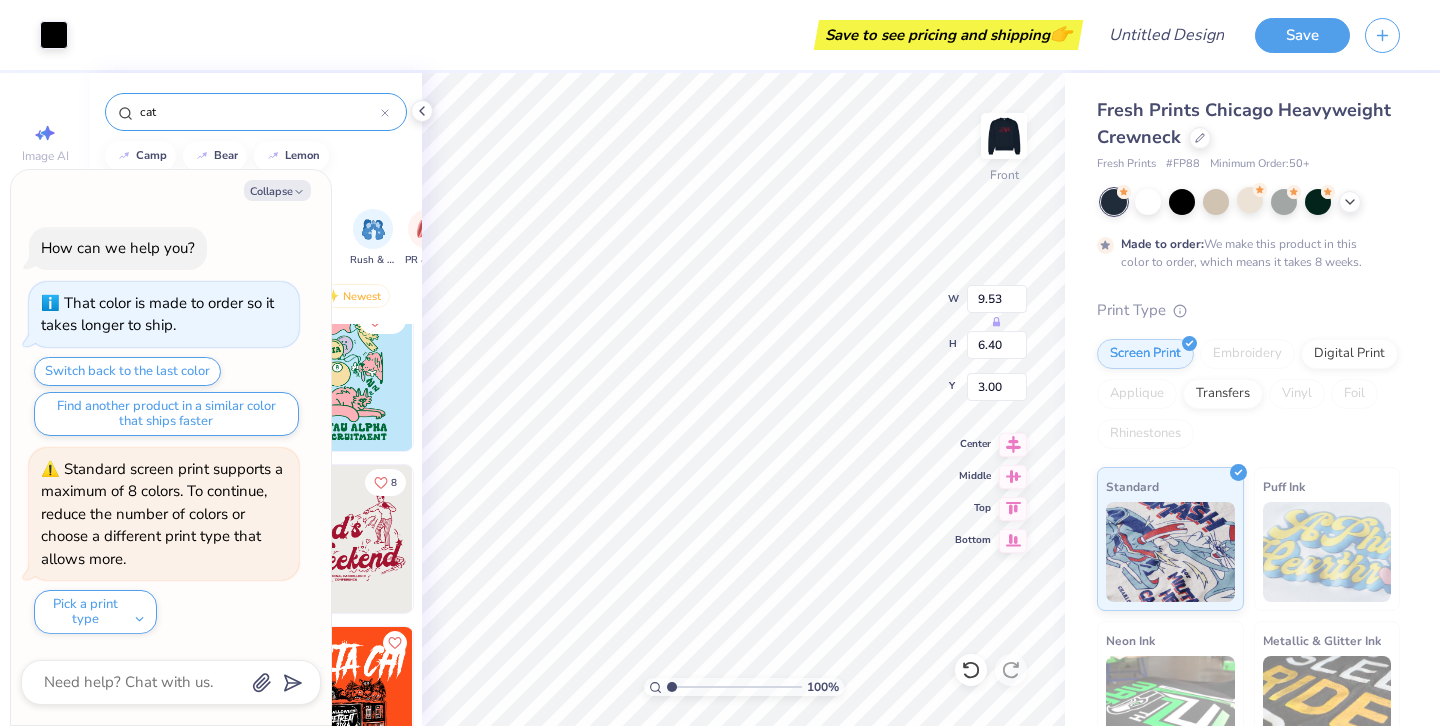 type on "13.02" 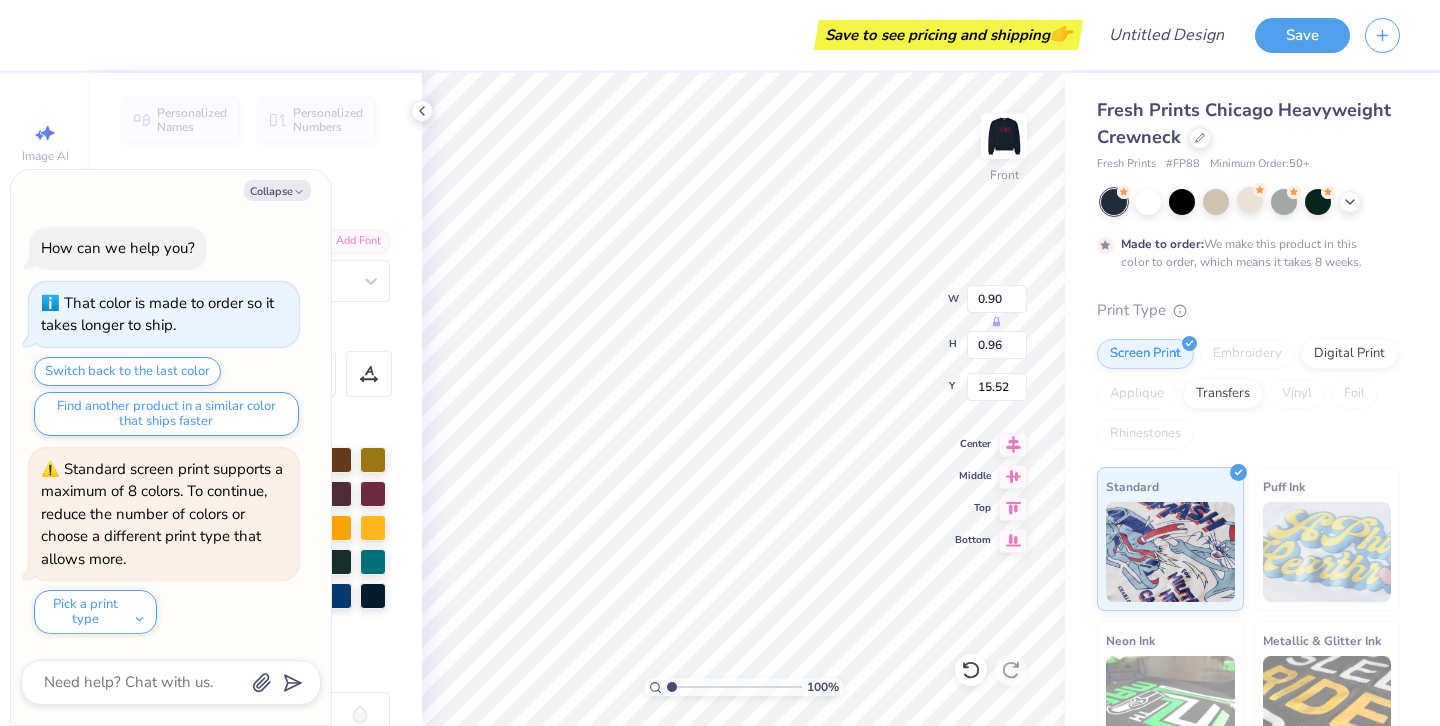 type on "x" 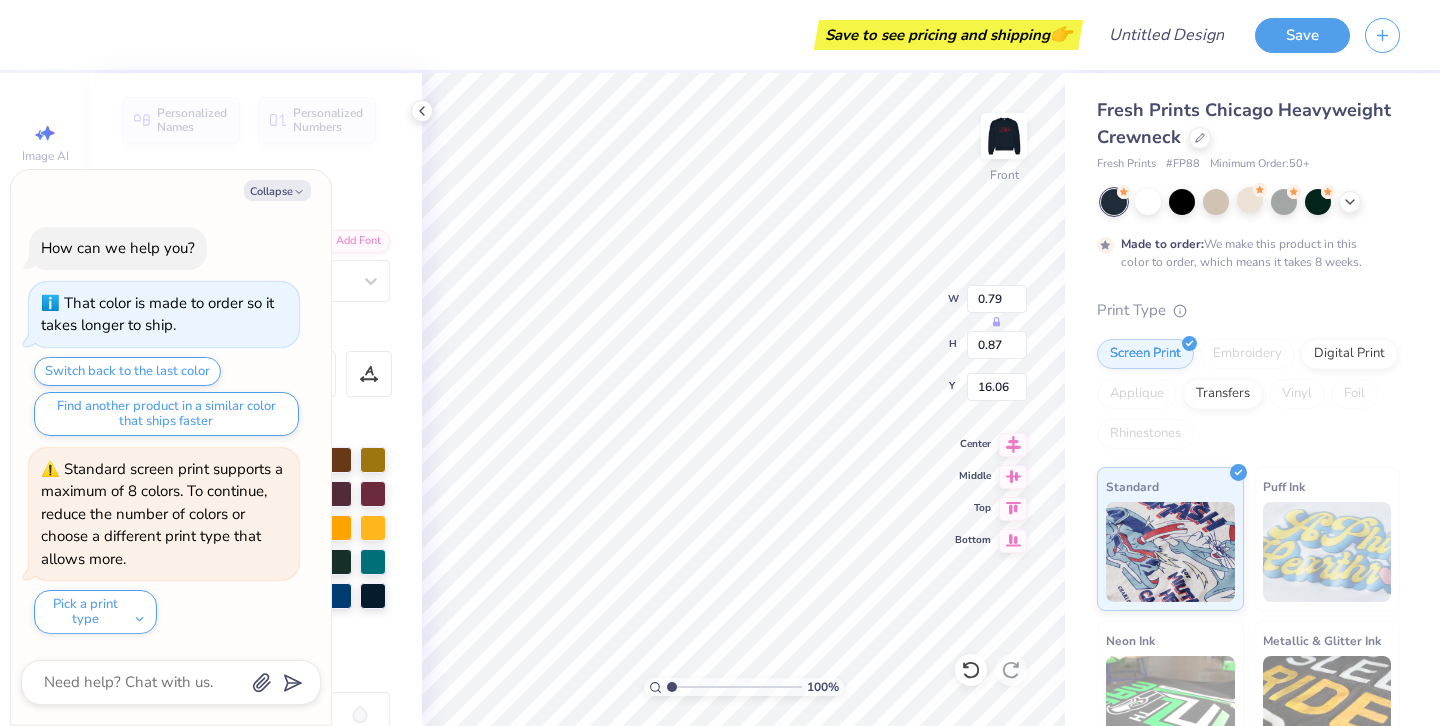 type on "x" 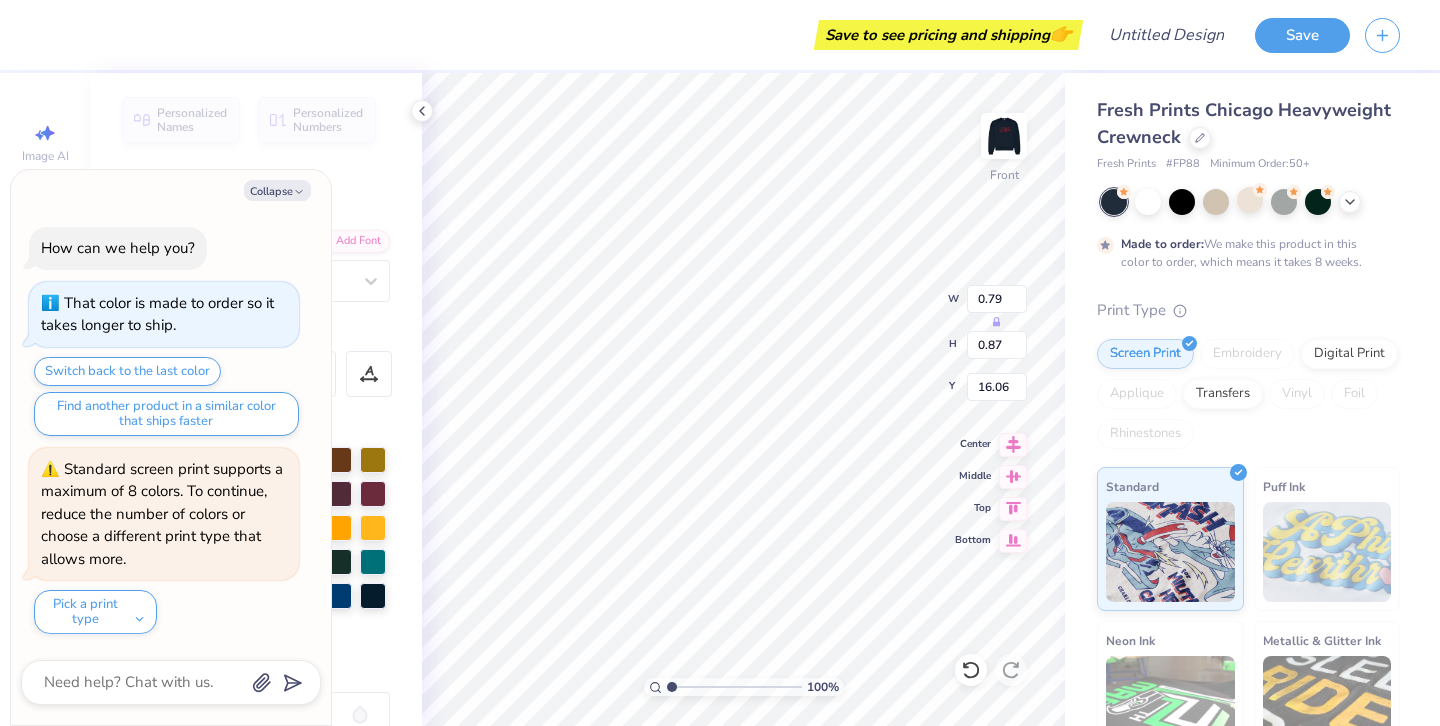 type on "x" 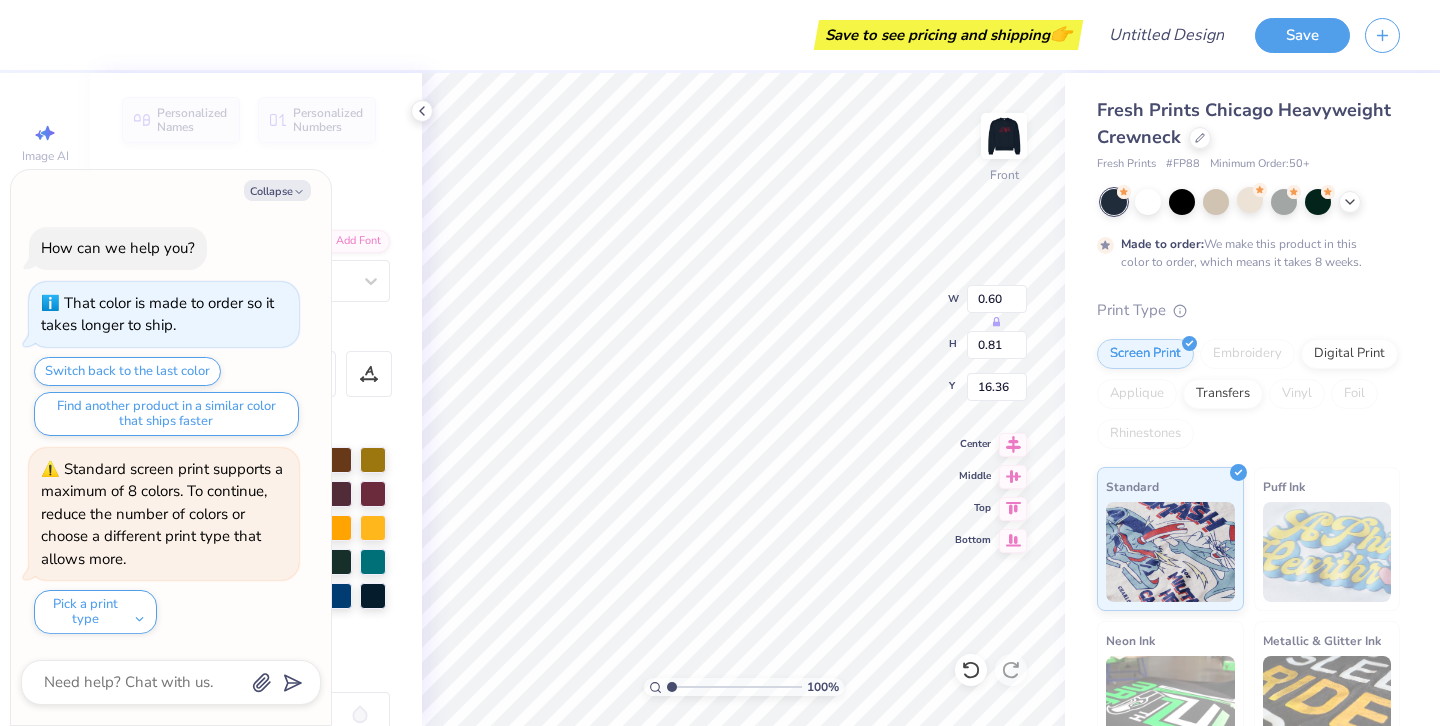 type on "x" 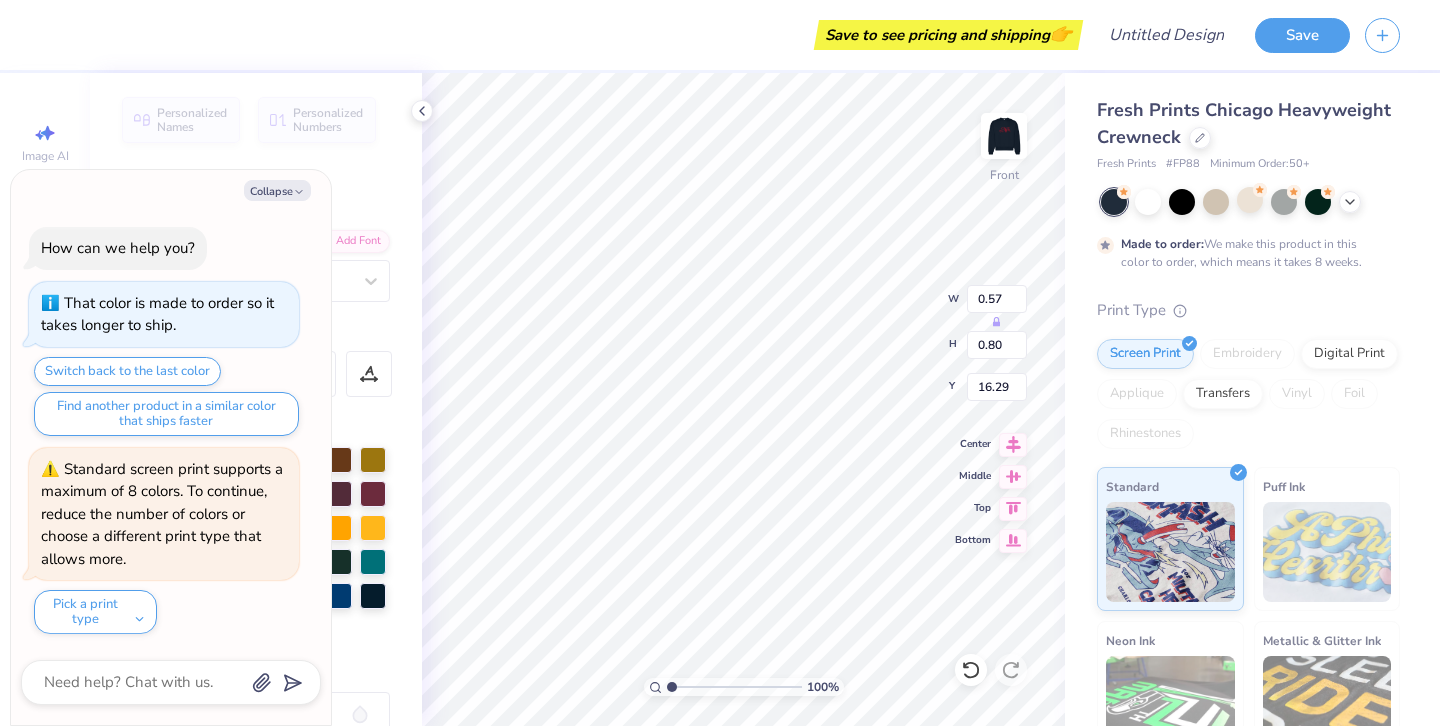 type on "x" 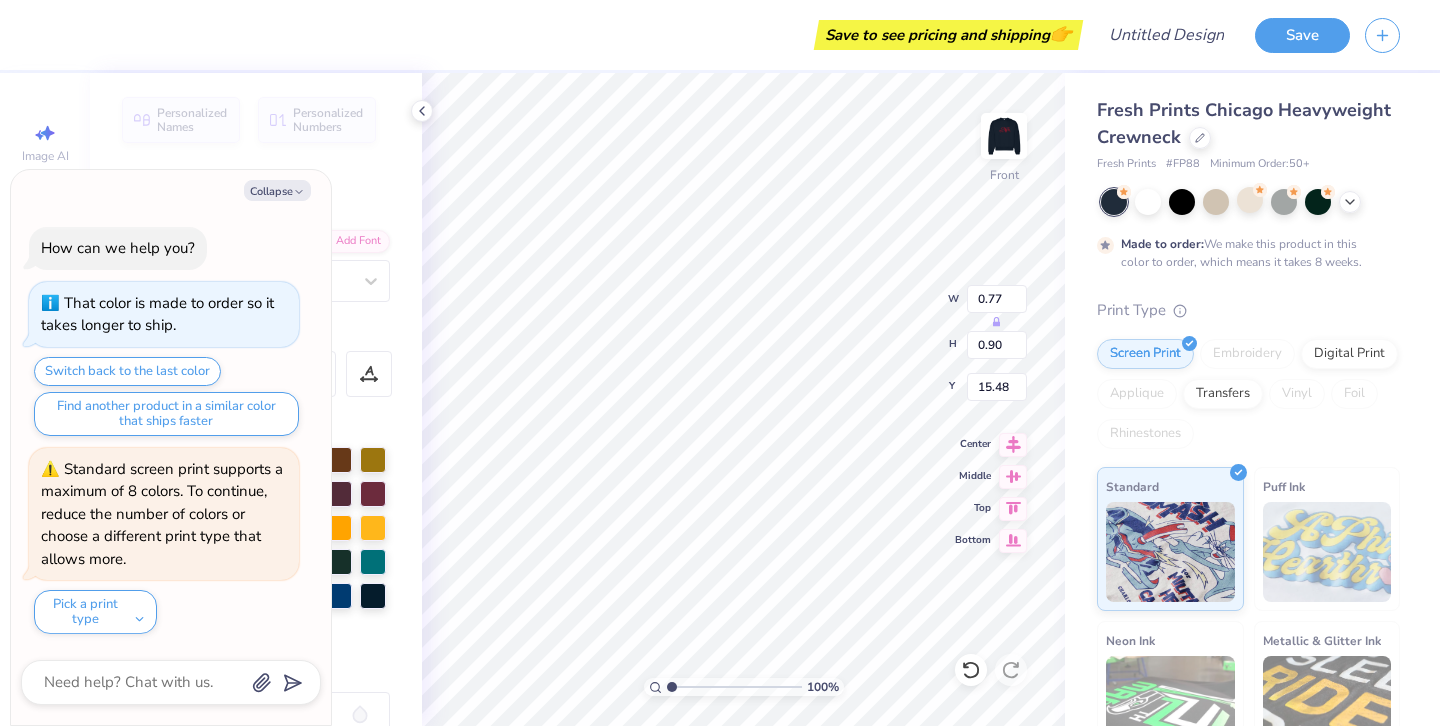 type on "x" 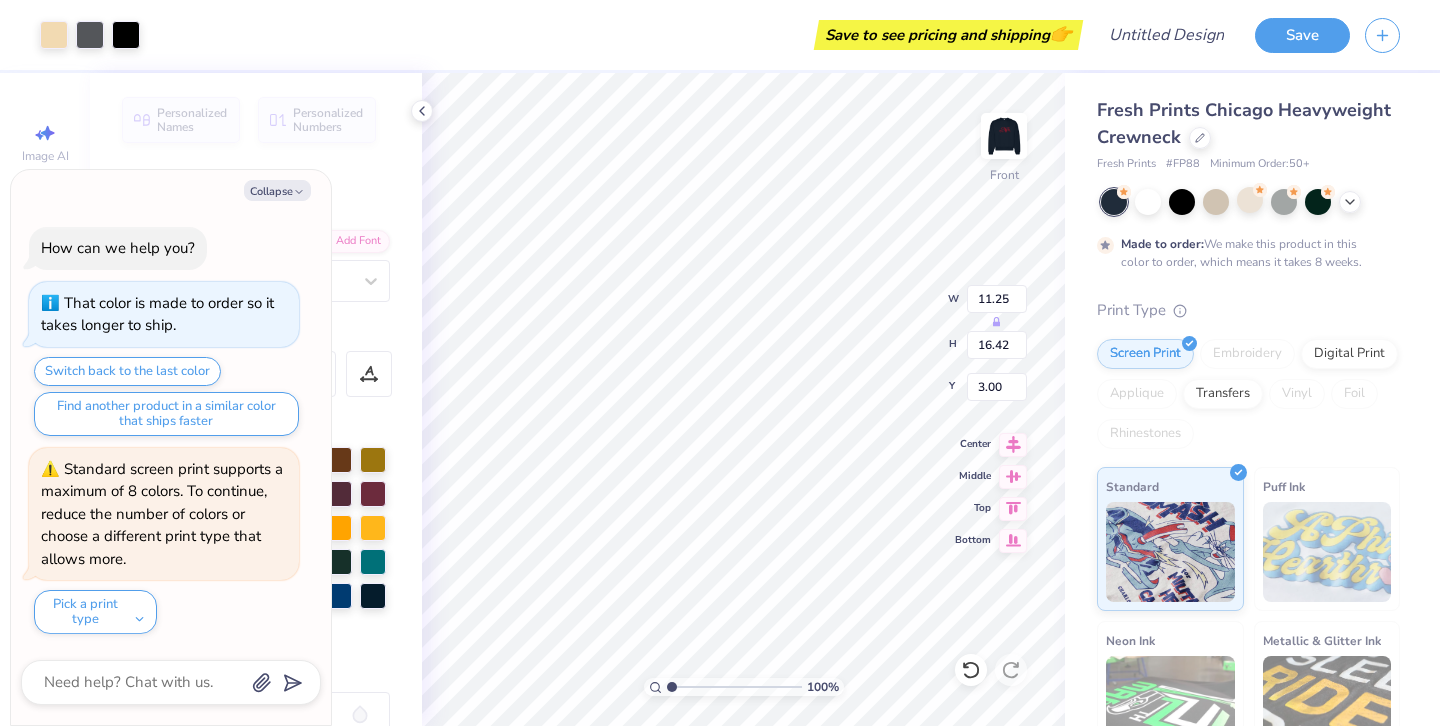 type on "x" 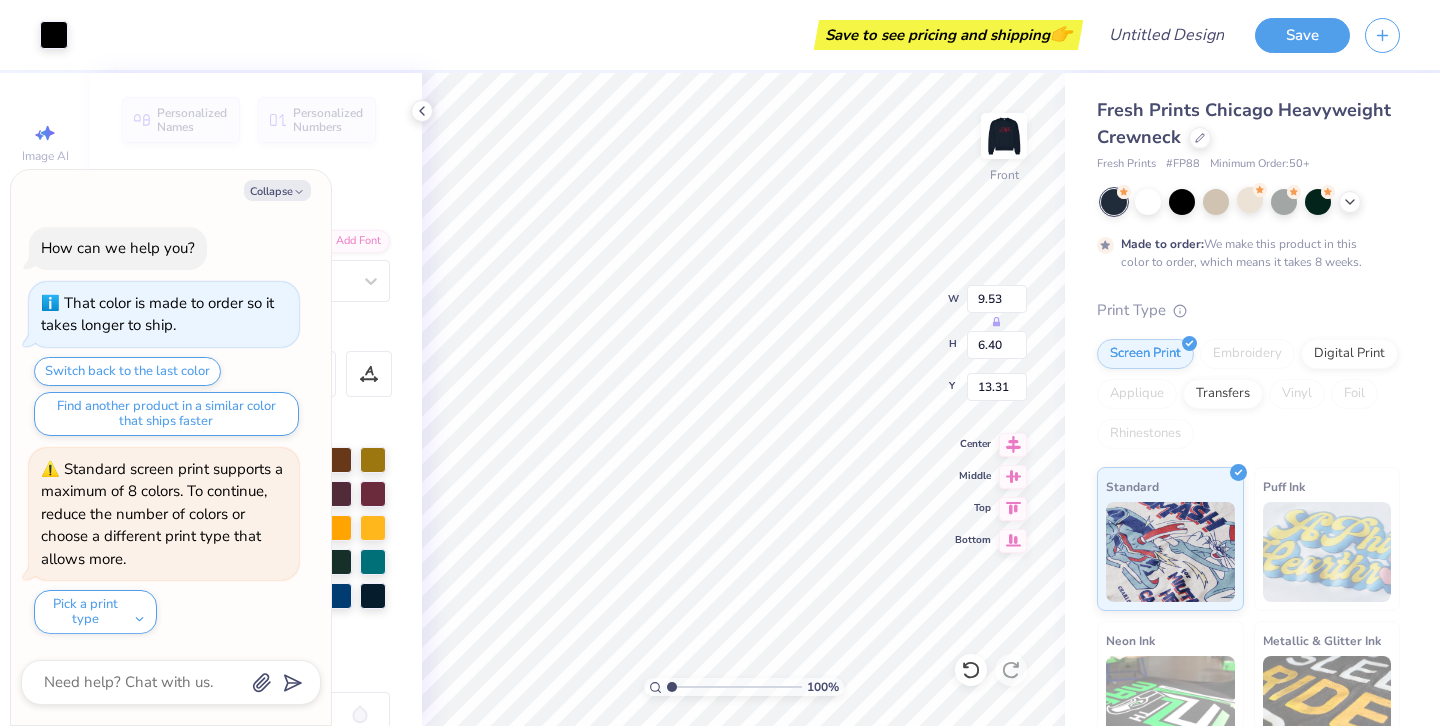 type on "x" 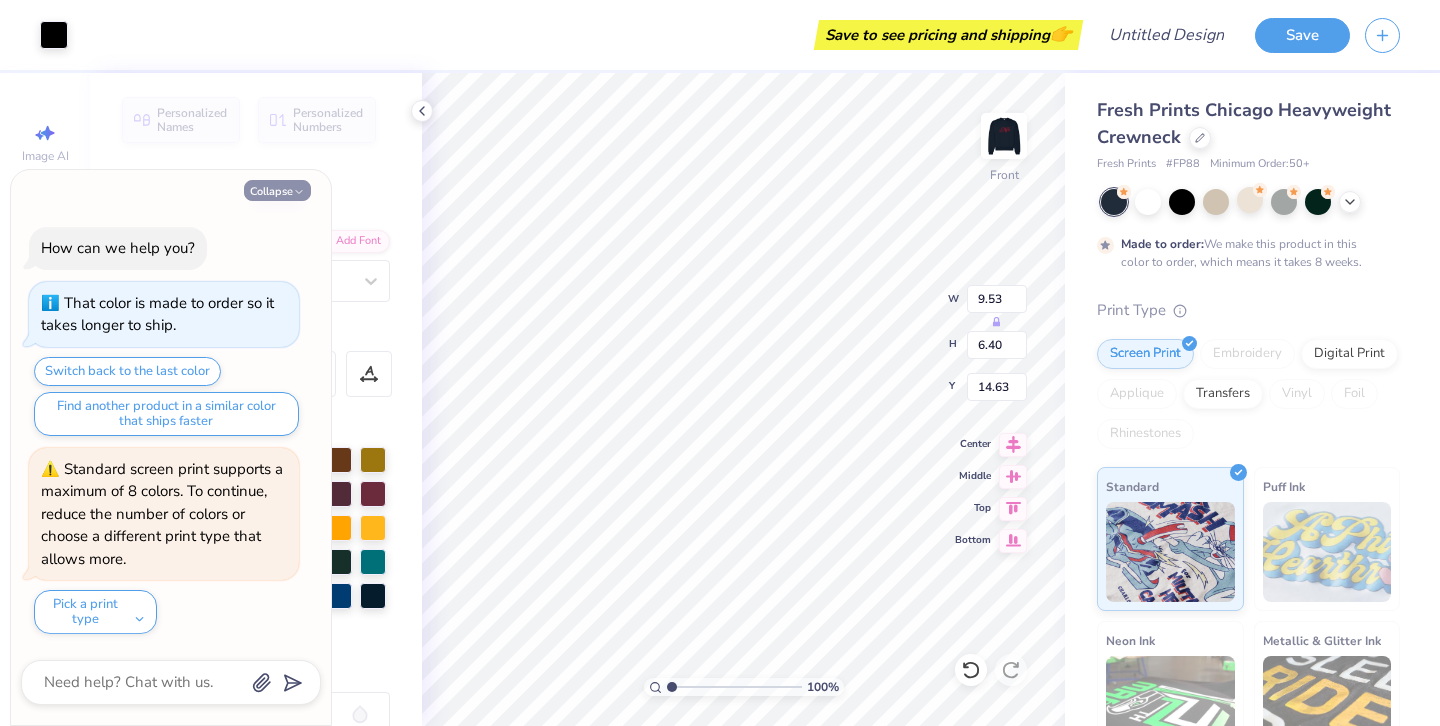 click 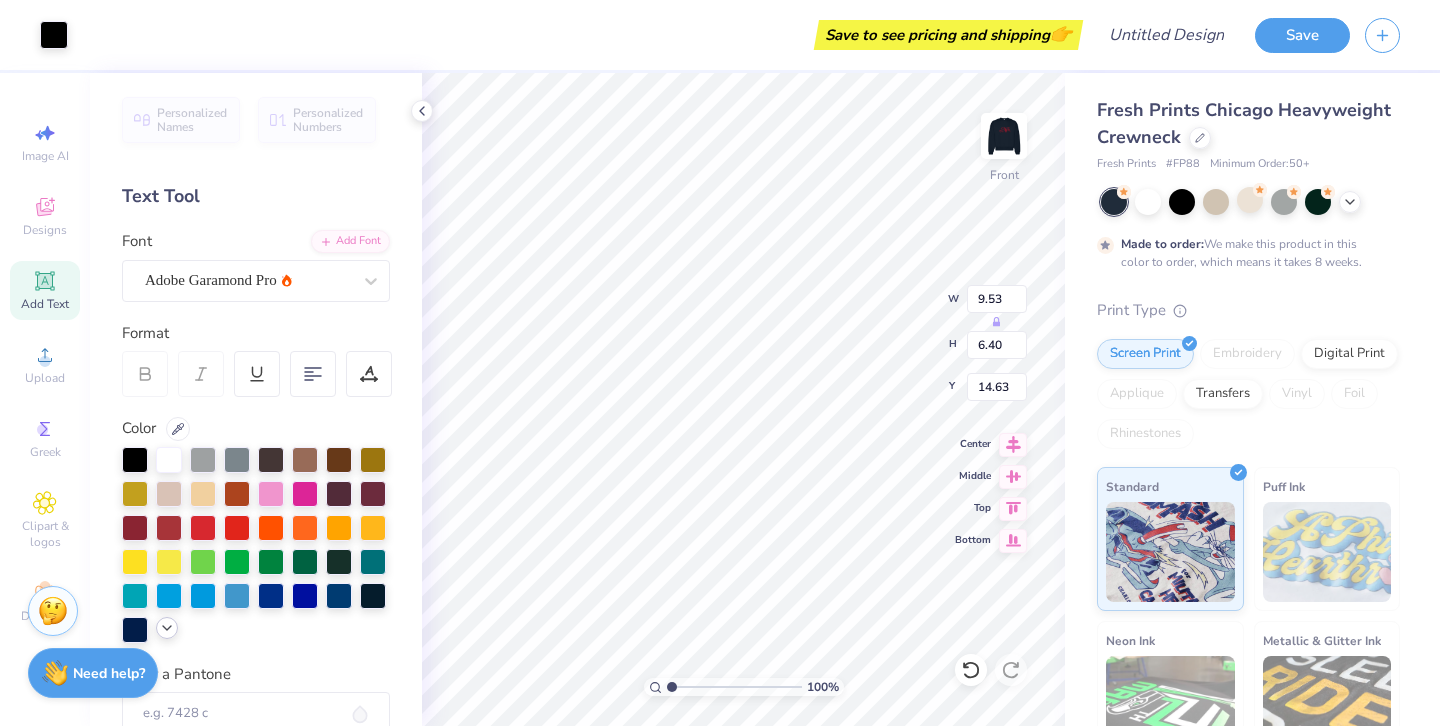 click at bounding box center [167, 628] 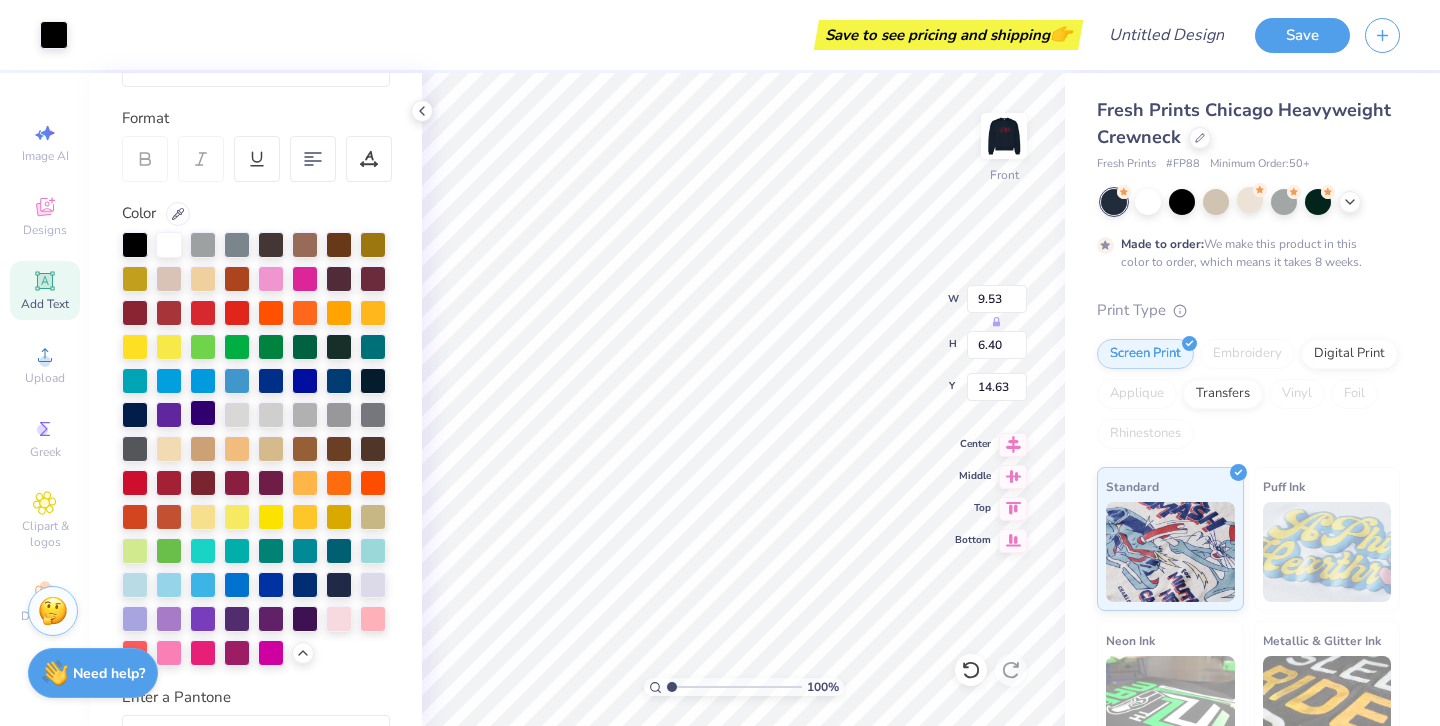 scroll, scrollTop: 216, scrollLeft: 0, axis: vertical 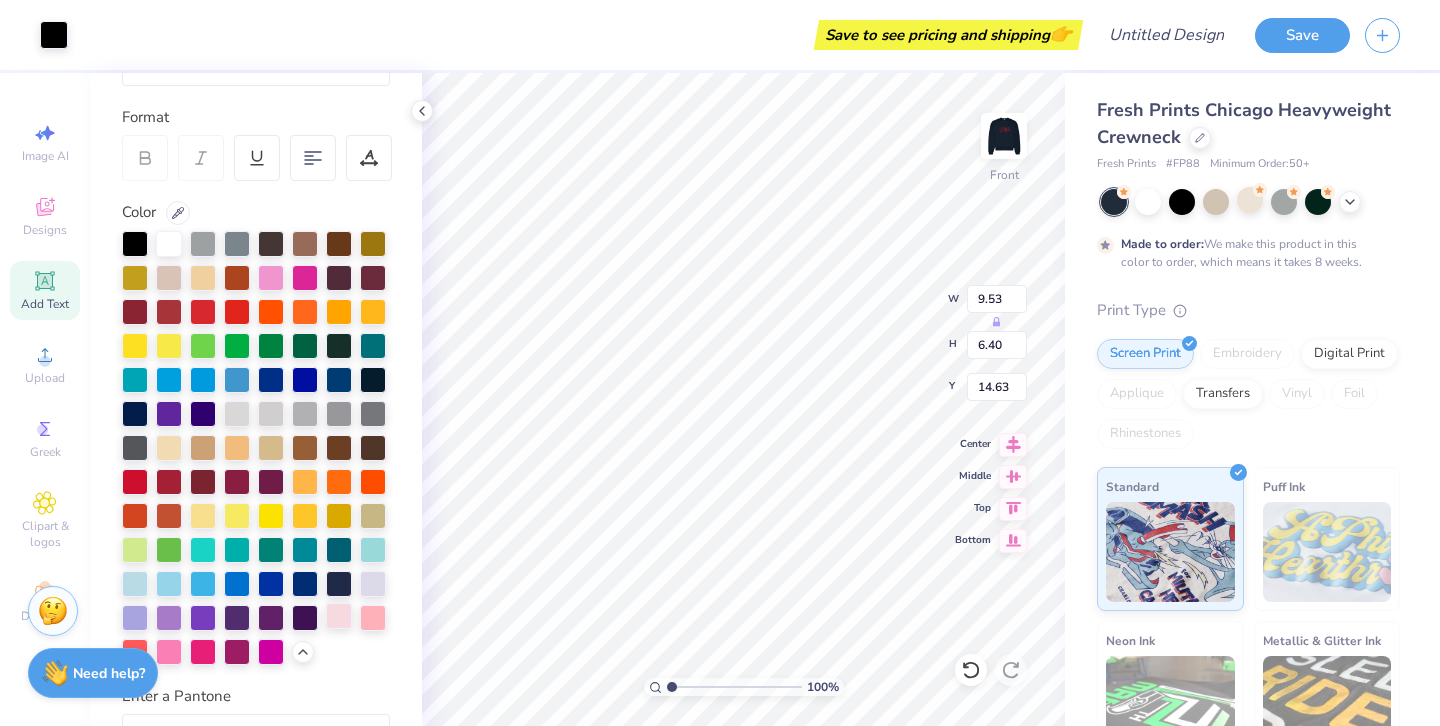 click at bounding box center (339, 616) 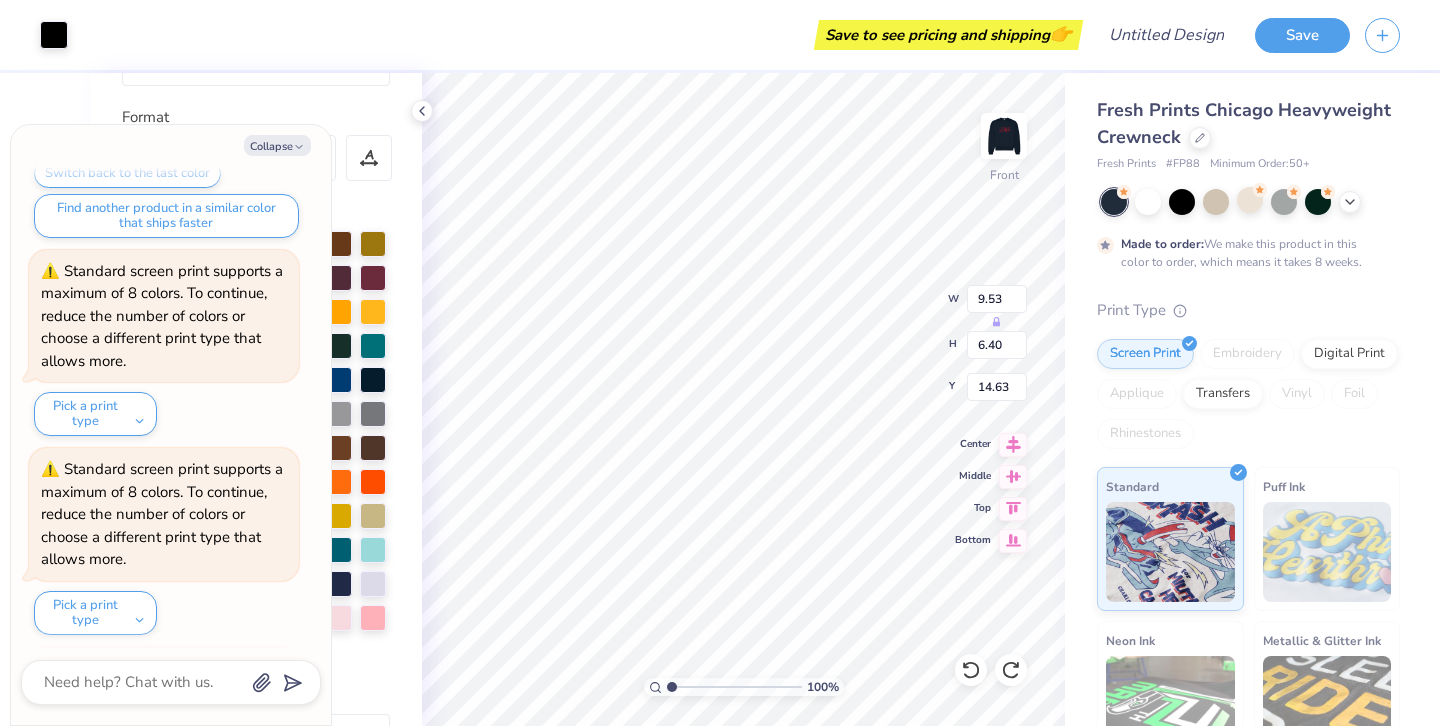 scroll, scrollTop: 352, scrollLeft: 0, axis: vertical 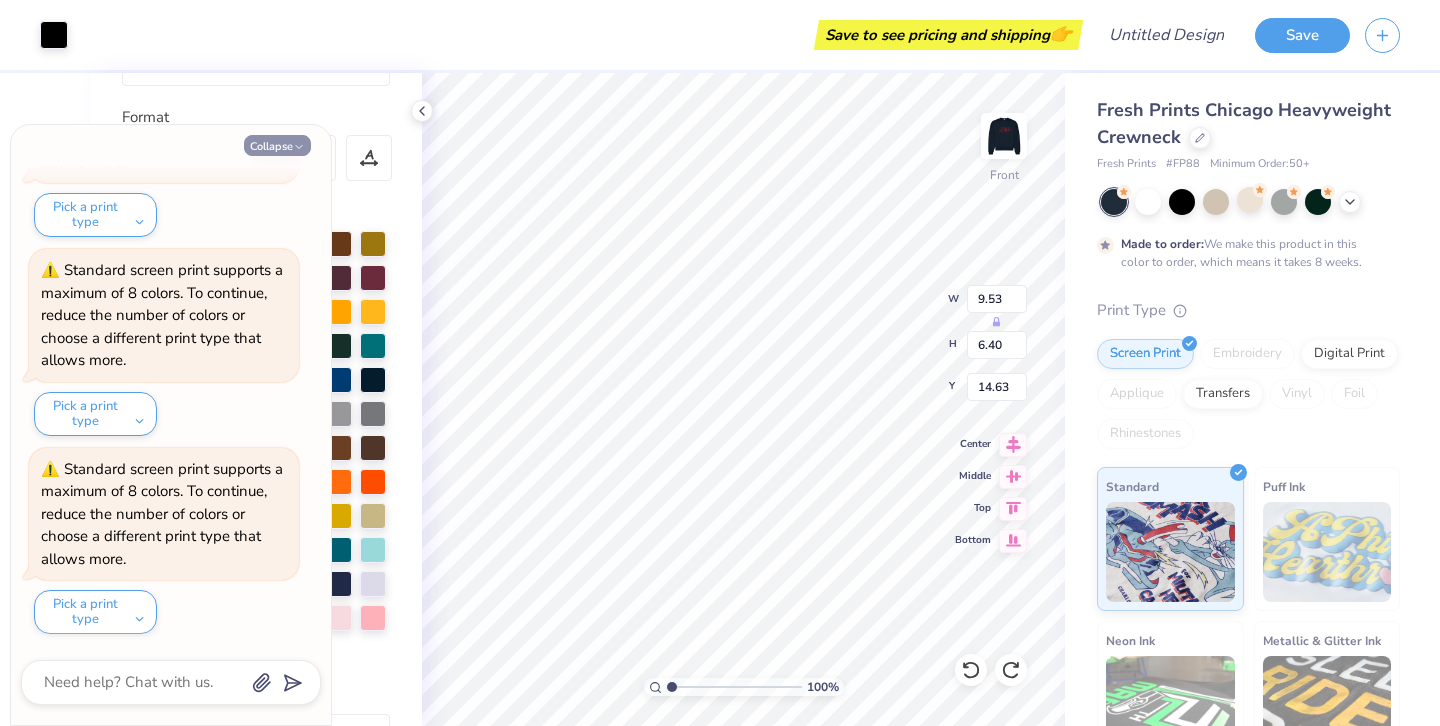 click 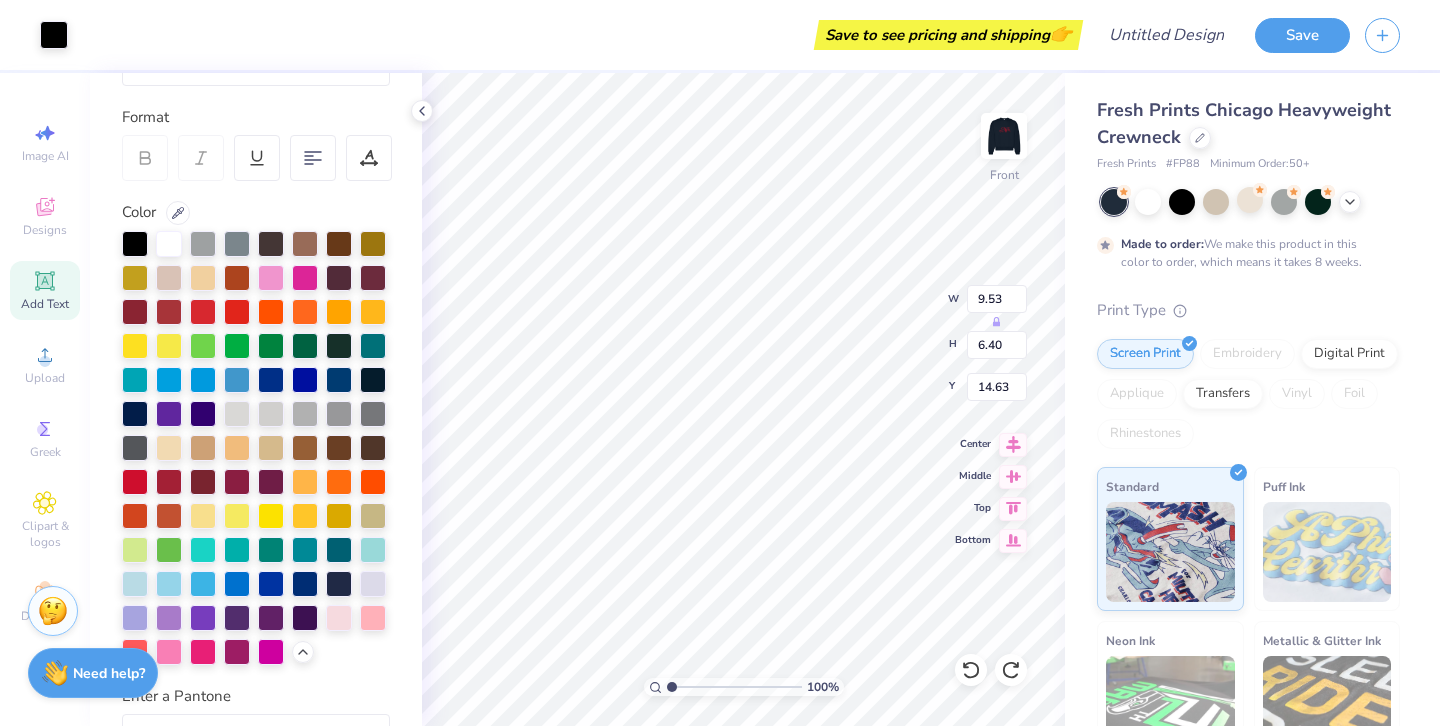 type on "11.25" 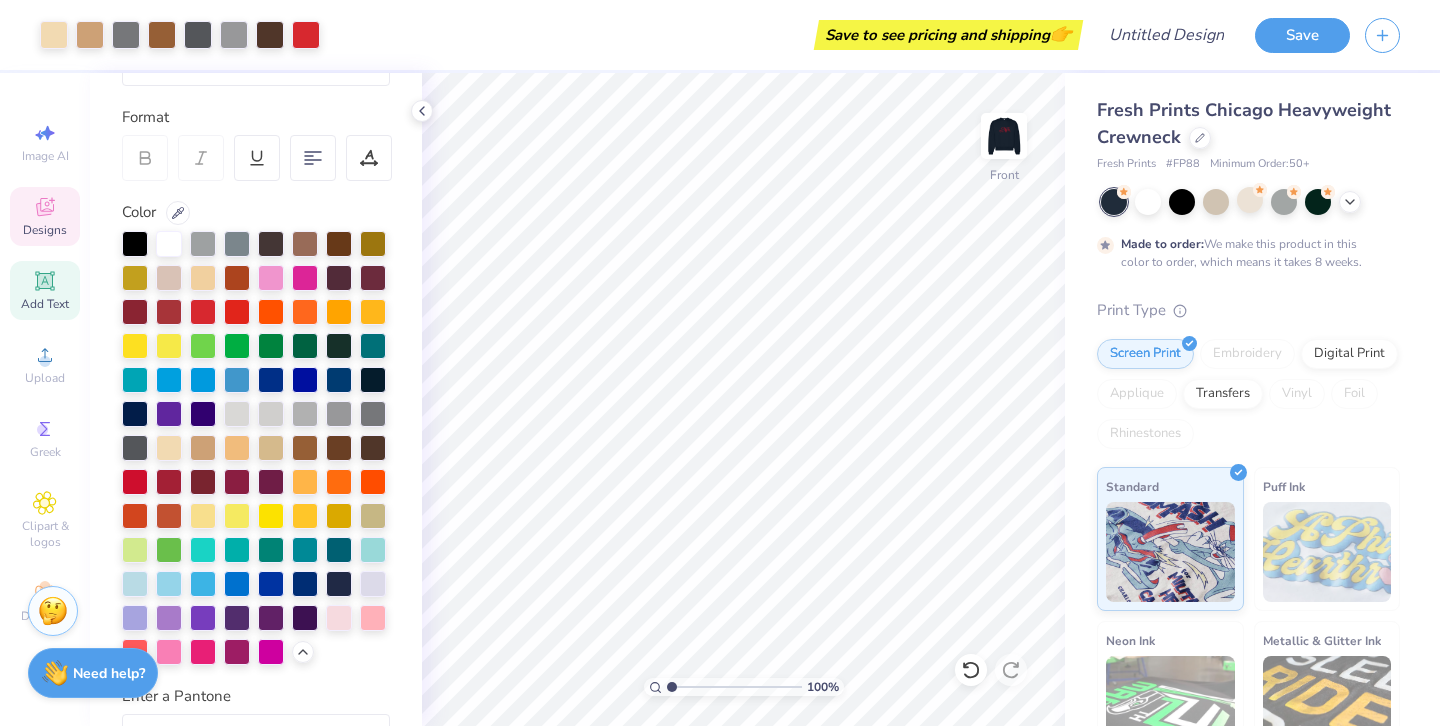 click on "Designs" at bounding box center [45, 230] 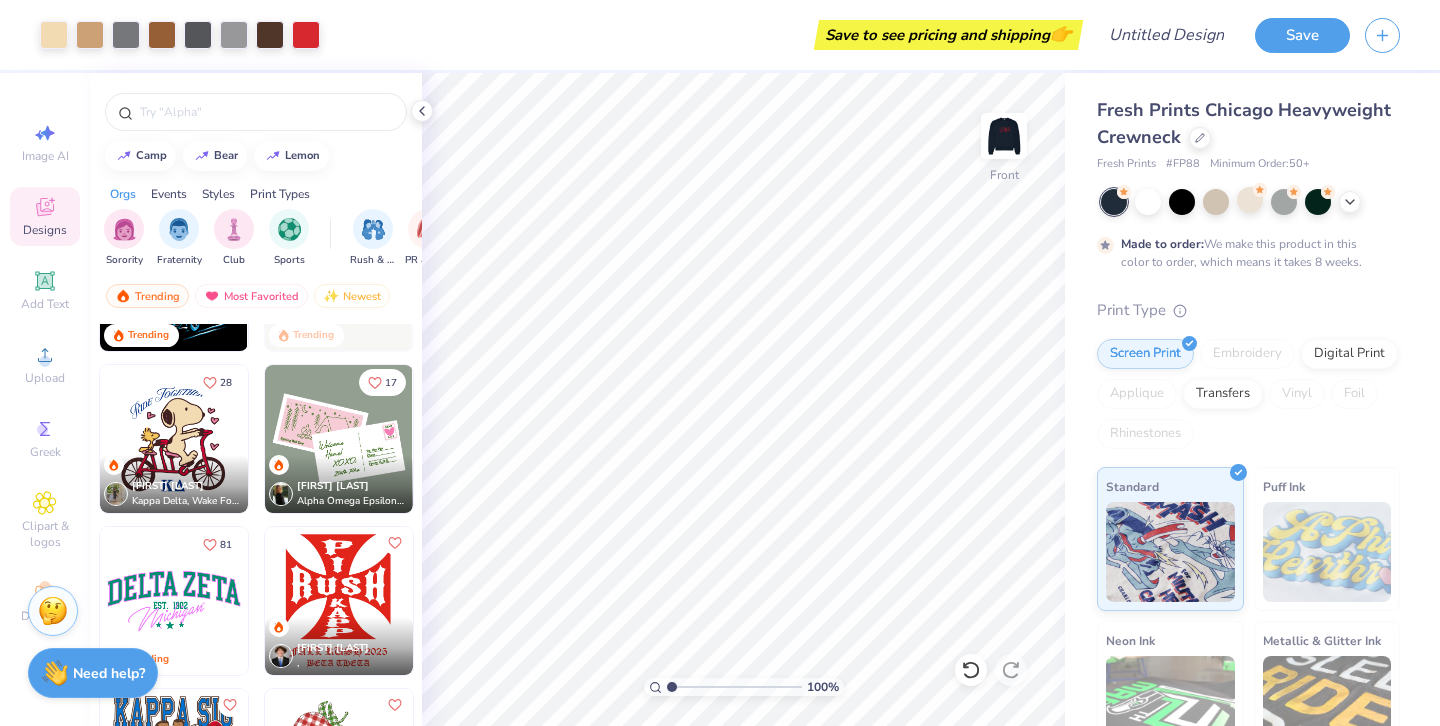 scroll, scrollTop: 2427, scrollLeft: 0, axis: vertical 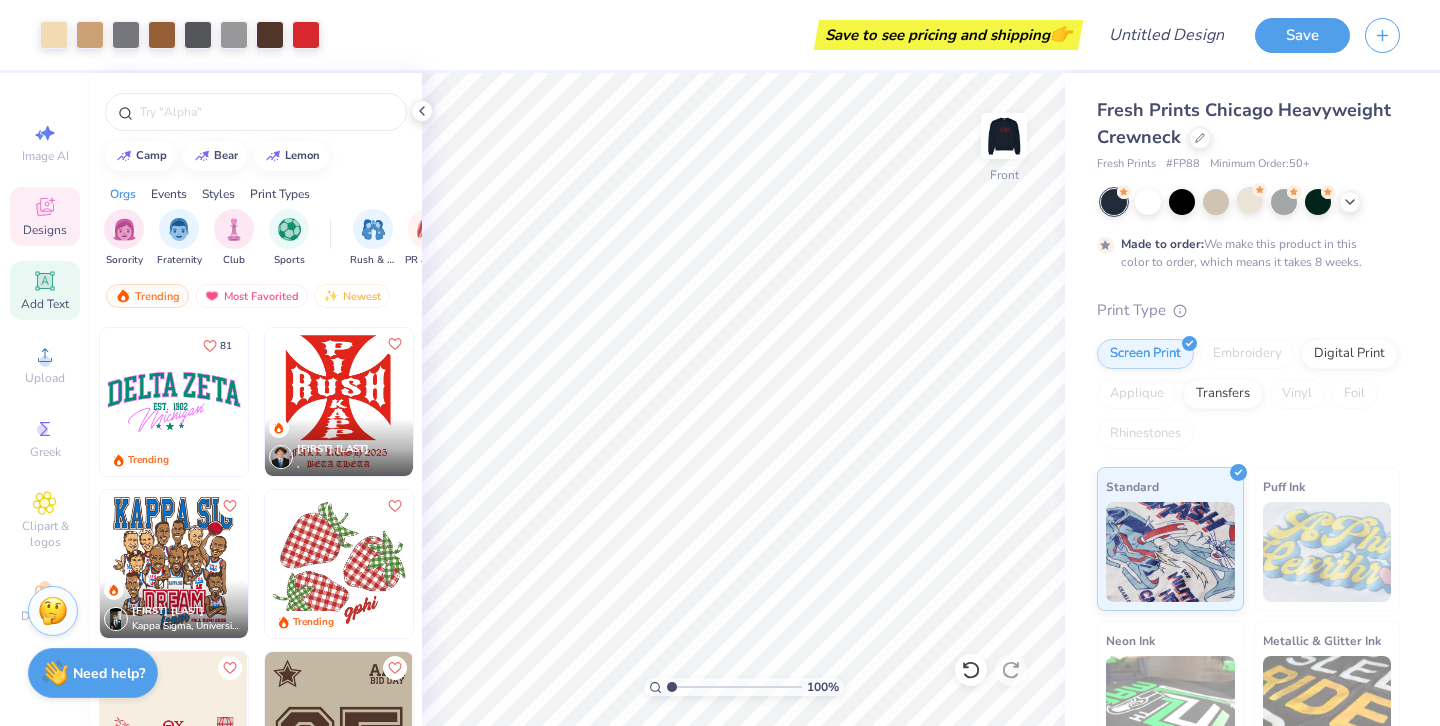 click on "Add Text" at bounding box center [45, 304] 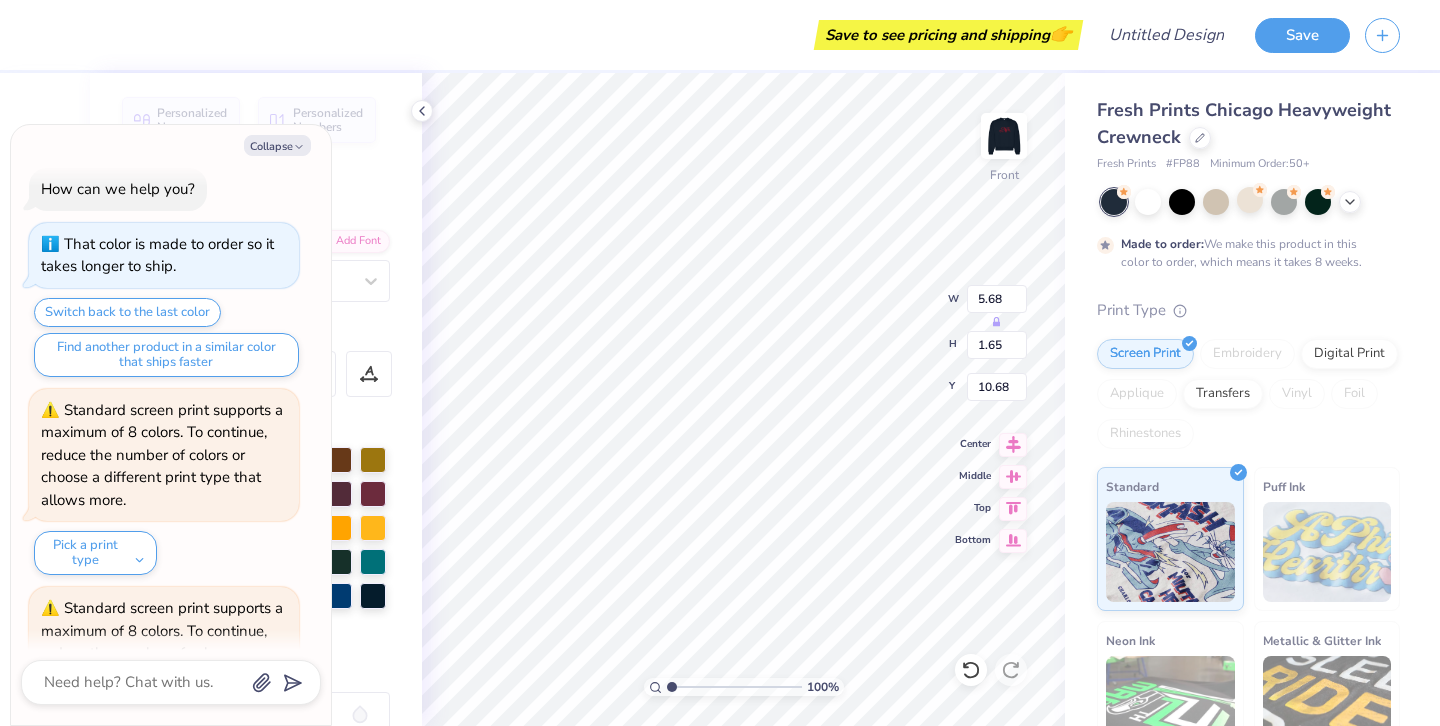 scroll, scrollTop: 24, scrollLeft: 0, axis: vertical 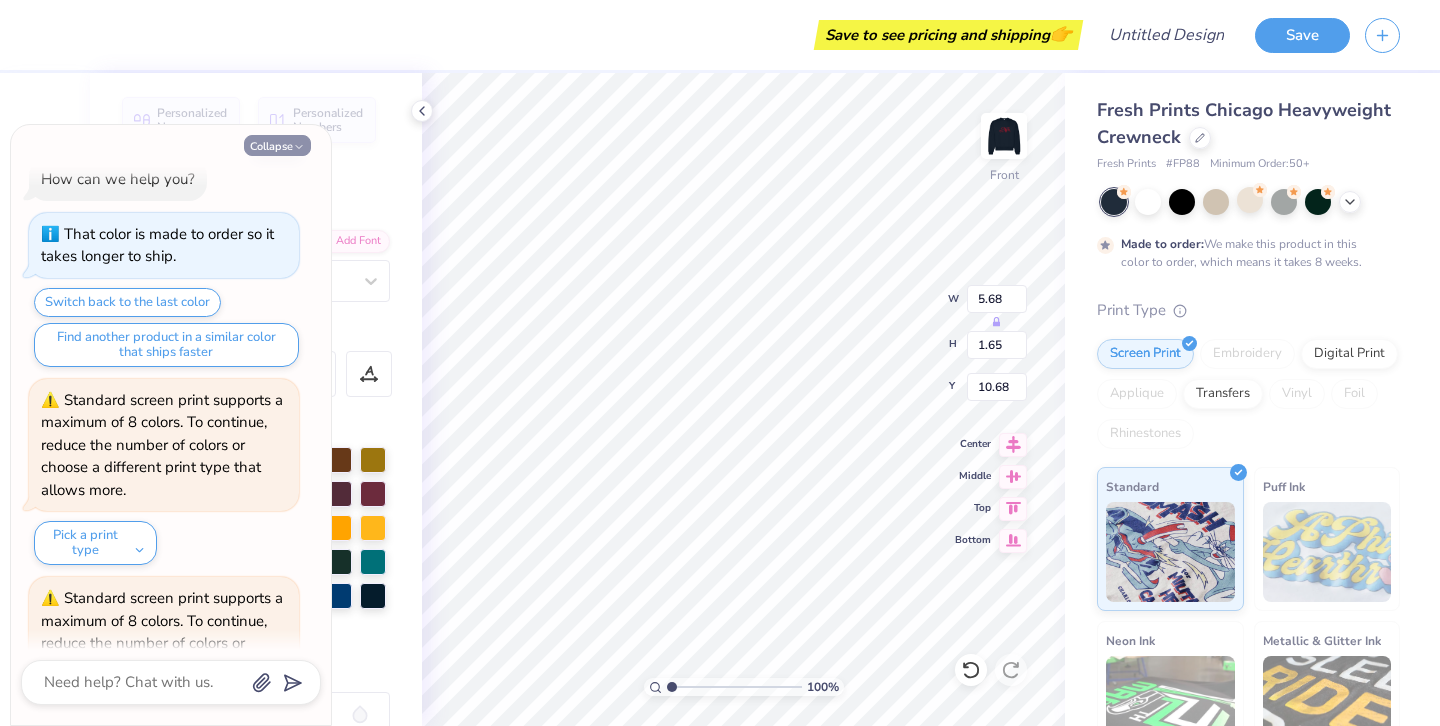 click 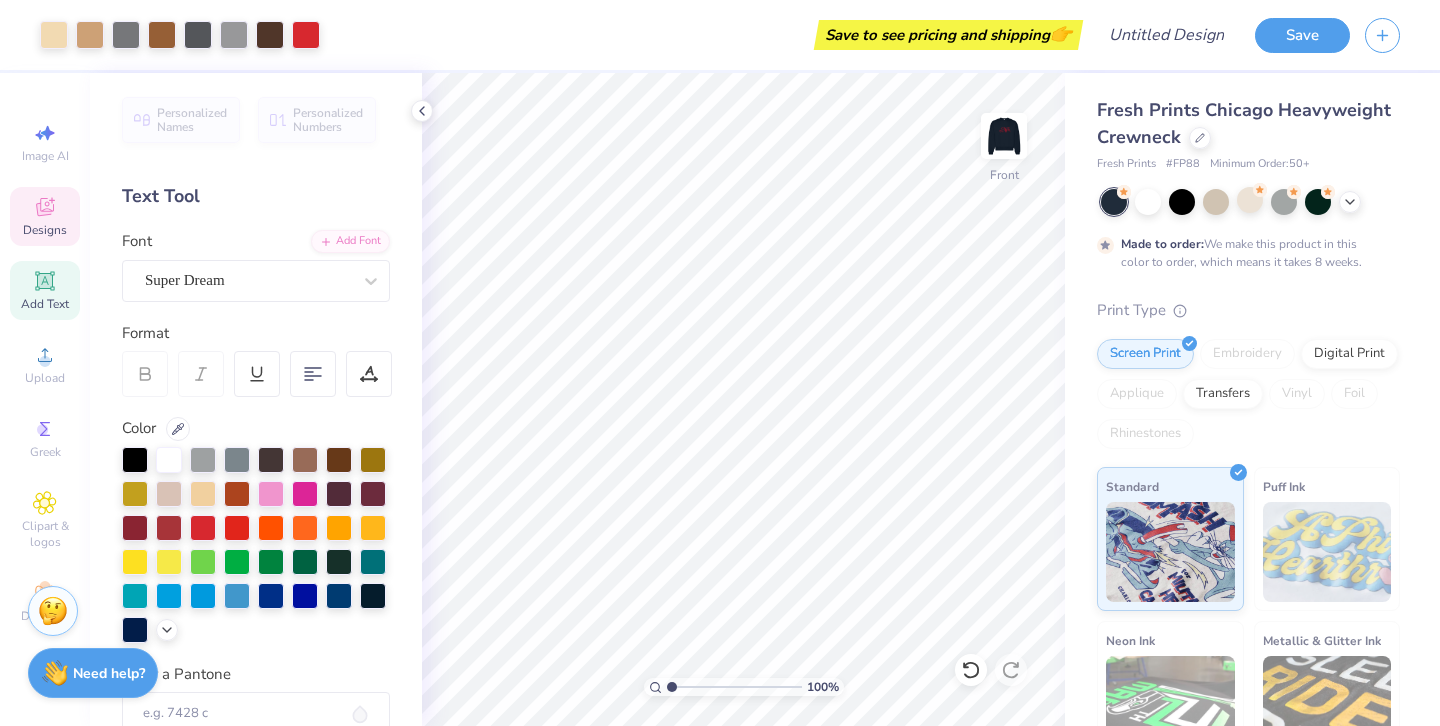 click on "Designs" at bounding box center [45, 230] 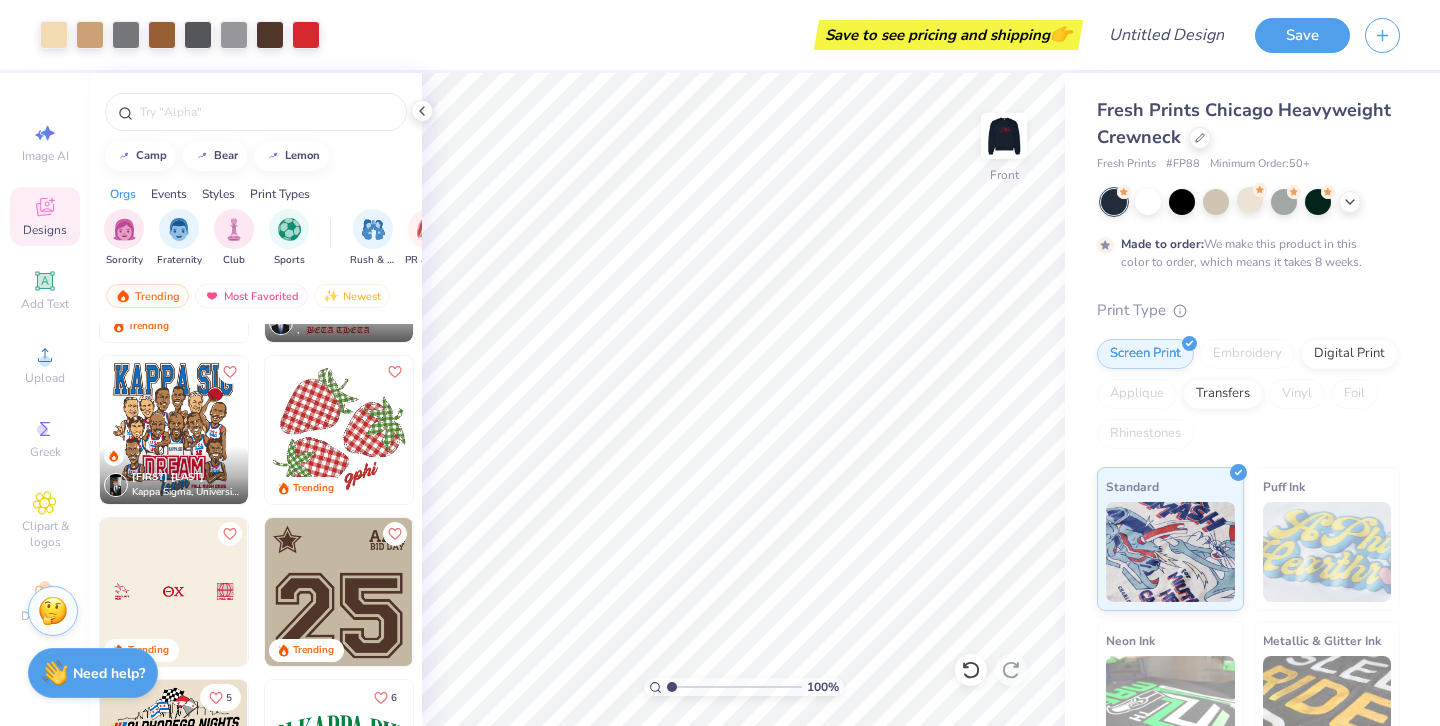 scroll, scrollTop: 2661, scrollLeft: 0, axis: vertical 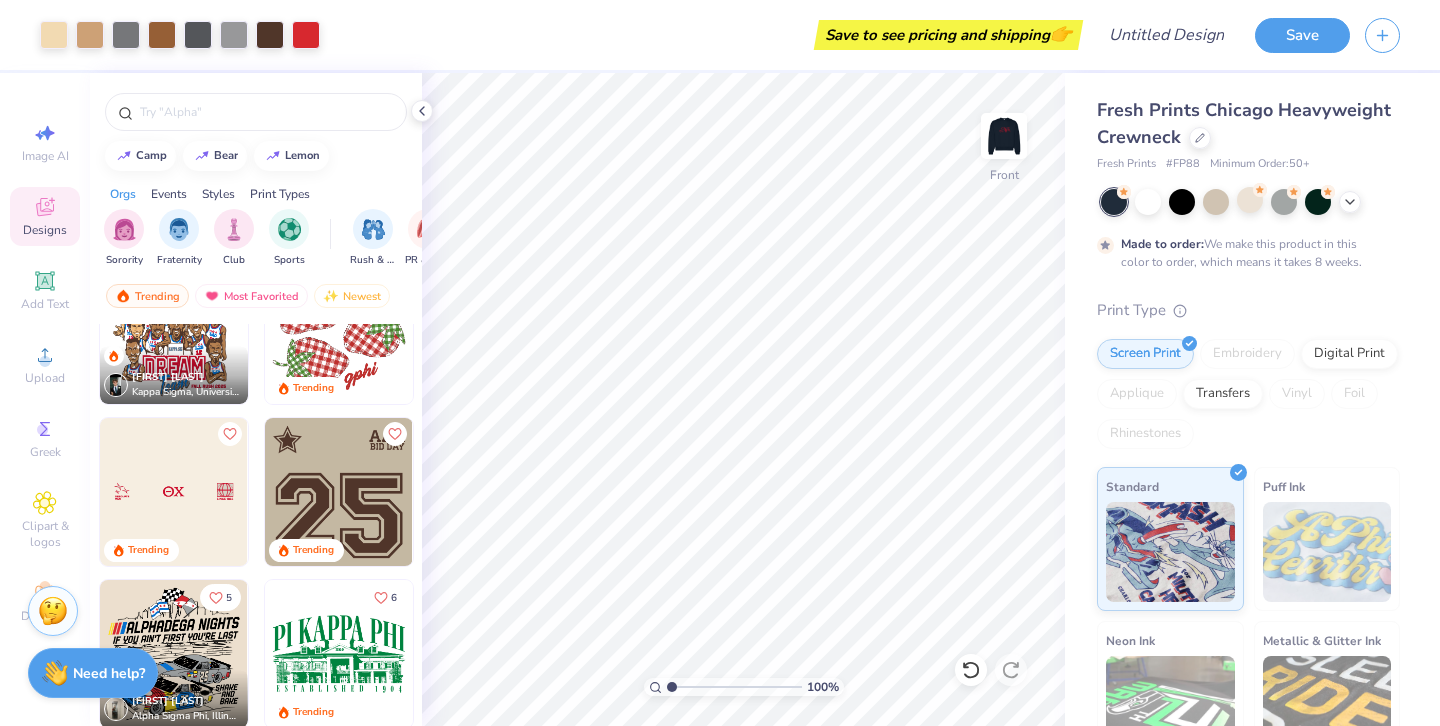 click at bounding box center (339, 492) 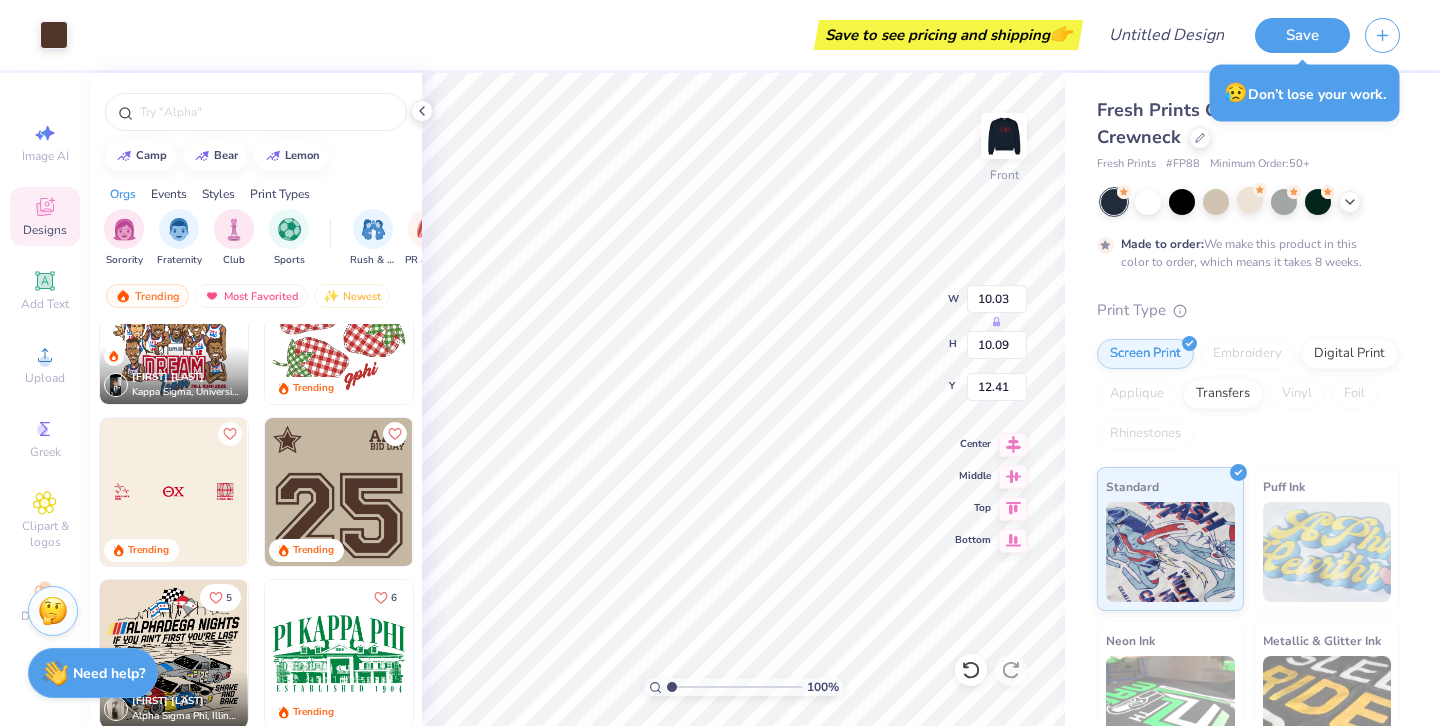 type on "12.41" 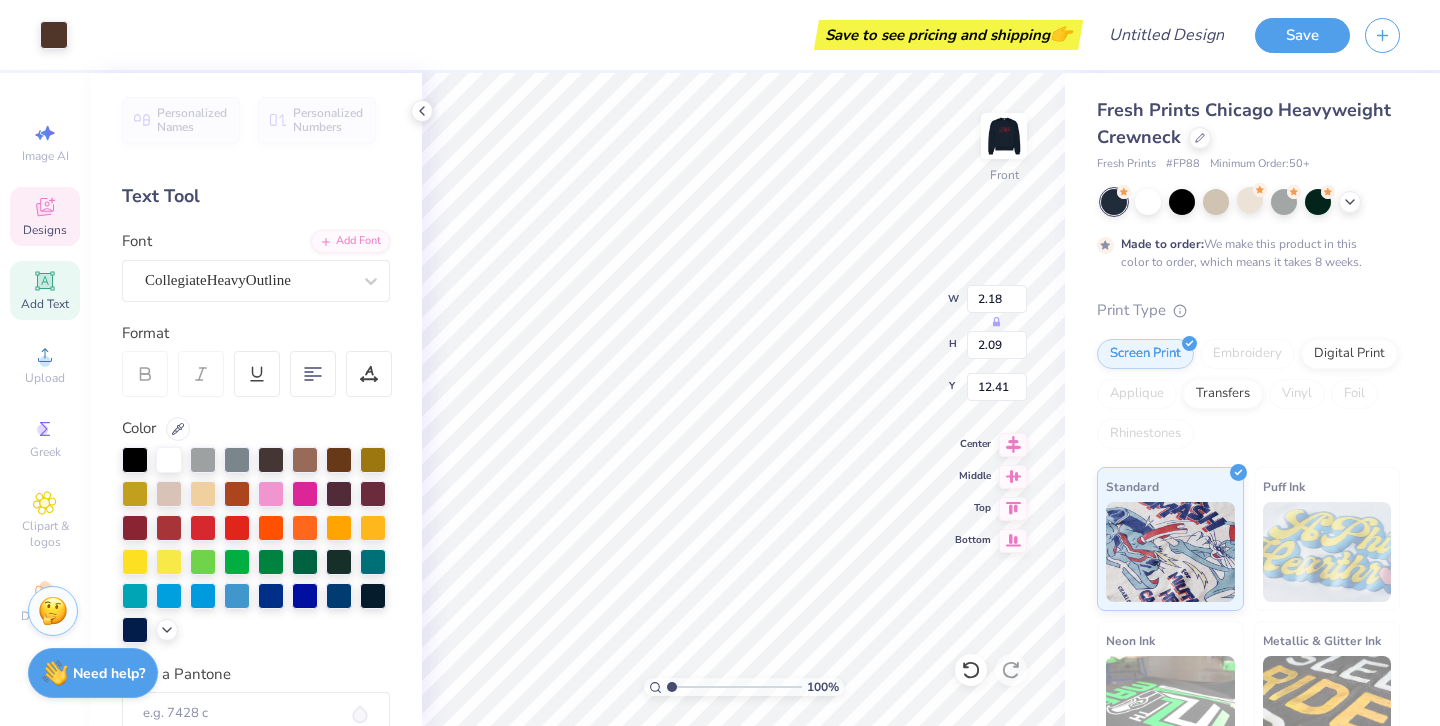 type on "17.45" 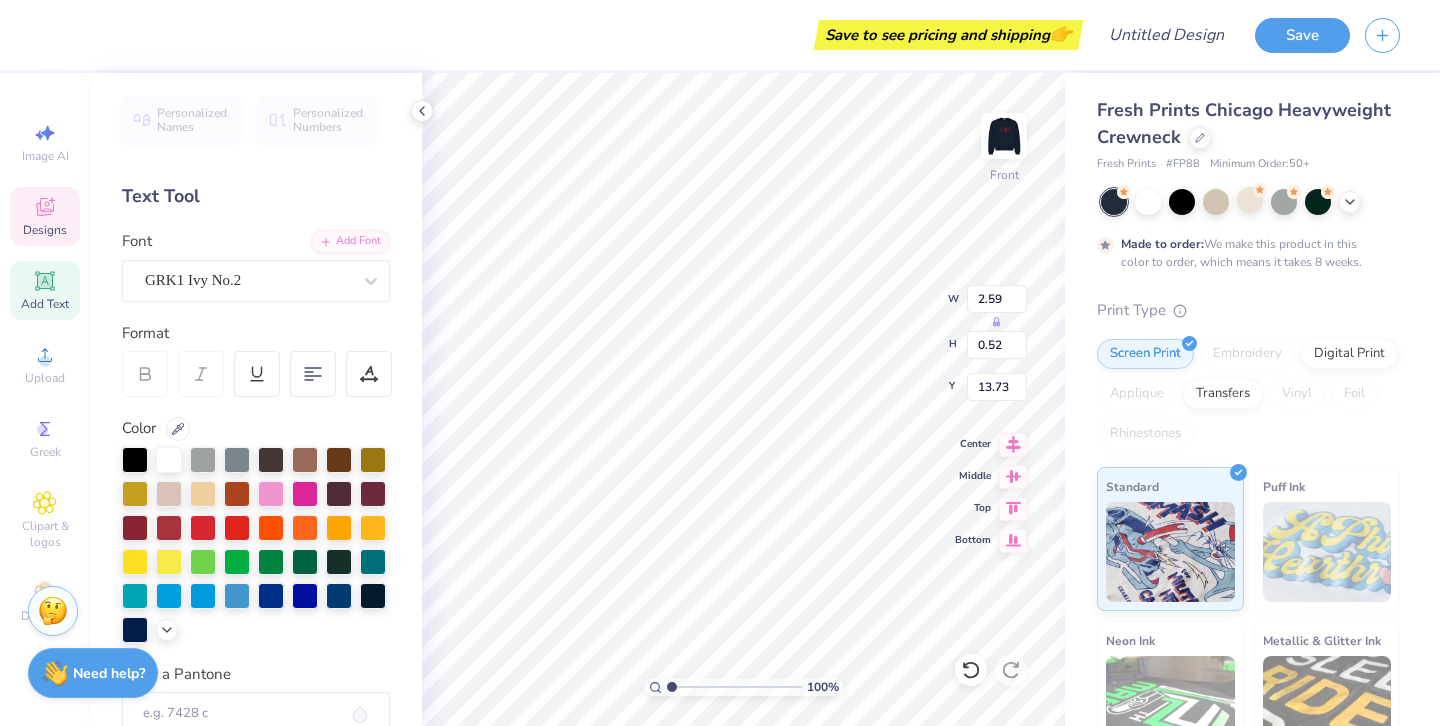 scroll, scrollTop: 0, scrollLeft: 1, axis: horizontal 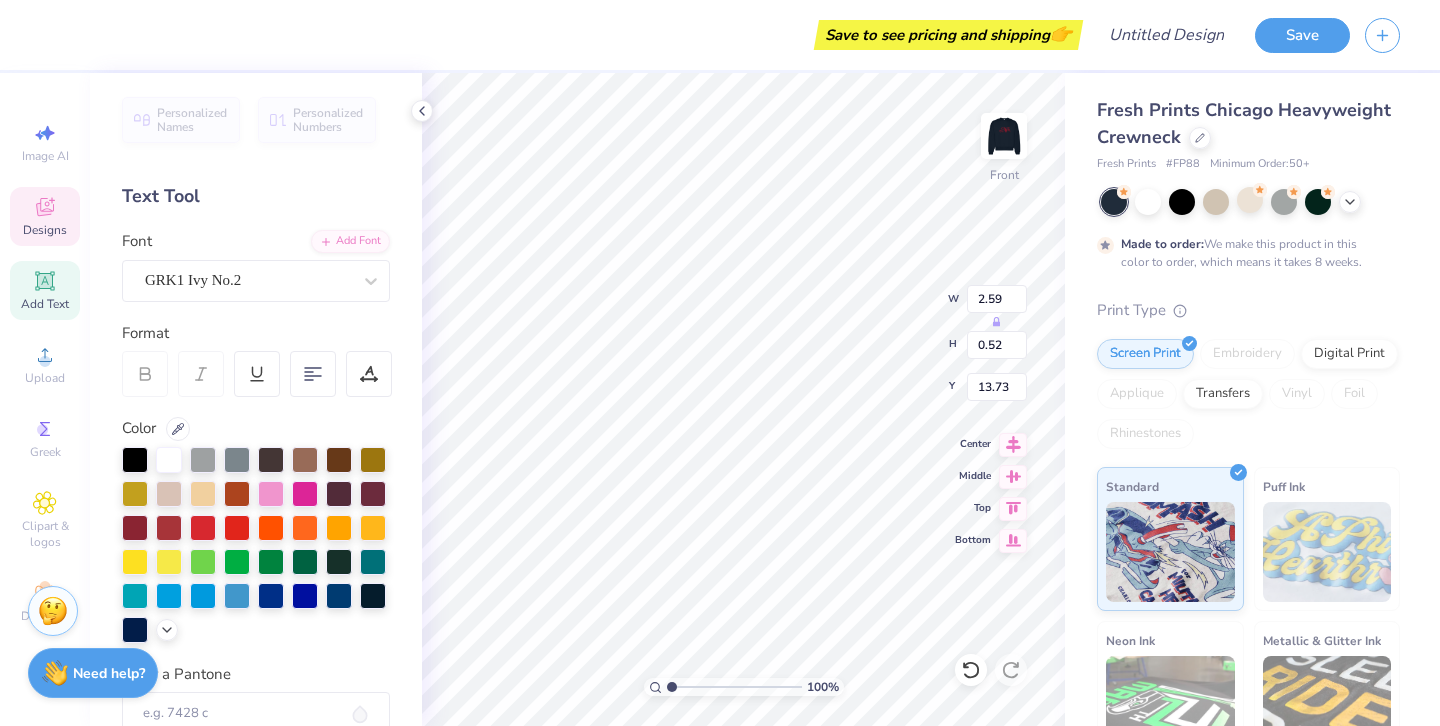 type on "P" 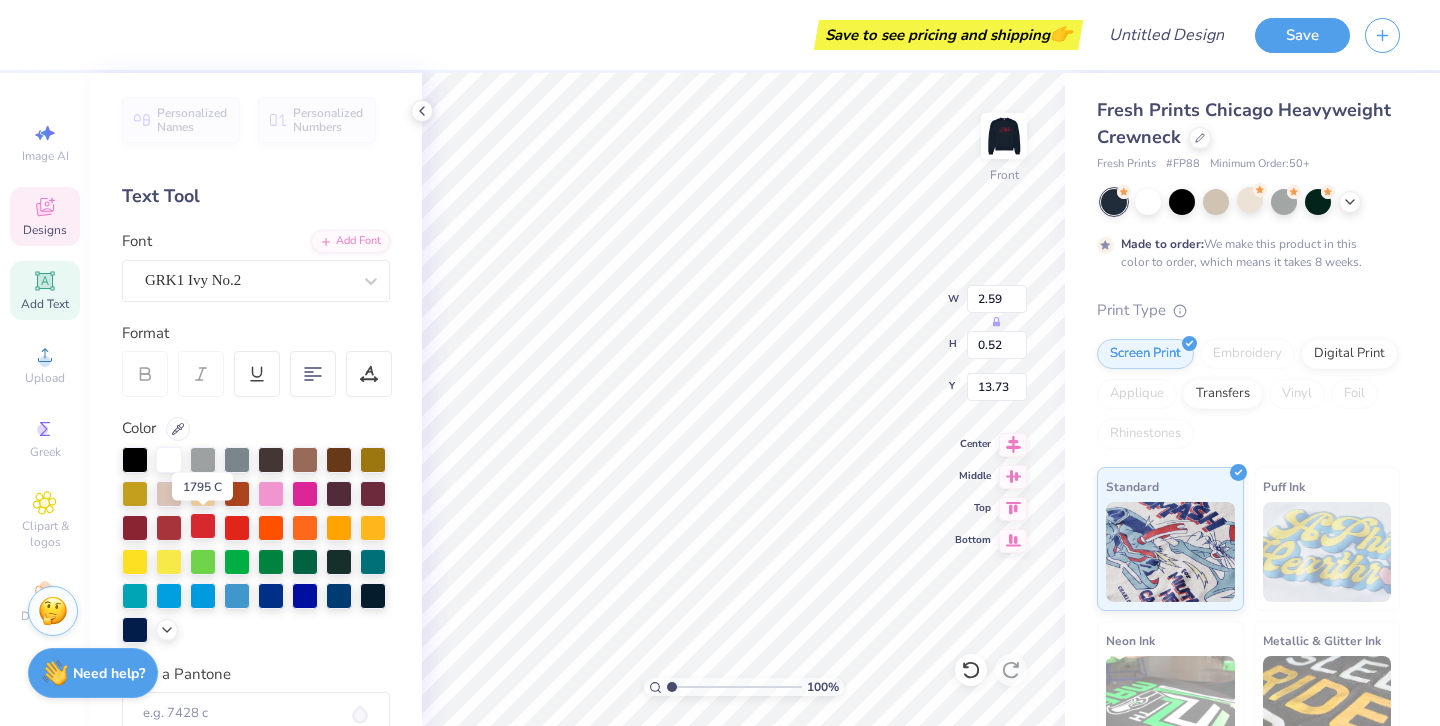 click at bounding box center [203, 526] 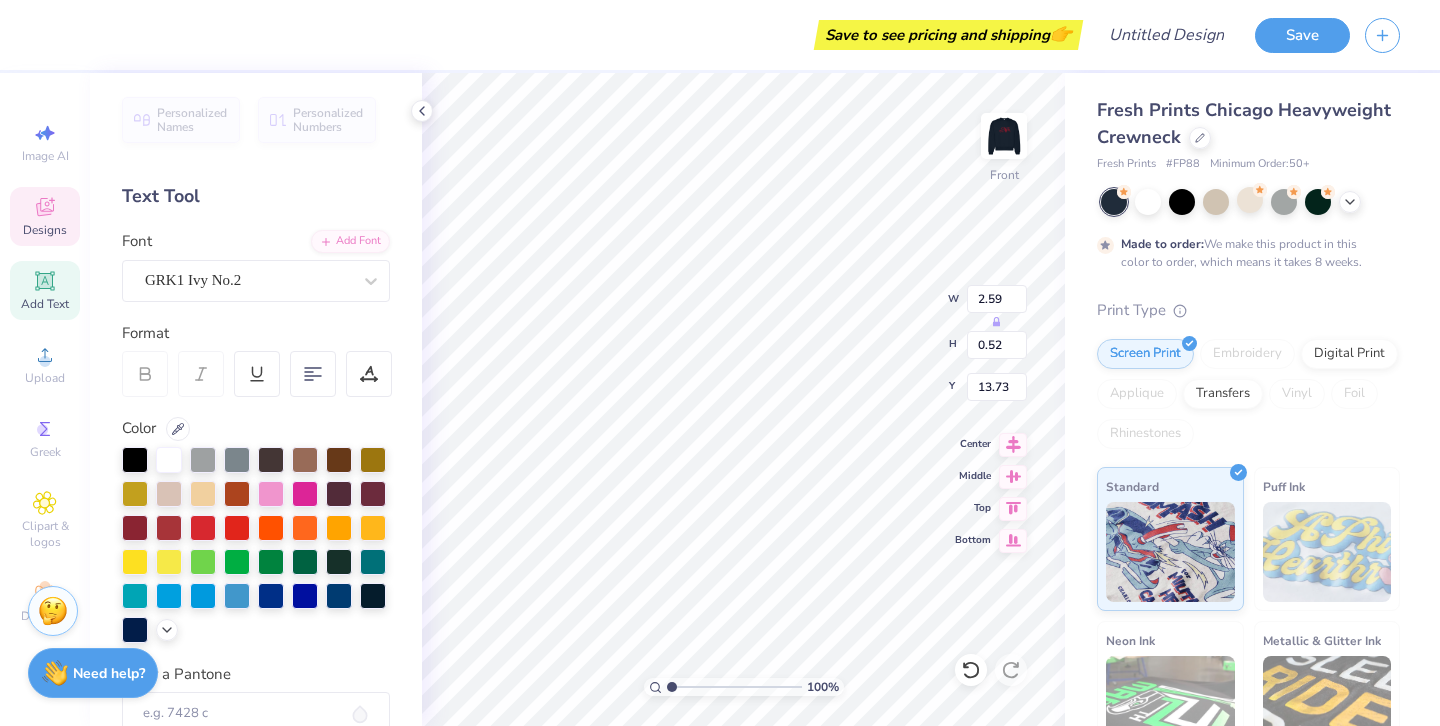 scroll, scrollTop: 0, scrollLeft: 0, axis: both 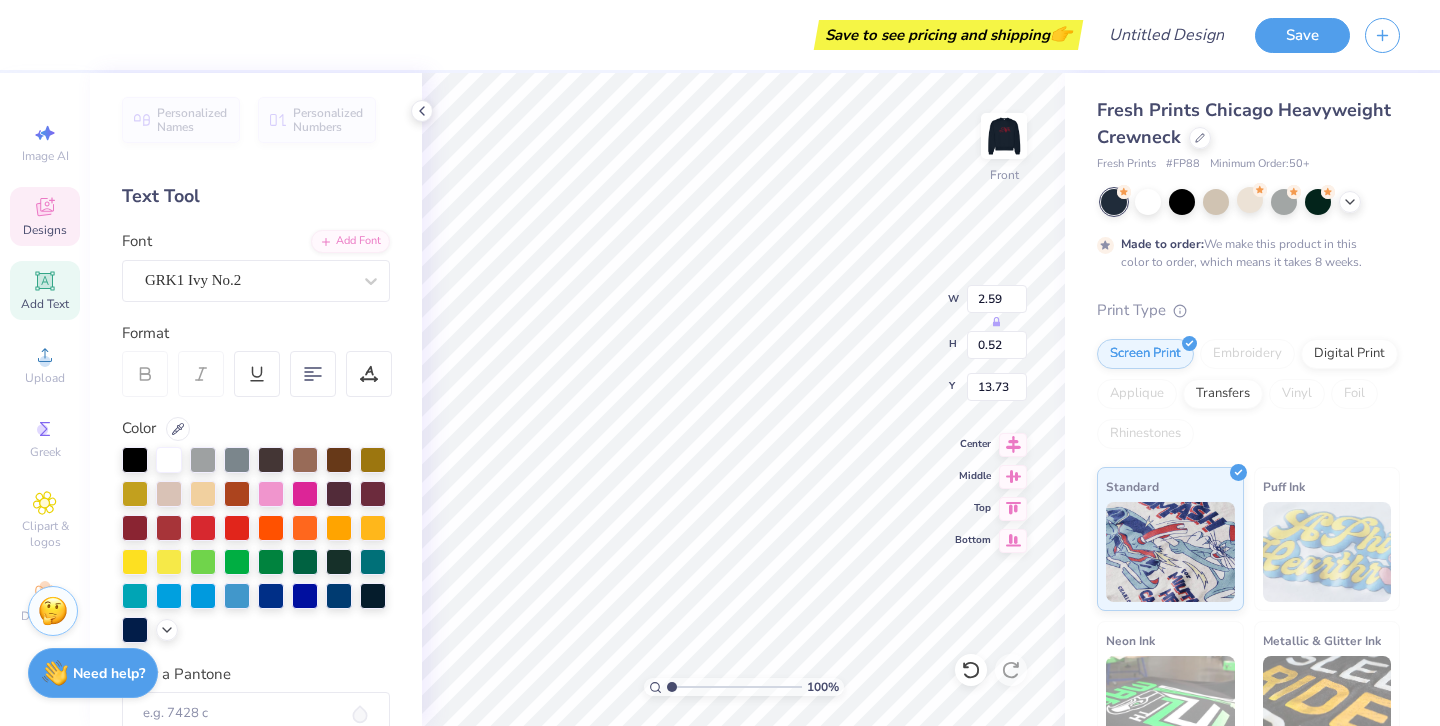 type on "puss" 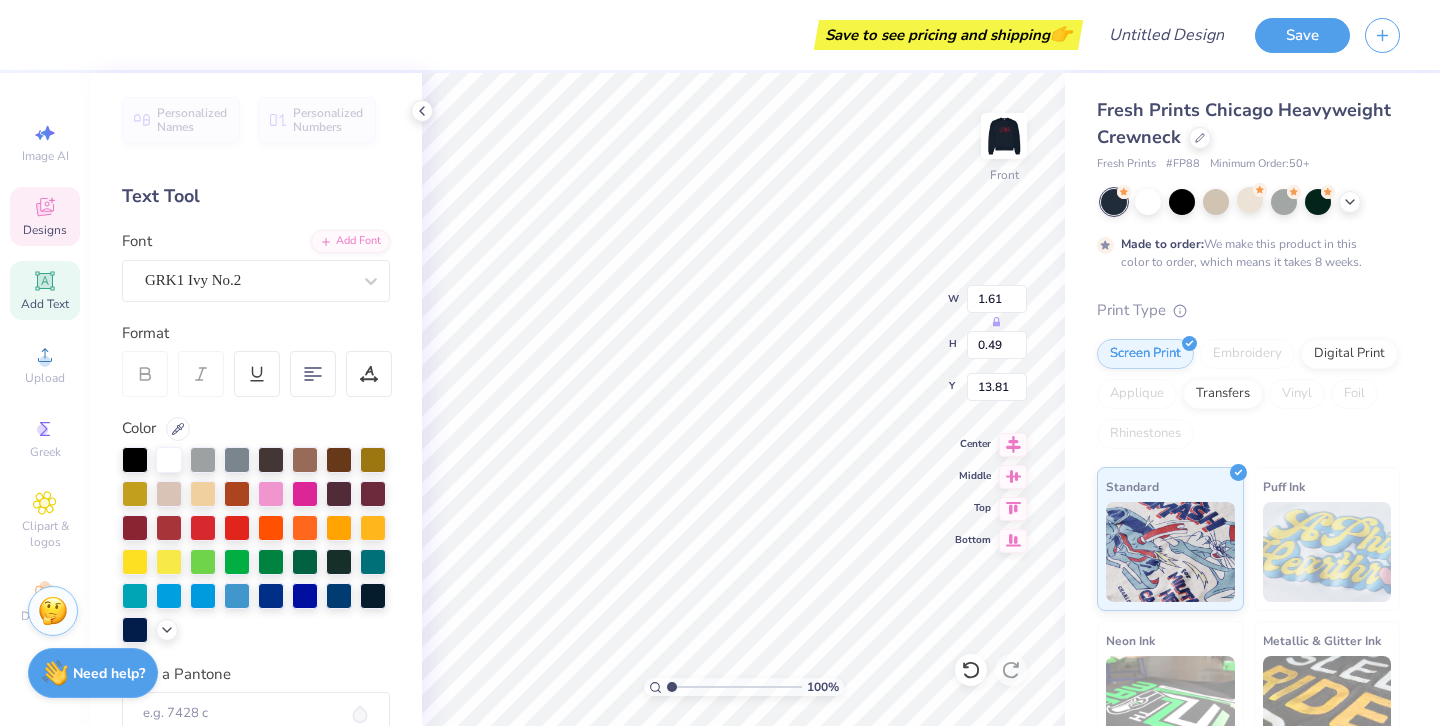 type on "2.32" 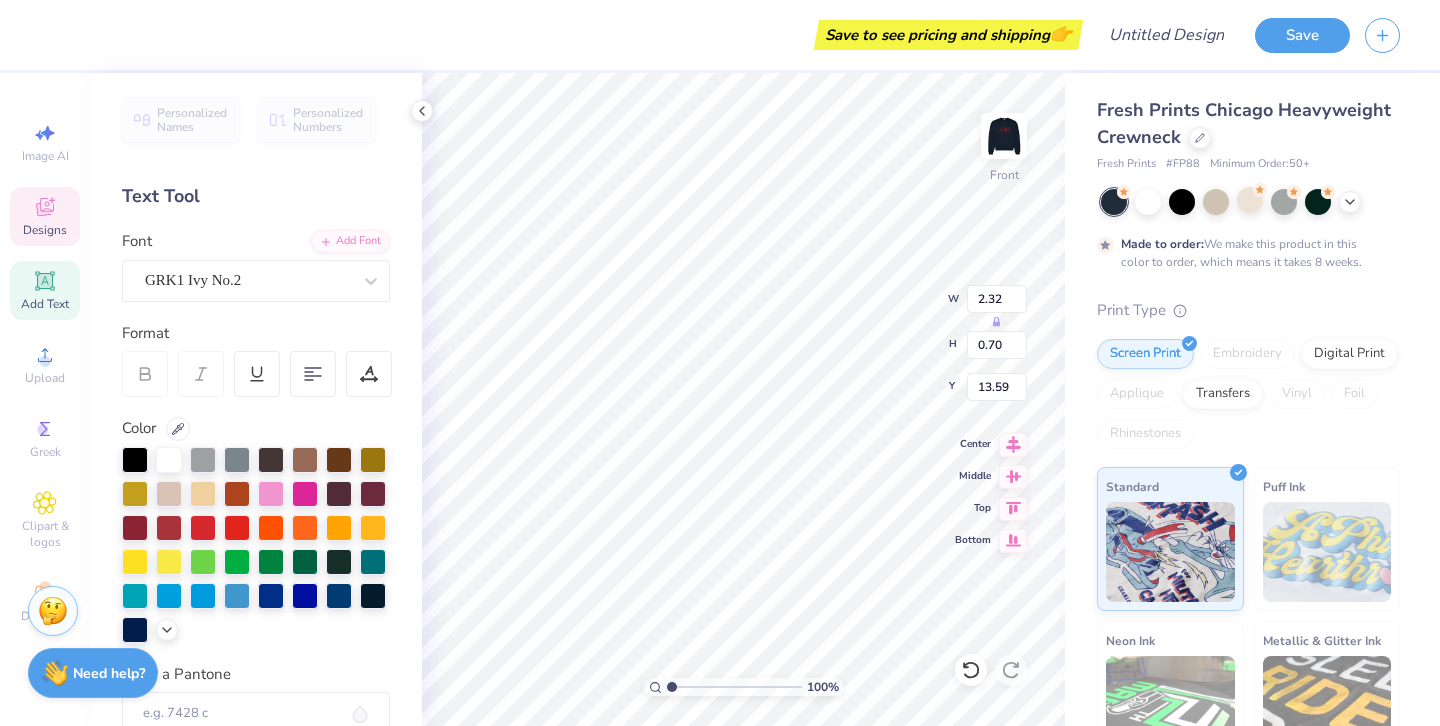 type on "21.80" 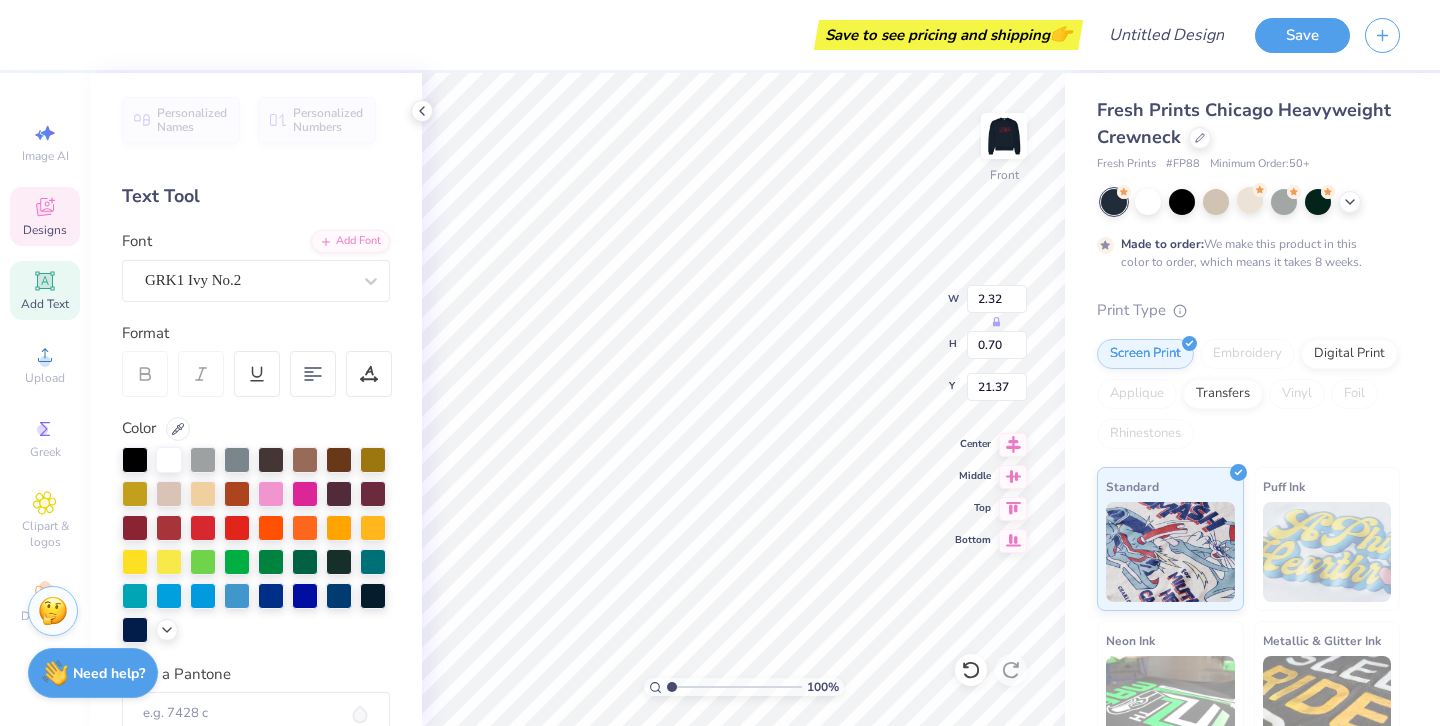 type on "21.37" 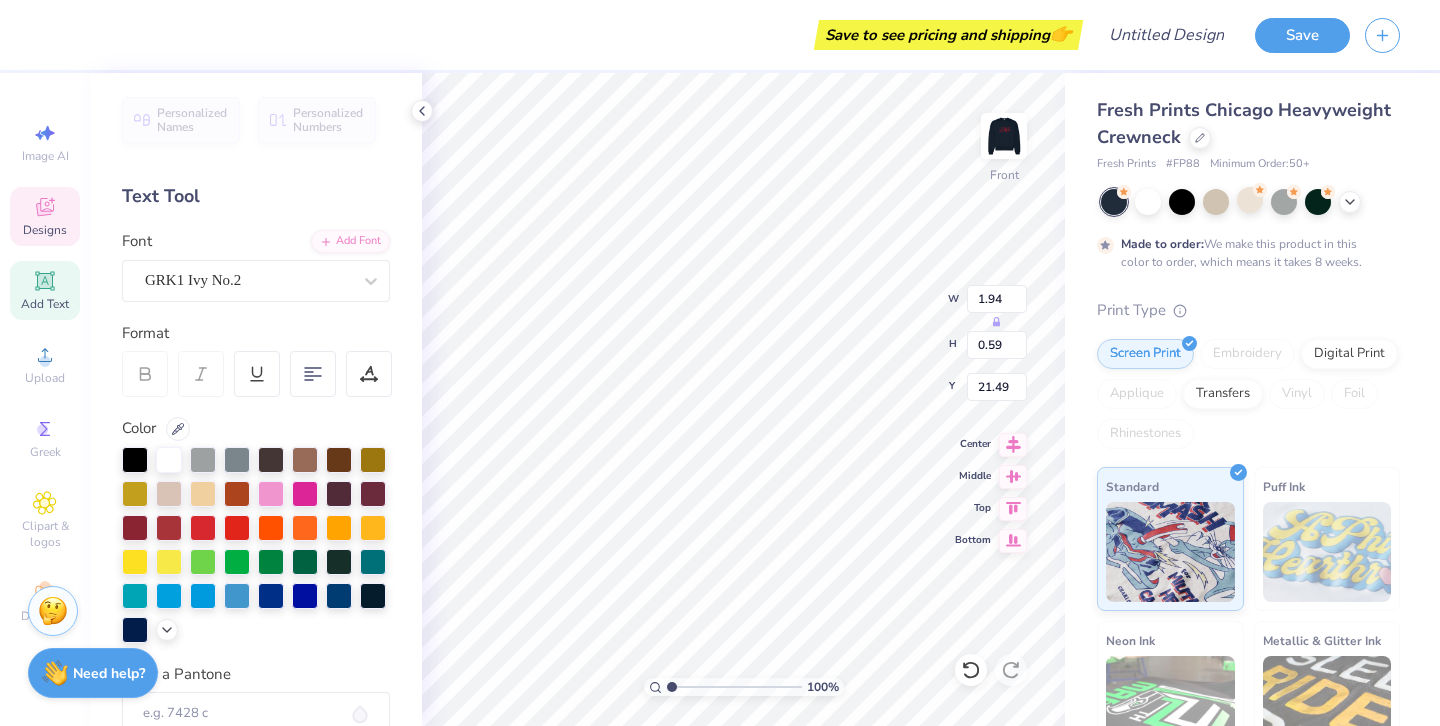 type on "1.94" 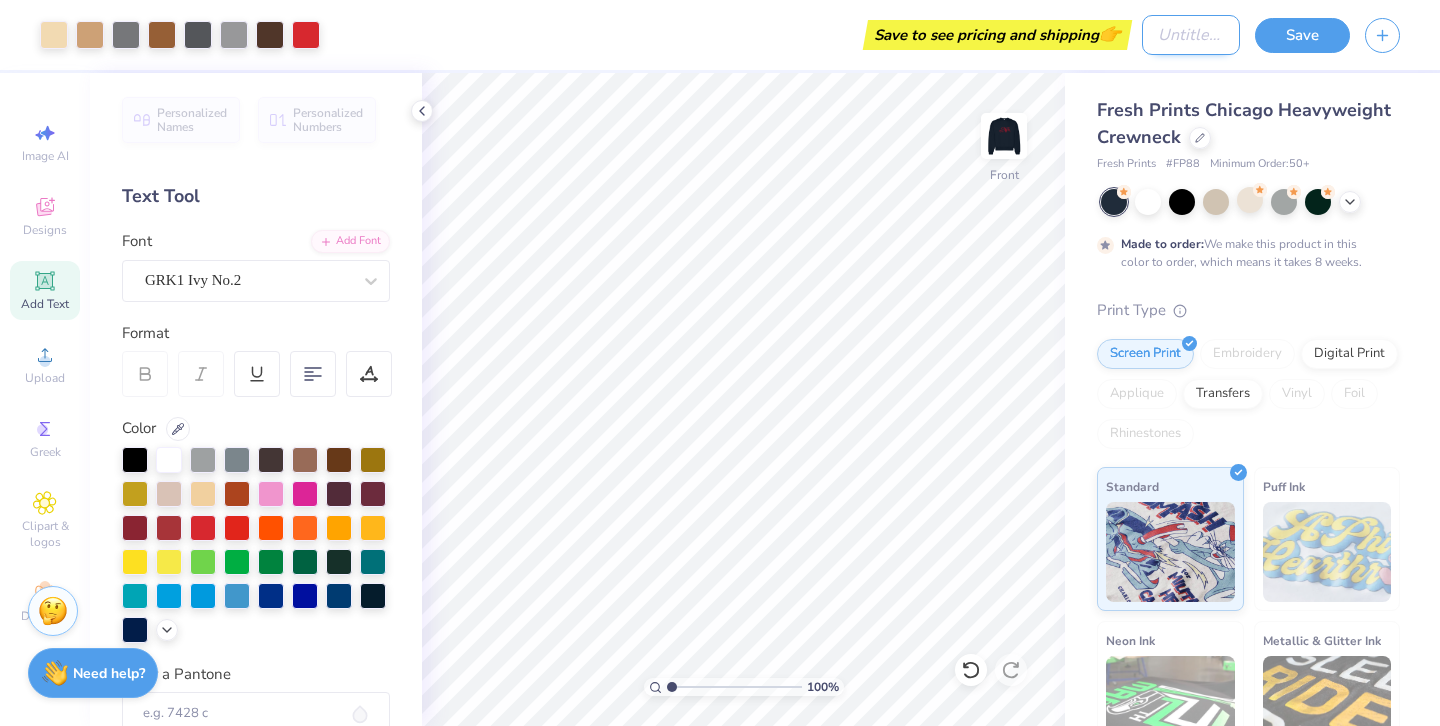 click on "Design Title" at bounding box center [1191, 35] 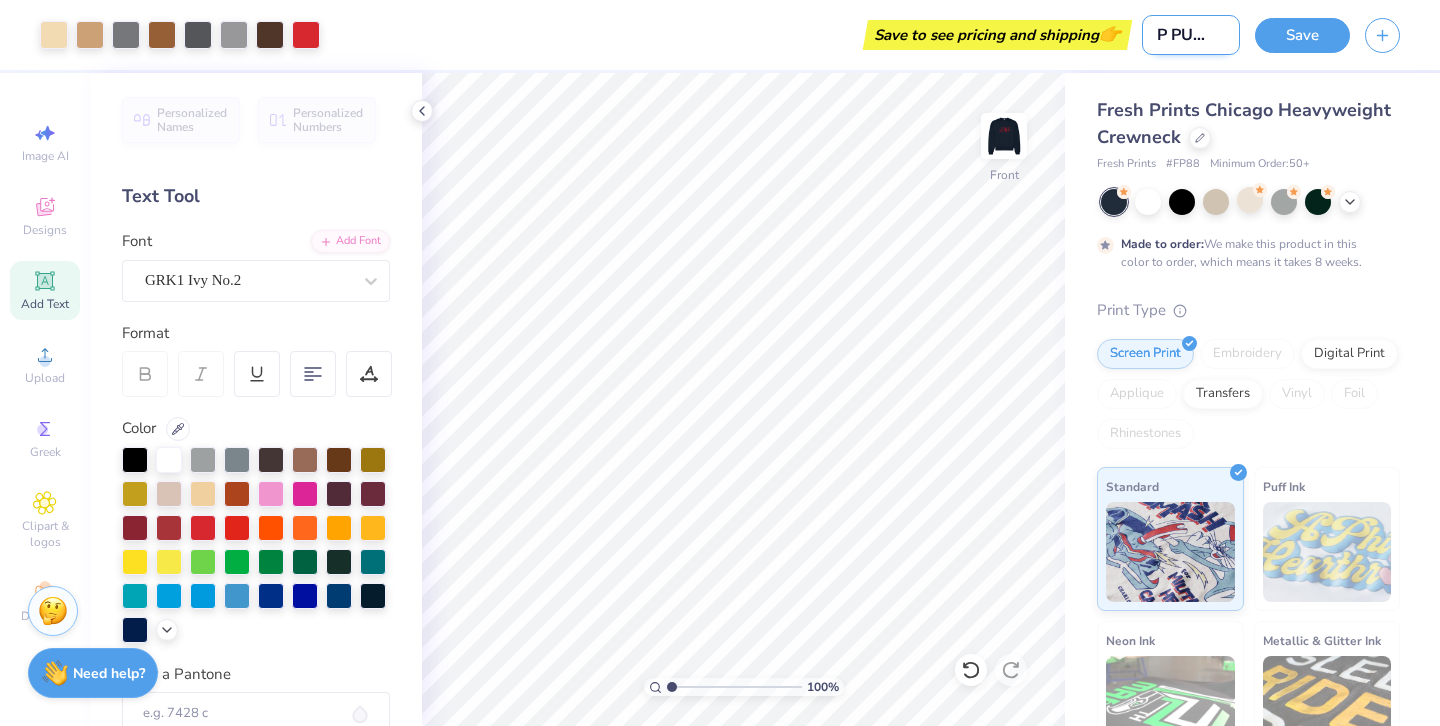 scroll, scrollTop: 0, scrollLeft: 23, axis: horizontal 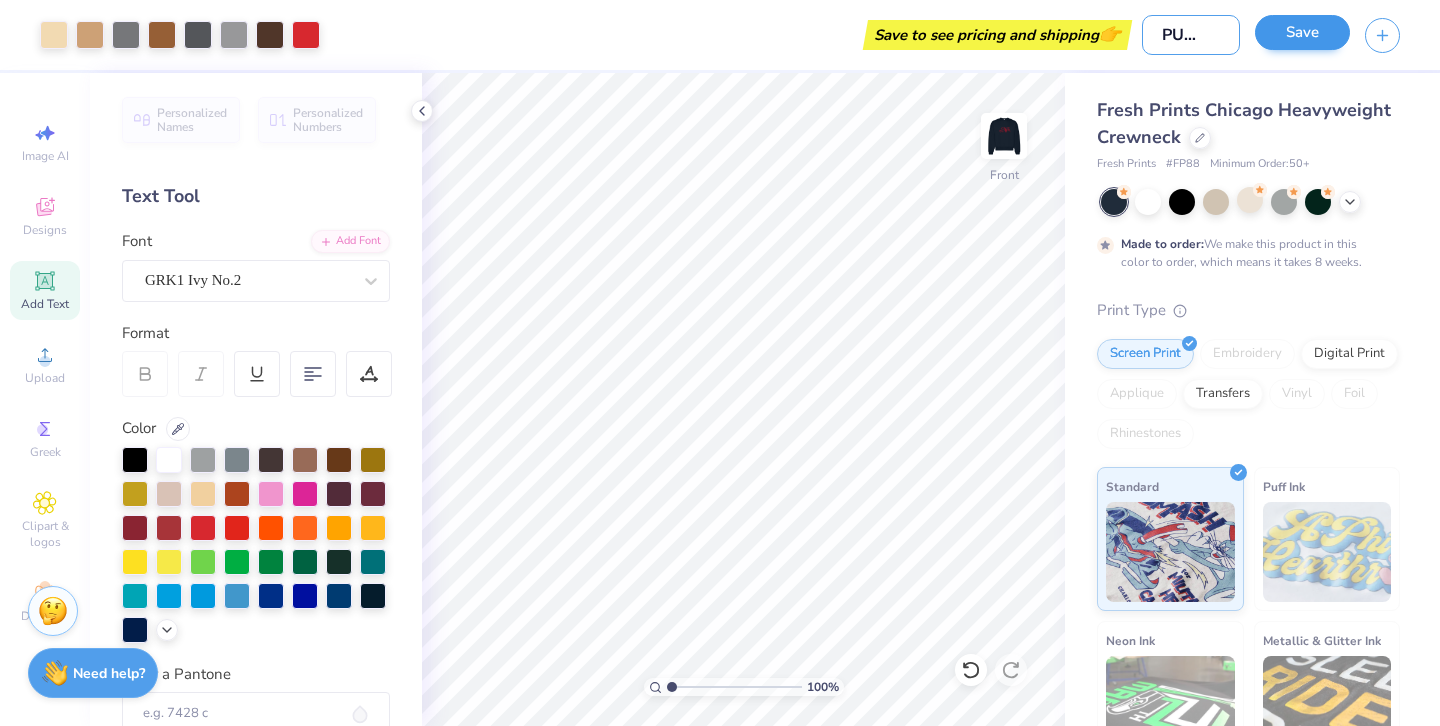 type on "AP PUSSSS" 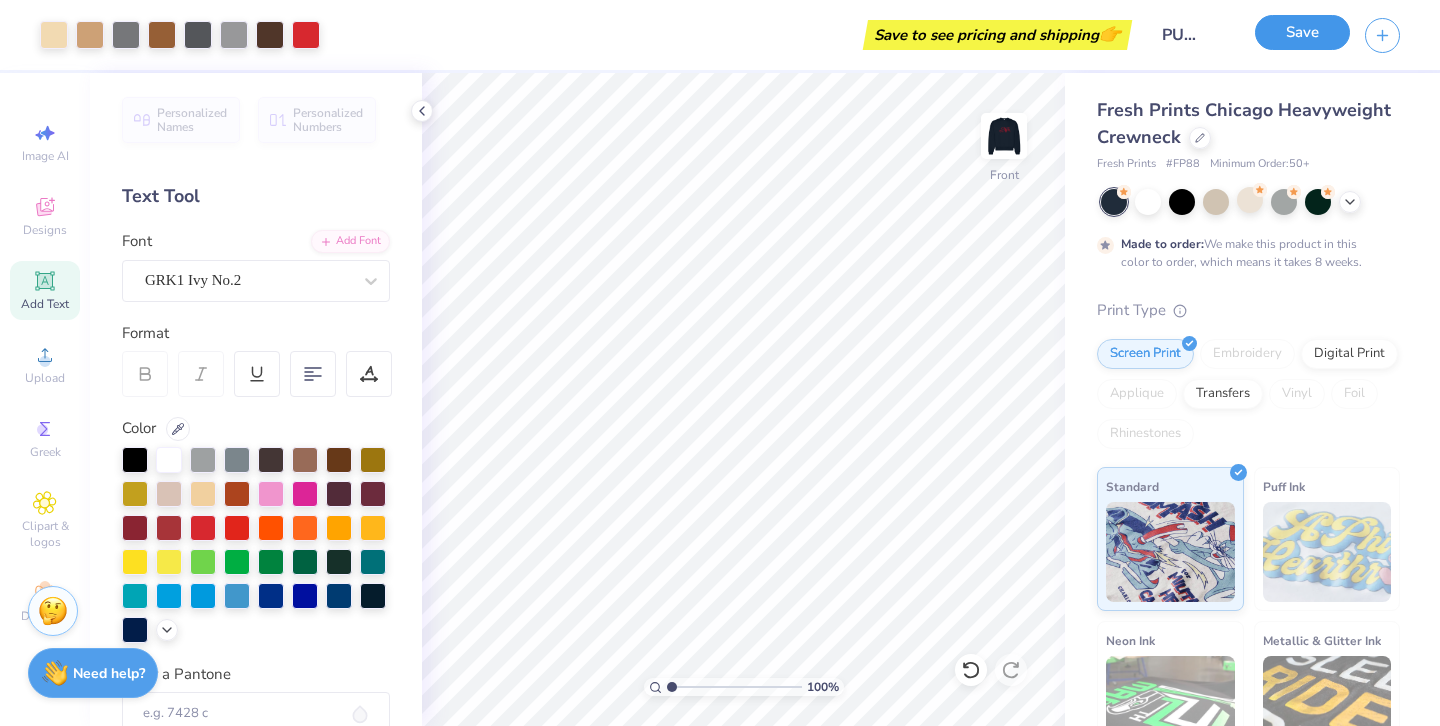 click on "Save" at bounding box center (1302, 32) 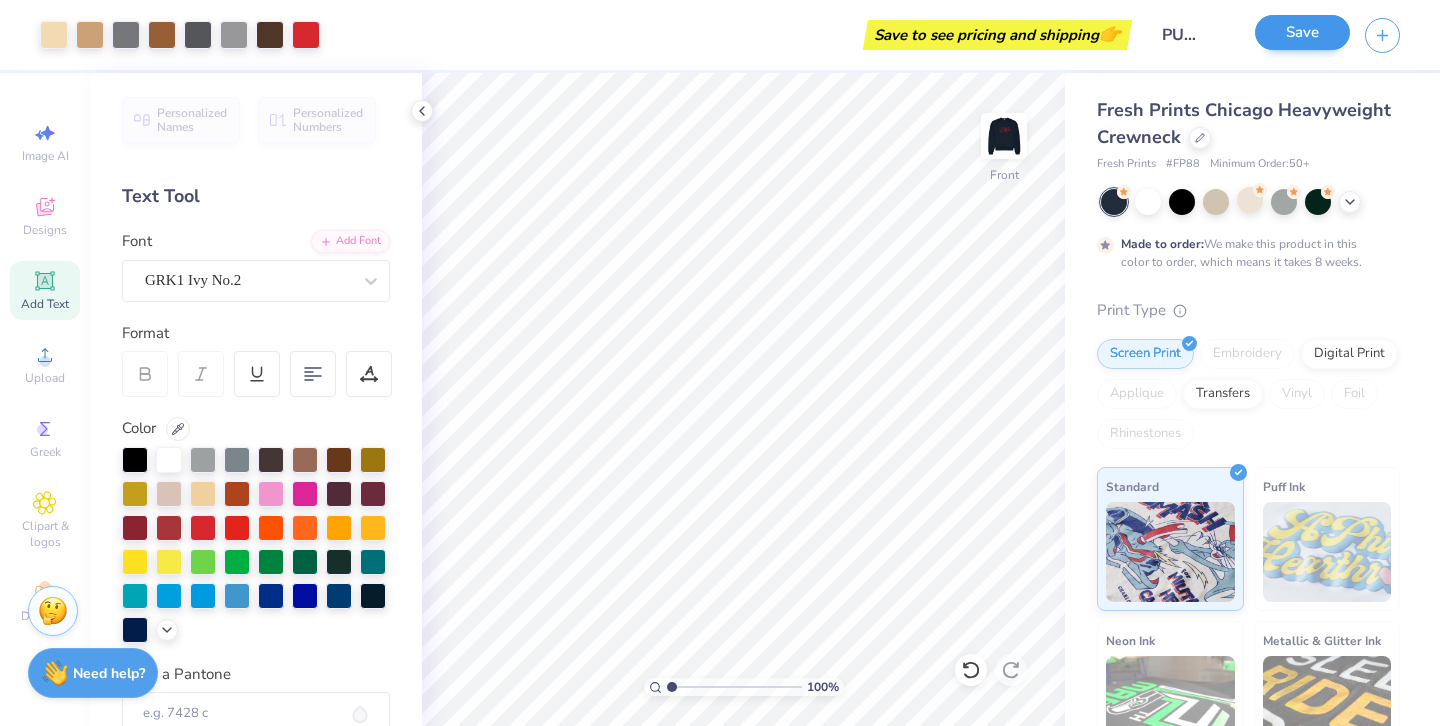 scroll, scrollTop: 0, scrollLeft: 0, axis: both 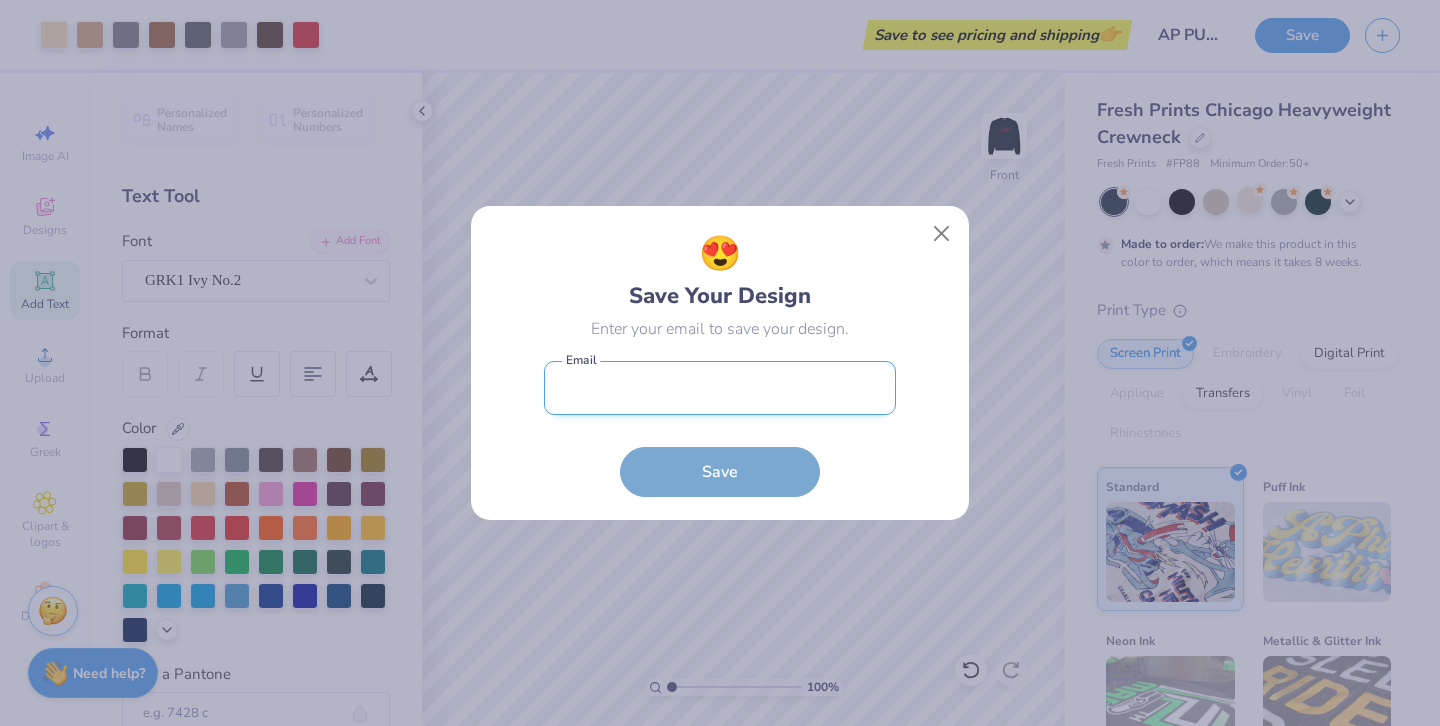 click at bounding box center [720, 388] 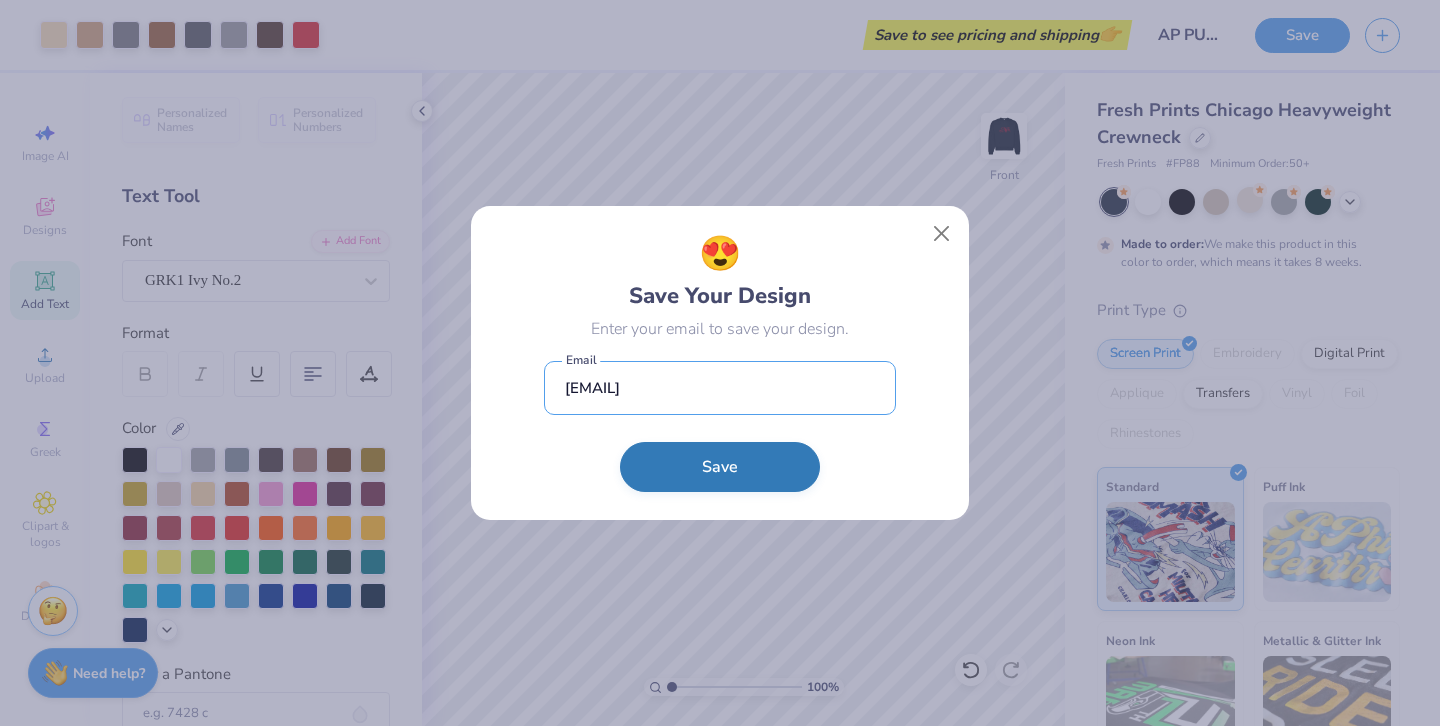 type on "[EMAIL]" 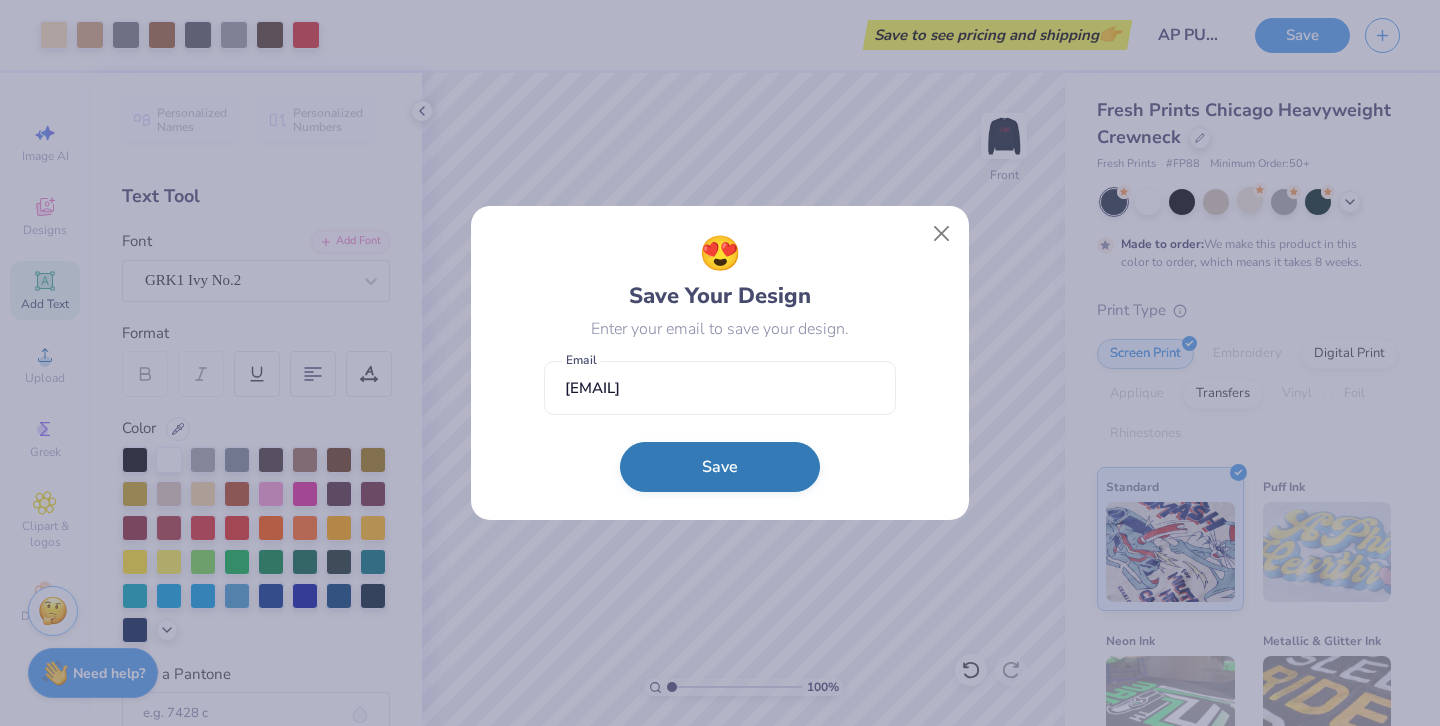 click on "Save" at bounding box center [720, 467] 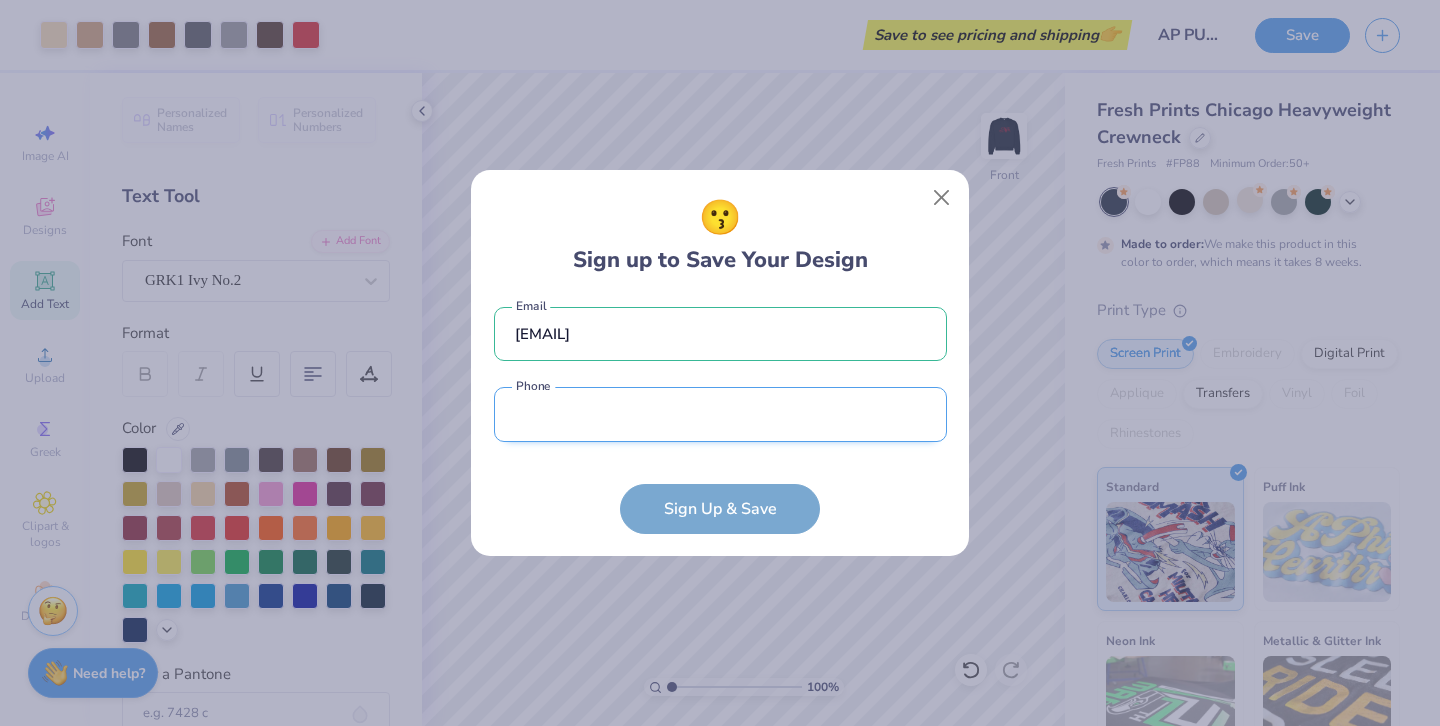click at bounding box center [720, 414] 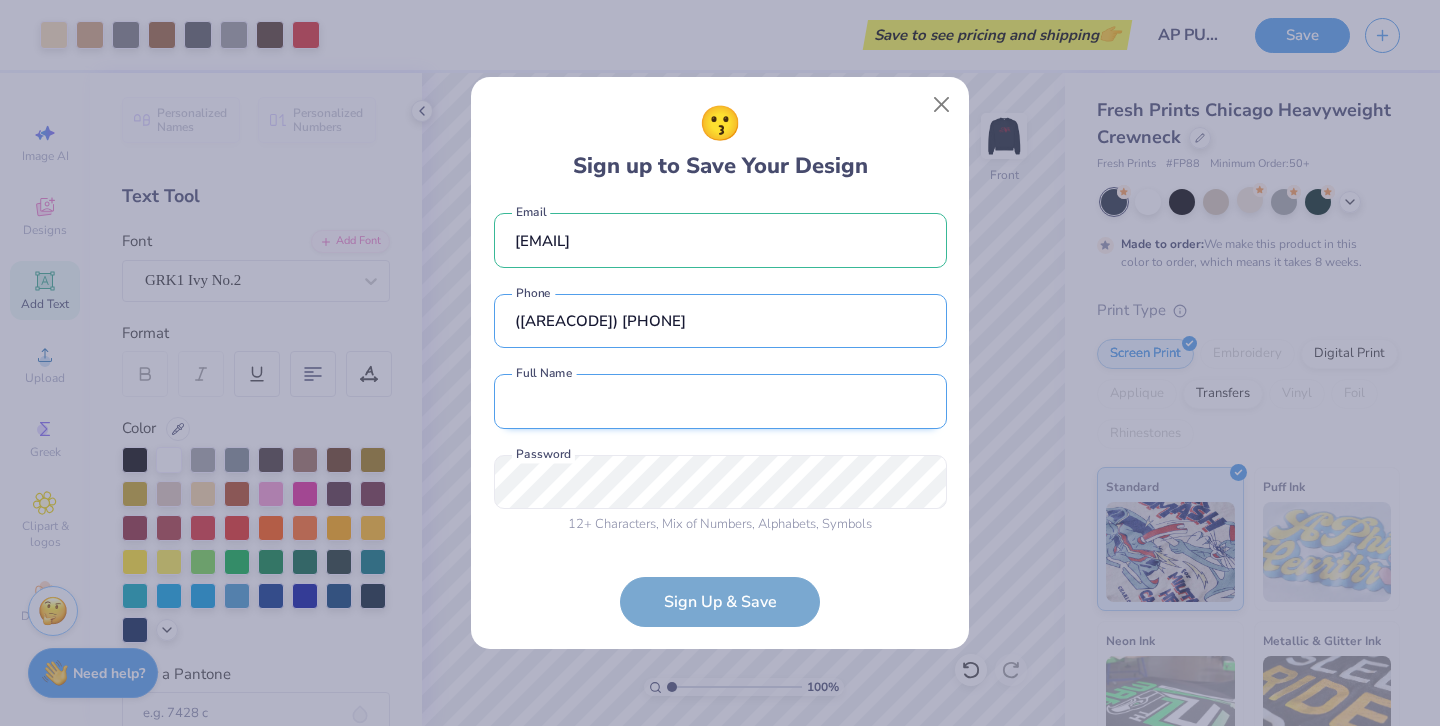 type on "([AREACODE]) [PHONE]" 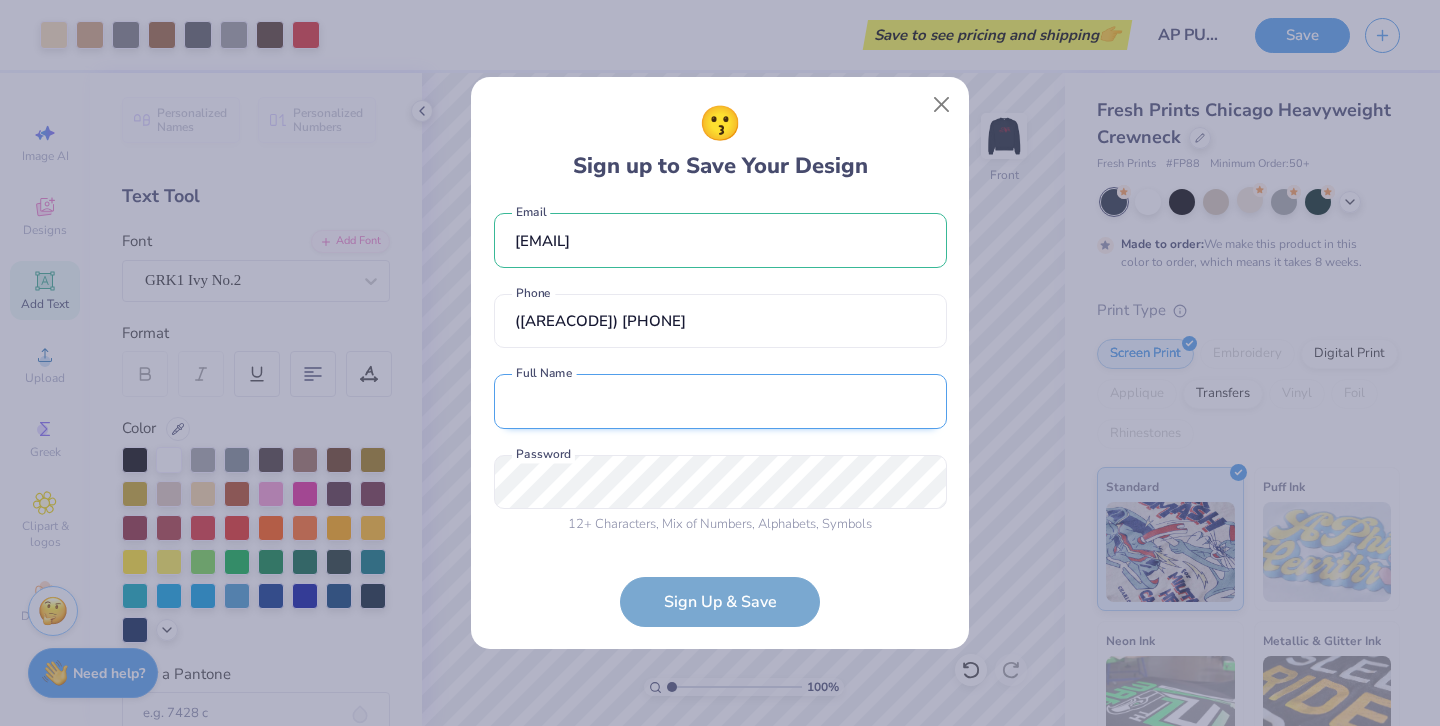 click at bounding box center (720, 401) 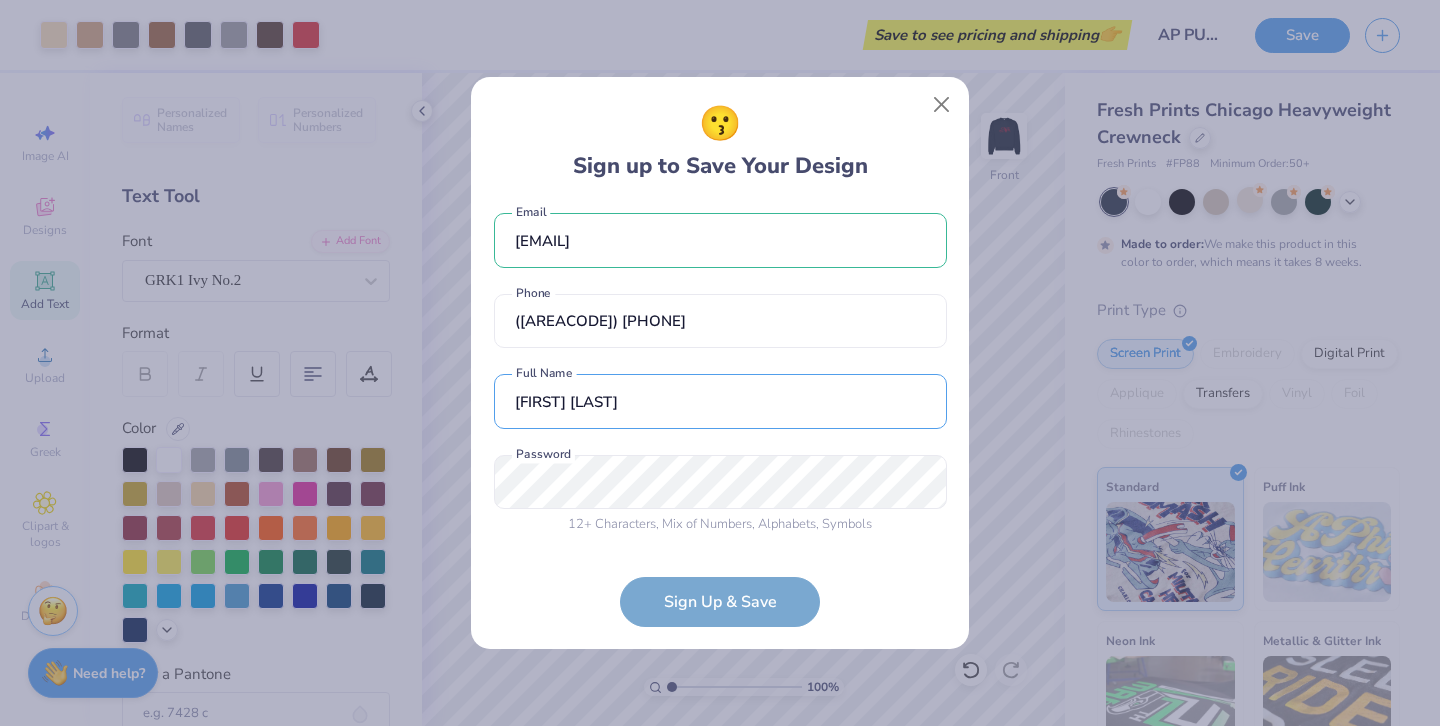 type on "[FIRST] [LAST]" 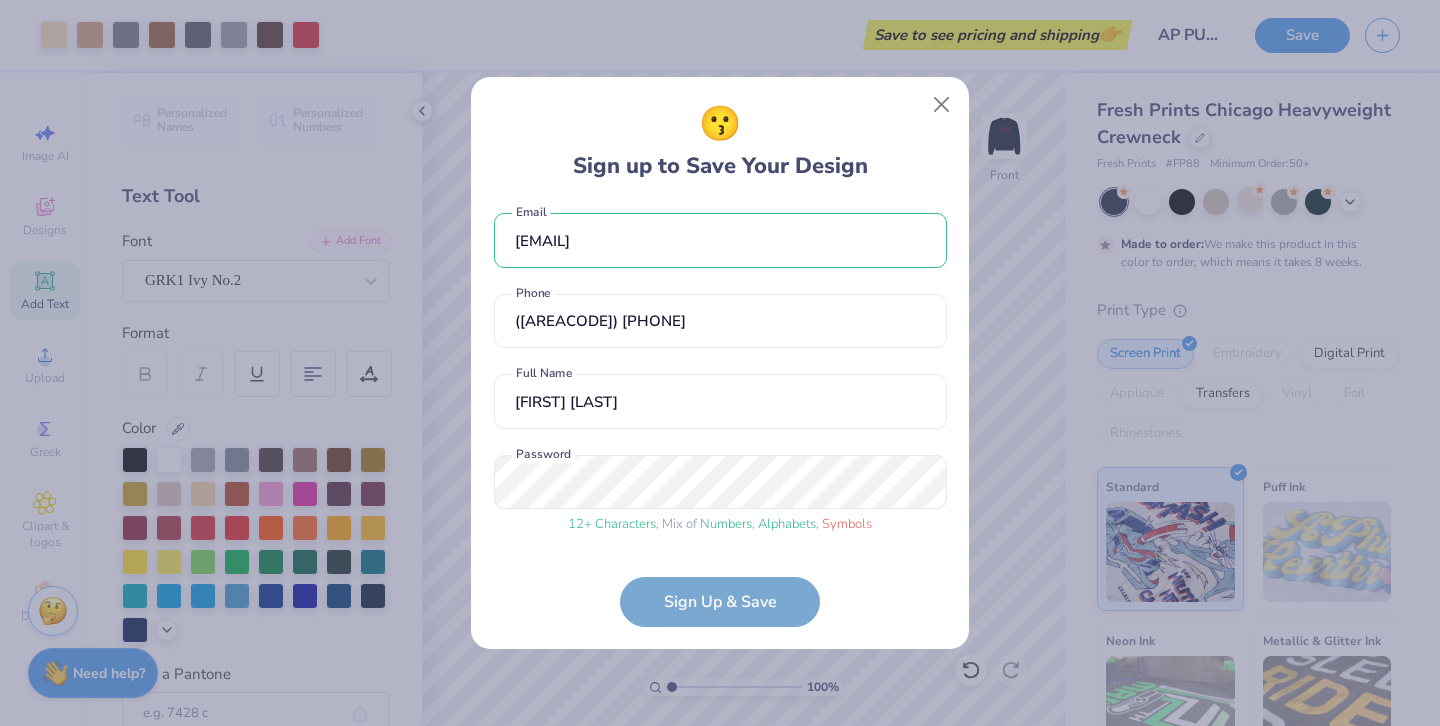 click on "[EMAIL] Email ([PHONE]) Phone [FIRST] [LAST] Full Name 12 + Characters , Mix of   Numbers ,   Alphabets ,   Symbols Password Sign Up & Save" at bounding box center [720, 415] 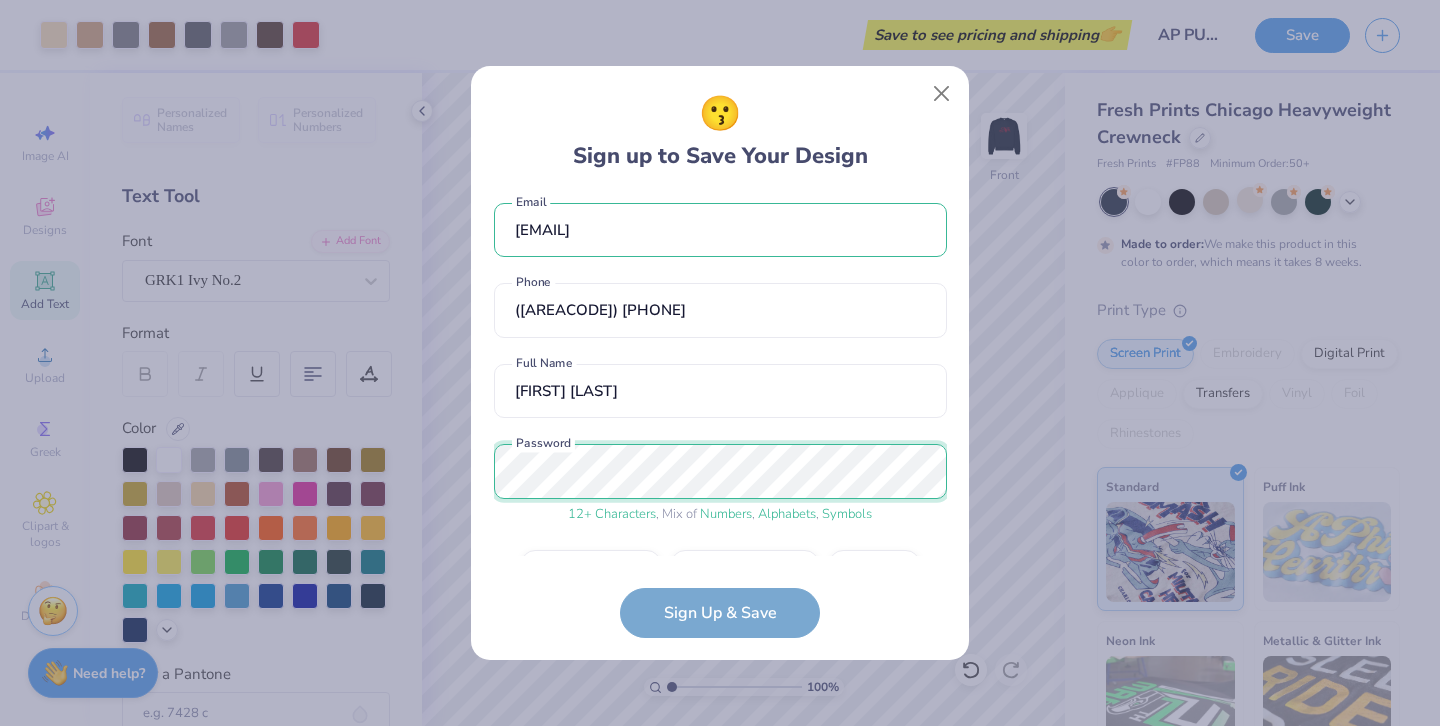 scroll, scrollTop: 54, scrollLeft: 0, axis: vertical 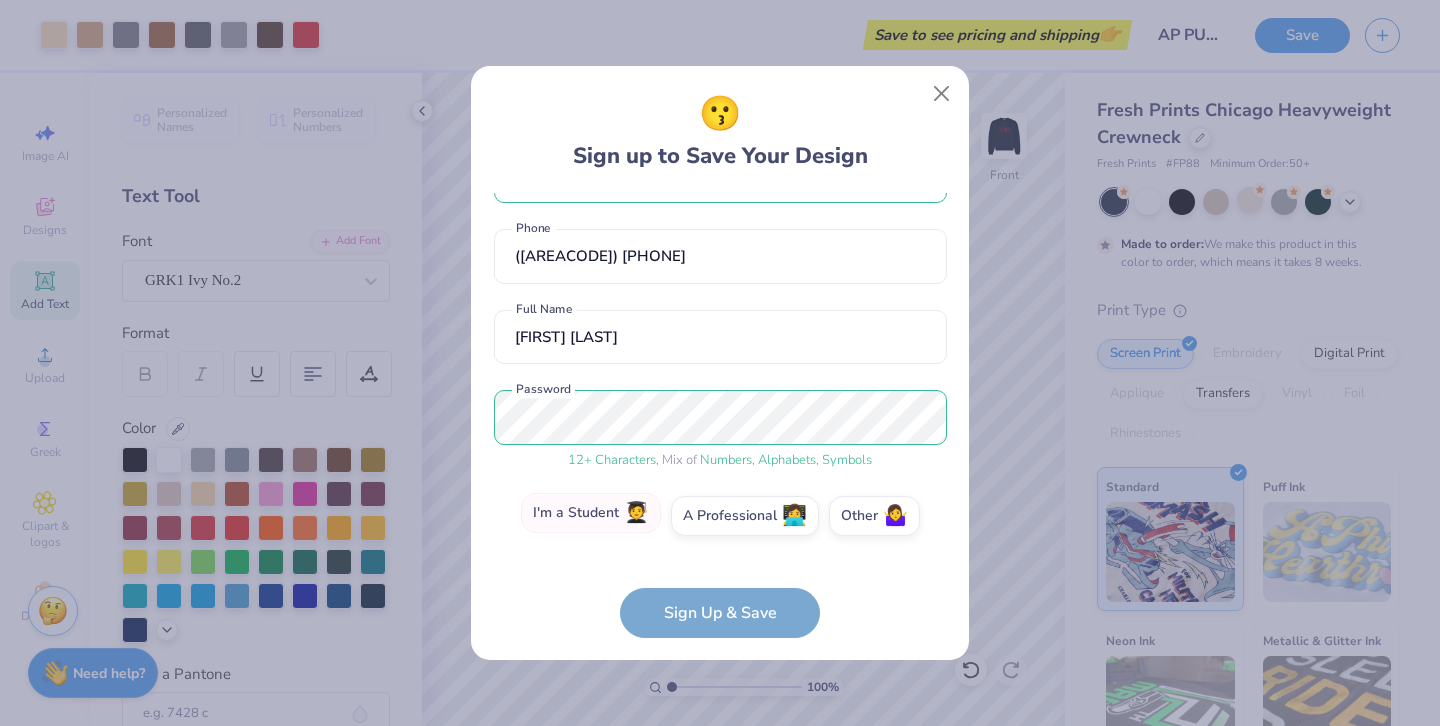 click on "🧑‍🎓" at bounding box center (636, 513) 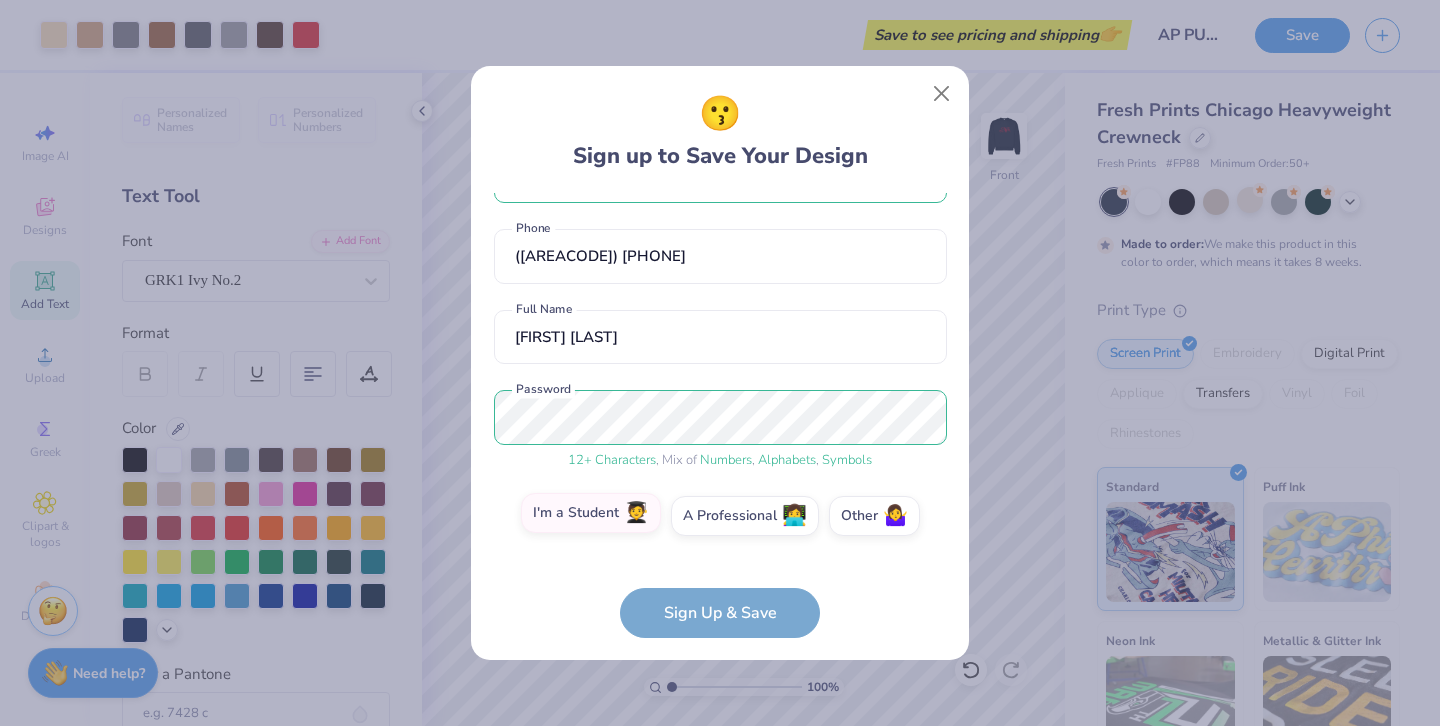 click on "I'm a Student 🧑‍🎓" at bounding box center (720, 575) 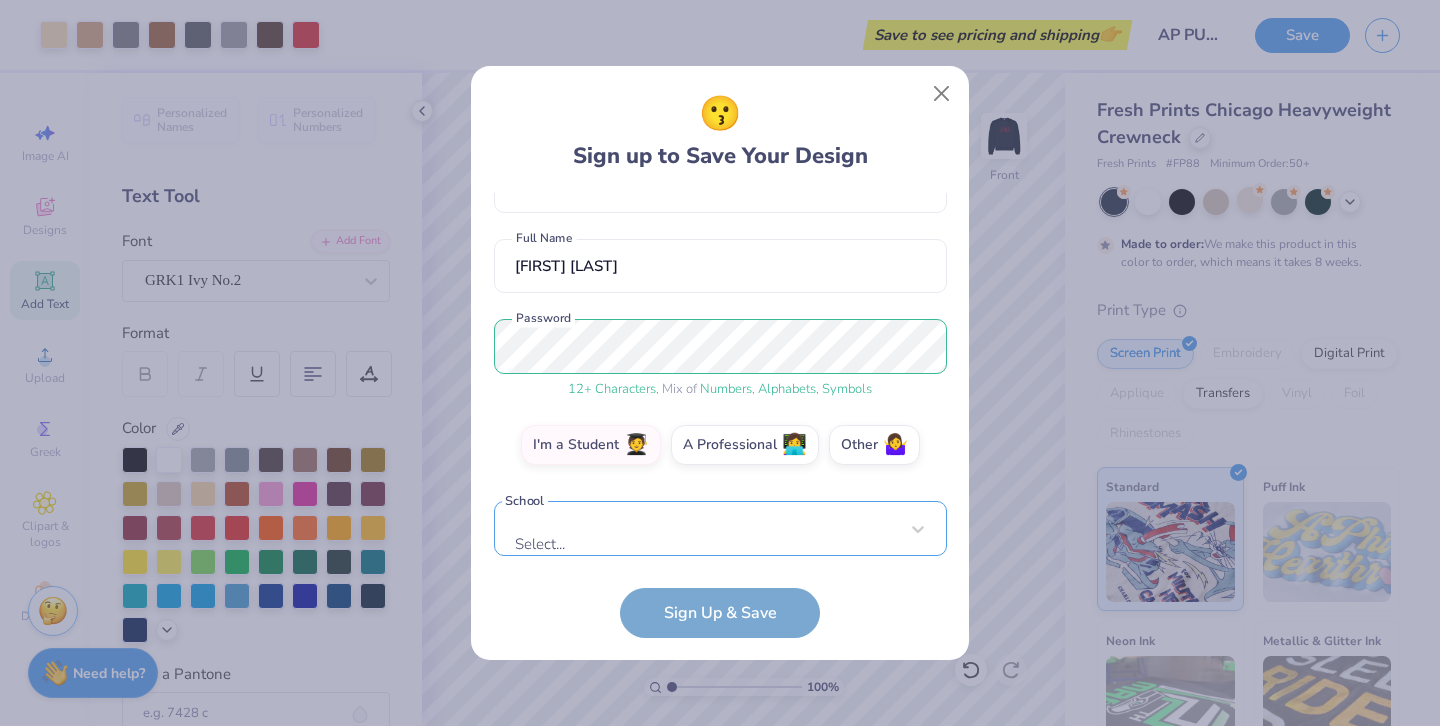 click on "Select..." at bounding box center (720, 528) 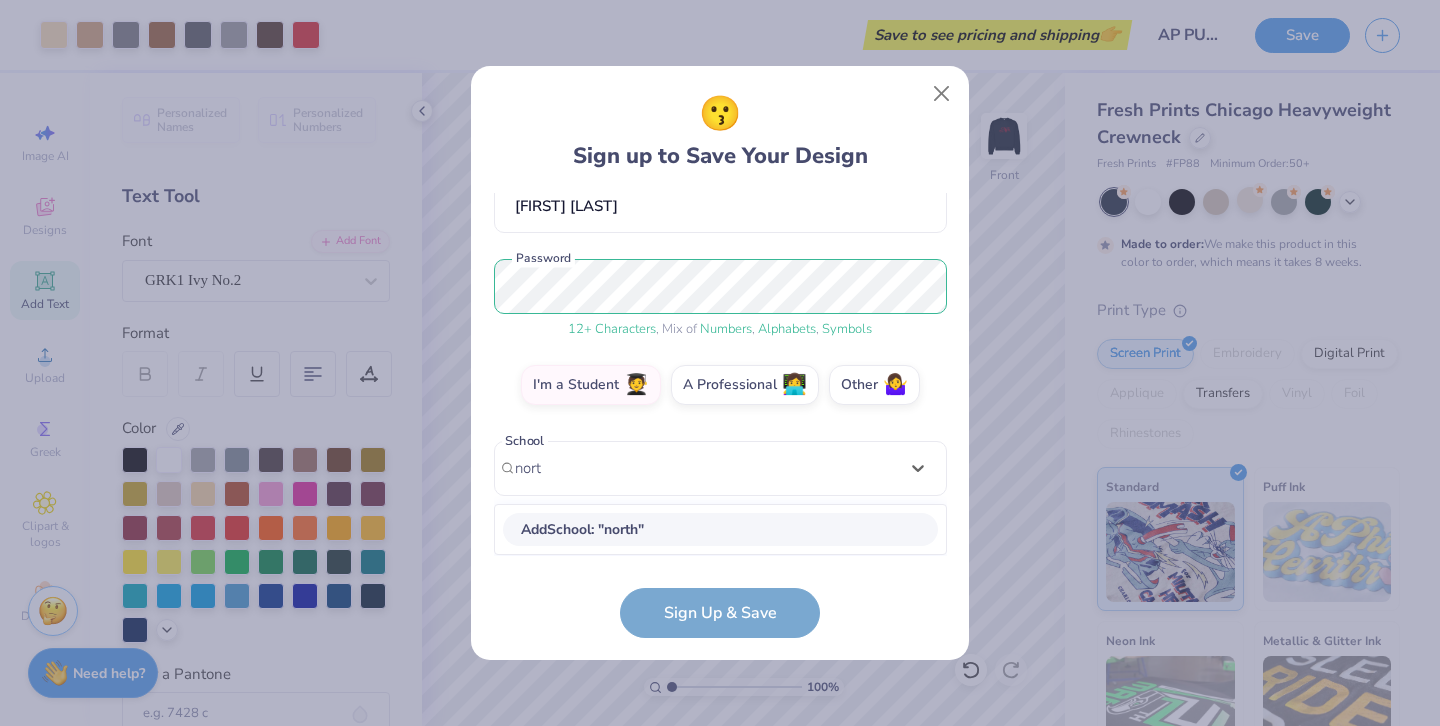 scroll, scrollTop: 184, scrollLeft: 0, axis: vertical 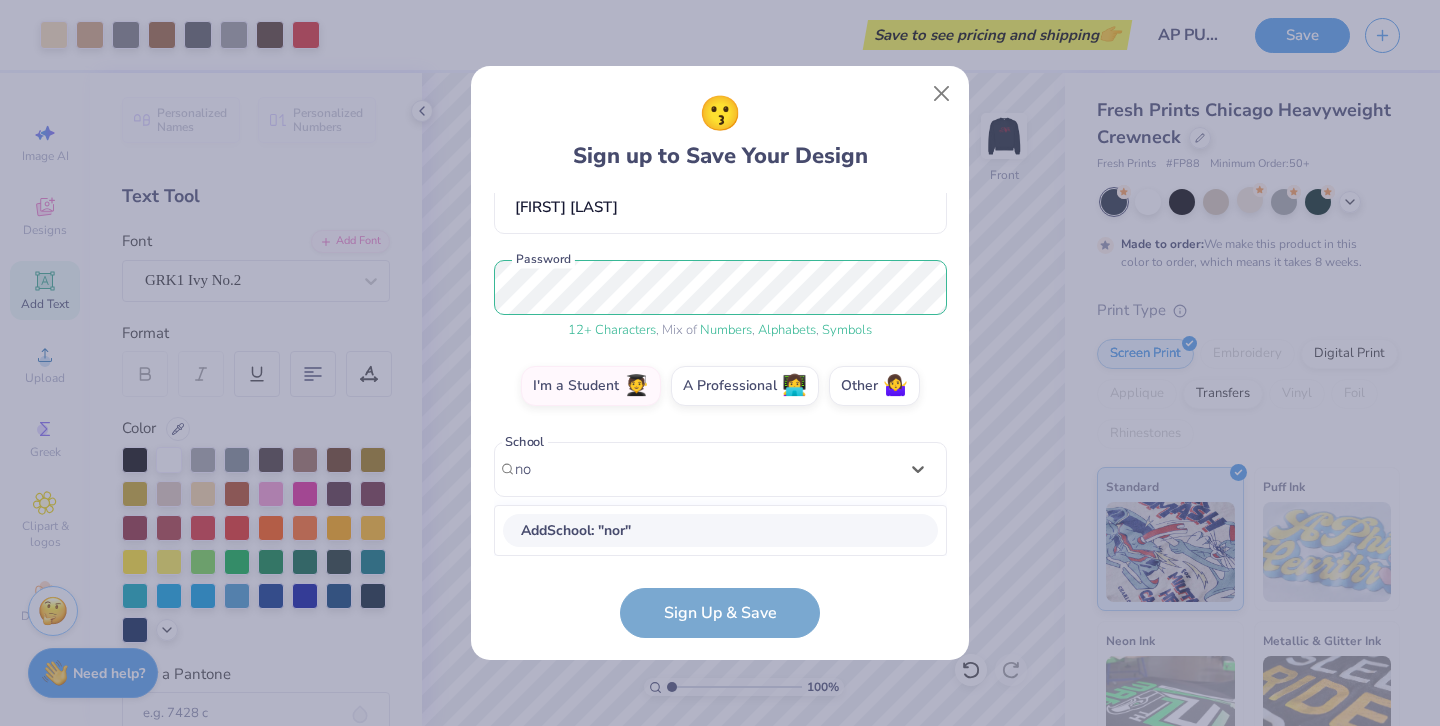 type on "n" 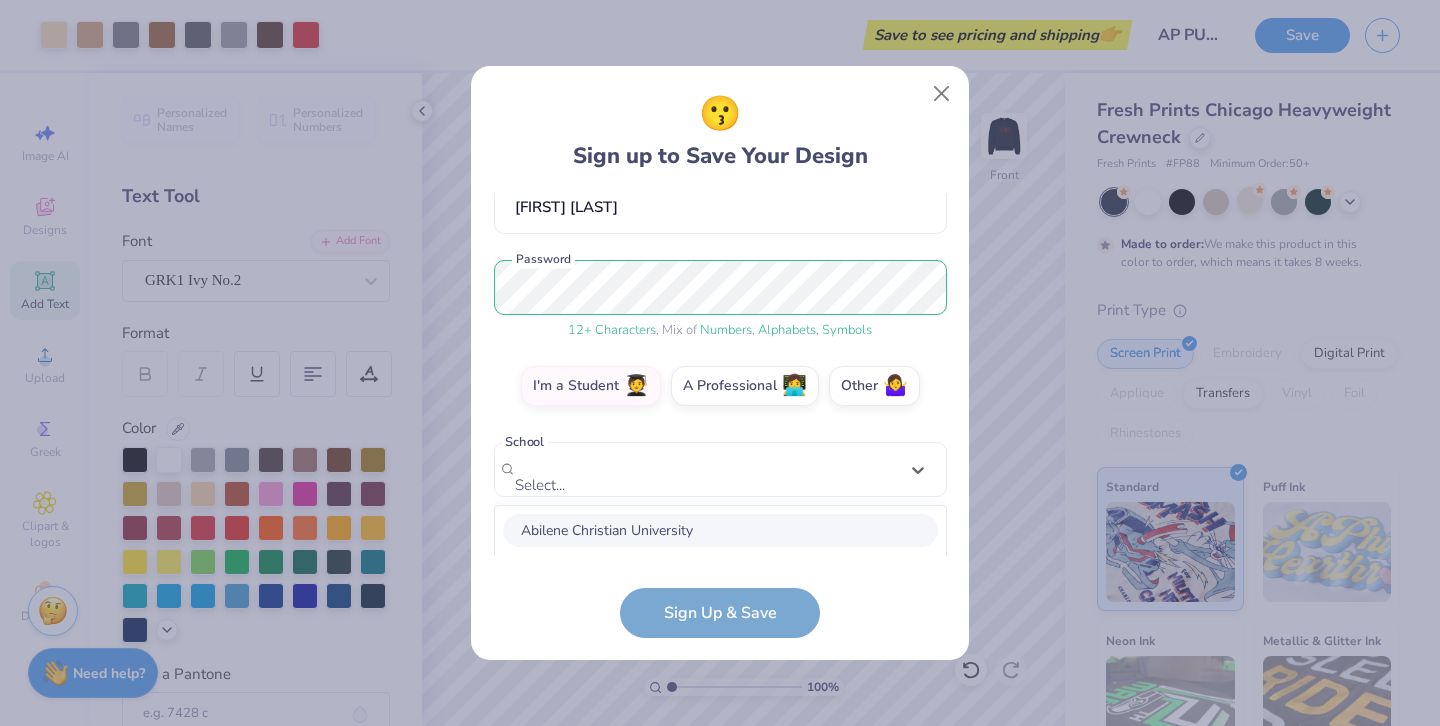 click on "[EMAIL] Email ([PHONE]) Phone [FIRST] [LAST] Full Name 12 + Characters , Mix of   Numbers ,   Alphabets ,   Symbols Password I'm a Student 🧑‍🎓 A Professional 👩‍💻 Other 🤷‍♀️ School [UNIVERSITY] [UNIVERSITY] [UNIVERSITY] [UNIVERSITY] [UNIVERSITY] [UNIVERSITY] [UNIVERSITY] [UNIVERSITY] [UNIVERSITY] [UNIVERSITY] [UNIVERSITY] [UNIVERSITY] [UNIVERSITY] [UNIVERSITY] [UNIVERSITY] [UNIVERSITY] [UNIVERSITY] [UNIVERSITY] [UNIVERSITY] [UNIVERSITY] [UNIVERSITY] [UNIVERSITY] [UNIVERSITY] [UNIVERSITY] [UNIVERSITY] [UNIVERSITY] [UNIVERSITY] [UNIVERSITY] [UNIVERSITY] [UNIVERSITY]" at bounding box center (720, 415) 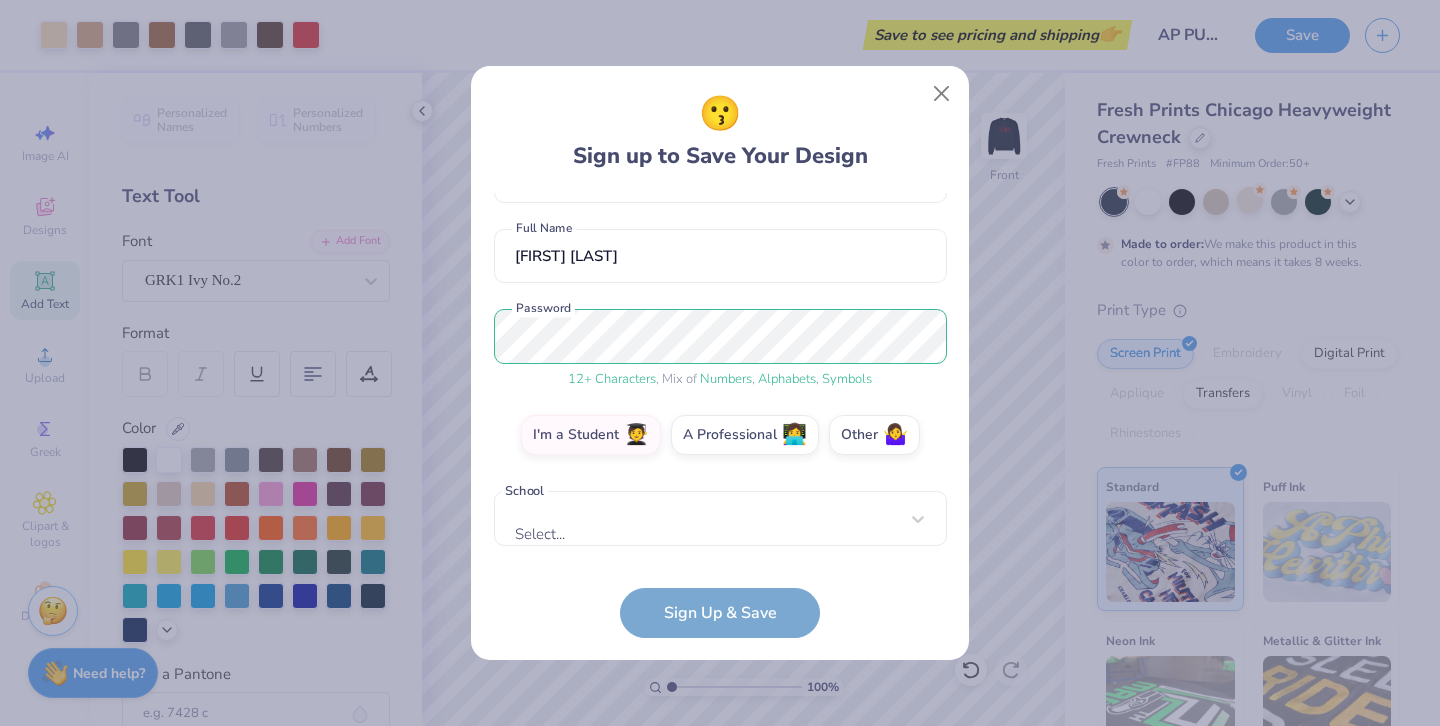 click on "[EMAIL] Email ([PHONE]) Phone [FIRST] [LAST] Full Name 12 + Characters , Mix of   Numbers ,   Alphabets ,   Symbols Password I'm a Student 🧑‍🎓 A Professional 👩‍💻 Other 🤷‍♀️ School Select... School cannot be null Sign Up & Save" at bounding box center [720, 415] 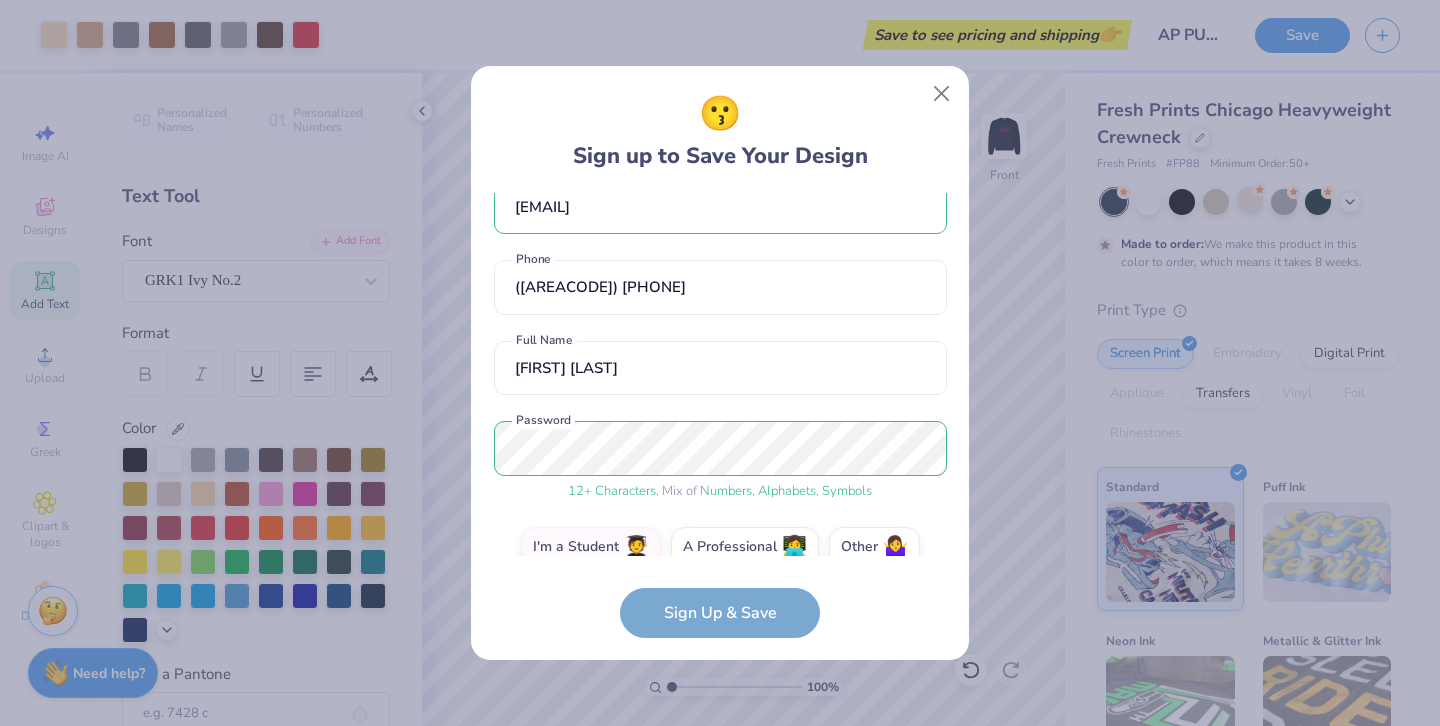 scroll, scrollTop: 0, scrollLeft: 0, axis: both 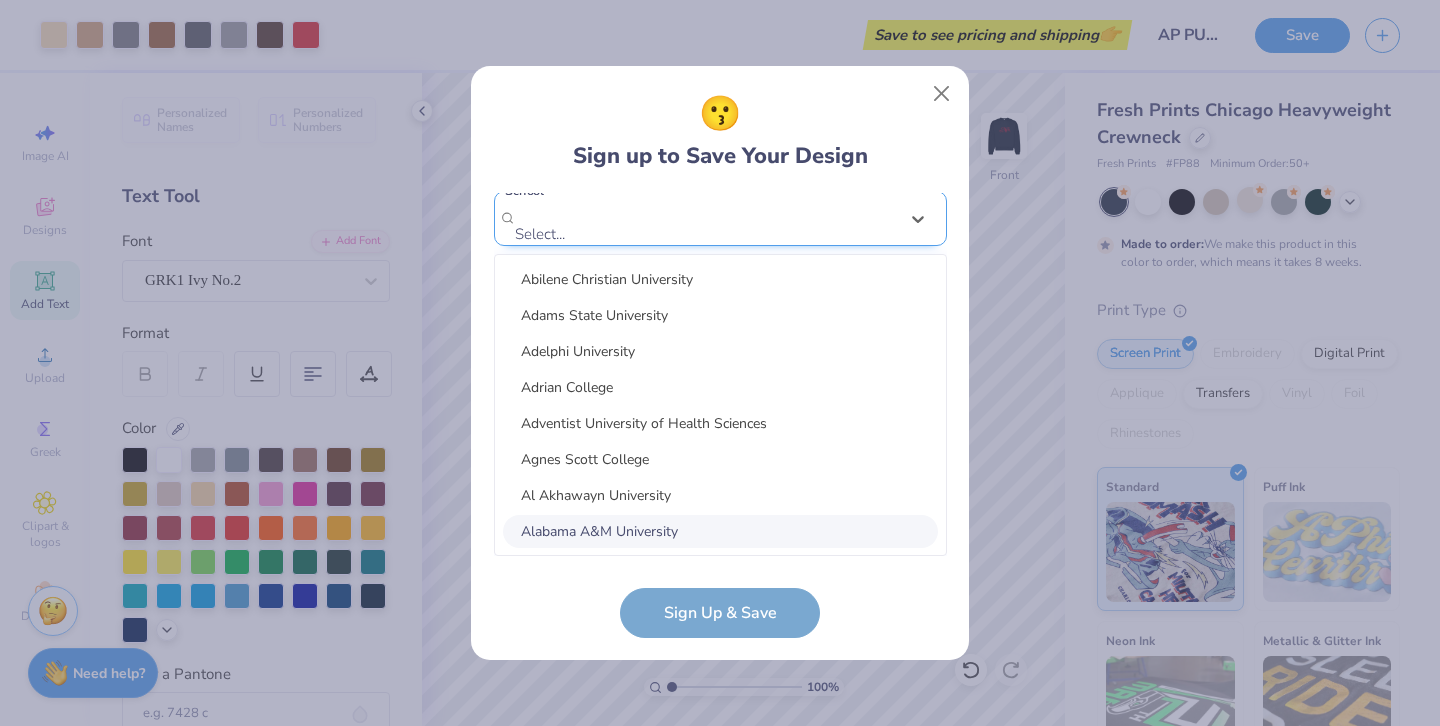 click on "option  focused, 8 of 30. 30 results available. Use Up and Down to choose options, press Enter to select the currently focused option, press Escape to exit the menu, press Tab to select the option and exit the menu. Select... Abilene Christian University Adams State University Adelphi University Adrian College Adventist University of Health Sciences Agnes Scott College Al Akhawayn University Alabama A&M University Alabama State University Alaska Bible College Alaska Pacific University Albany College of Pharmacy and Health Sciences Albany State University Albertus Magnus College Albion College Albright College Alcorn State University Alderson-Broaddus University Alfred University Alice Lloyd College Allegheny College Allegheny Wesleyan College Allen College Allen University Alliant International University Alma College Alvernia University Alverno College Amberton University American Academy of Art" at bounding box center [720, 373] 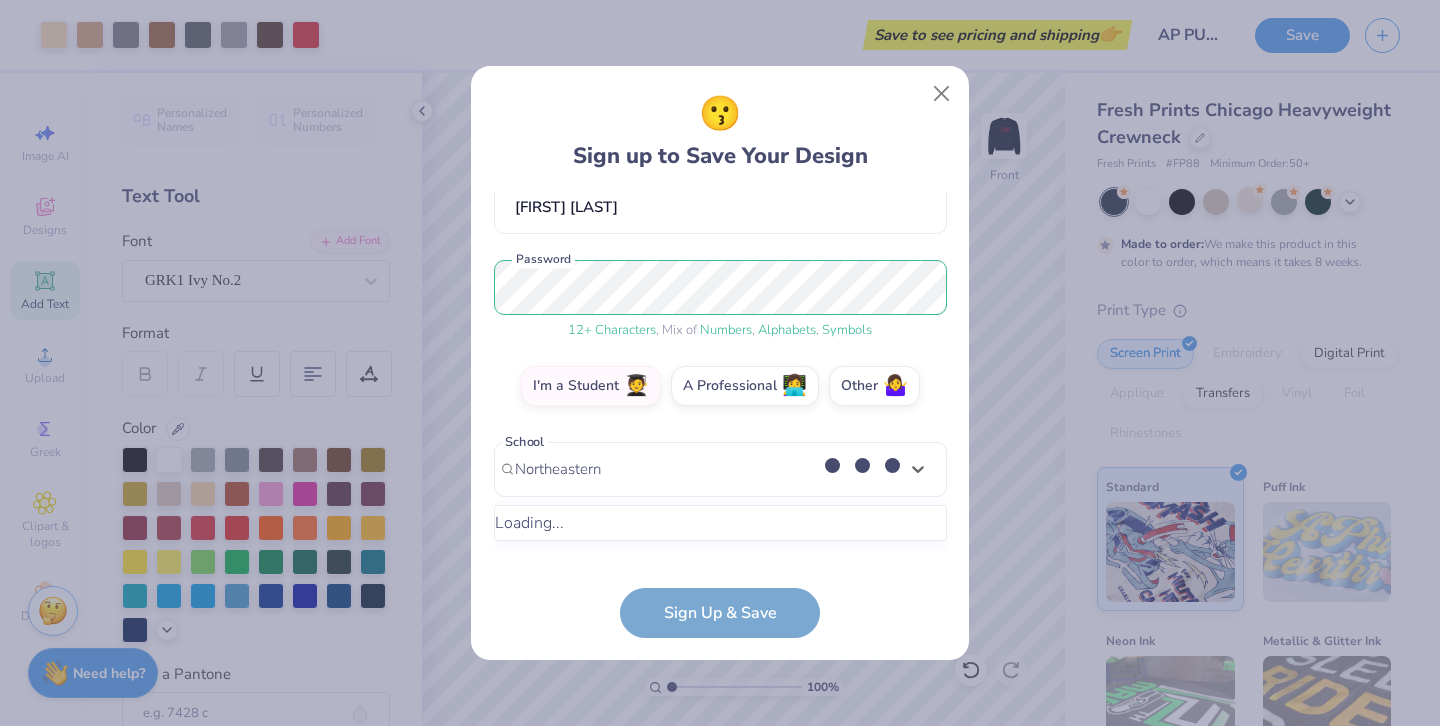 scroll, scrollTop: 435, scrollLeft: 0, axis: vertical 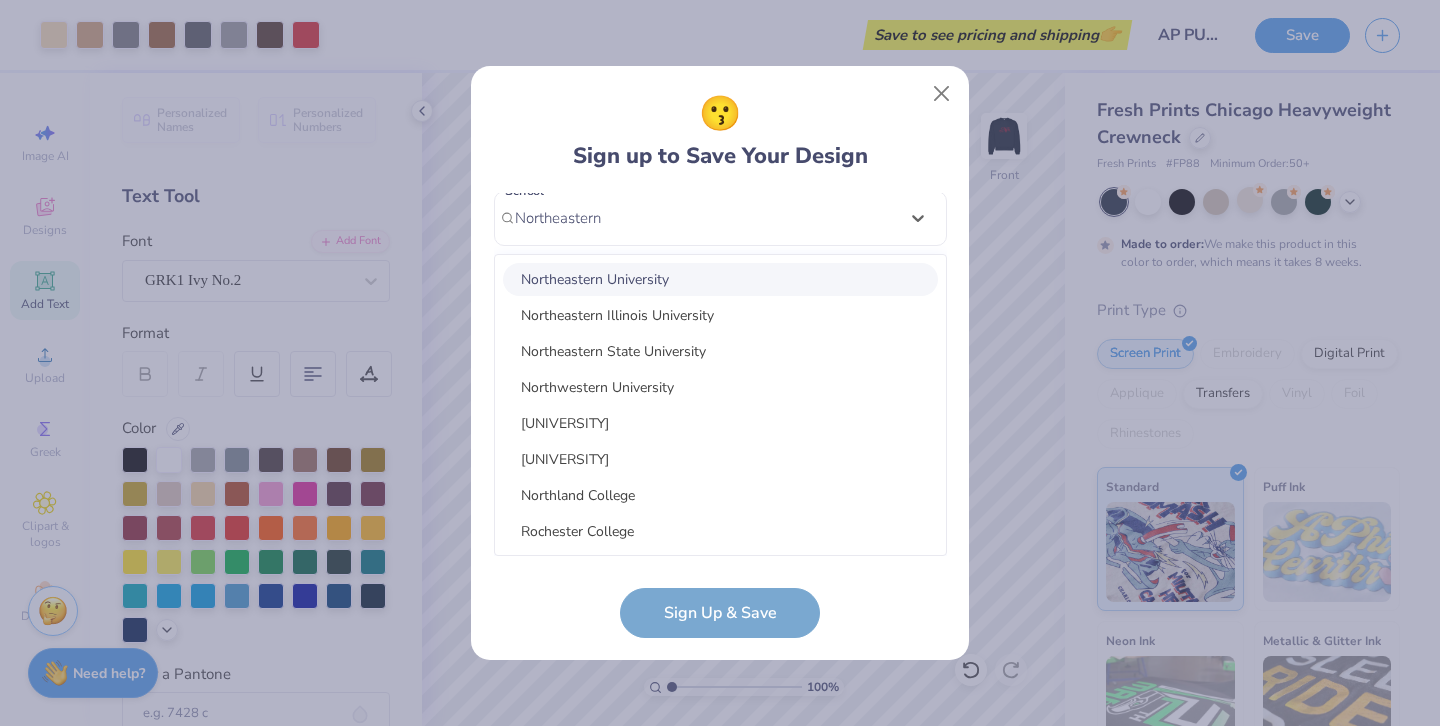 click on "Northeastern University" at bounding box center (720, 279) 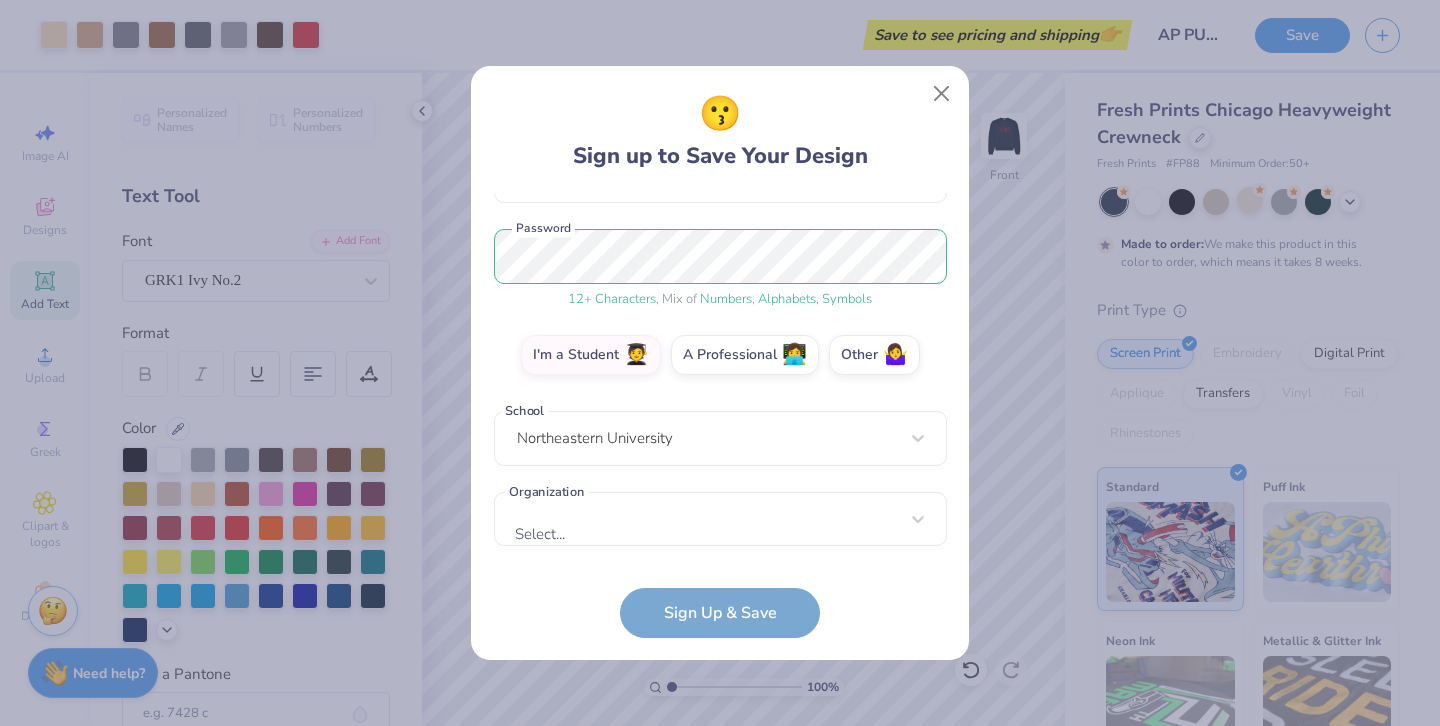scroll, scrollTop: 215, scrollLeft: 0, axis: vertical 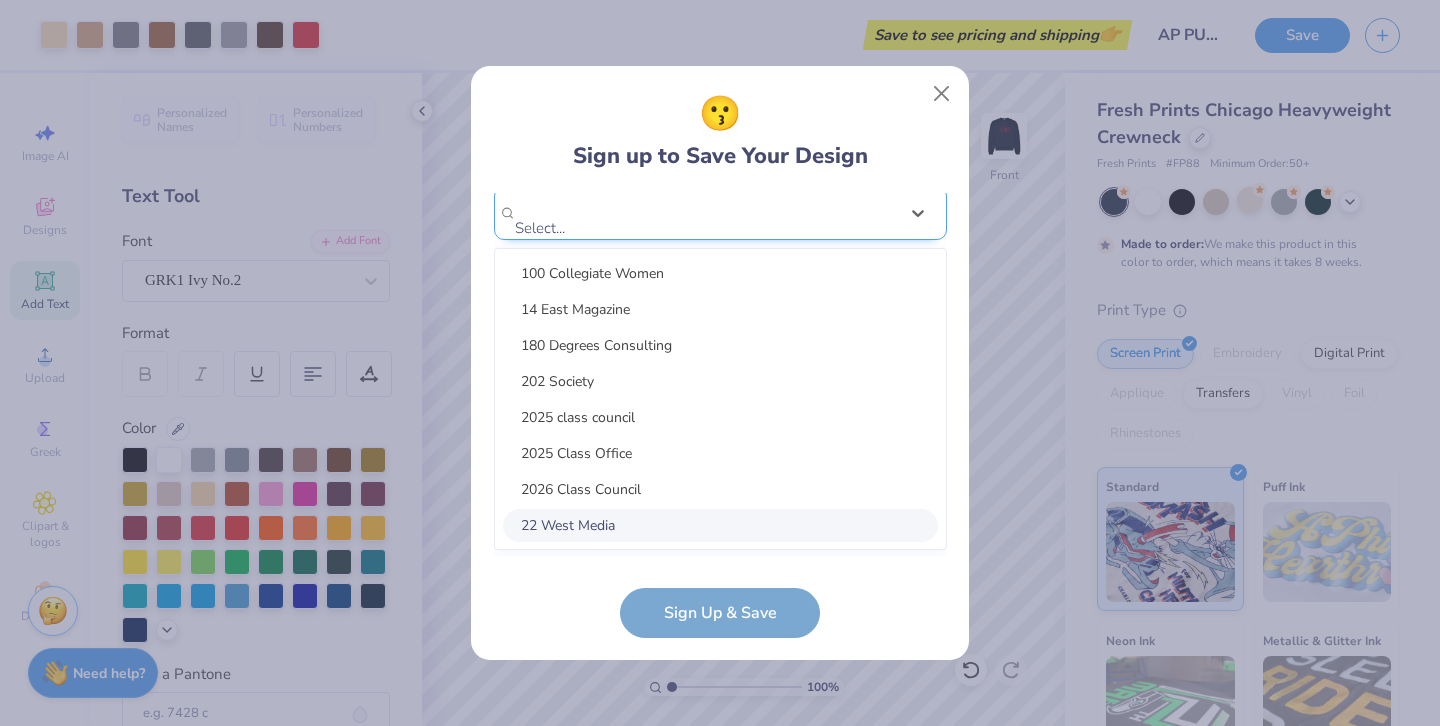 click on "option  focused, 8 of 15. 15 results available. Use Up and Down to choose options, press Enter to select the currently focused option, press Escape to exit the menu, press Tab to select the option and exit the menu. Select... 100 Collegiate Women 14 East Magazine 180 Degrees Consulting 202 Society 2025 class council 2025 Class Office 2026 Class Council 22 West Media 27 Heartbeats 314 Action 3D4E 4 Paws for Ability 4-H 45 Kings 49er Racing Club" at bounding box center [720, 368] 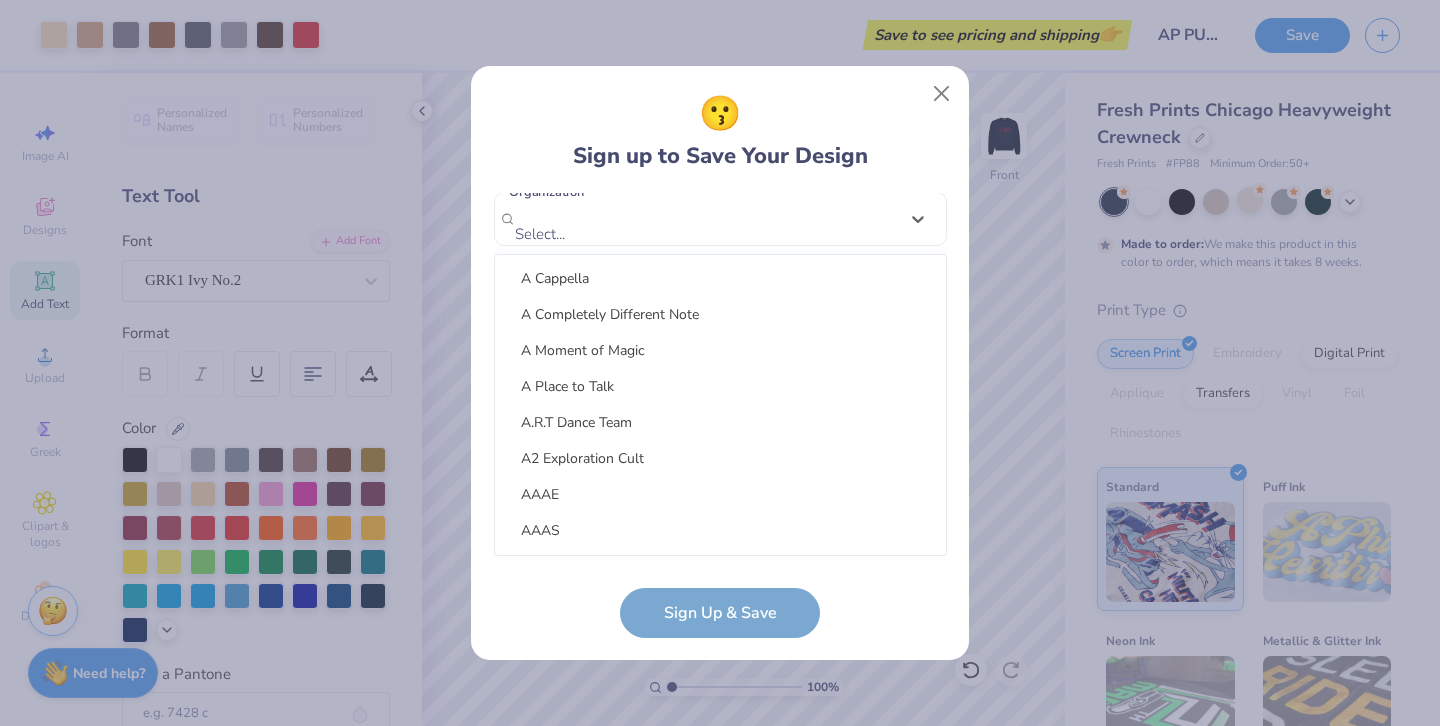 scroll, scrollTop: 1333, scrollLeft: 0, axis: vertical 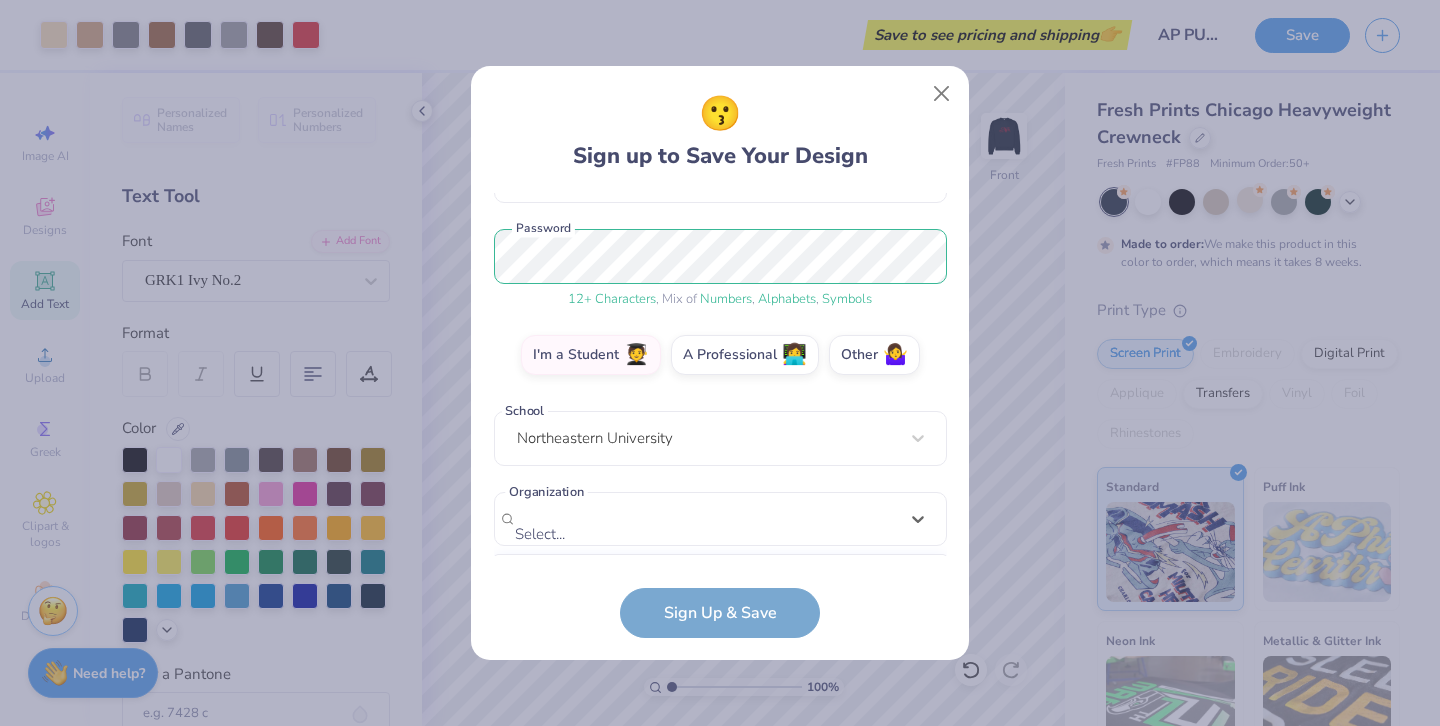 click on "[EMAIL] Email ([PHONE]) Phone [FIRST] [LAST] Full Name 12 + Characters , Mix of   Numbers ,   Alphabets ,   Symbols Password I'm a Student 🧑‍🎓 A Professional 👩‍💻 Other 🤷‍♀️ School [UNIVERSITY] Organization option  focused, 45 of 60. 60 results available. Use Up and Down to choose options, press Enter to select the currently focused option, press Escape to exit the menu, press Tab to select the option and exit the menu. Select... 100 Collegiate Women 14 East Magazine 180 Degrees Consulting 202 Society 2025 class council 2025 Class Office 2026 Class Council 22 West Media 27 Heartbeats 314 Action 3D4E 4 Paws for Ability 4-H 45 Kings 49er Racing Club 49er Social & Ballroom Dance Club 4N01 Dance Team 4x4 Magazine 64 Squares 8 To The Bar 840 West A Better Chance Tutoring A Cappella A Completely Different Note A Moment of Magic A Place to Talk A.R.T Dance Team A2 Exploration Cult AAAE AAAS AAC Club AADE Aag Aahana Aaja Nachle AAMBAA AAPA AASU AAUW AAWD Abhinaya" at bounding box center [720, 415] 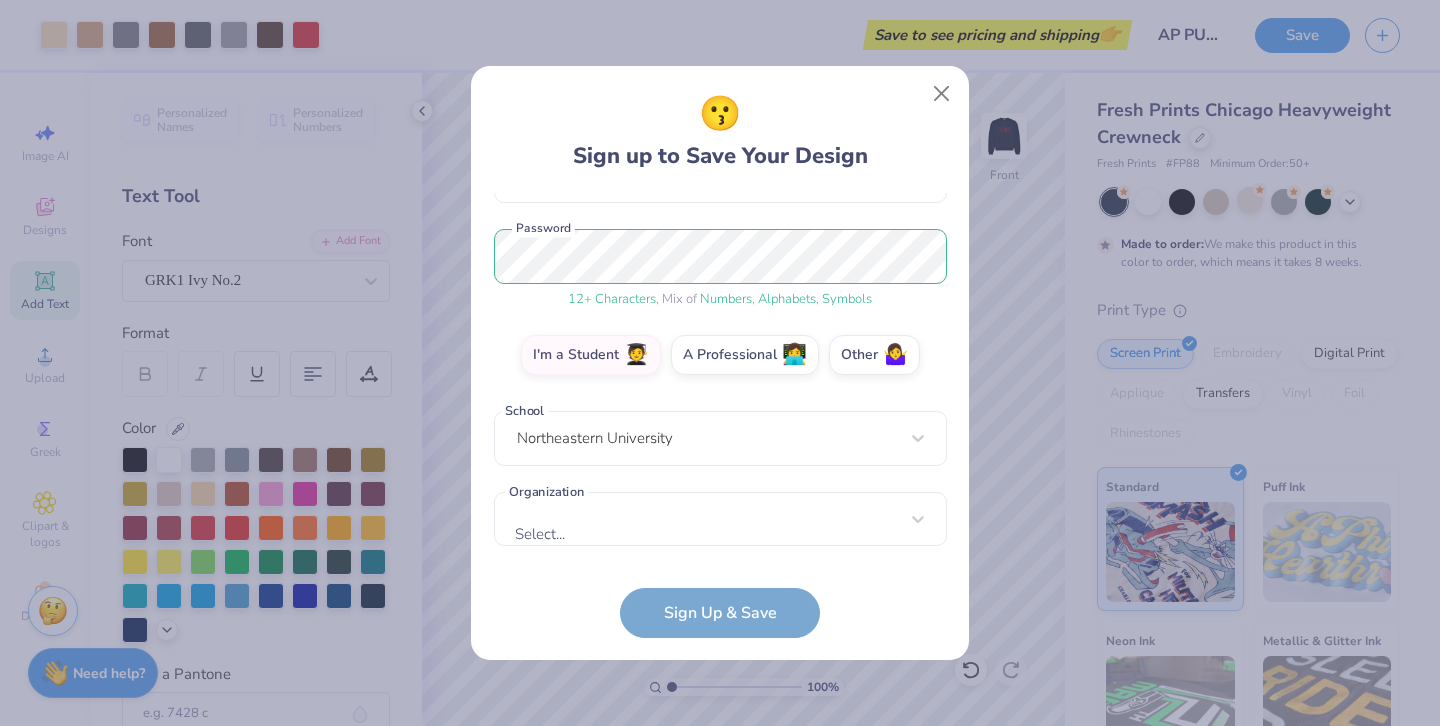 click on "[EMAIL] Email ([PHONE]) Phone [FIRST] [LAST] Full Name 12 + Characters , Mix of   Numbers ,   Alphabets ,   Symbols Password I'm a Student 🧑‍🎓 A Professional 👩‍💻 Other 🤷‍♀️ School [UNIVERSITY] Organization Select... Organization cannot be null Sign Up & Save" at bounding box center (720, 415) 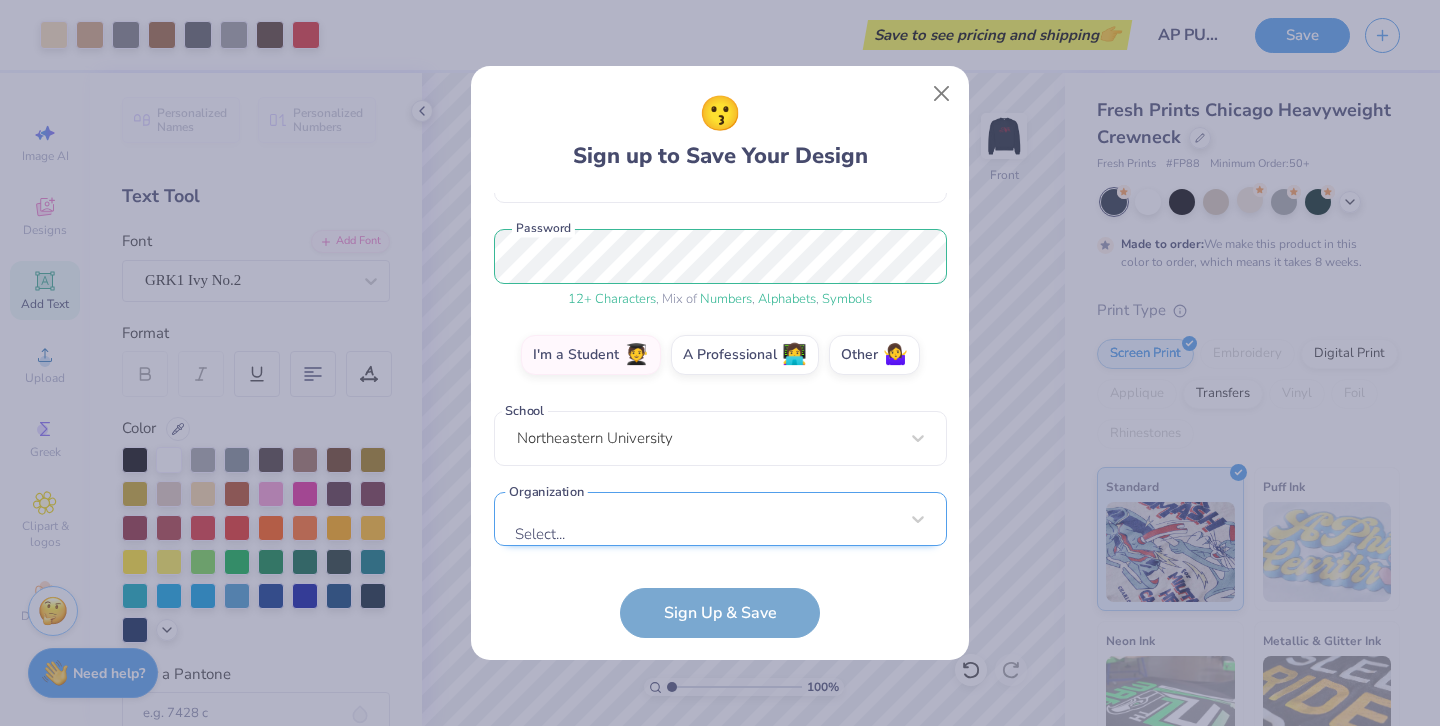 click on "Select..." at bounding box center [720, 519] 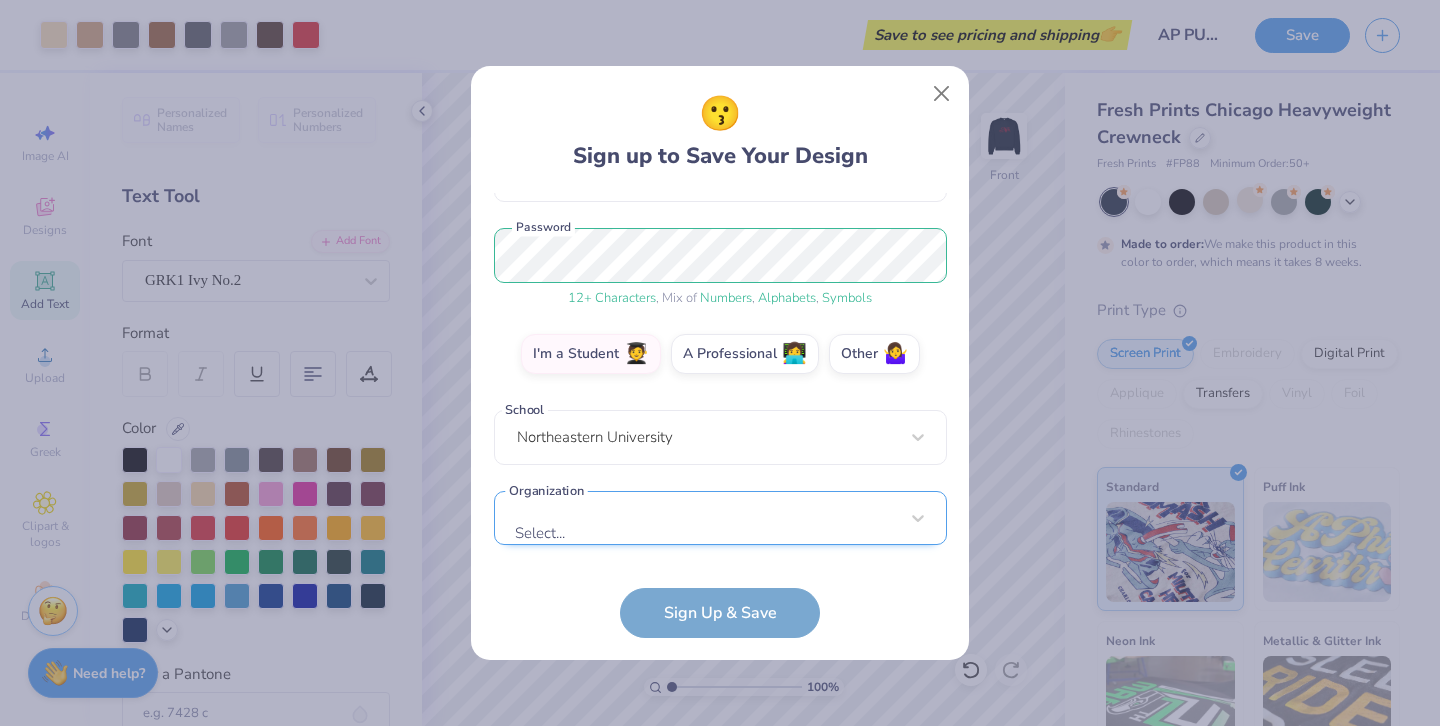 scroll, scrollTop: 515, scrollLeft: 0, axis: vertical 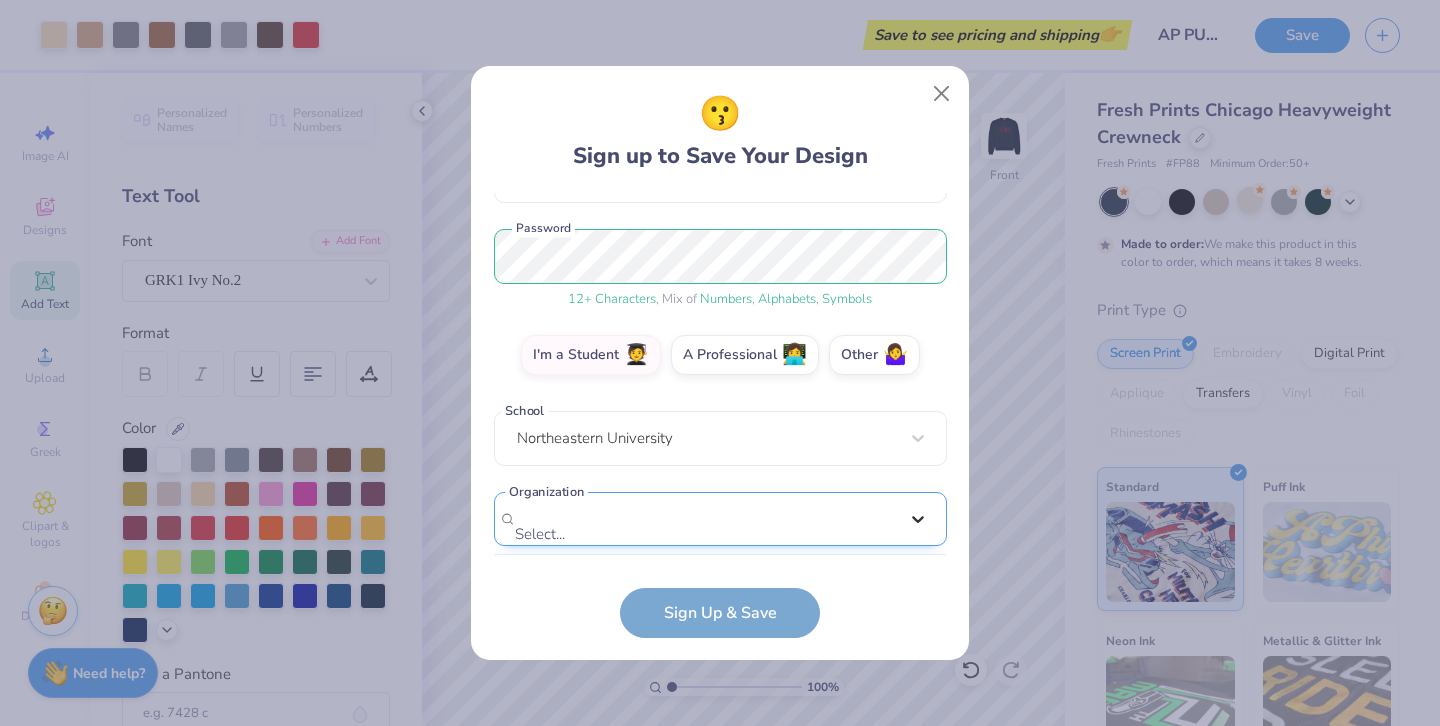 click on "[EMAIL] Email ([PHONE]) Phone [FIRST] [LAST] Full Name 12 + Characters , Mix of   Numbers ,   Alphabets ,   Symbols Password I'm a Student 🧑‍🎓 A Professional 👩‍💻 Other 🤷‍♀️ School [UNIVERSITY] Organization option  focused, 1 of 60. 60 results available. Use Up and Down to choose options, press Enter to select the currently focused option, press Escape to exit the menu, press Tab to select the option and exit the menu. Select... 100 Collegiate Women 14 East Magazine 180 Degrees Consulting 202 Society 2025 class council 2025 Class Office 2026 Class Council 22 West Media 27 Heartbeats 314 Action 3D4E 4 Paws for Ability 4-H 45 Kings 49er Racing Club 49er Social & Ballroom Dance Club 4N01 Dance Team 4x4 Magazine 64 Squares 8 To The Bar 840 West A Better Chance Tutoring A Cappella A Completely Different Note A Moment of Magic A Place to Talk A.R.T Dance Team A2 Exploration Cult AAAE AAAS AAC Club AADE Aag Aahana Aaja Nachle AAMBAA AAPA AASU AAUW AAWD Abhinaya" at bounding box center [720, 374] 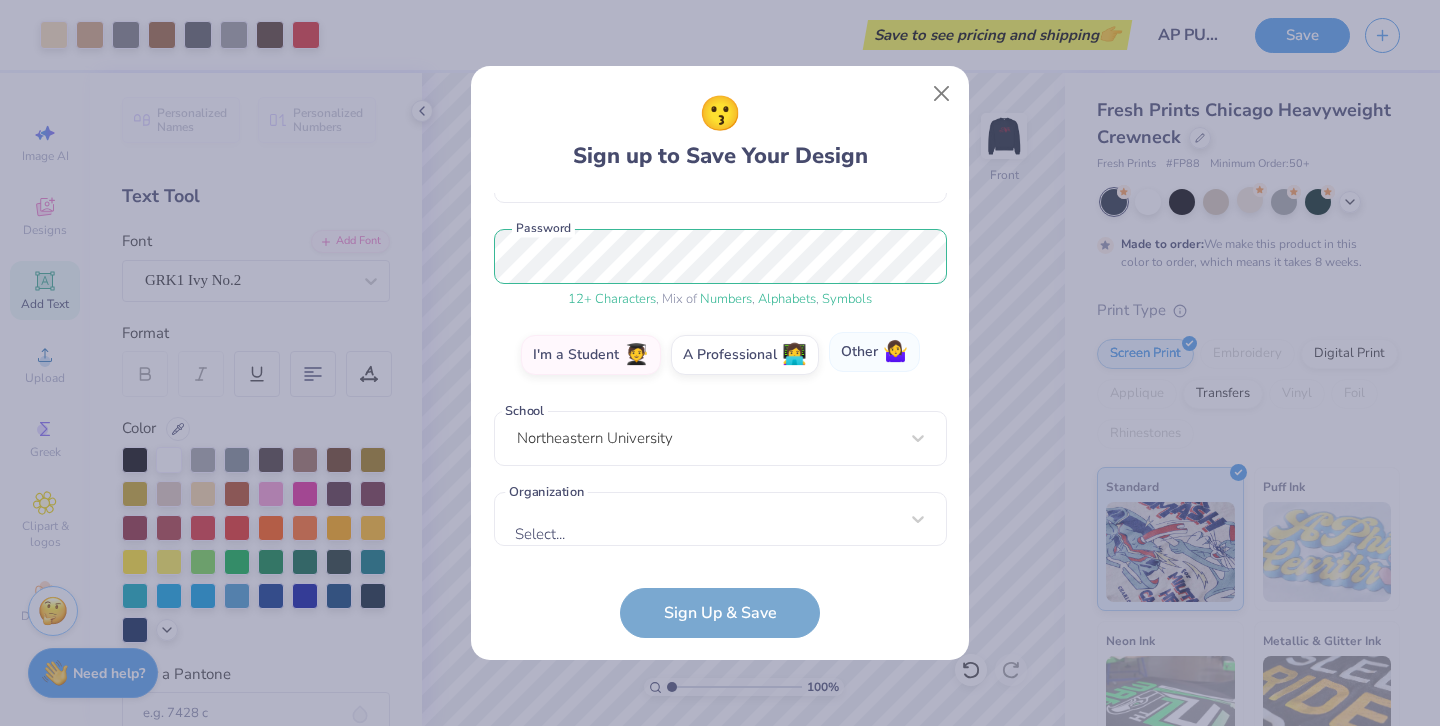 click on "Other 🤷‍♀️" at bounding box center [874, 352] 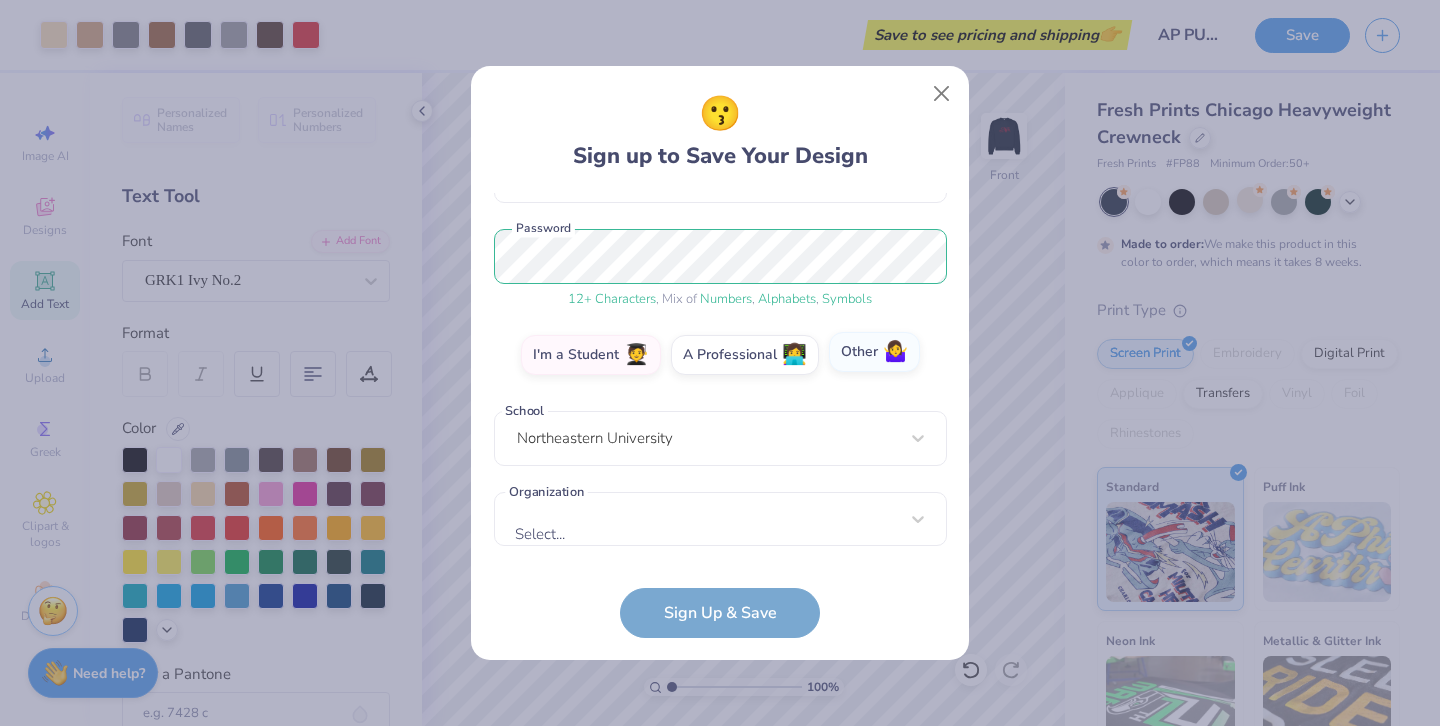 scroll, scrollTop: 135, scrollLeft: 0, axis: vertical 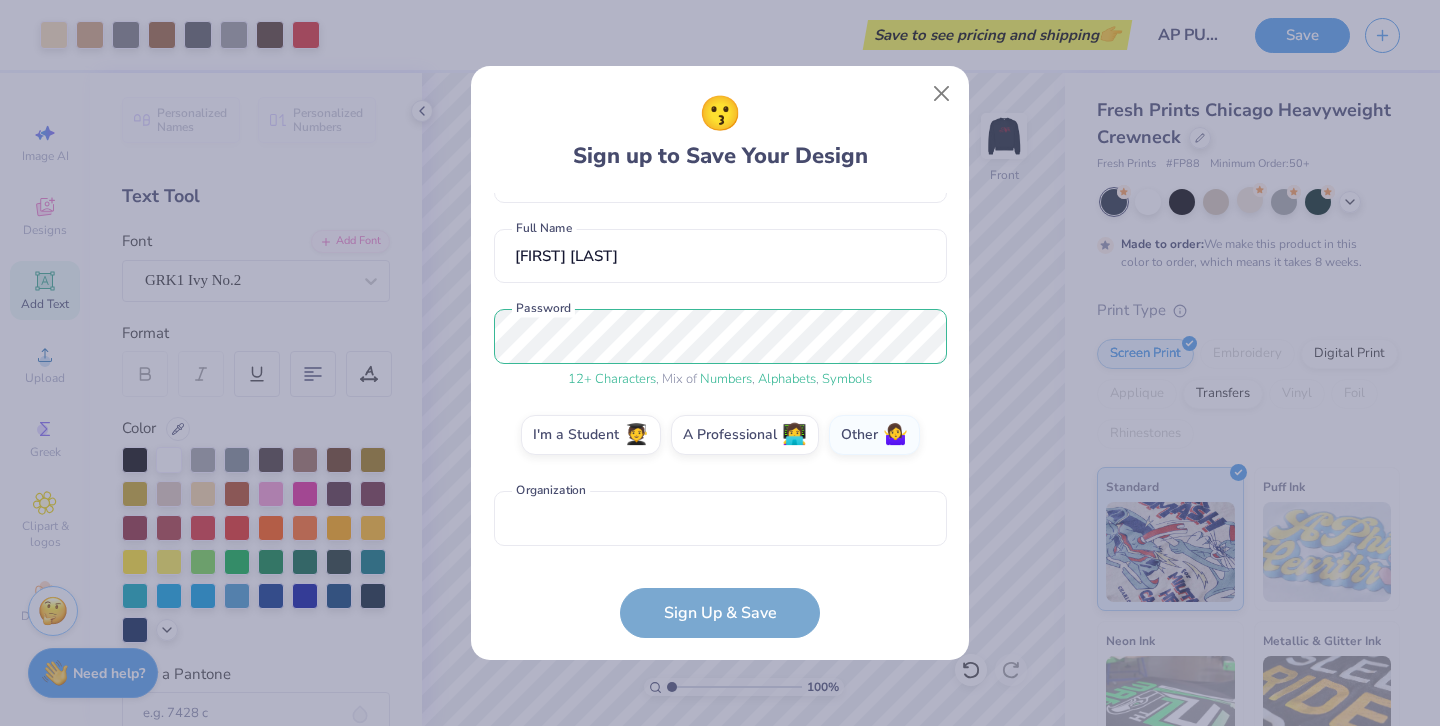 click on "[EMAIL] Email ([PHONE]) Phone [FIRST] [LAST] Full Name 12 + Characters , Mix of   Numbers ,   Alphabets ,   Symbols Password I'm a Student 🧑‍🎓 A Professional 👩‍💻 Other 🤷‍♀️ Organization is a required field Organization Sign Up & Save" at bounding box center (720, 415) 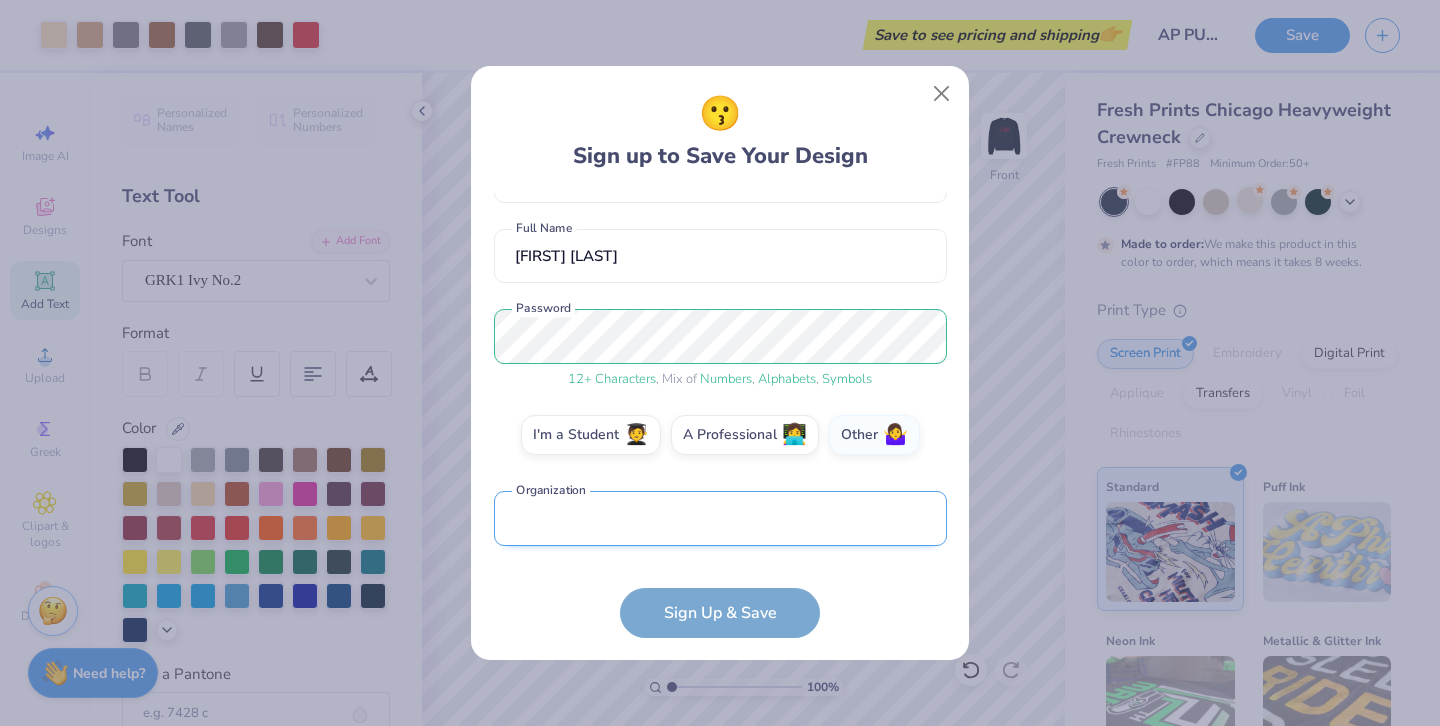 click at bounding box center [720, 518] 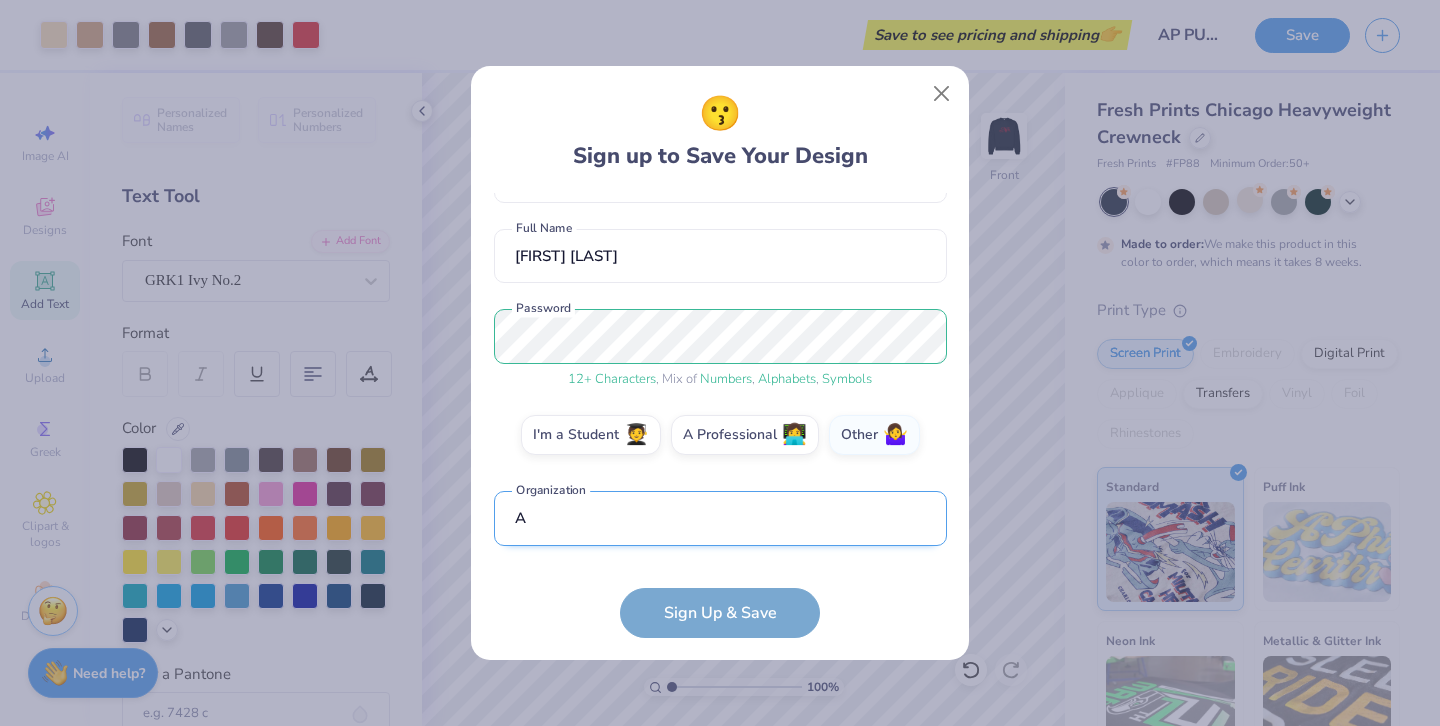 scroll, scrollTop: 254, scrollLeft: 0, axis: vertical 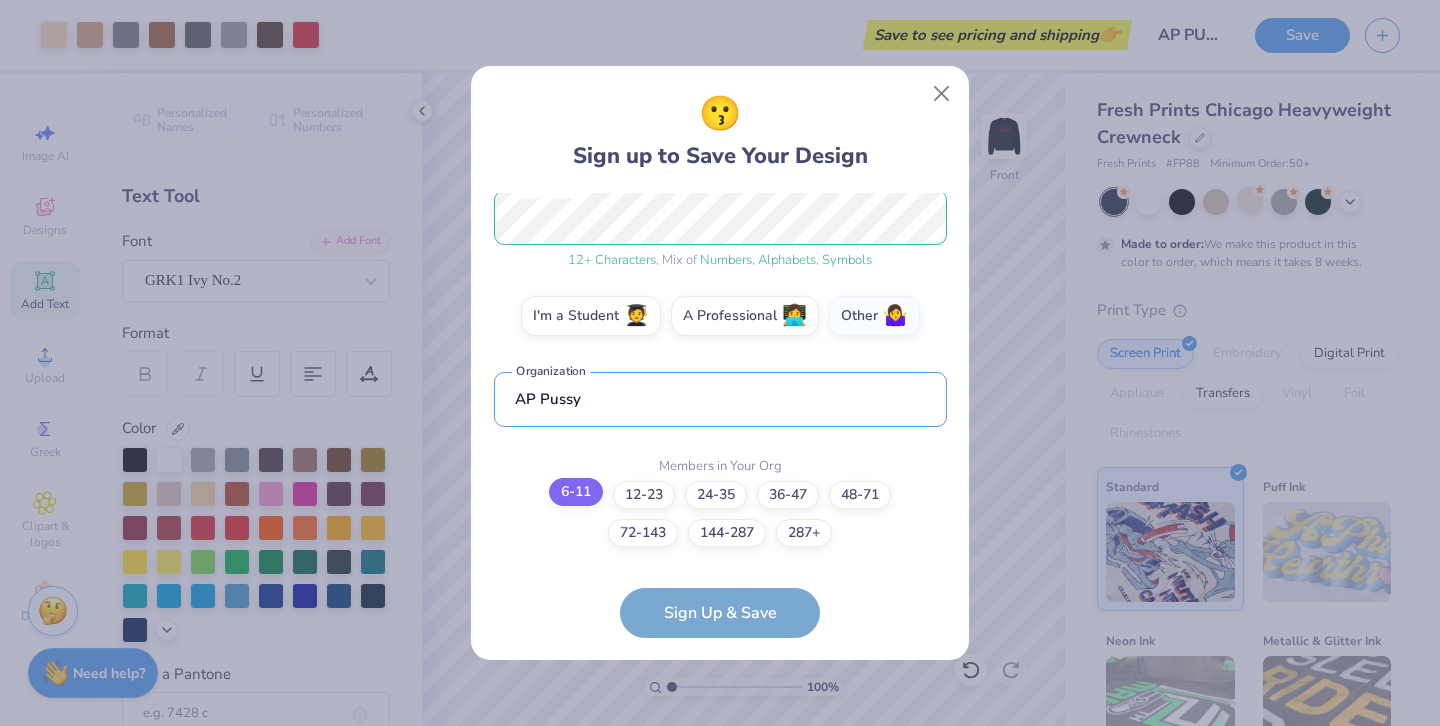 type on "AP Pussy" 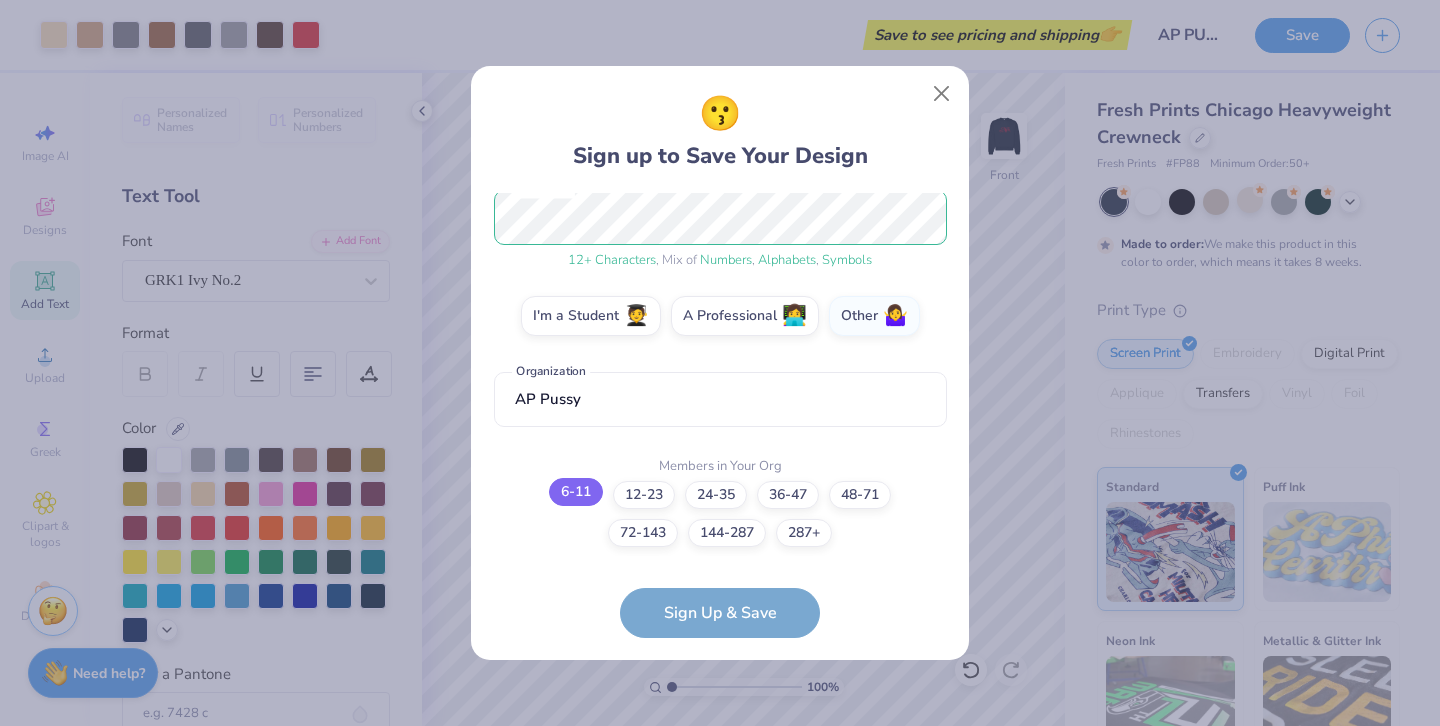 click on "6-11" at bounding box center (576, 492) 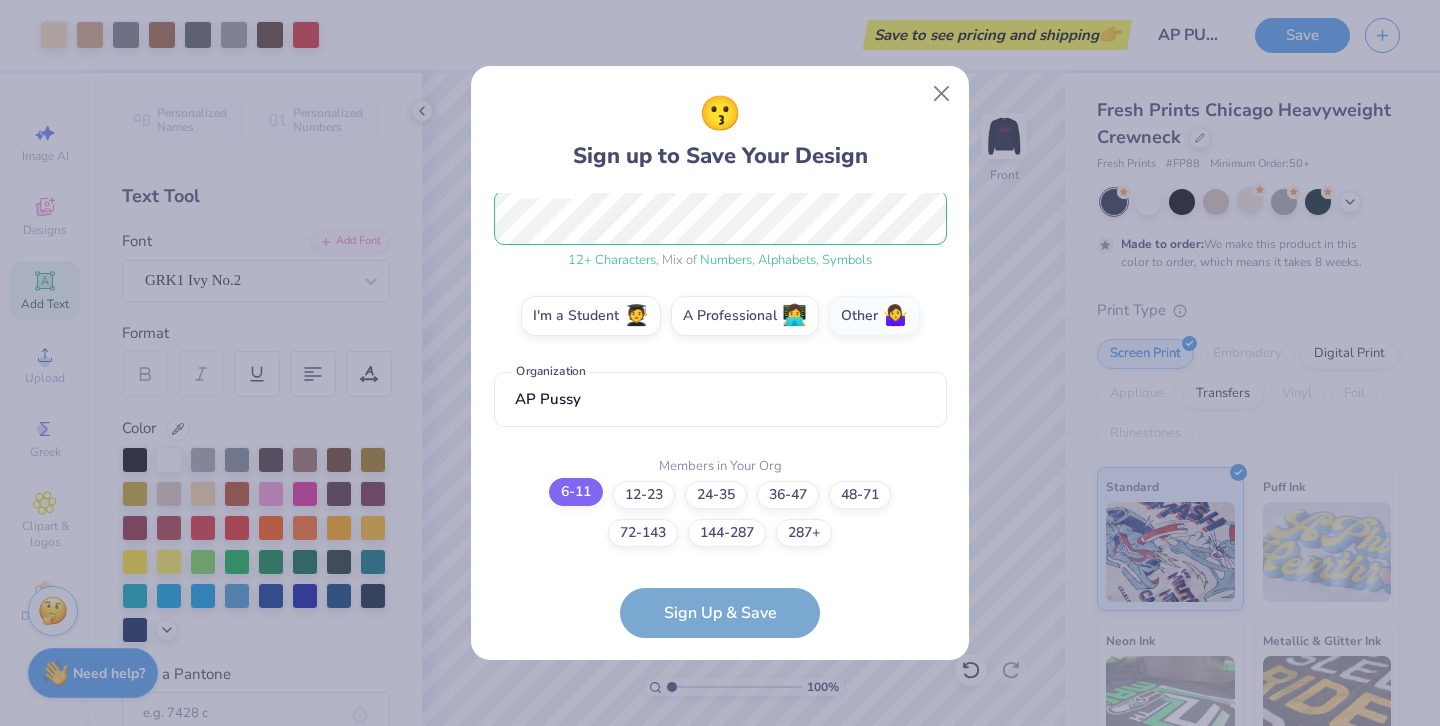 scroll, scrollTop: 0, scrollLeft: 0, axis: both 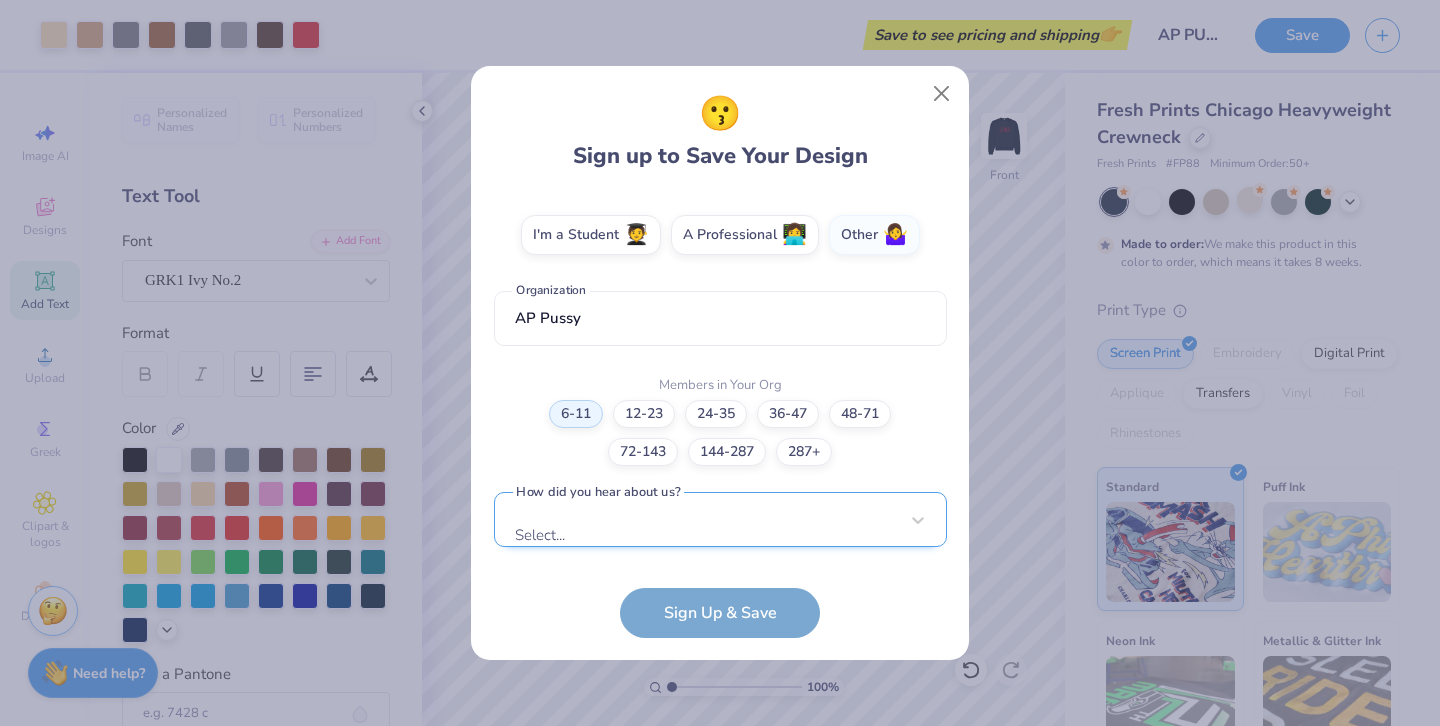 click on "Select..." at bounding box center (720, 519) 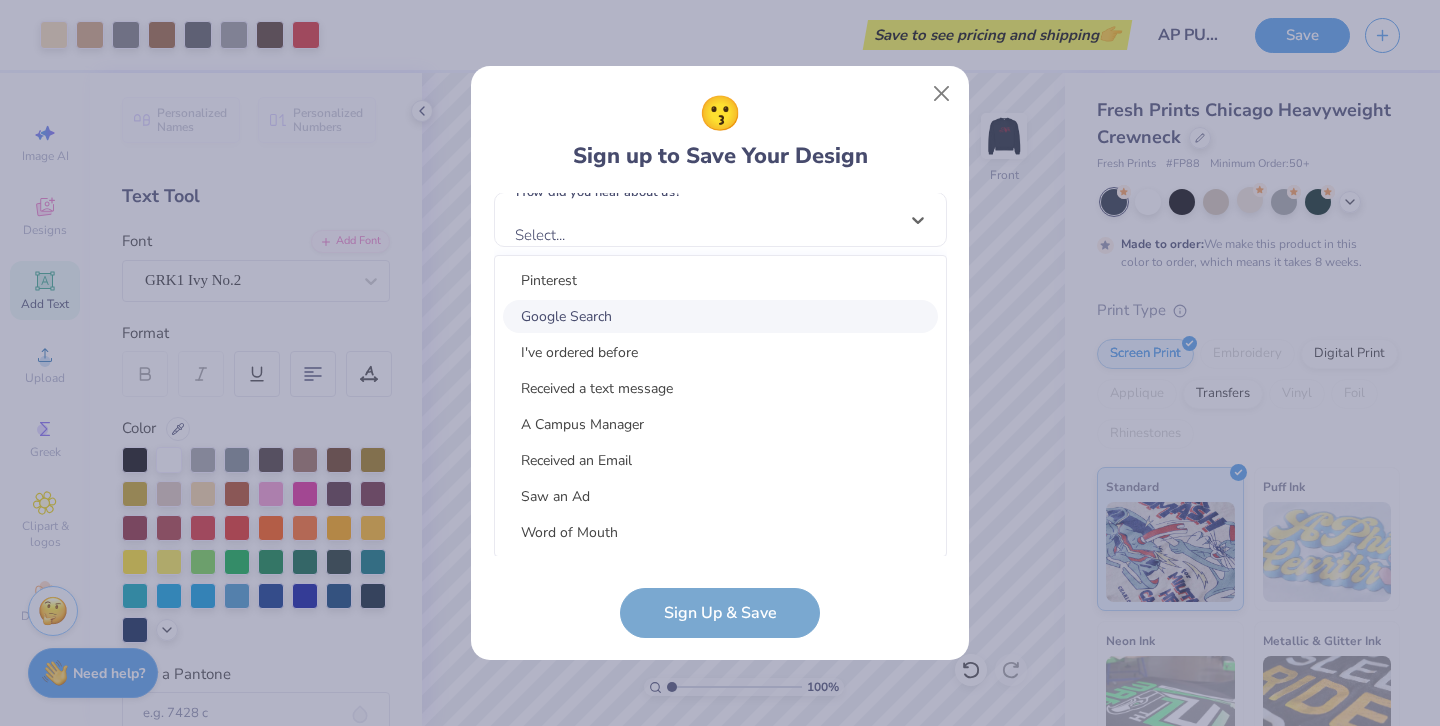 click on "Google Search" at bounding box center (720, 316) 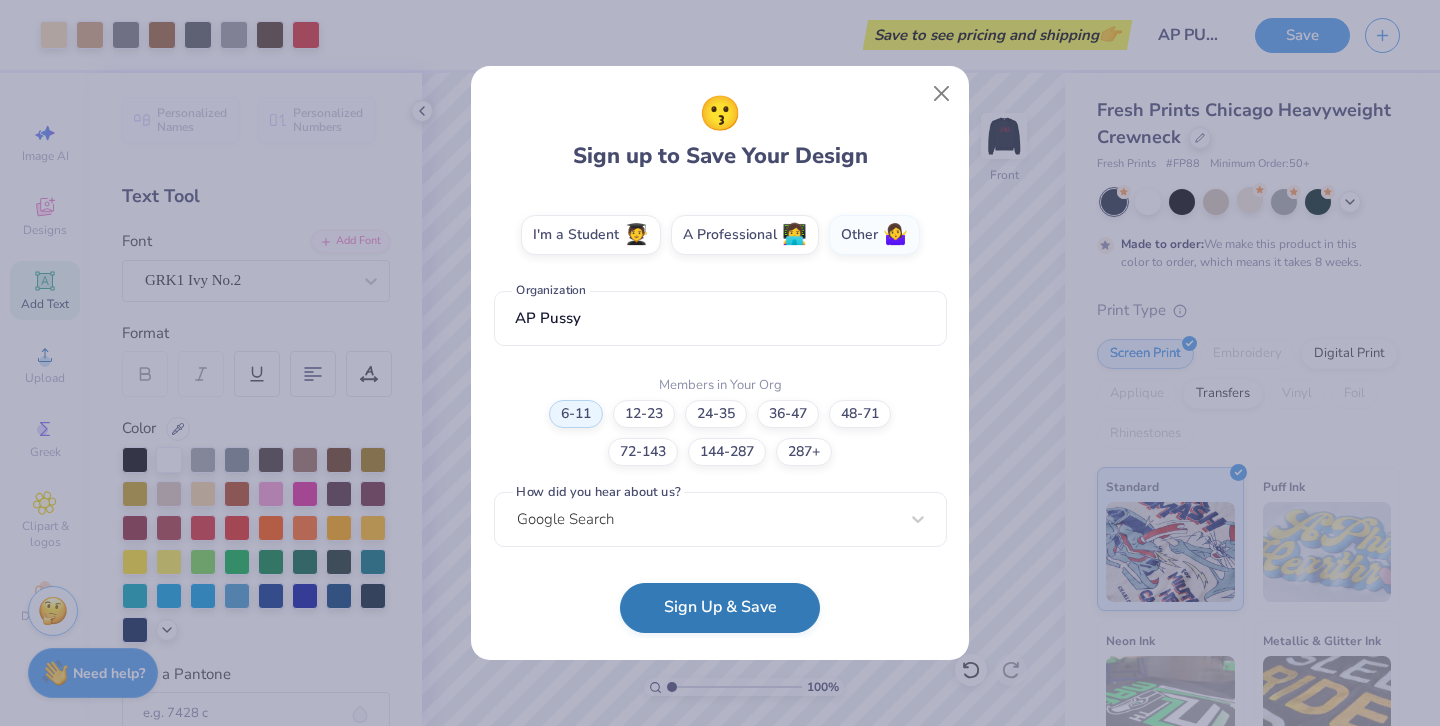 click on "Sign Up & Save" at bounding box center [720, 608] 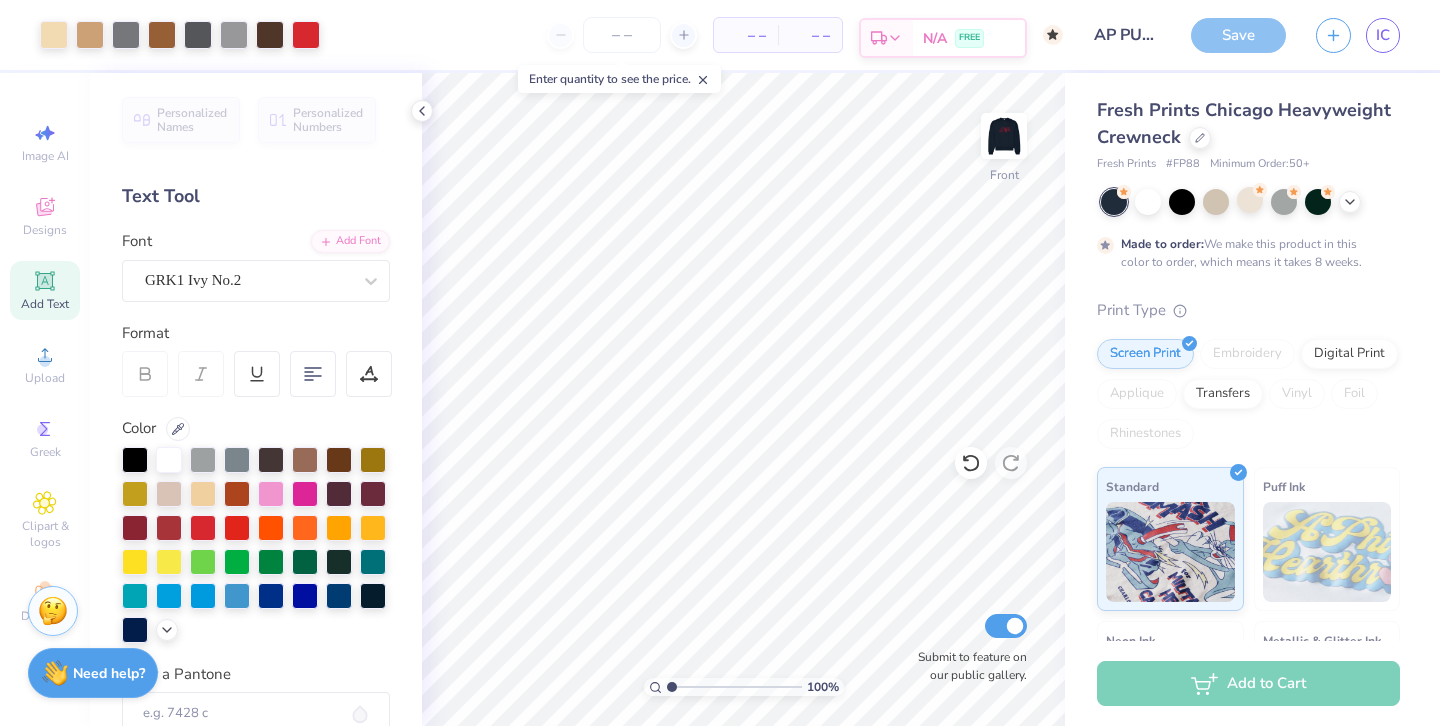 click on "N/A FREE" at bounding box center (969, 38) 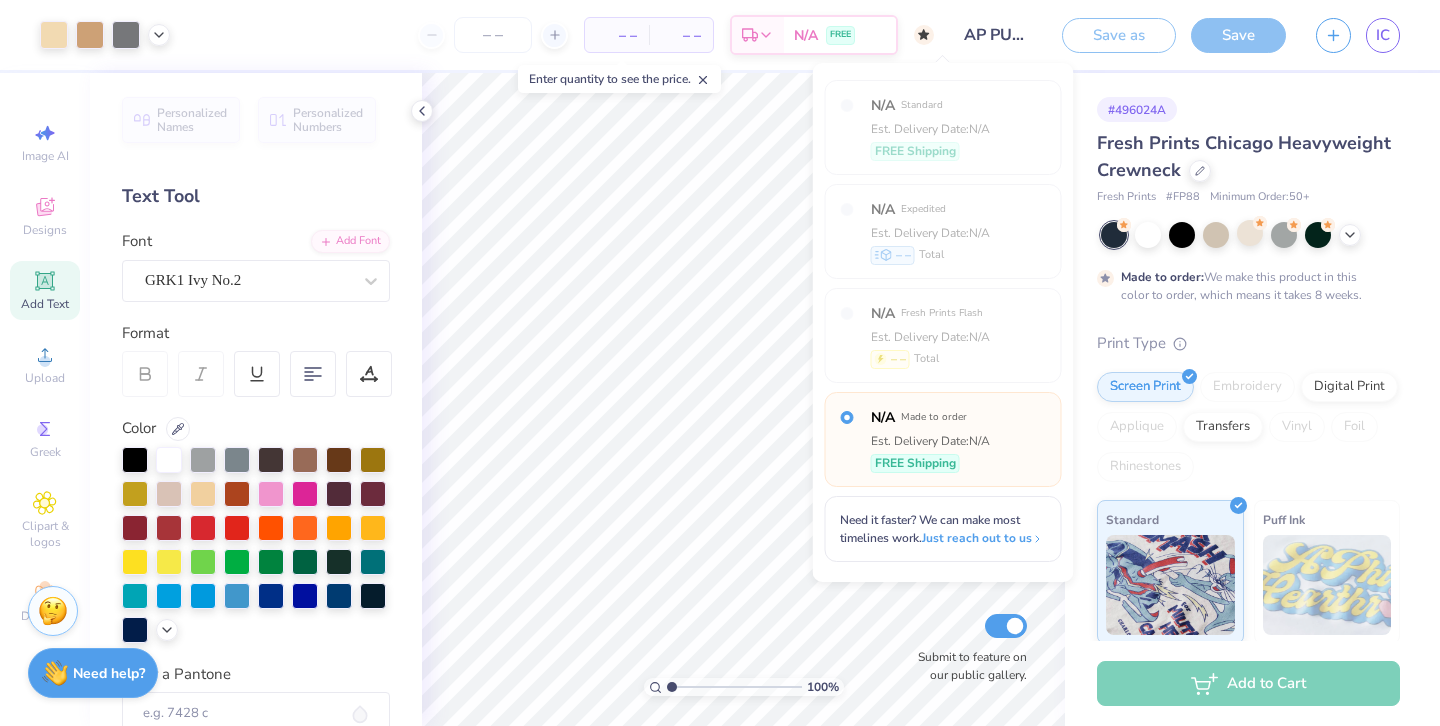 click on "N/A Made to order Est. Delivery Date:  N/A FREE Shipping" at bounding box center [930, 439] 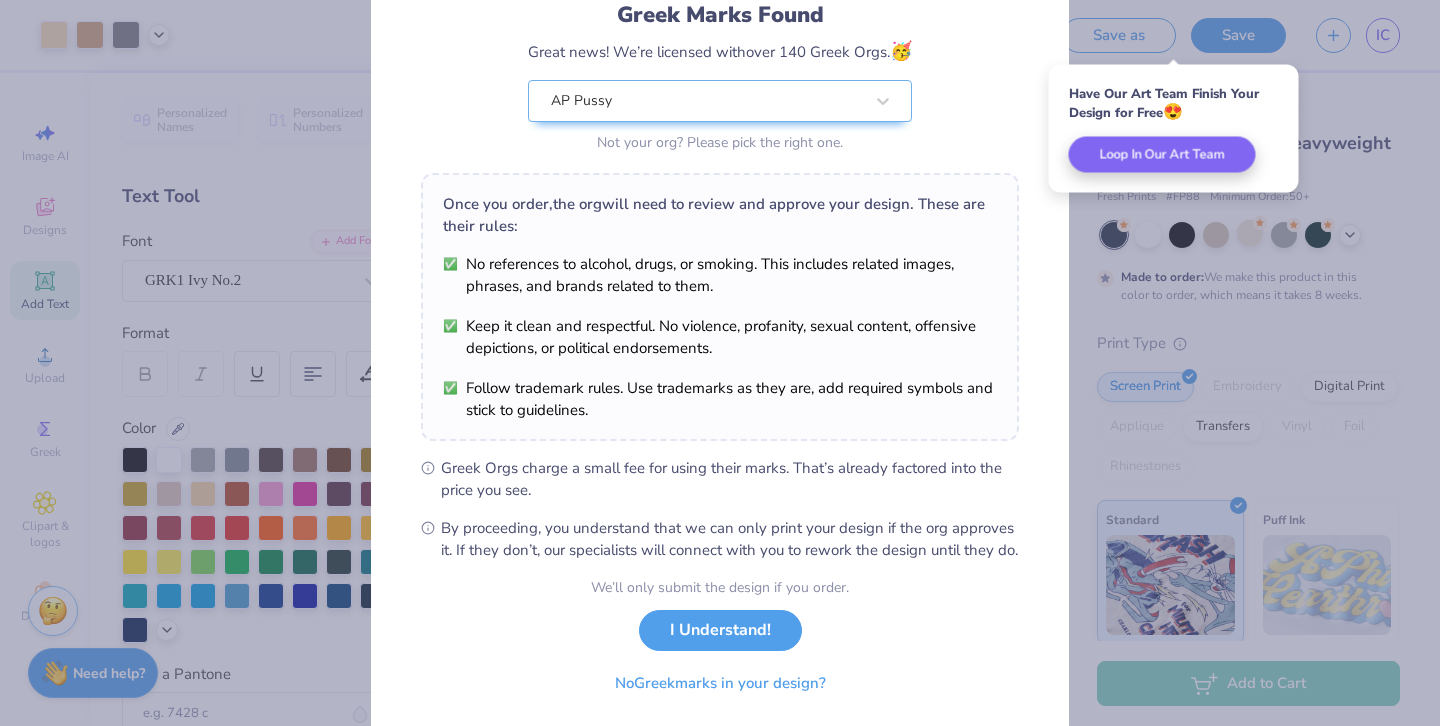 scroll, scrollTop: 142, scrollLeft: 0, axis: vertical 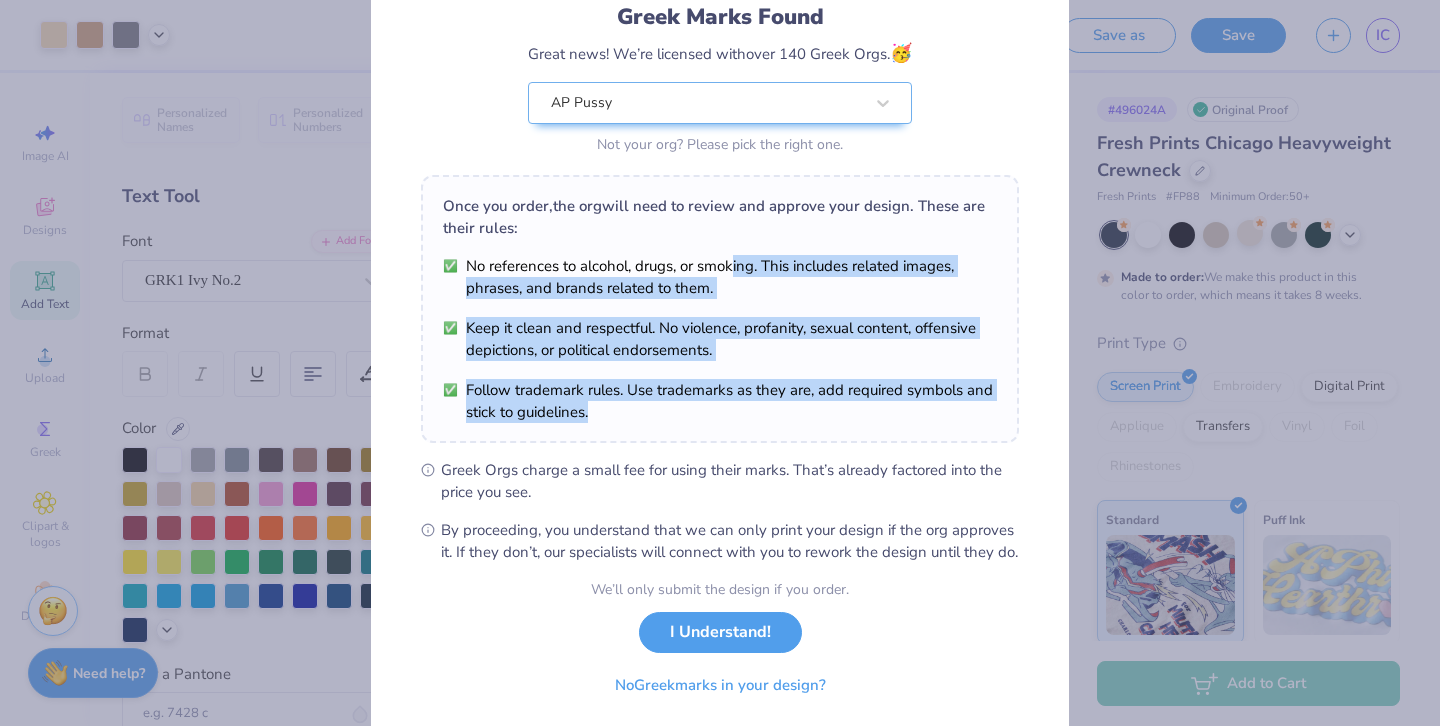 drag, startPoint x: 730, startPoint y: 268, endPoint x: 829, endPoint y: 440, distance: 198.45654 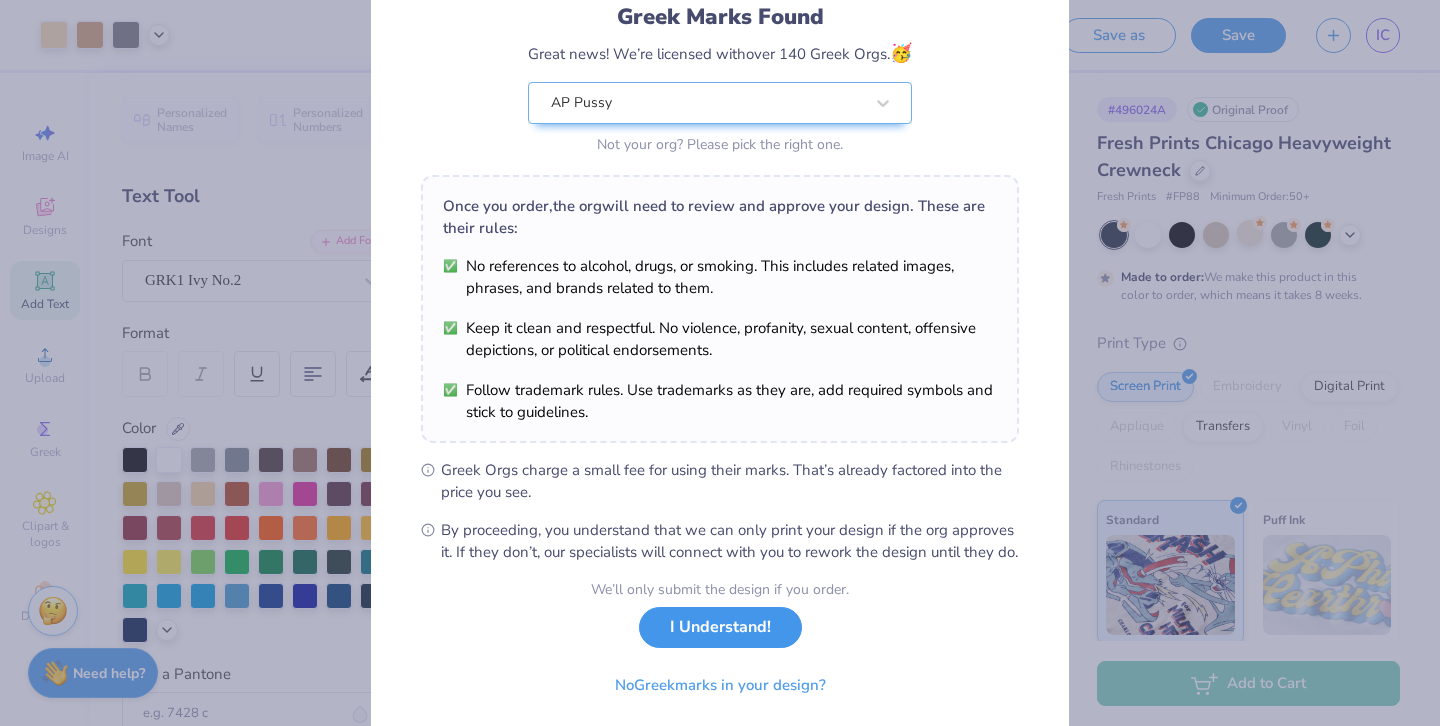 click on "I Understand!" at bounding box center (720, 627) 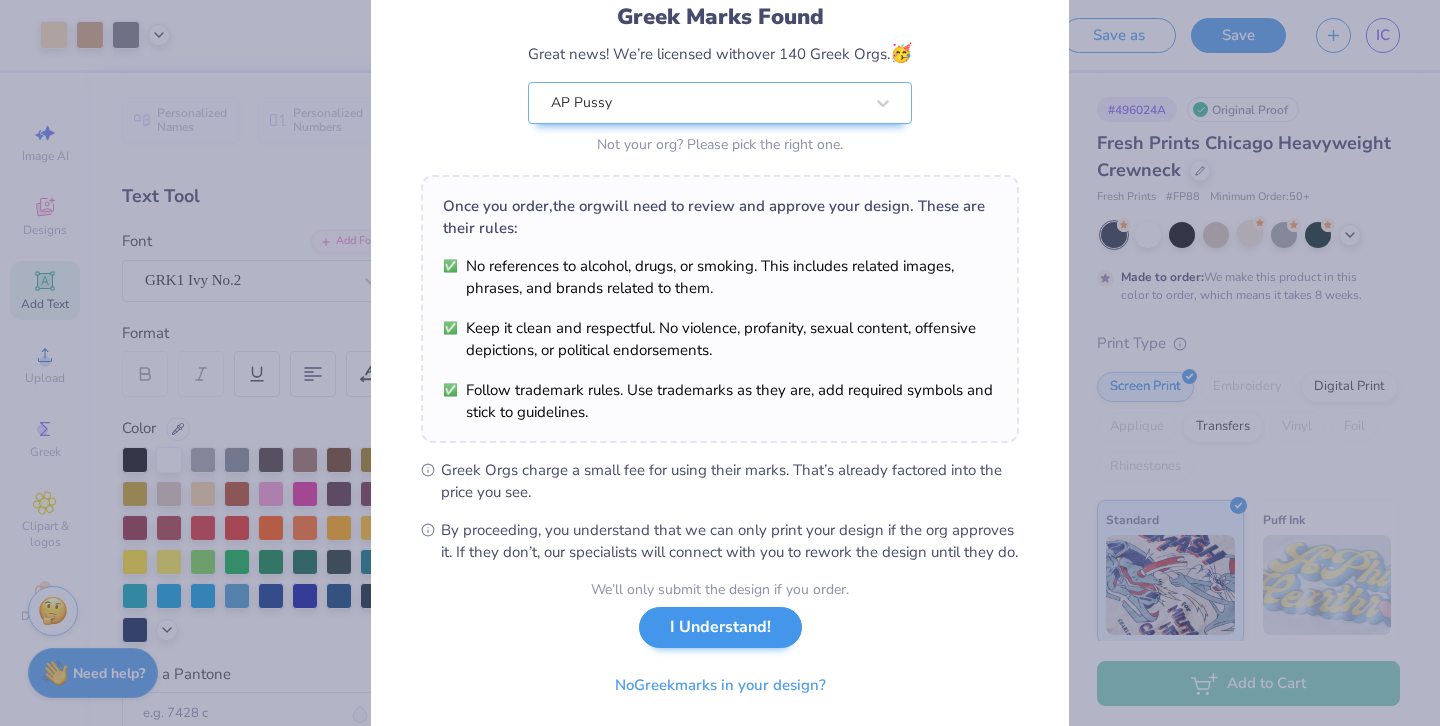 scroll, scrollTop: 0, scrollLeft: 0, axis: both 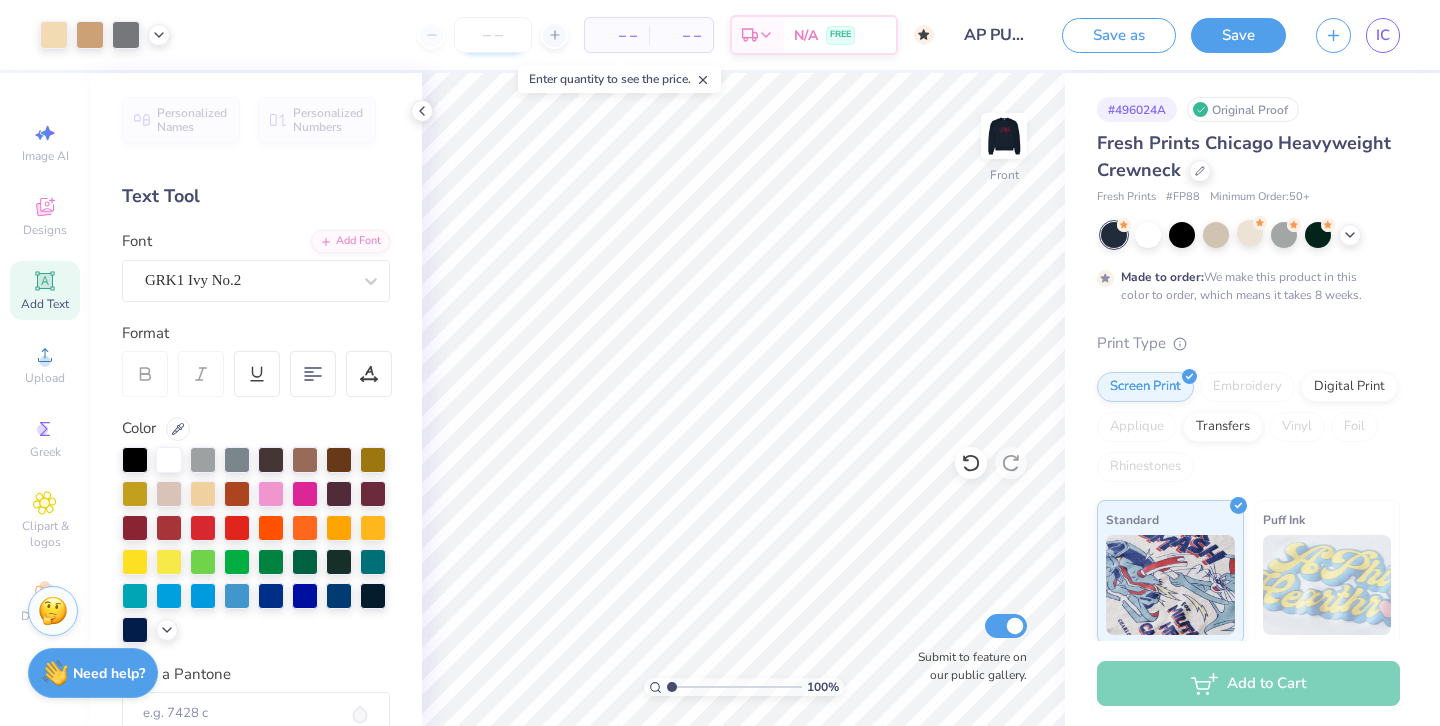 click at bounding box center [493, 35] 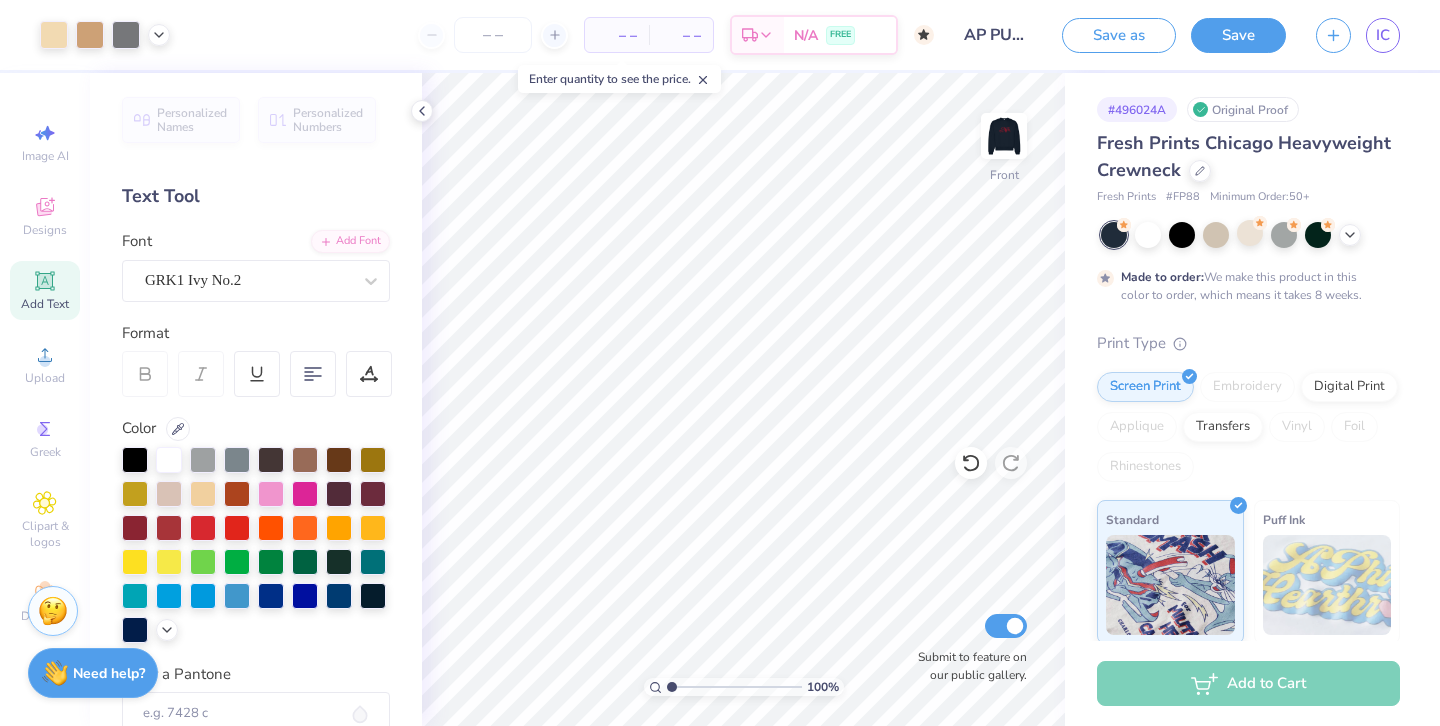 click on "– –" at bounding box center [617, 35] 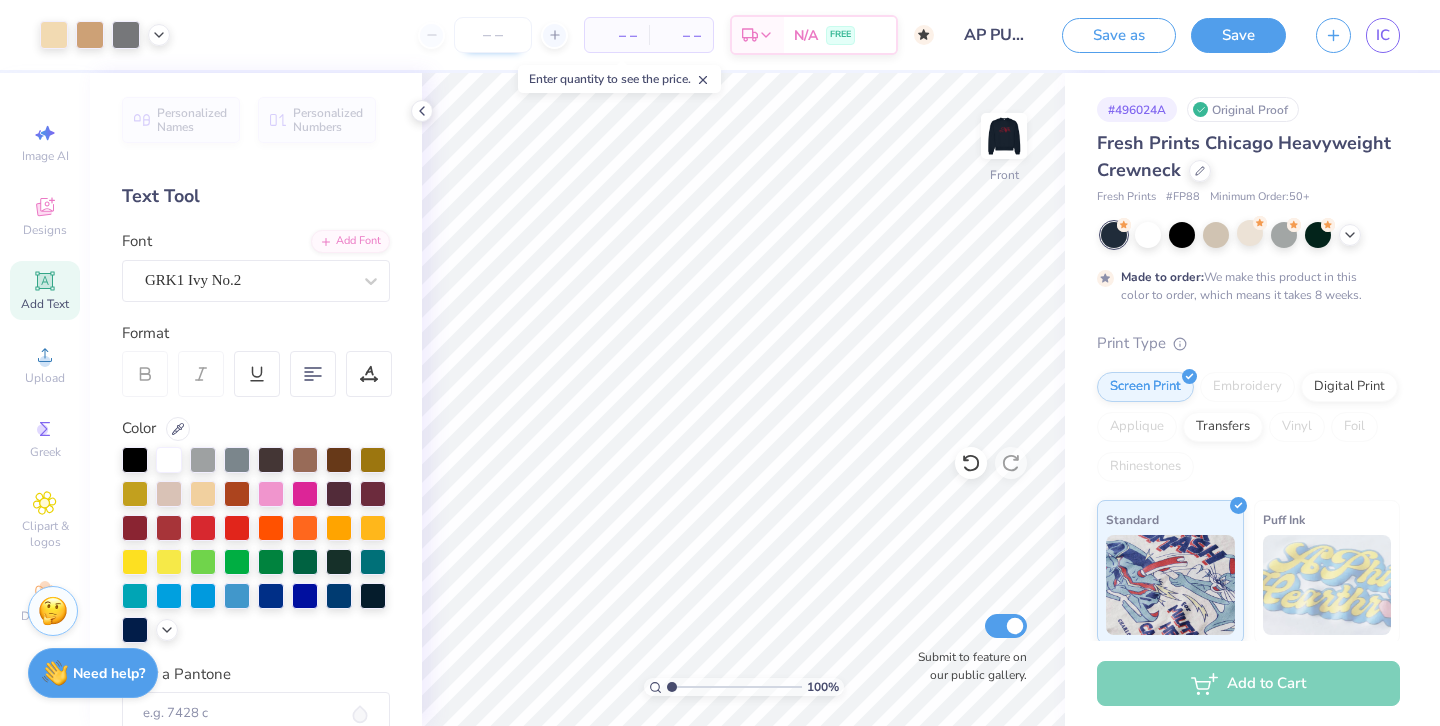 click at bounding box center [493, 35] 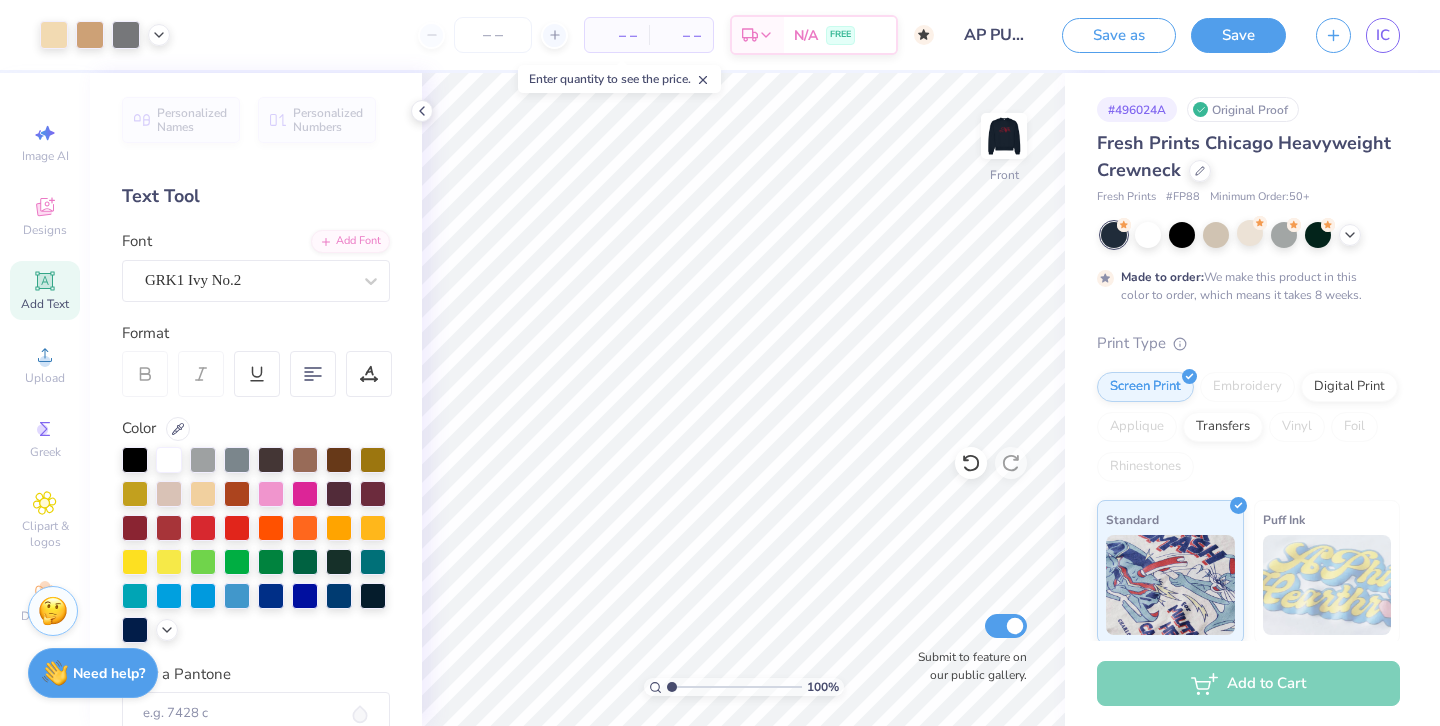 click on "– –" at bounding box center [617, 35] 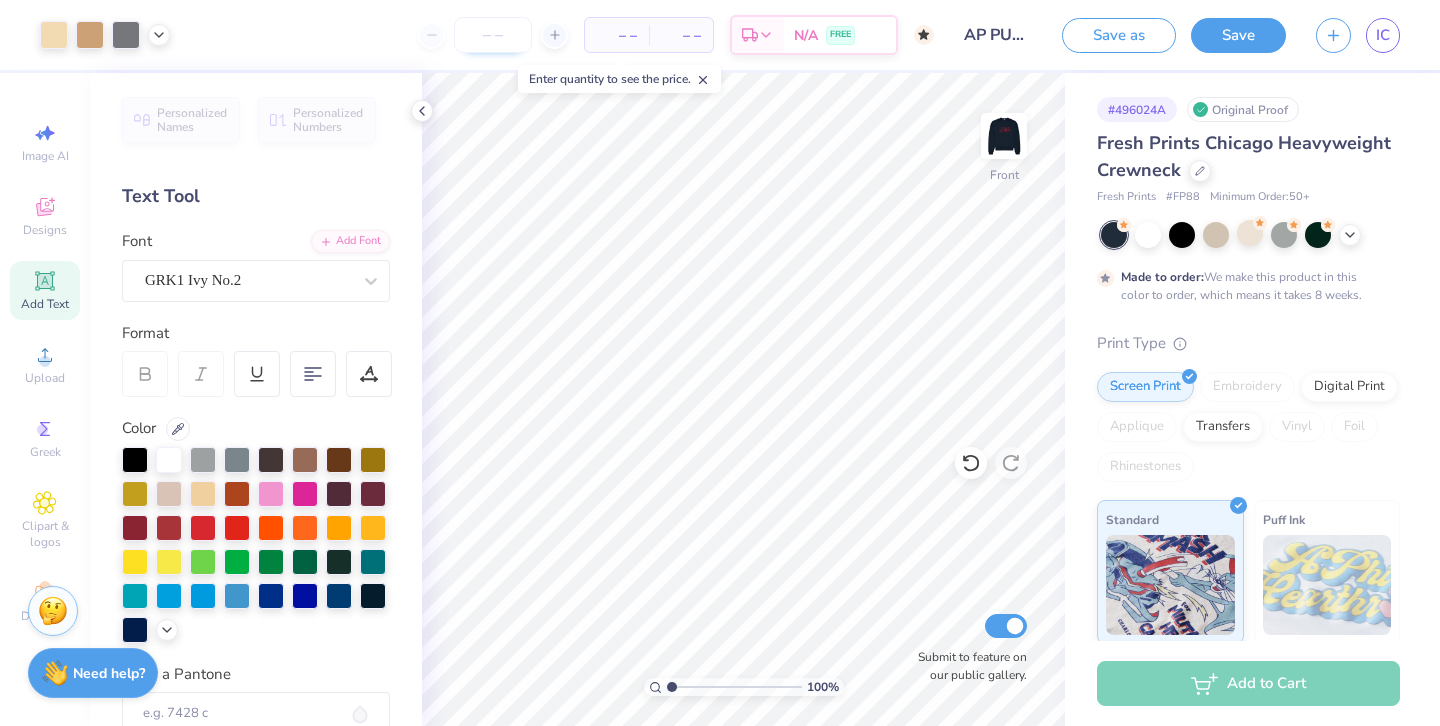 click at bounding box center [493, 35] 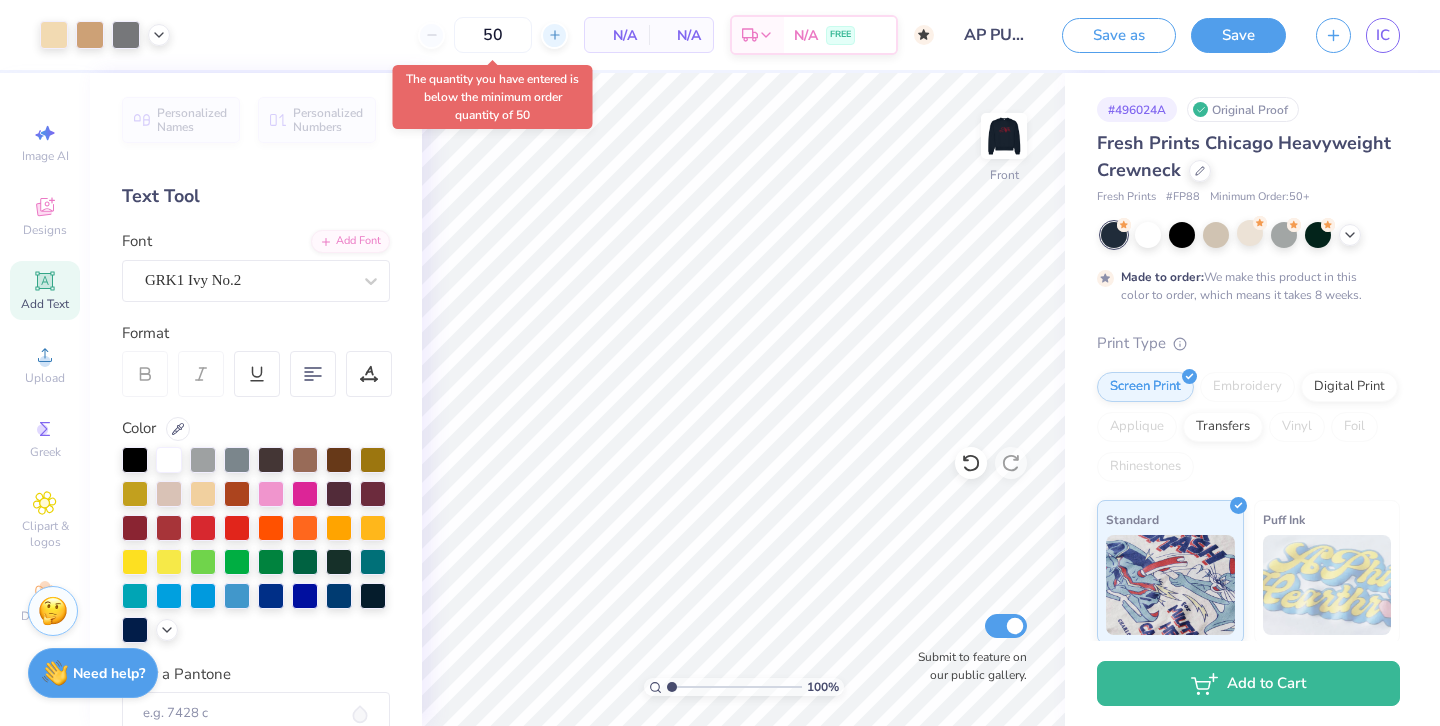 click 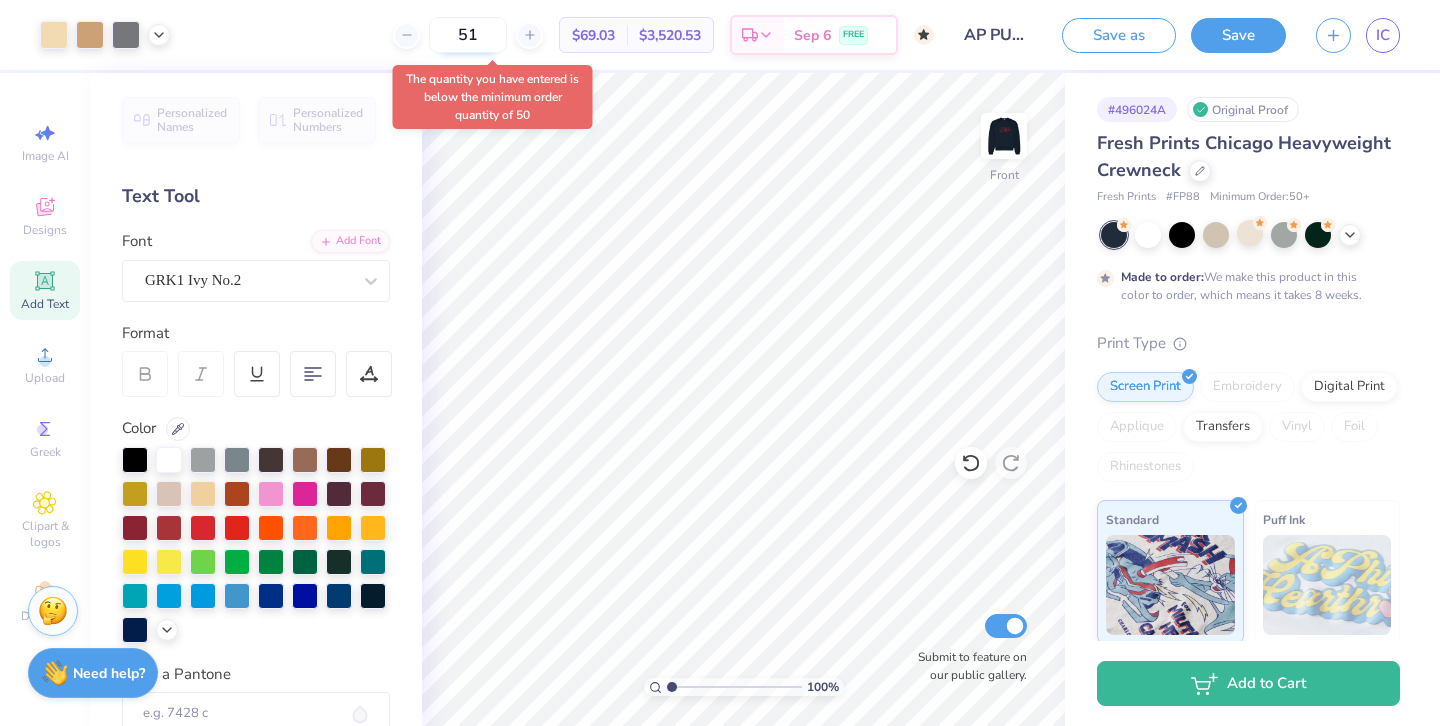 drag, startPoint x: 503, startPoint y: 37, endPoint x: 425, endPoint y: 34, distance: 78.05767 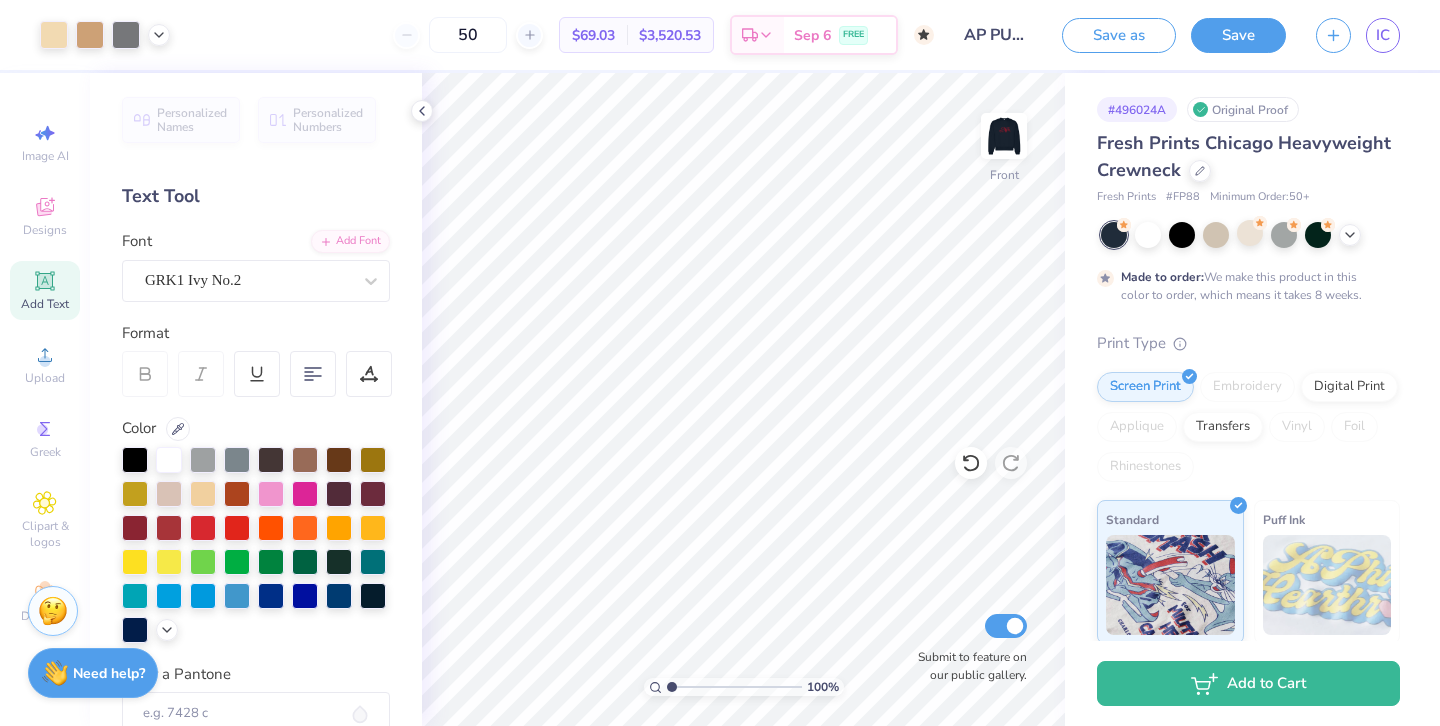 click on "50 $69.03 Per Item $3,520.53 Total Est. Delivery Sep 6 FREE" at bounding box center [559, 35] 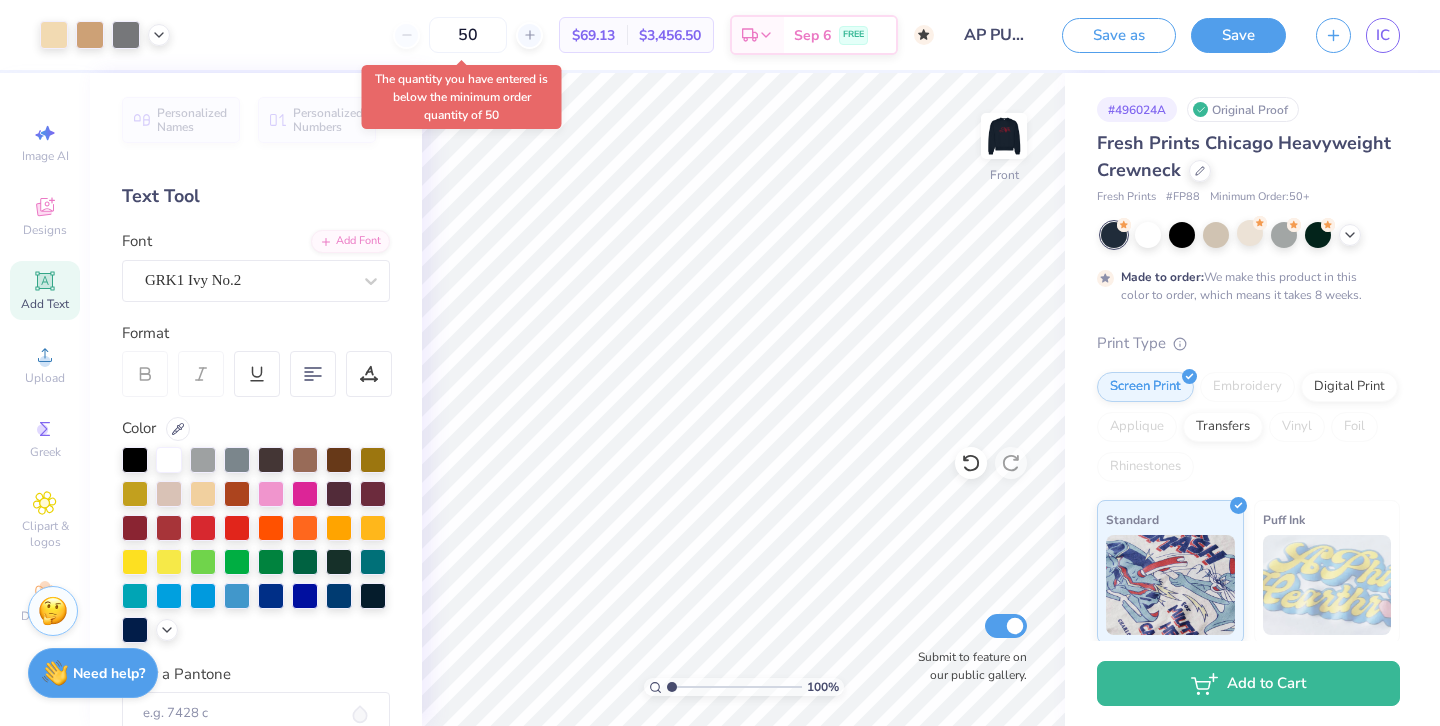 drag, startPoint x: 481, startPoint y: 36, endPoint x: 415, endPoint y: 36, distance: 66 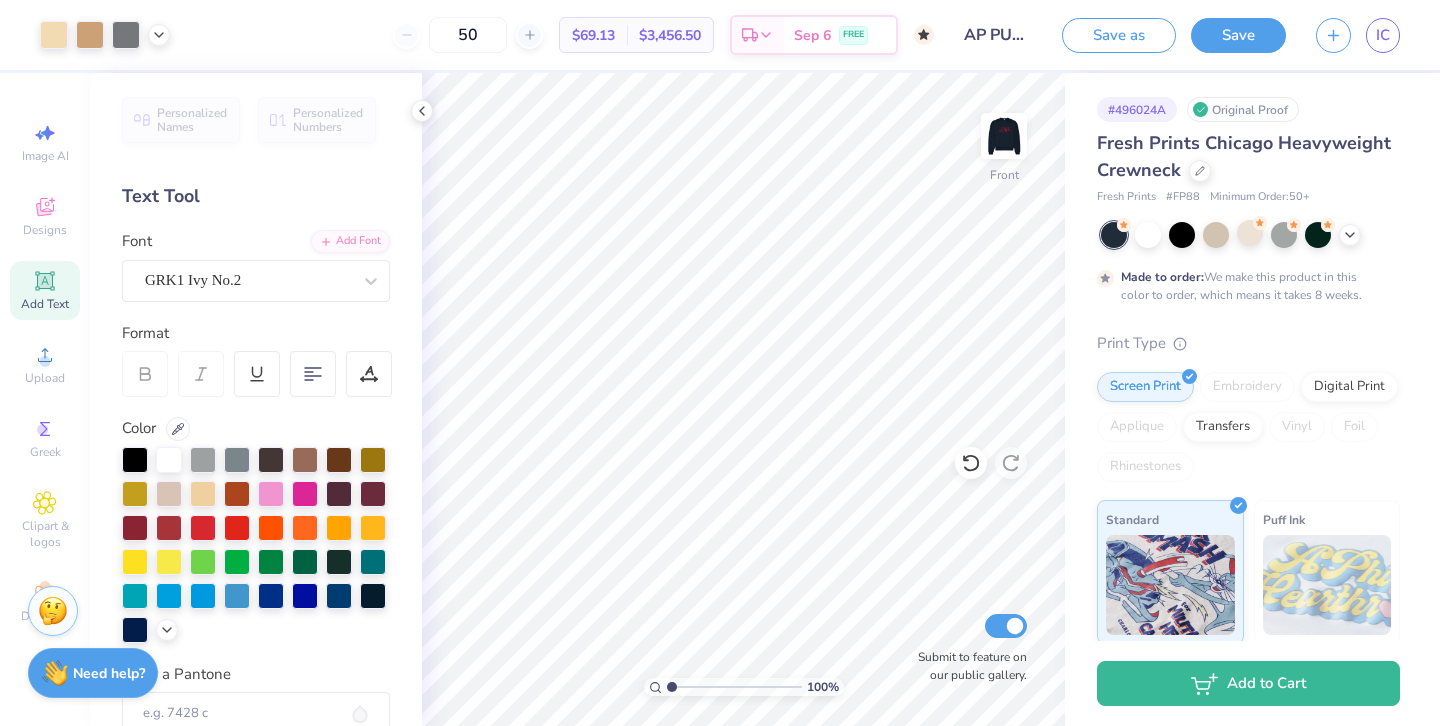 click on "$[PRICE] Per Item $[PRICE] Total Est. Delivery [DATE] FREE" at bounding box center [559, 35] 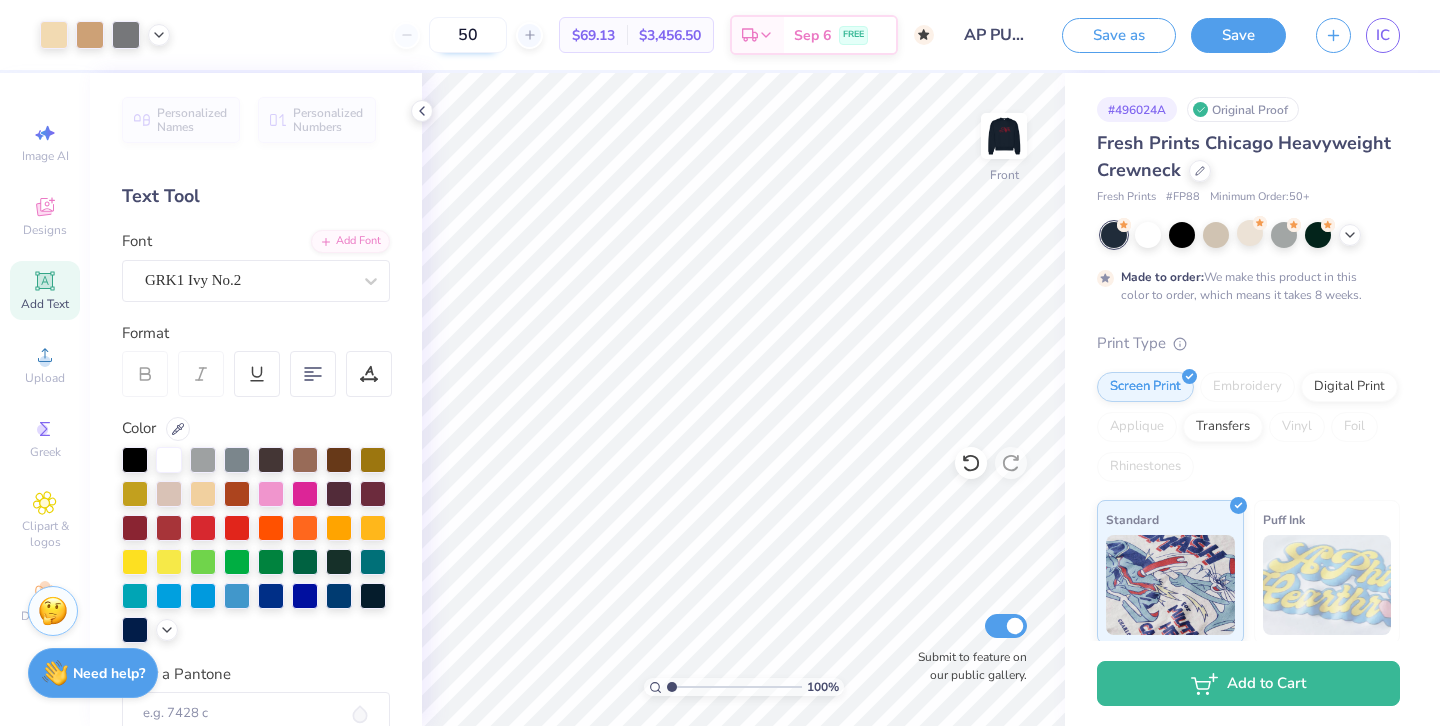 drag, startPoint x: 475, startPoint y: 32, endPoint x: 437, endPoint y: 32, distance: 38 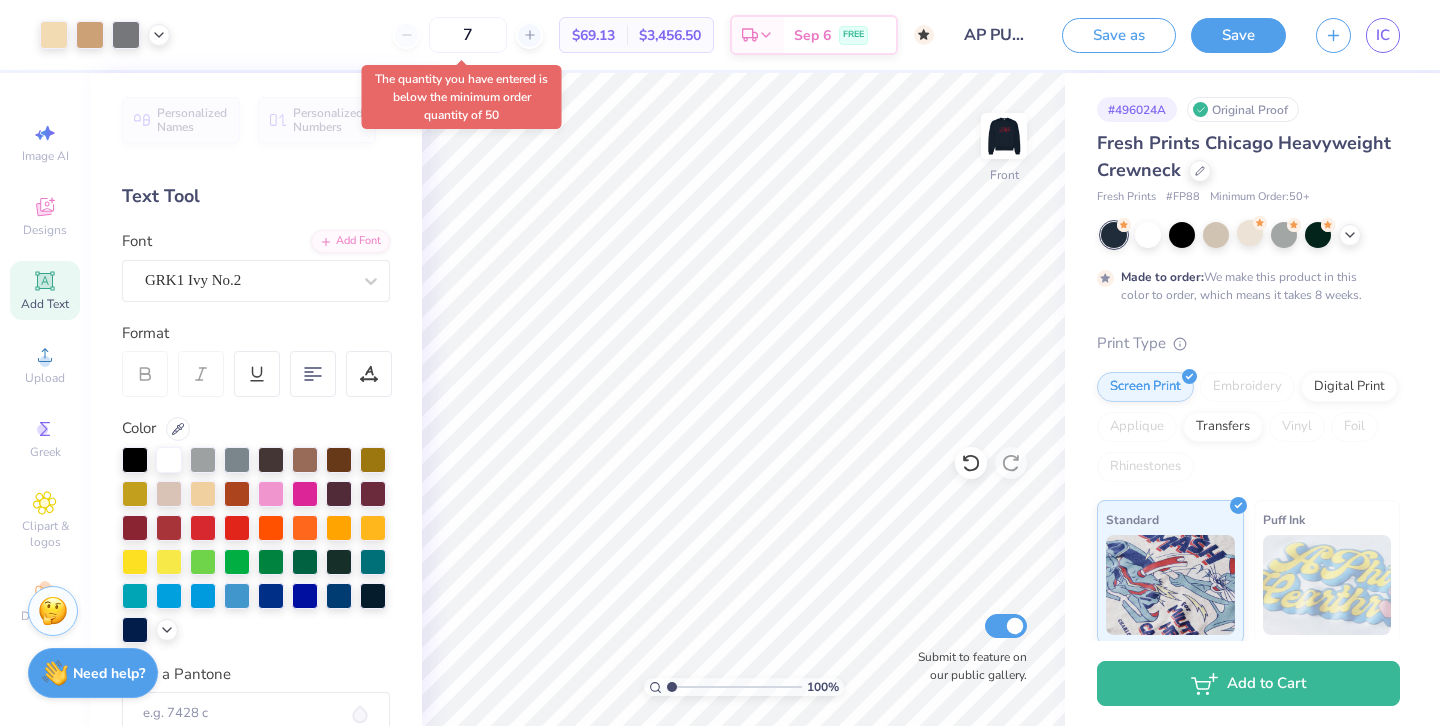 type on "50" 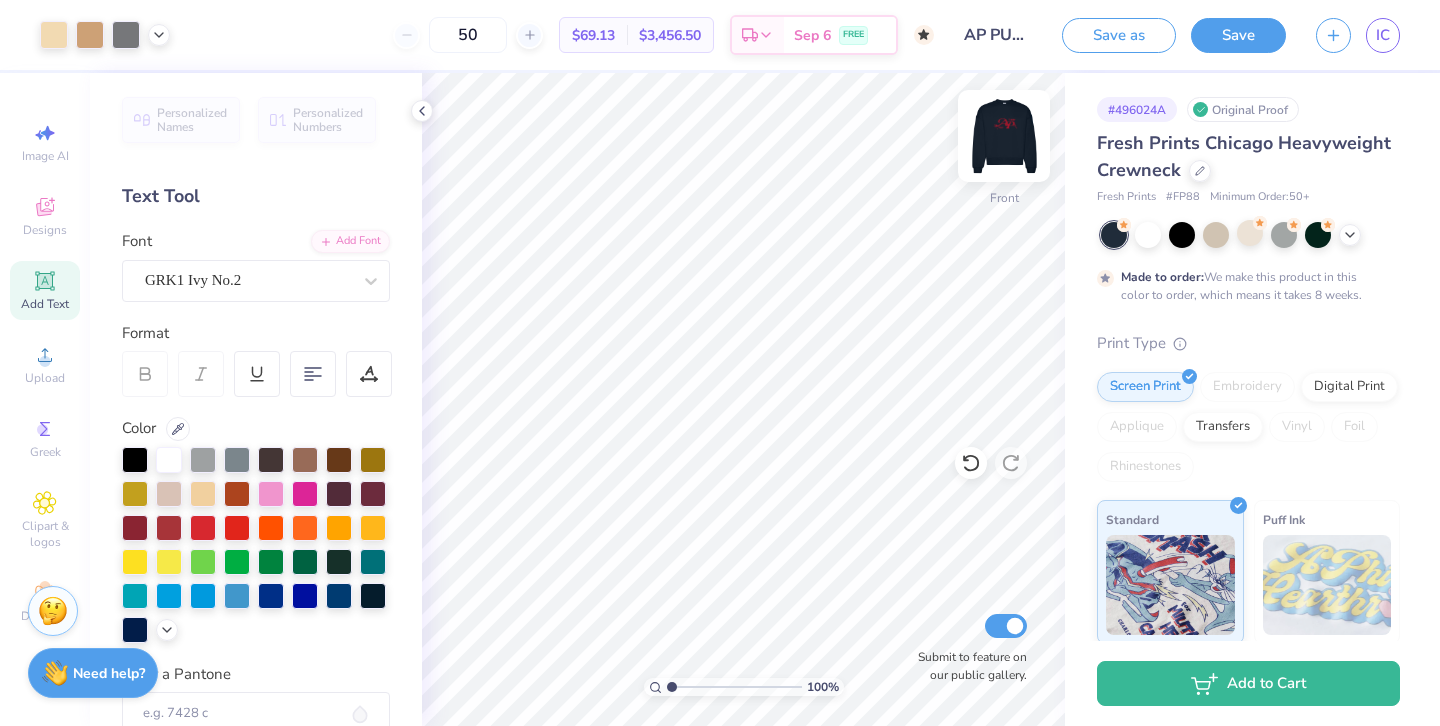 click at bounding box center [1004, 136] 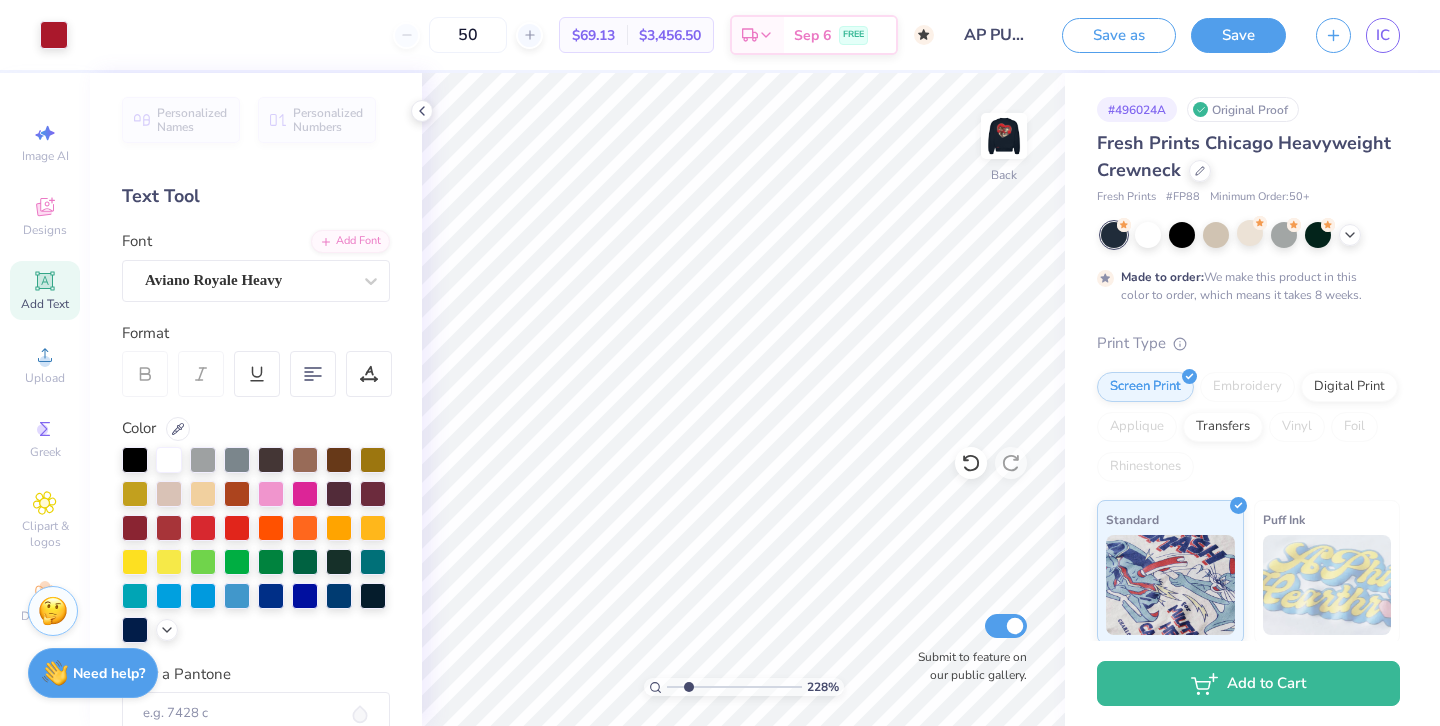 drag, startPoint x: 671, startPoint y: 688, endPoint x: 688, endPoint y: 684, distance: 17.464249 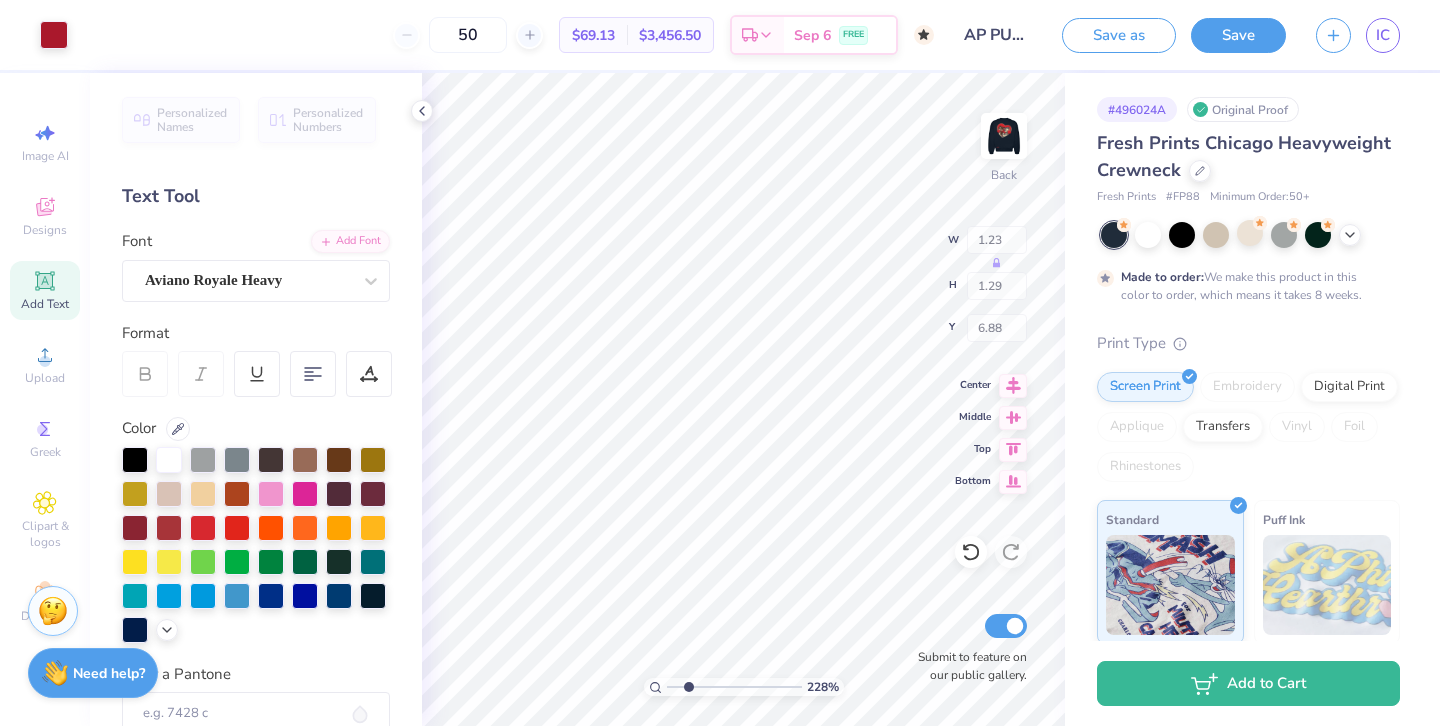 type on "6.88" 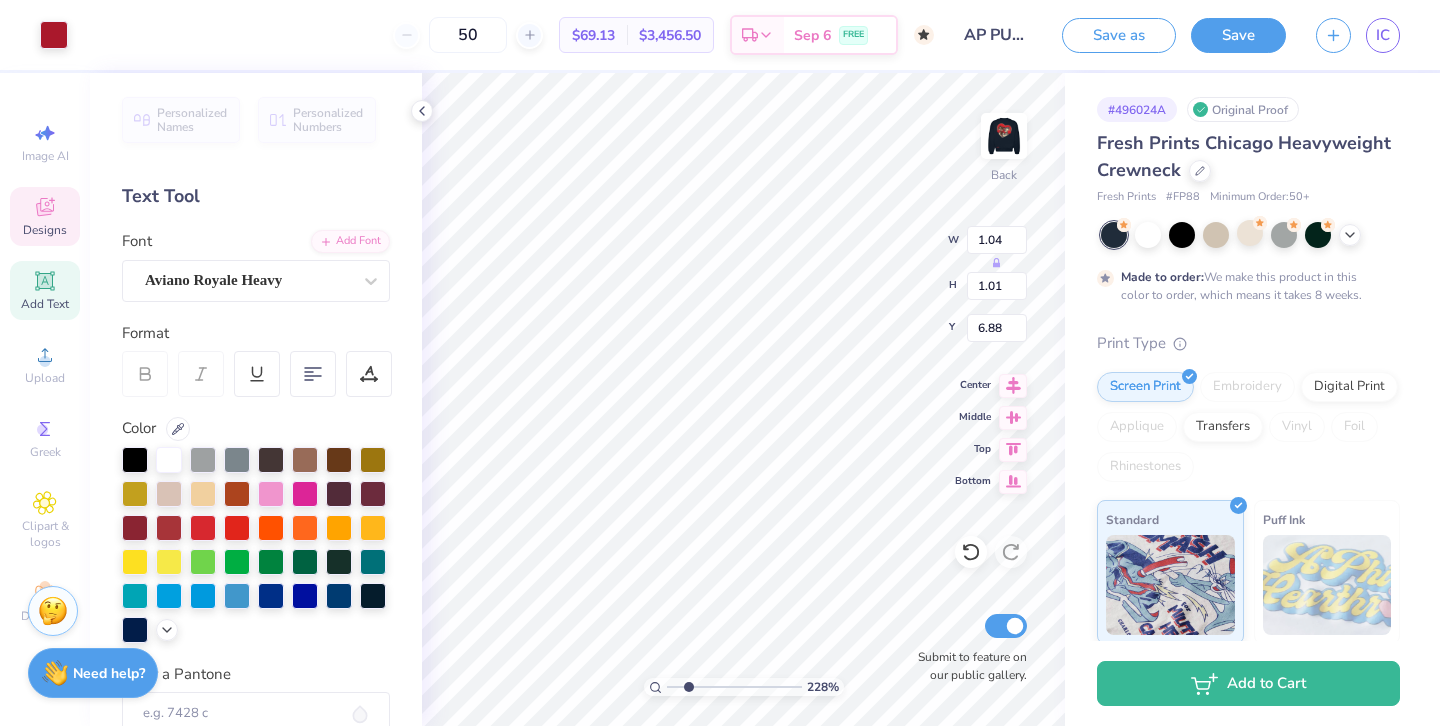 type on "4.06" 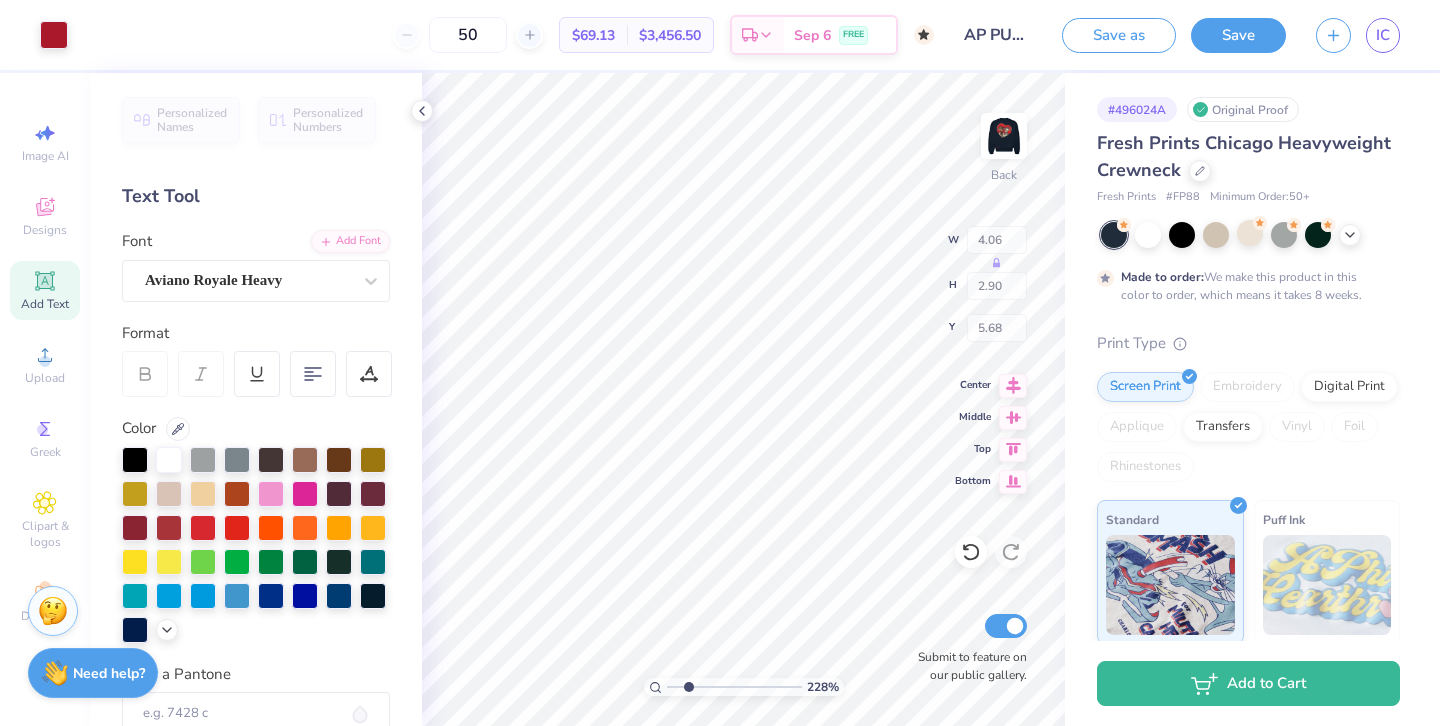 type on "5.93" 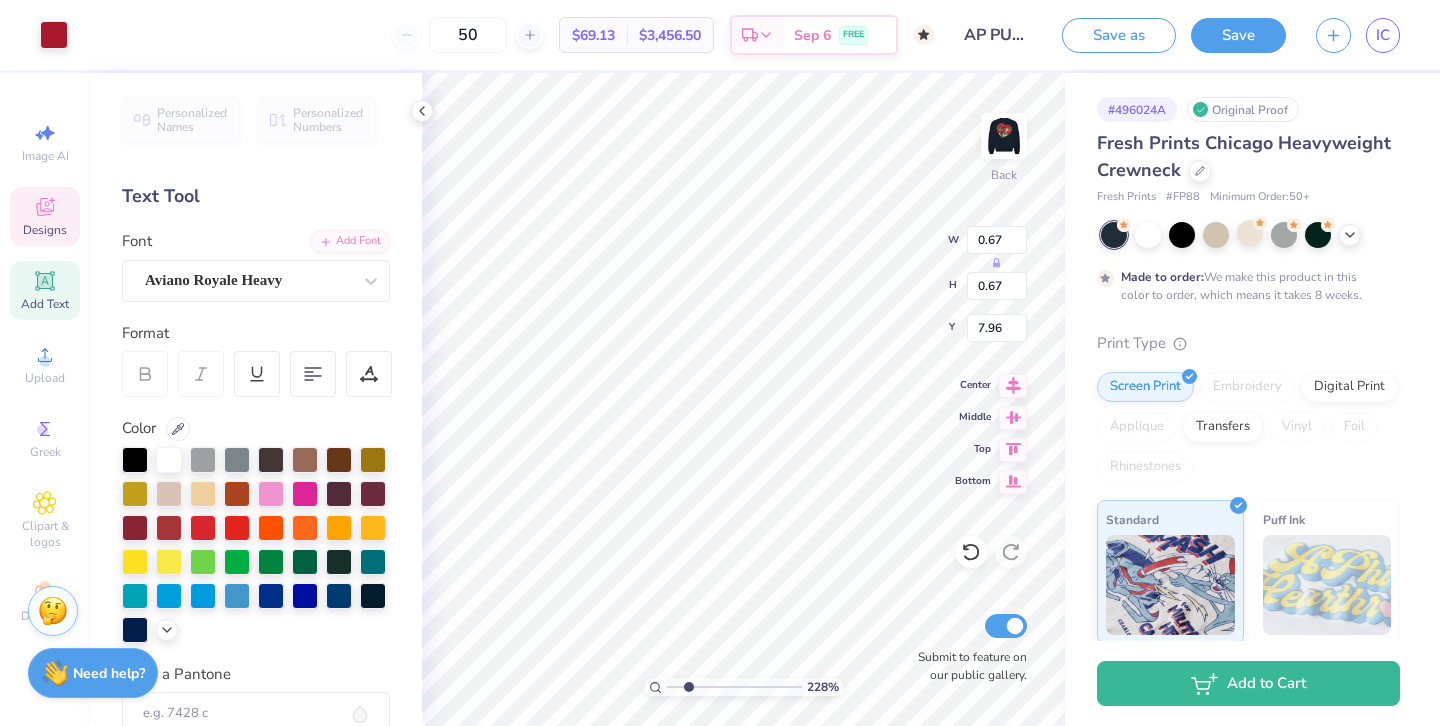 type on "7.89" 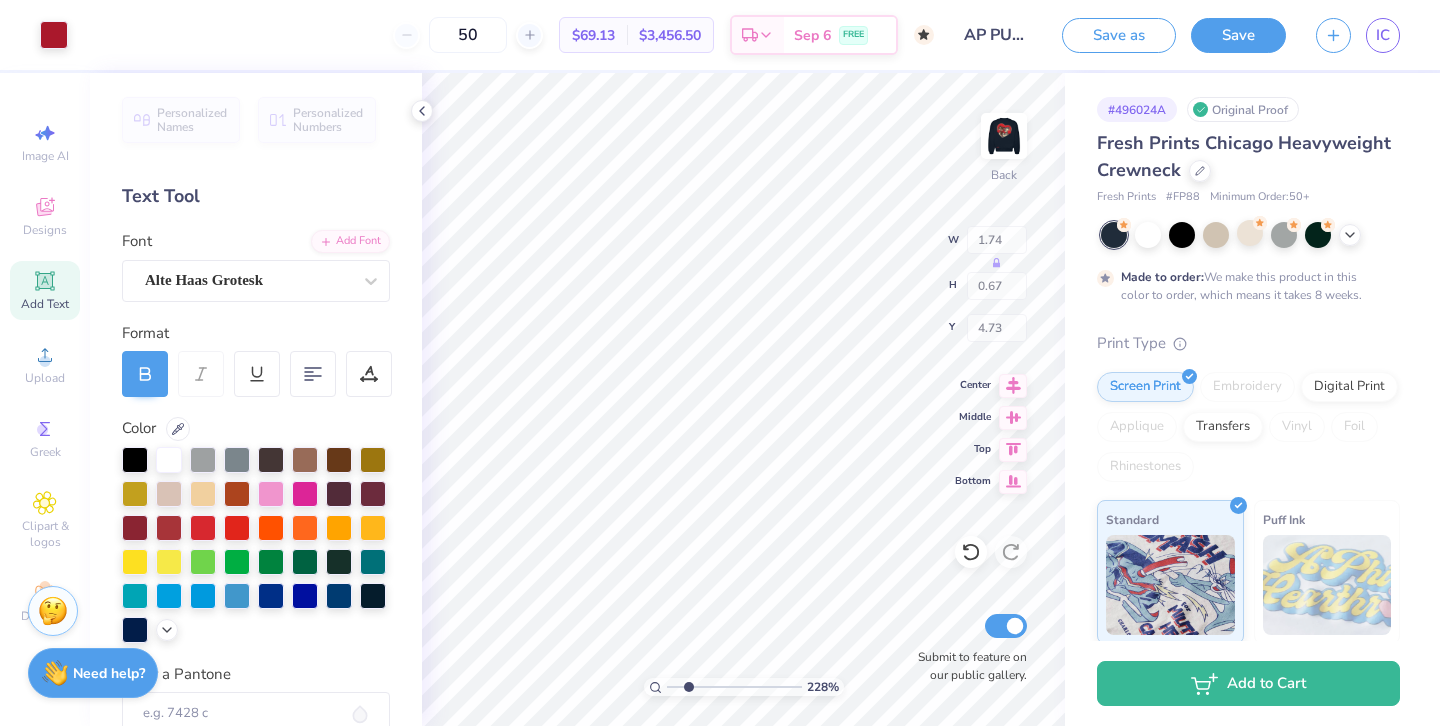 type on "4.73" 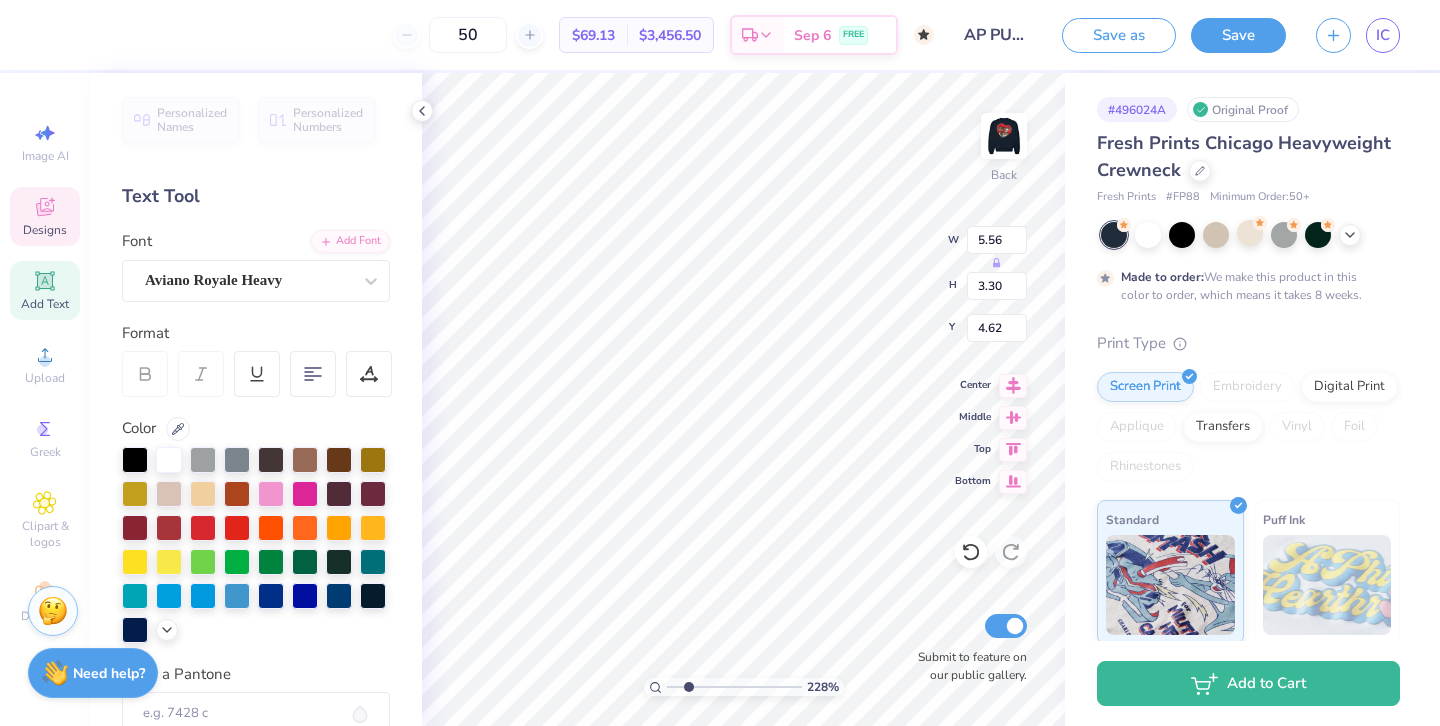 type on "4.62" 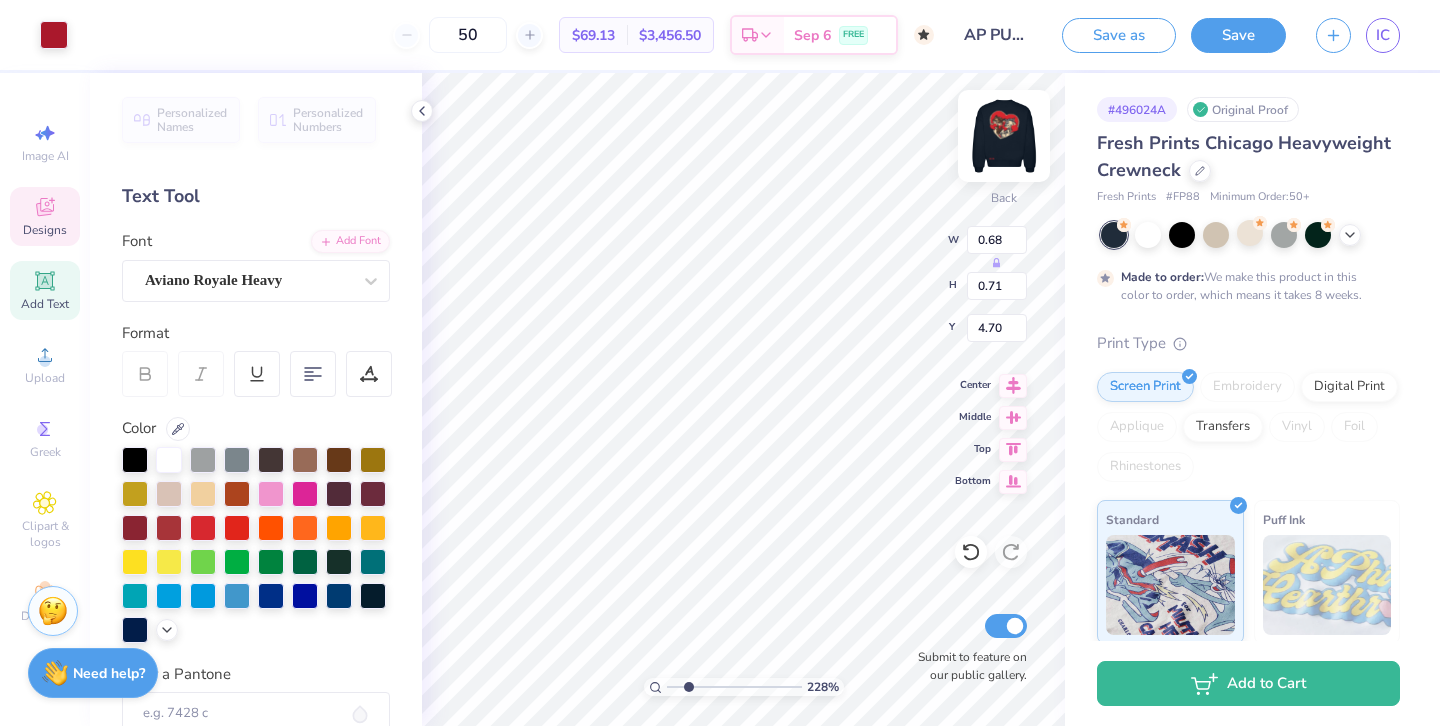 type on "0.68" 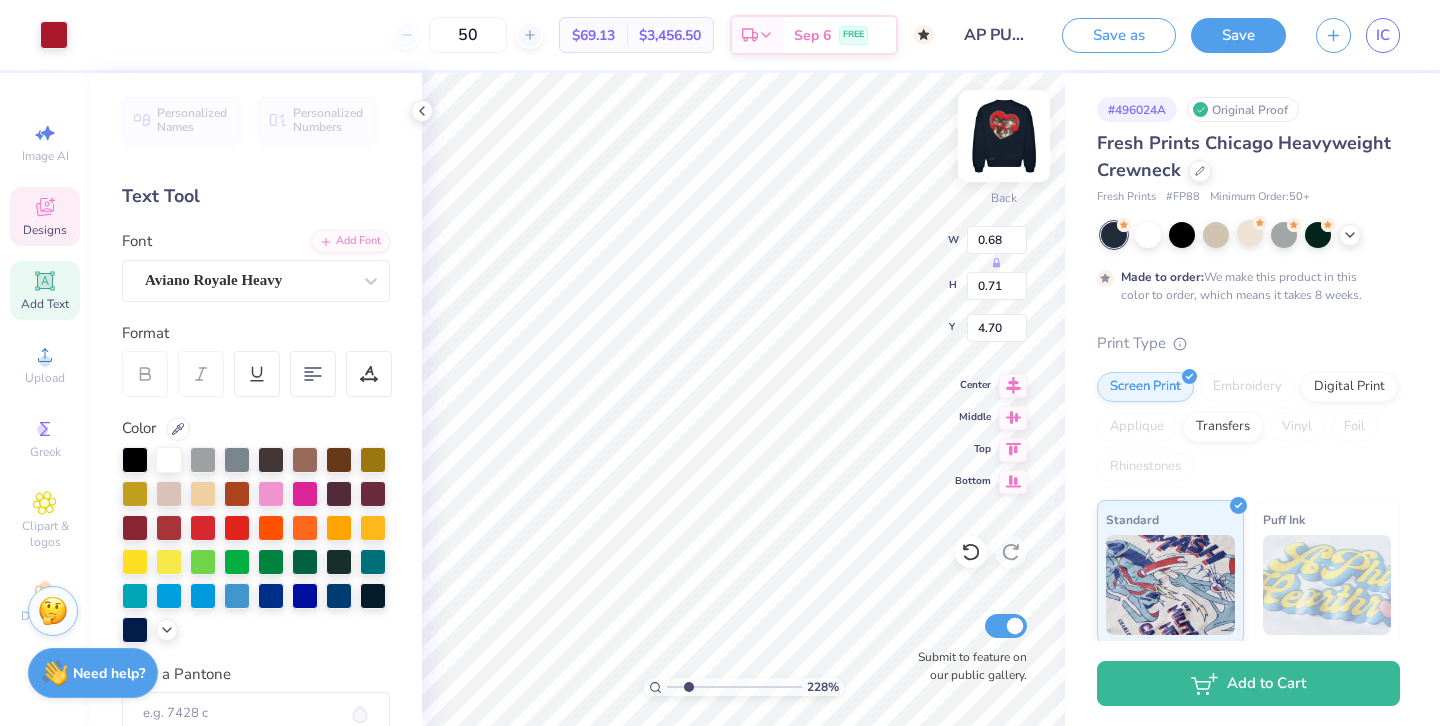 type on "0.71" 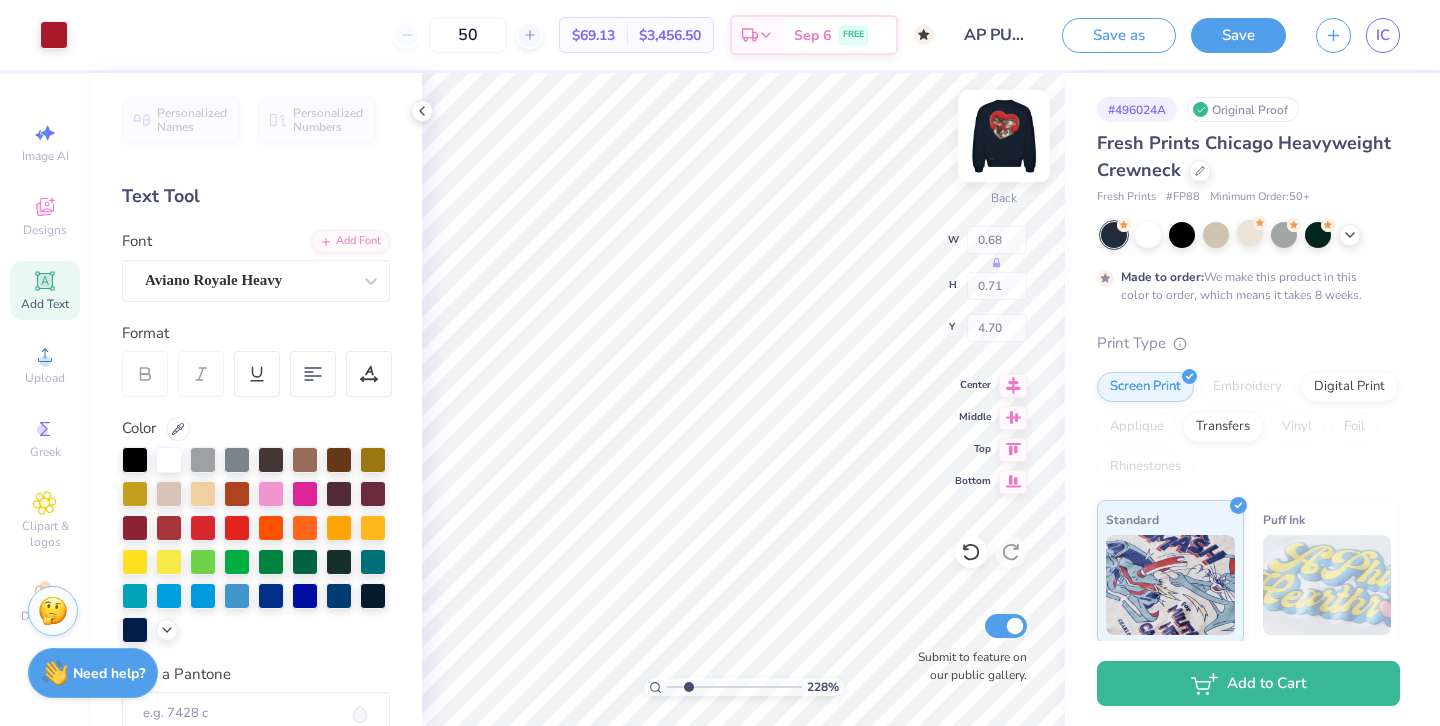 type on "4.90" 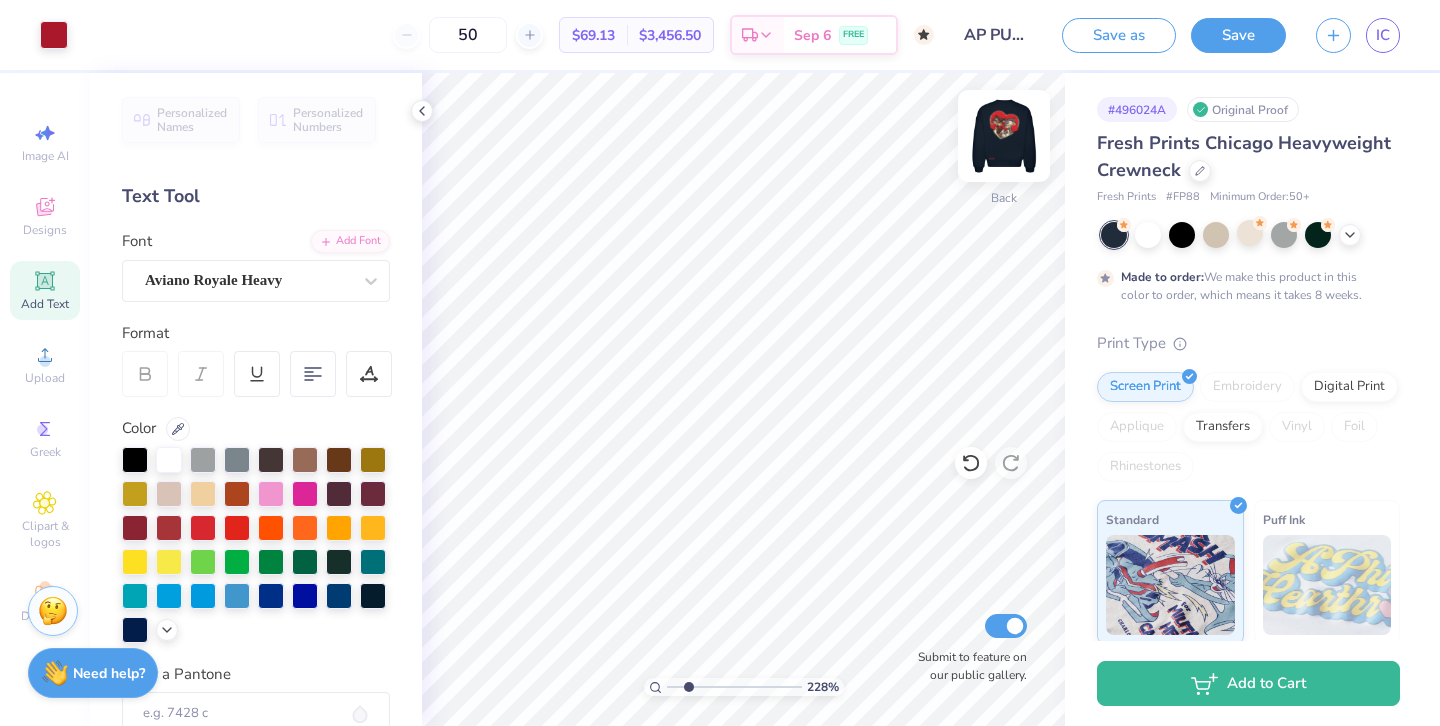 click at bounding box center (1004, 136) 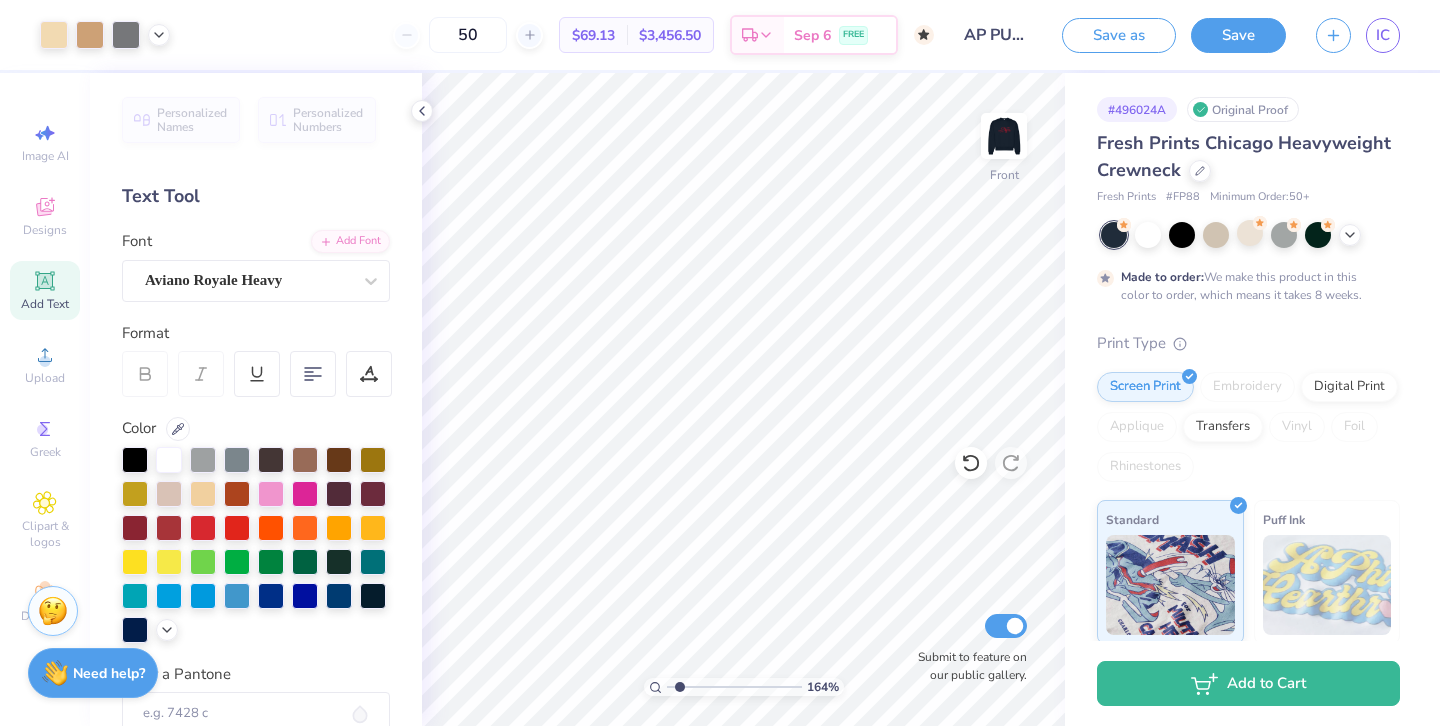 type on "1.62" 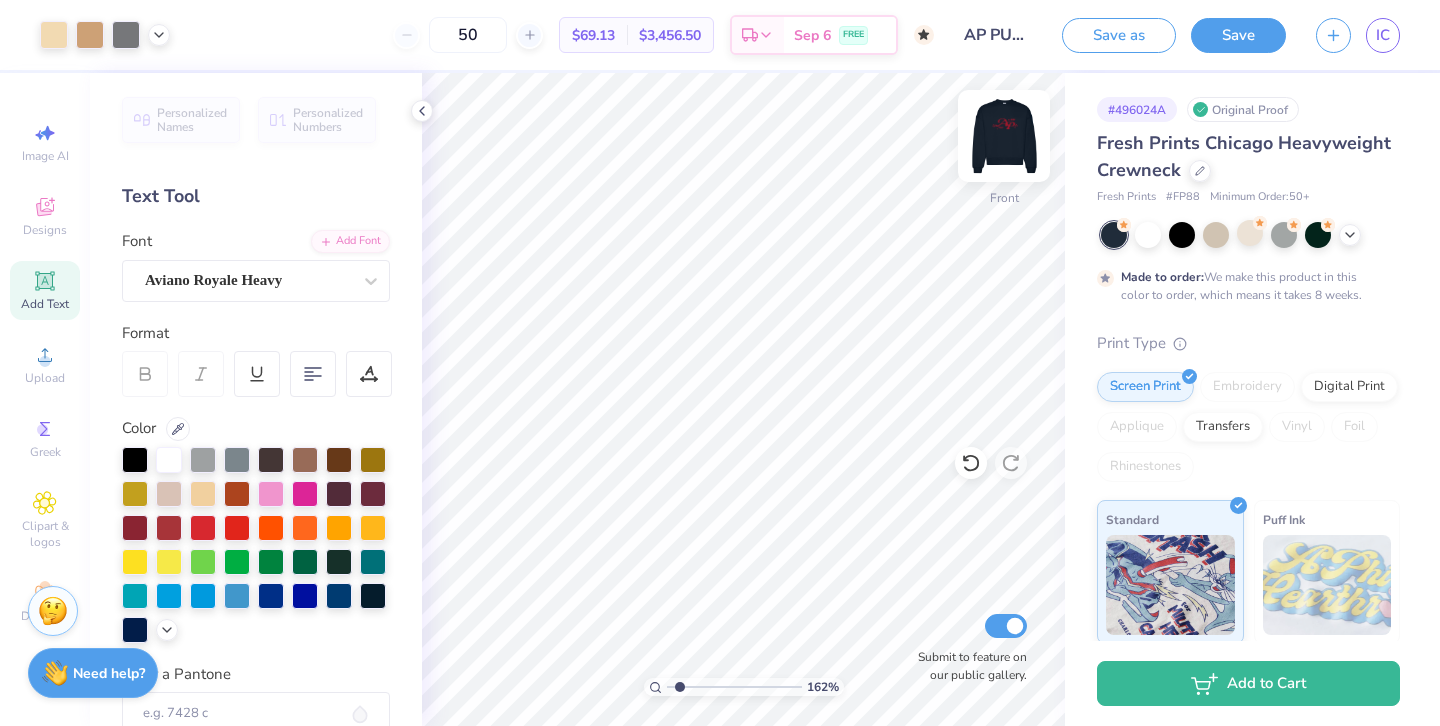 click at bounding box center [1004, 136] 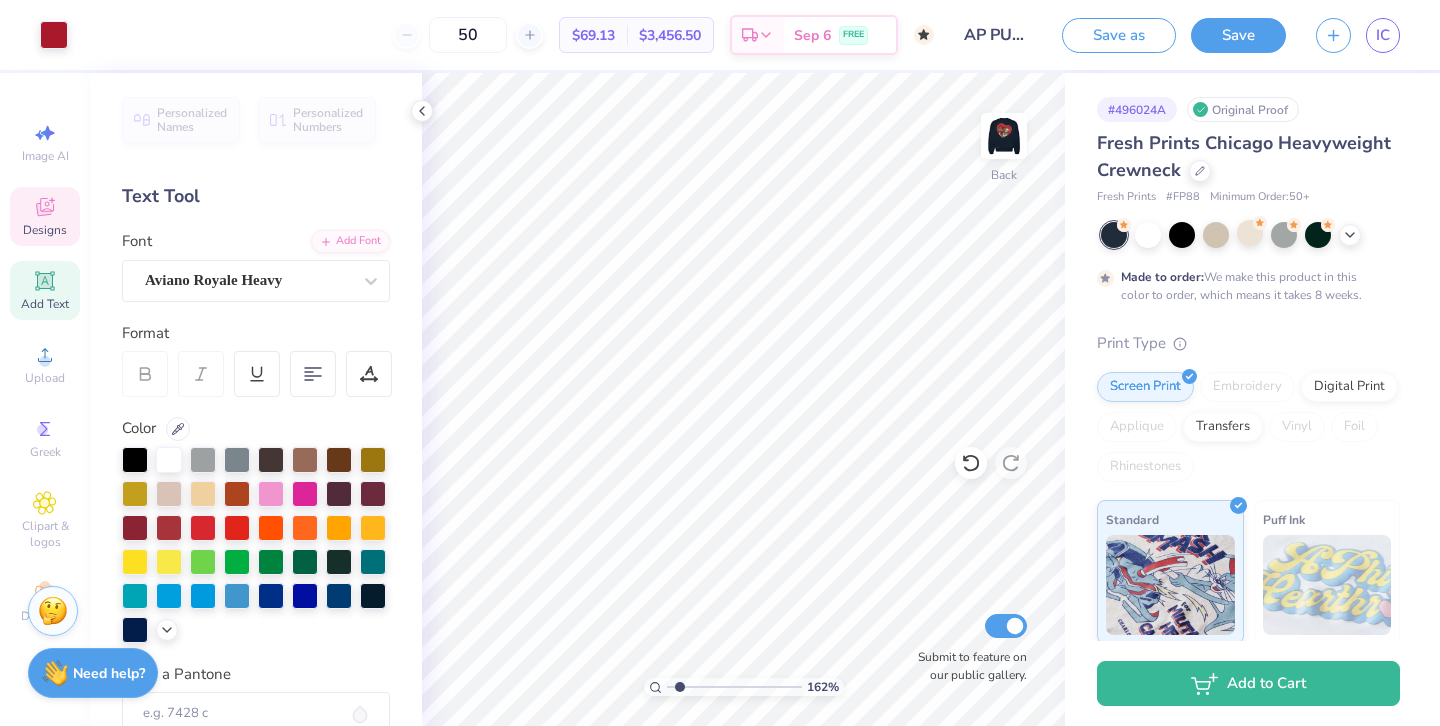 click on "Designs" at bounding box center (45, 216) 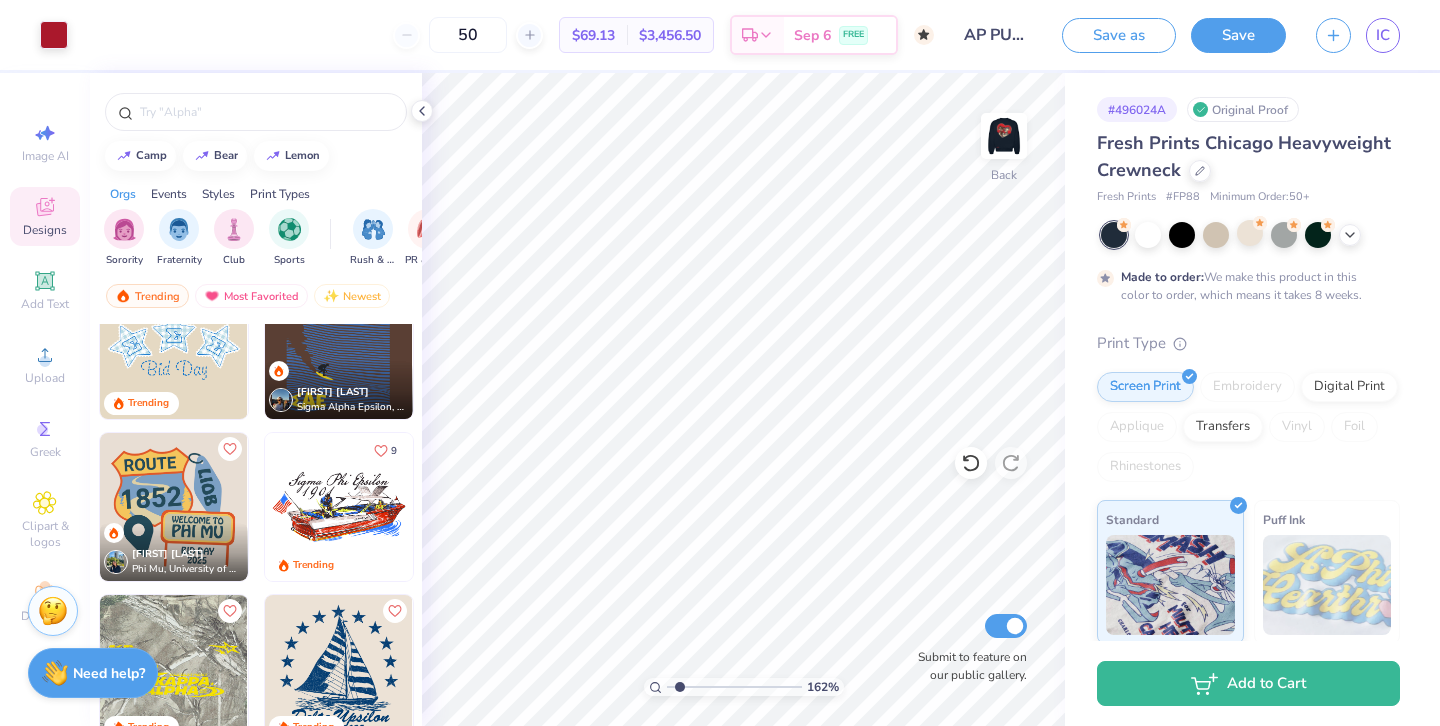 scroll, scrollTop: 1087, scrollLeft: 0, axis: vertical 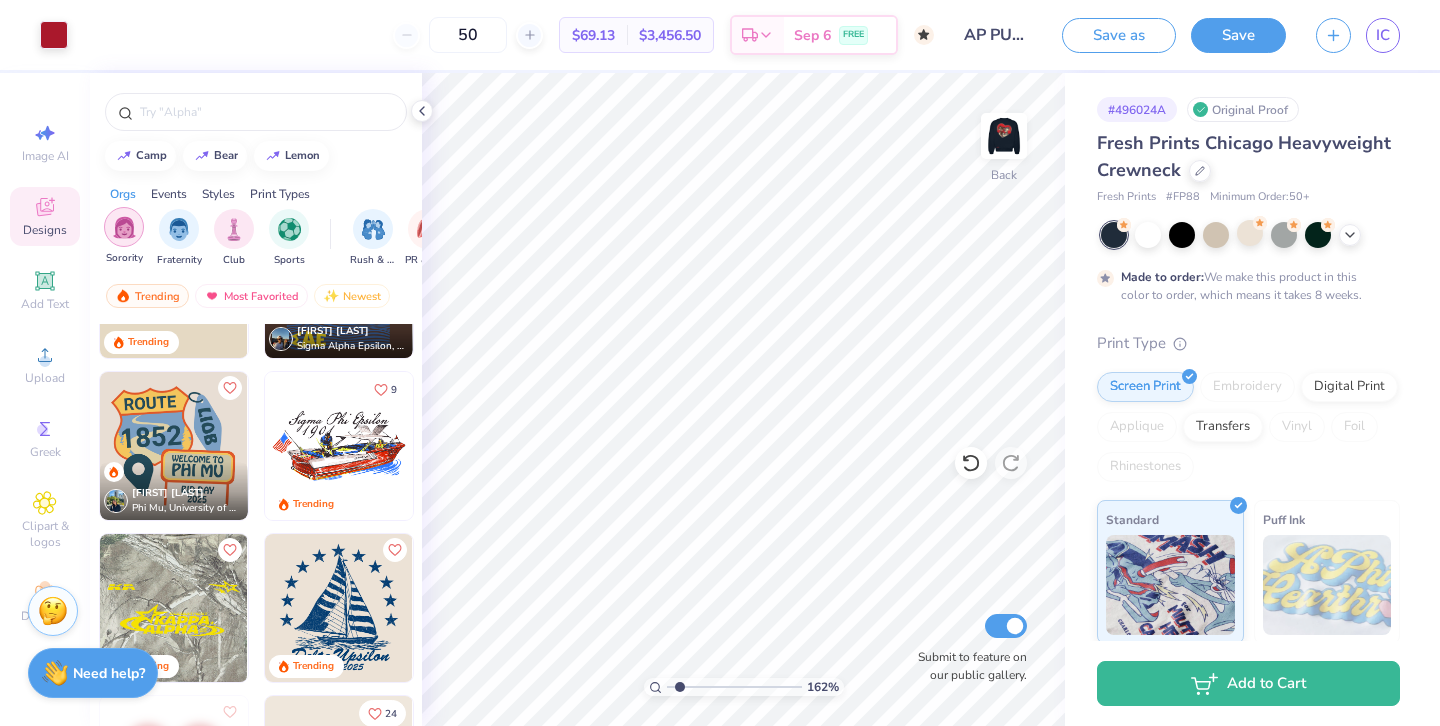 click at bounding box center [124, 227] 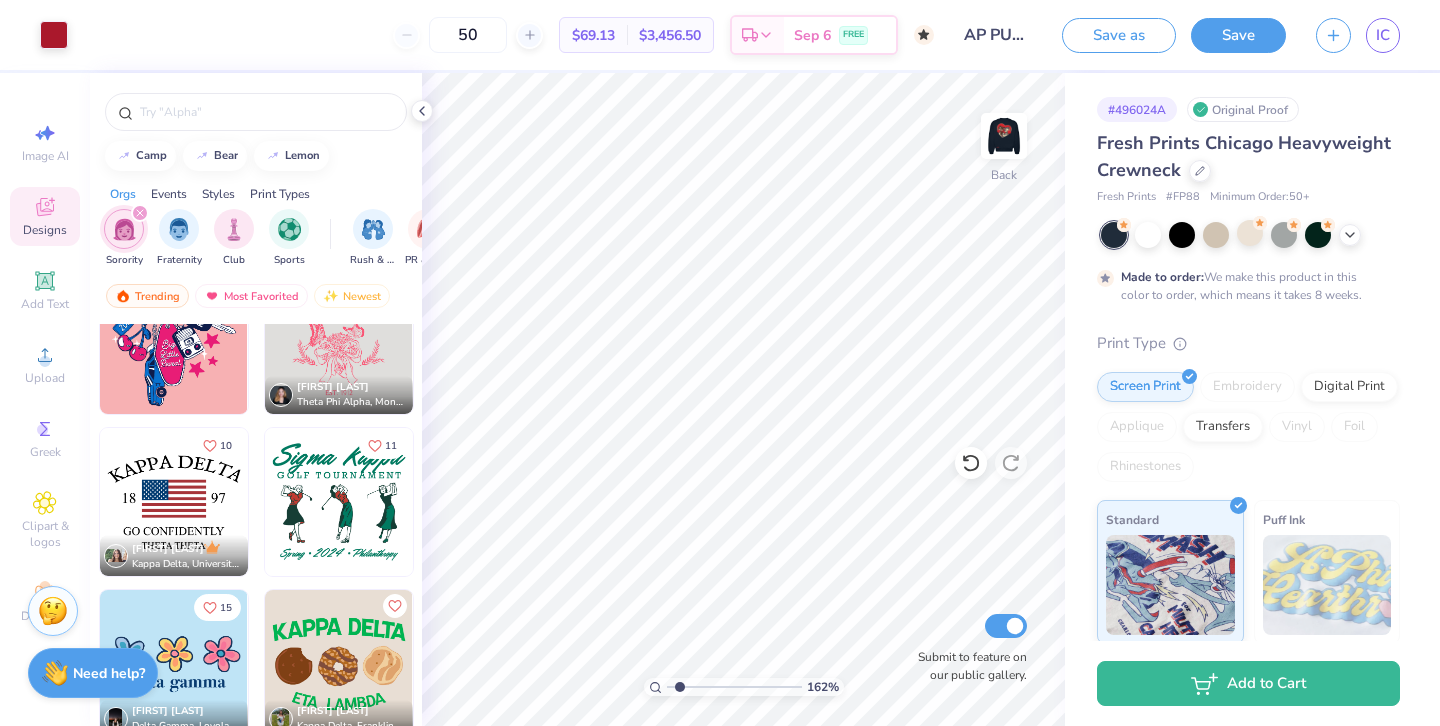 scroll, scrollTop: 6141, scrollLeft: 0, axis: vertical 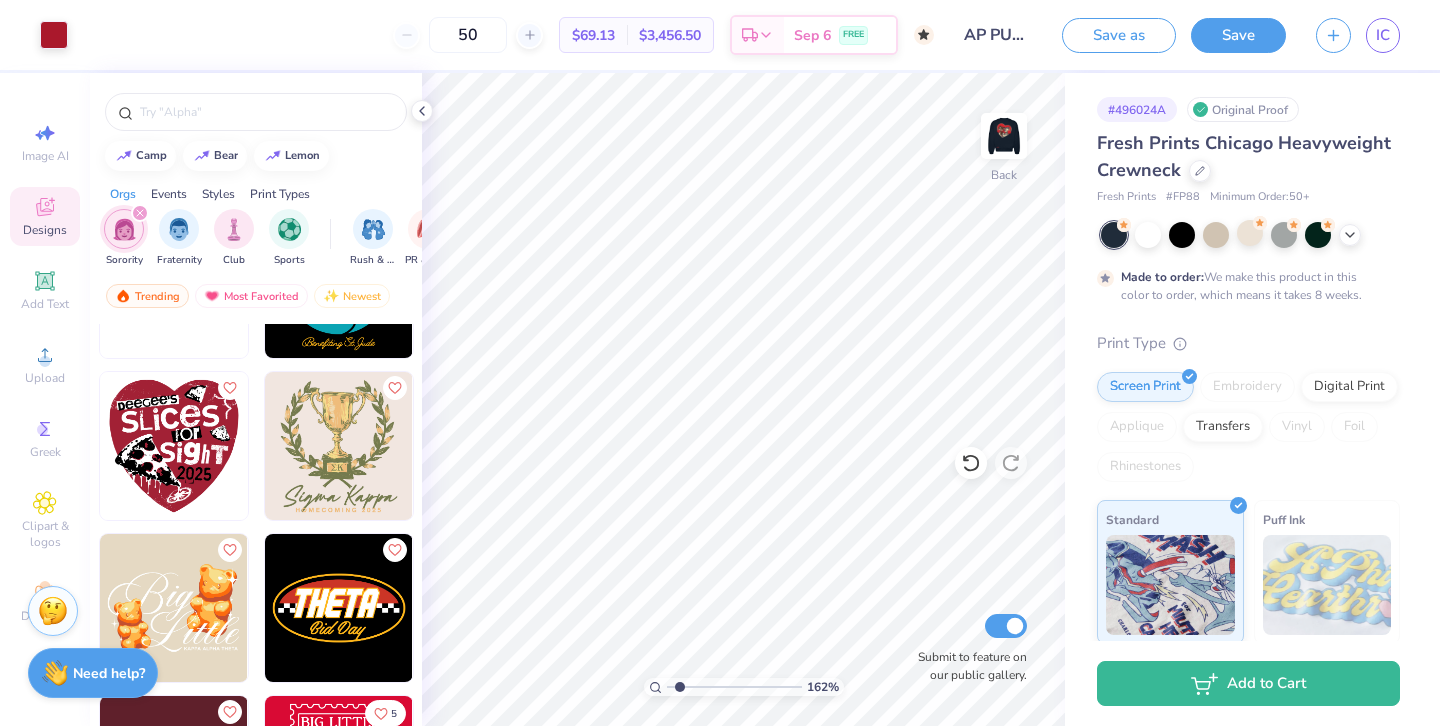 click at bounding box center (174, 446) 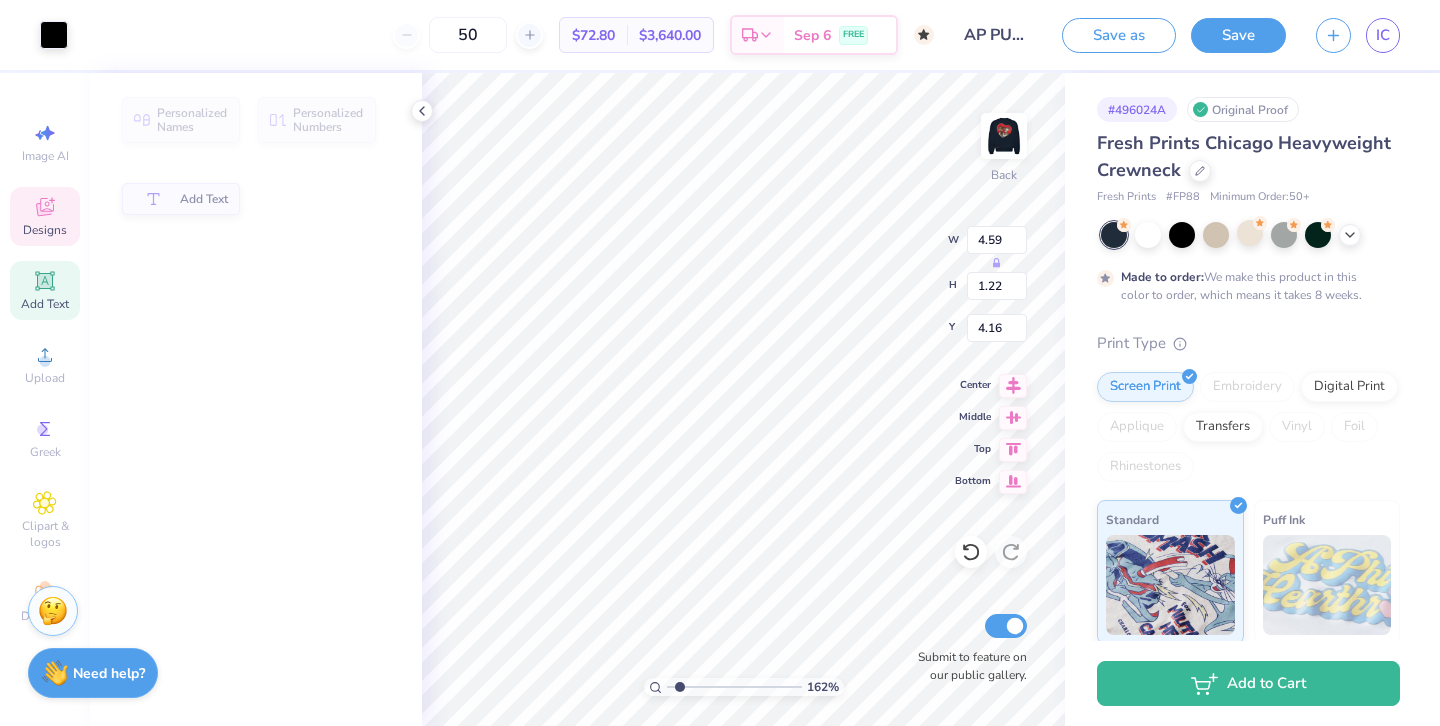type on "4.59" 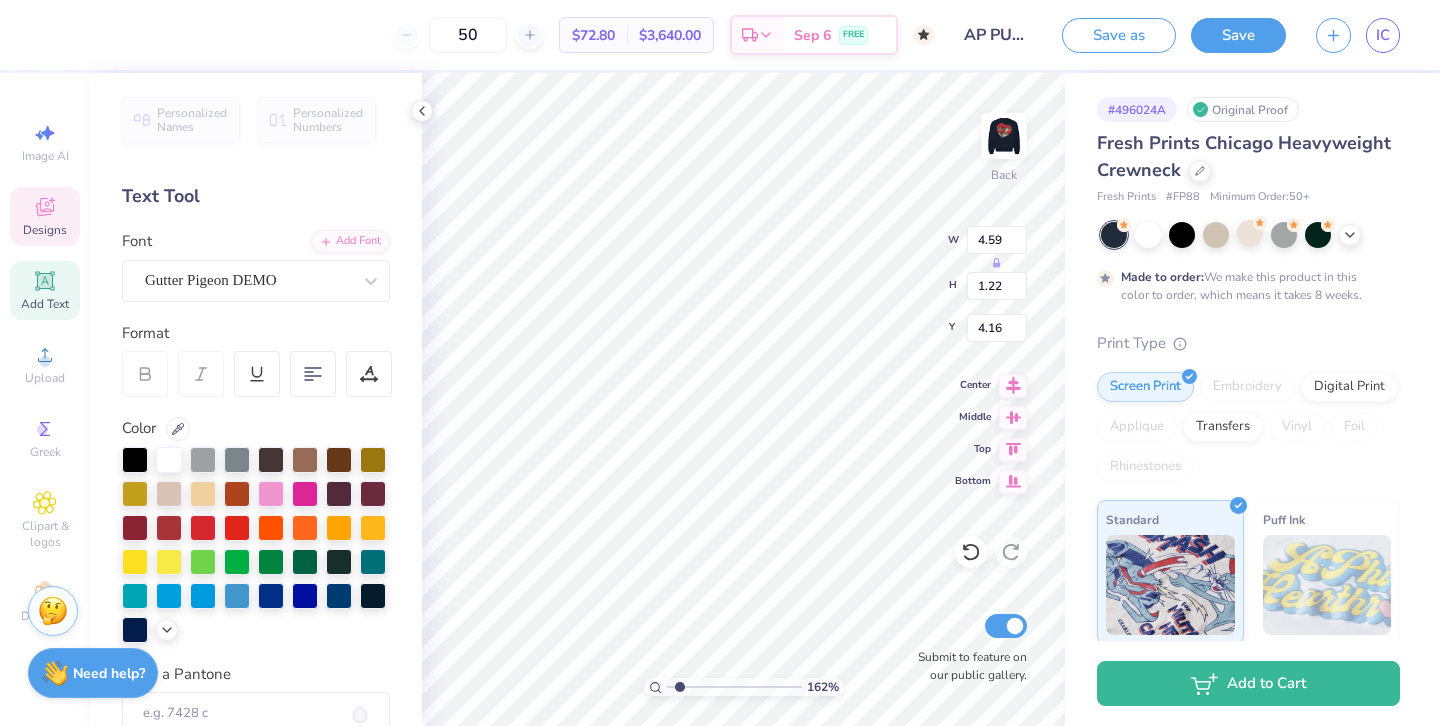 scroll, scrollTop: 0, scrollLeft: 1, axis: horizontal 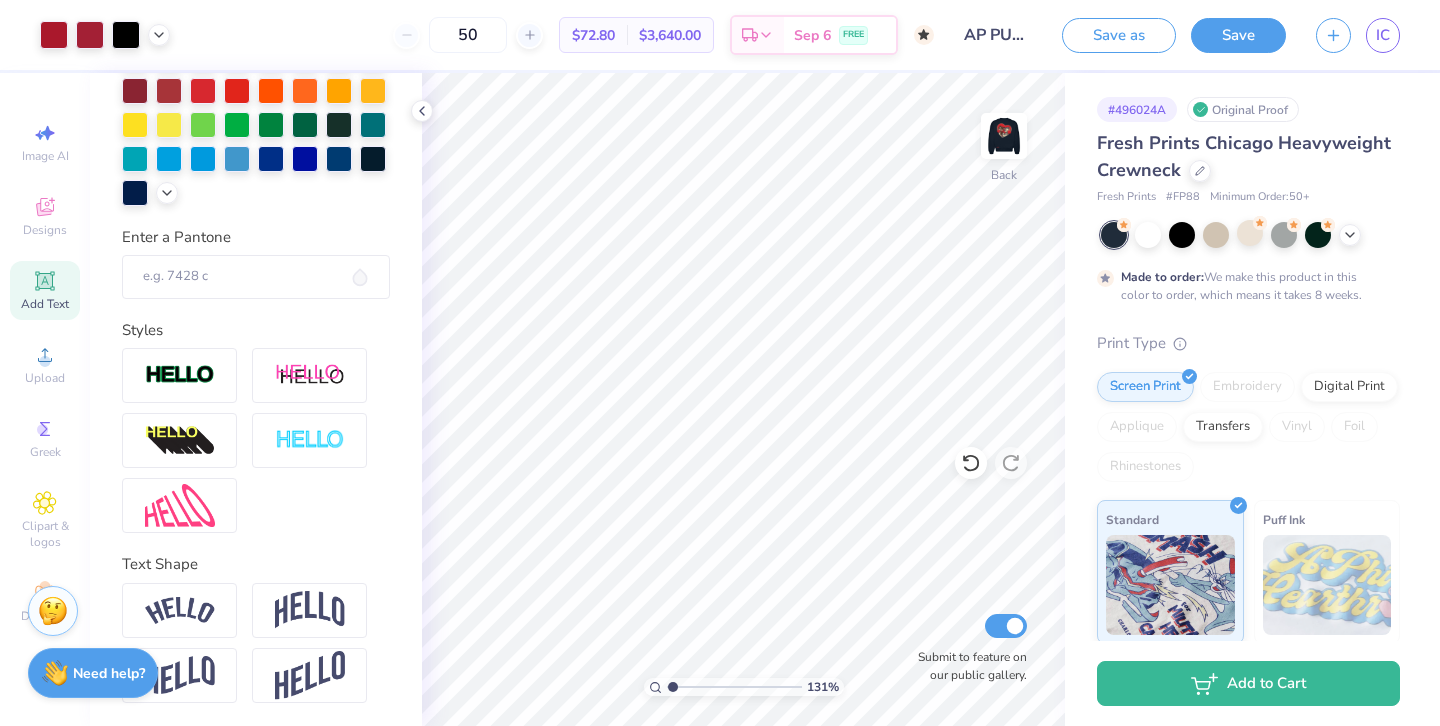 click at bounding box center (734, 687) 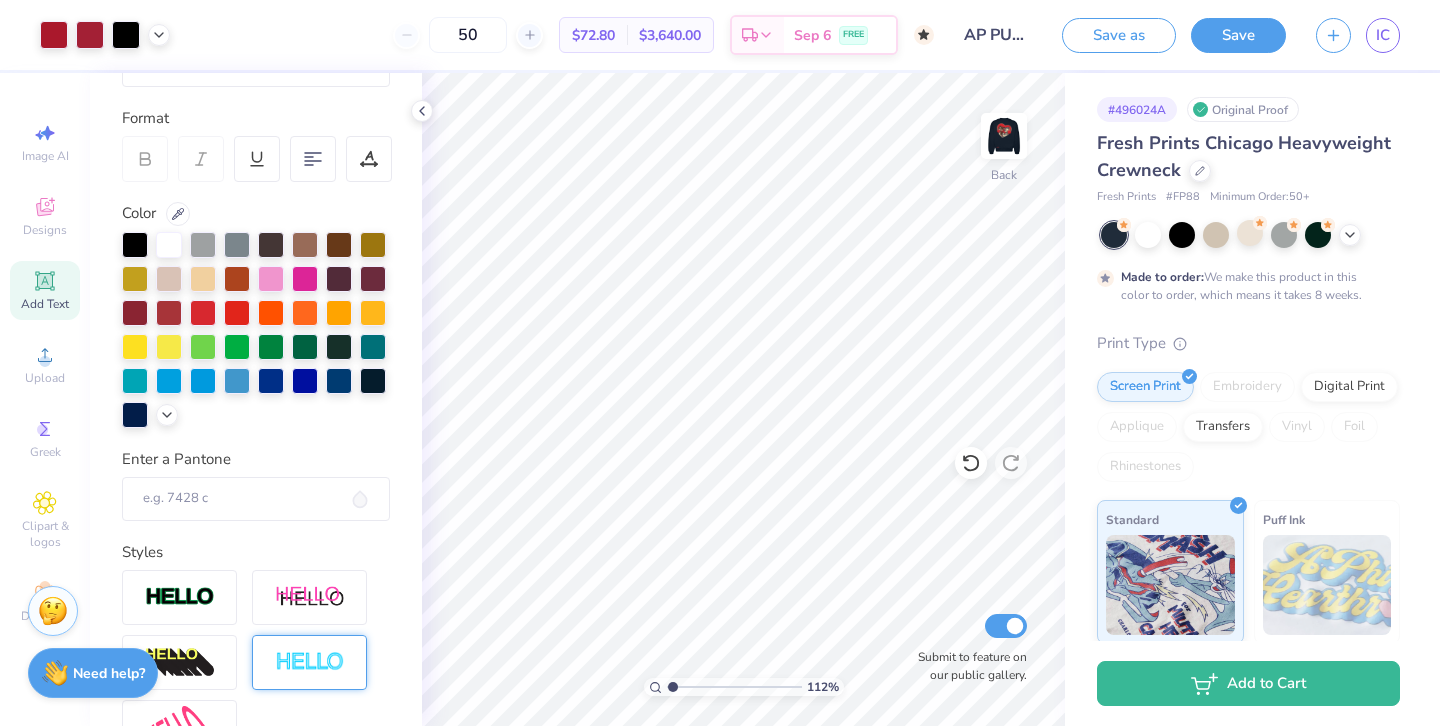 scroll, scrollTop: 0, scrollLeft: 0, axis: both 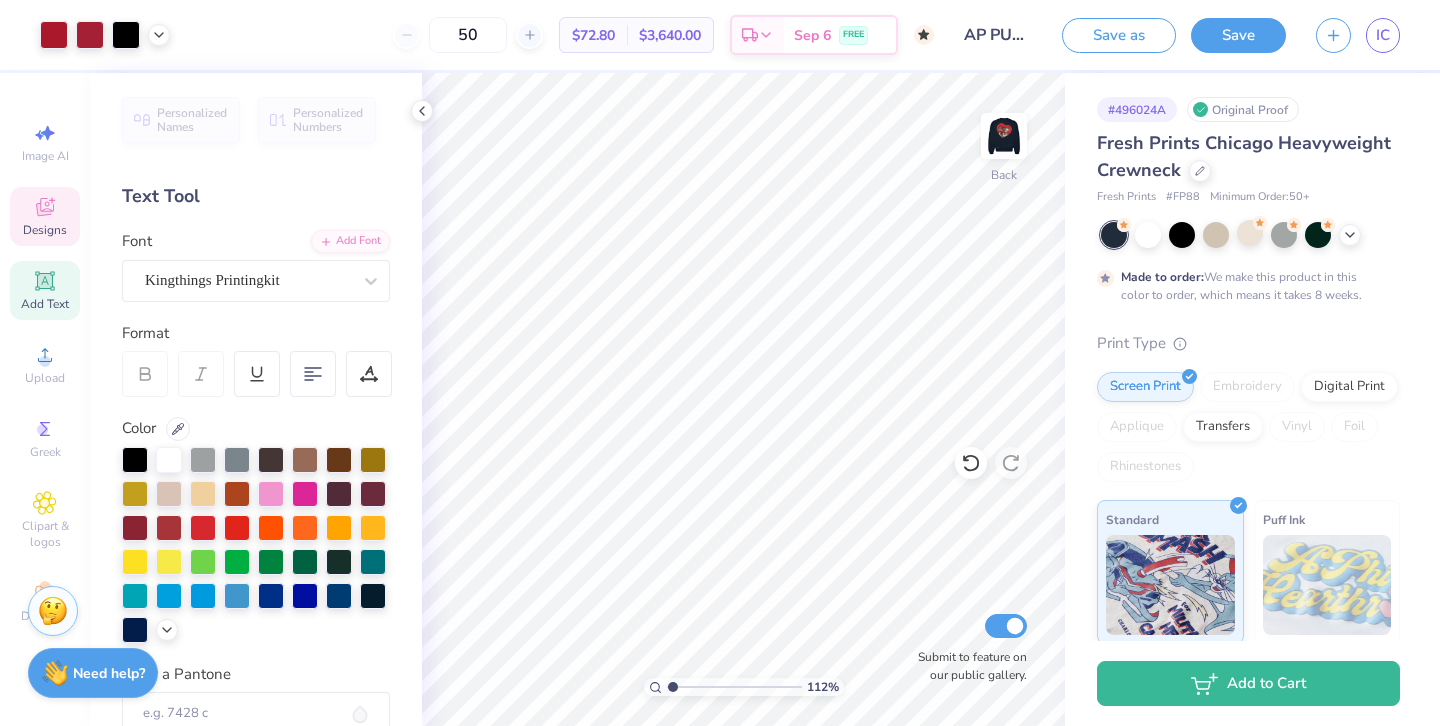 click on "Designs" at bounding box center (45, 216) 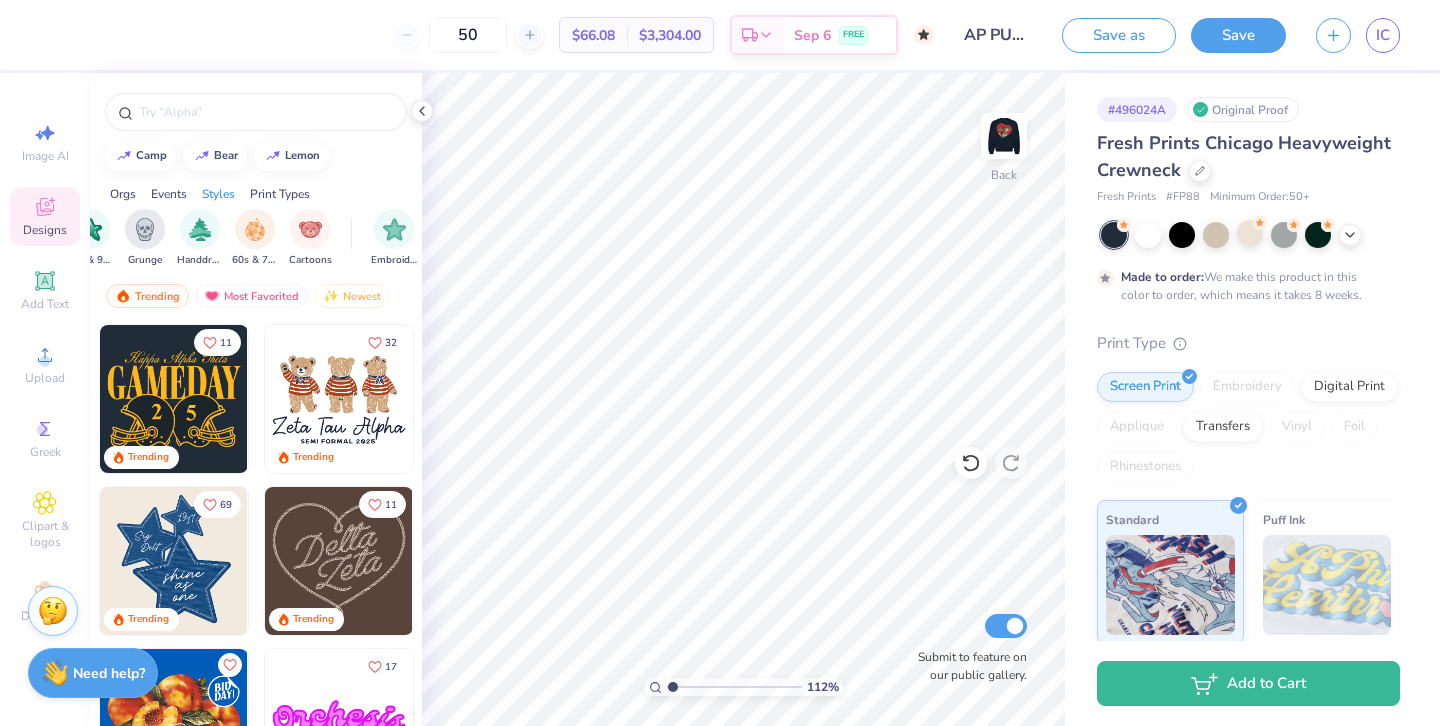 scroll, scrollTop: 0, scrollLeft: 1340, axis: horizontal 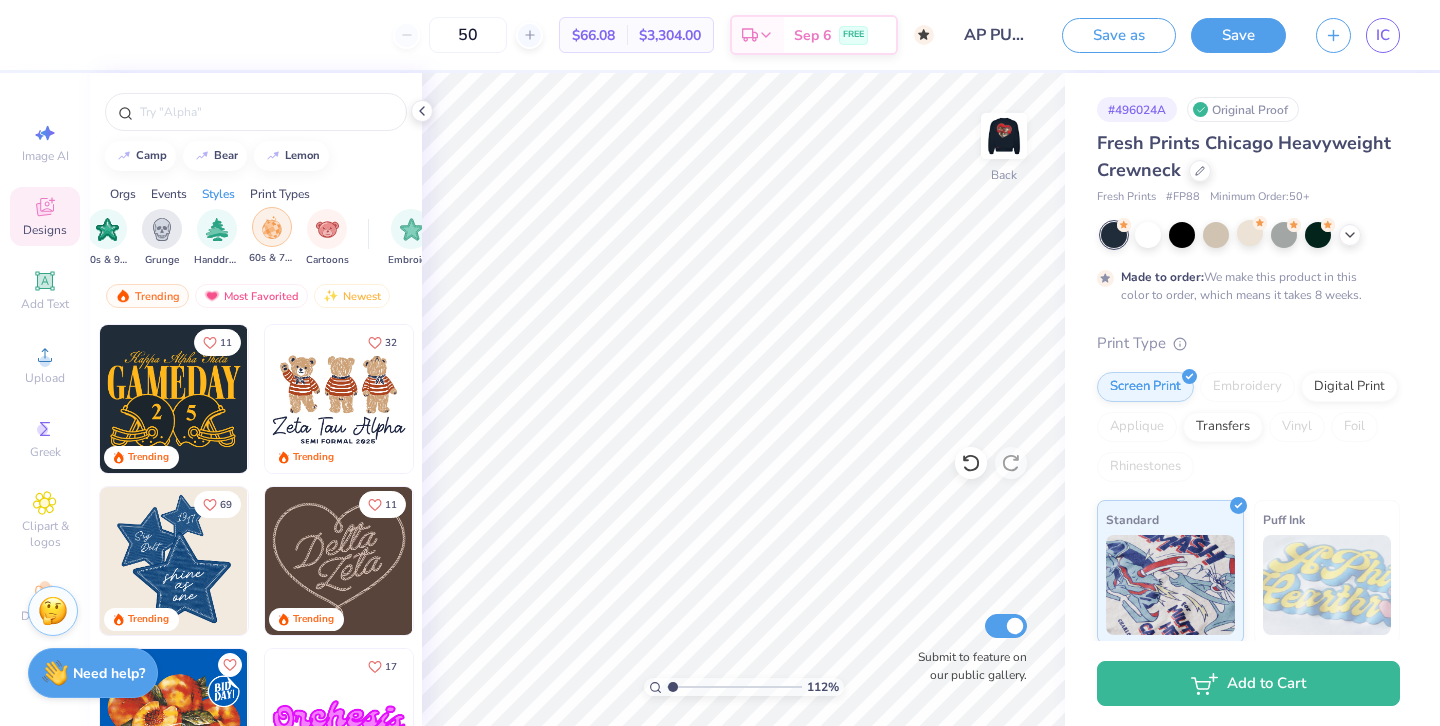 click at bounding box center (272, 227) 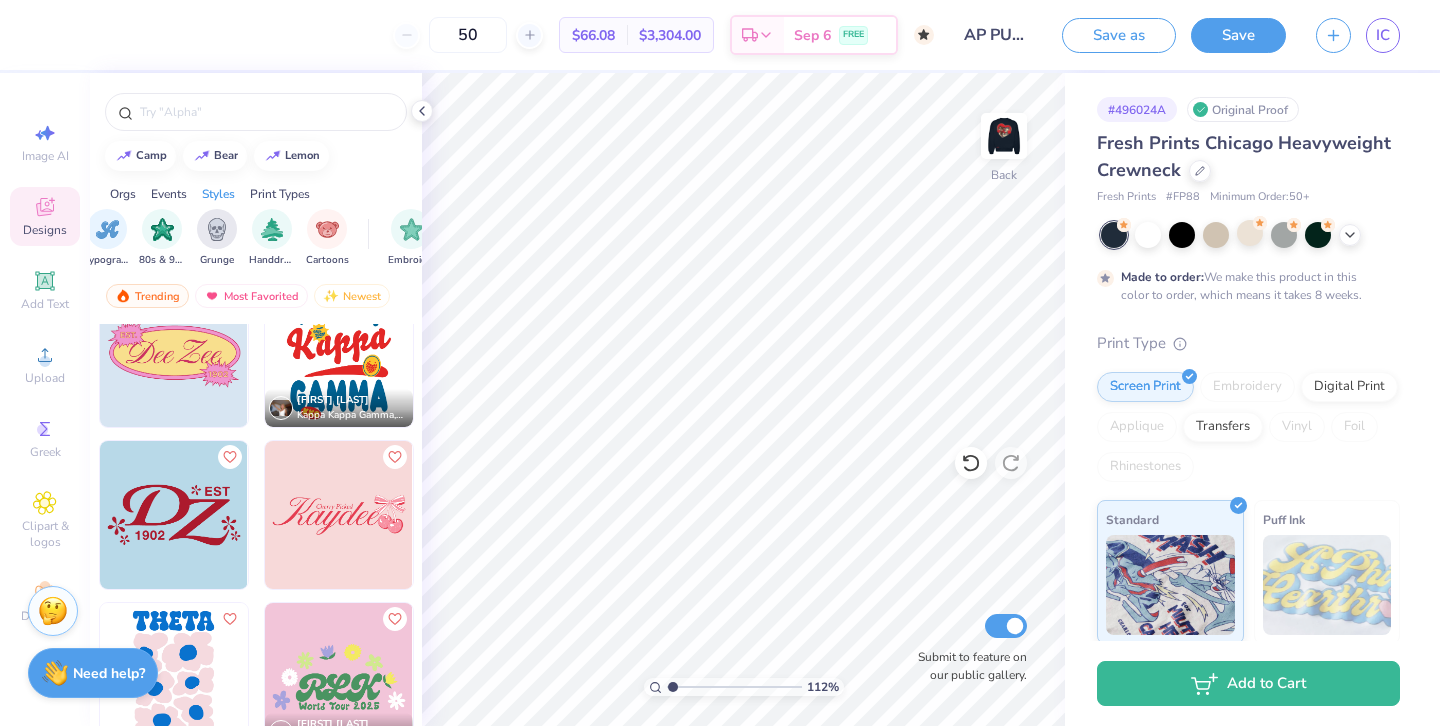scroll, scrollTop: 1753, scrollLeft: 0, axis: vertical 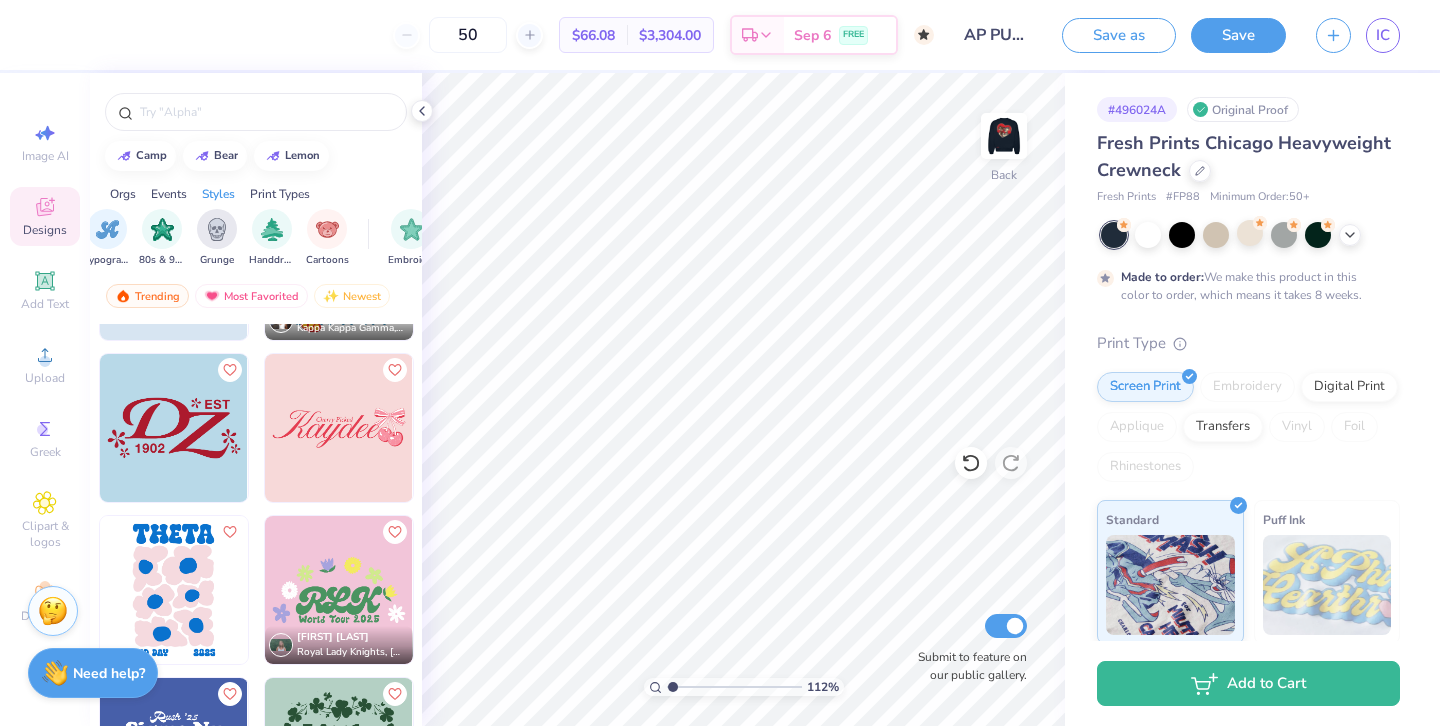 click at bounding box center (174, 428) 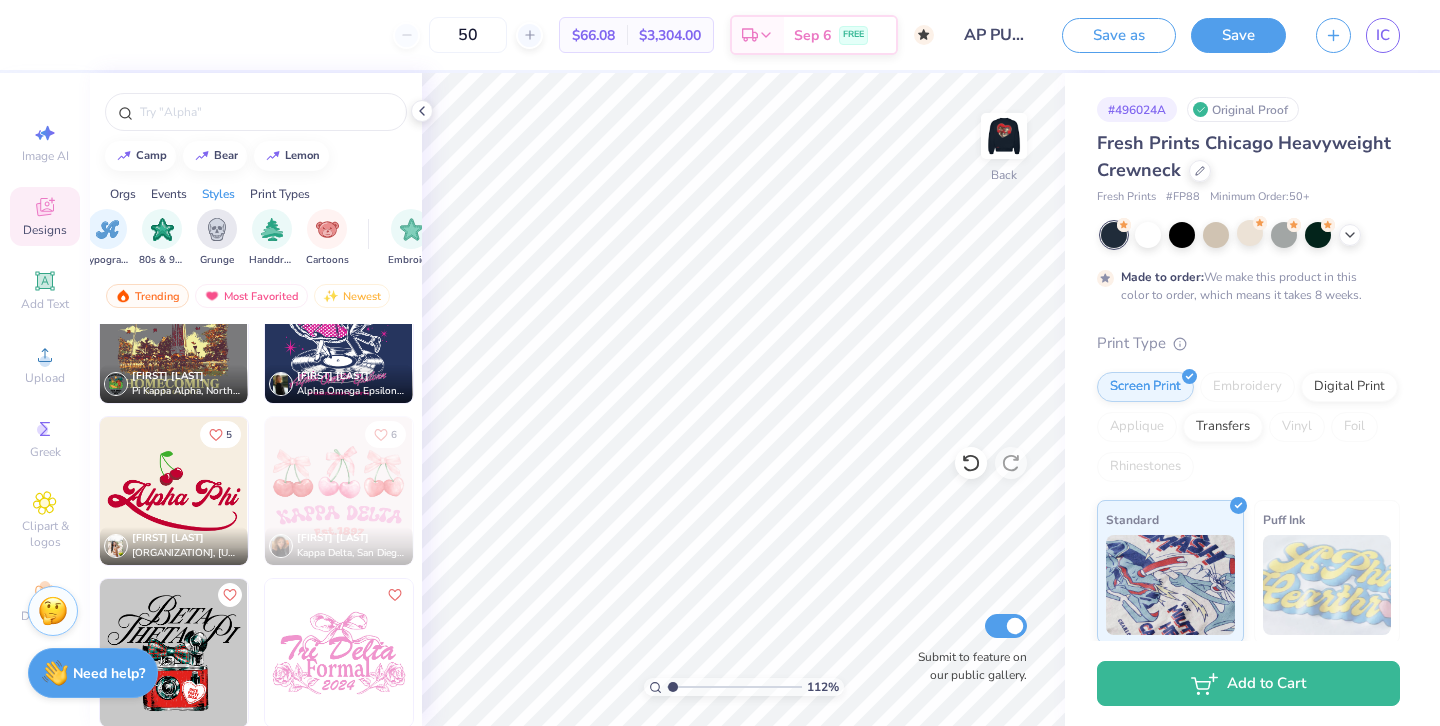 scroll, scrollTop: 13032, scrollLeft: 0, axis: vertical 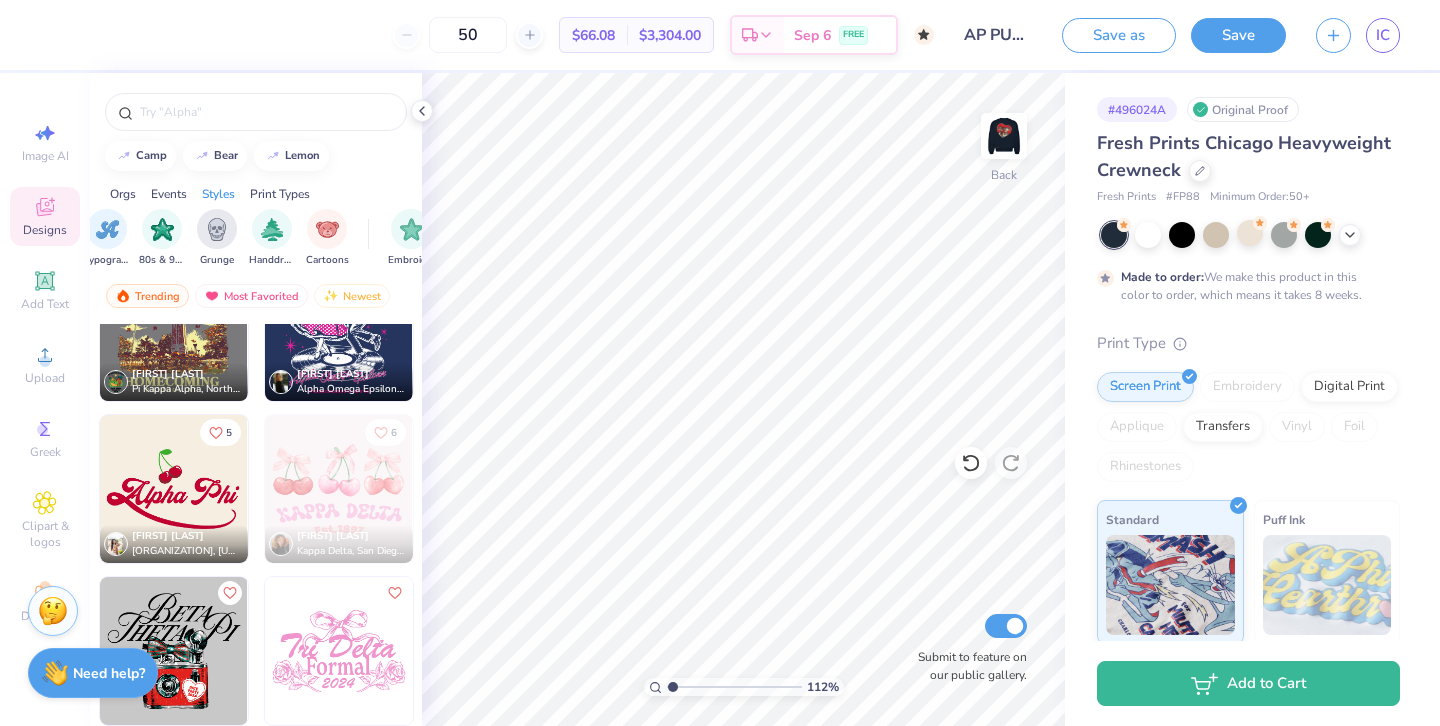 click at bounding box center [25, 489] 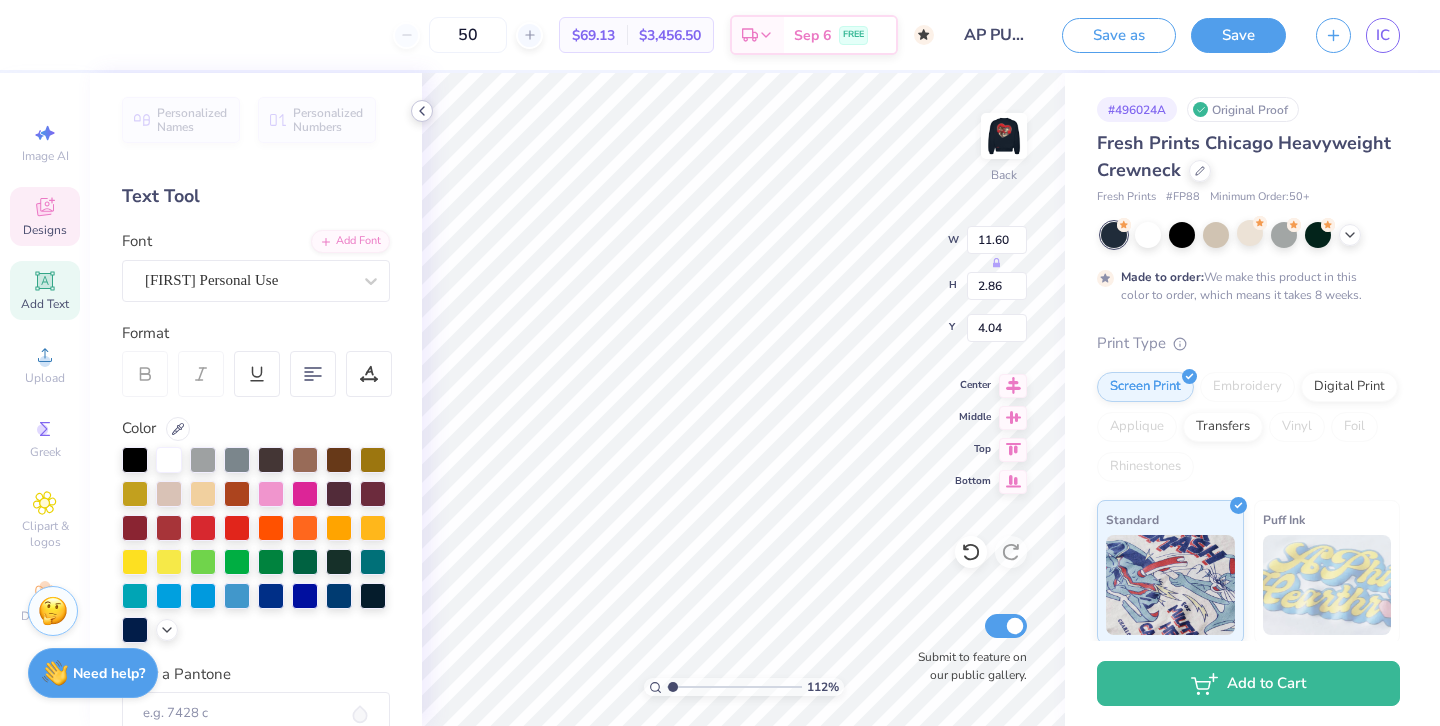 scroll, scrollTop: 0, scrollLeft: 0, axis: both 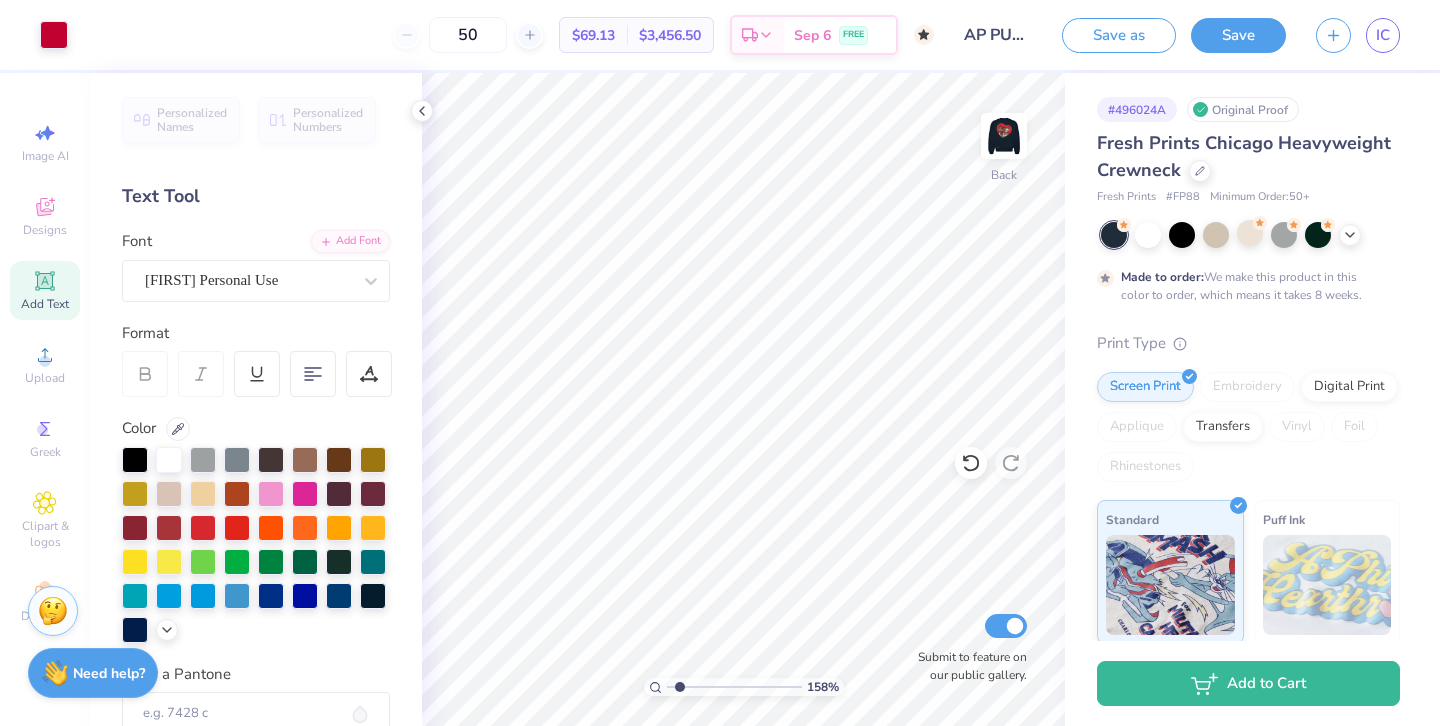 drag, startPoint x: 674, startPoint y: 687, endPoint x: 679, endPoint y: 671, distance: 16.763054 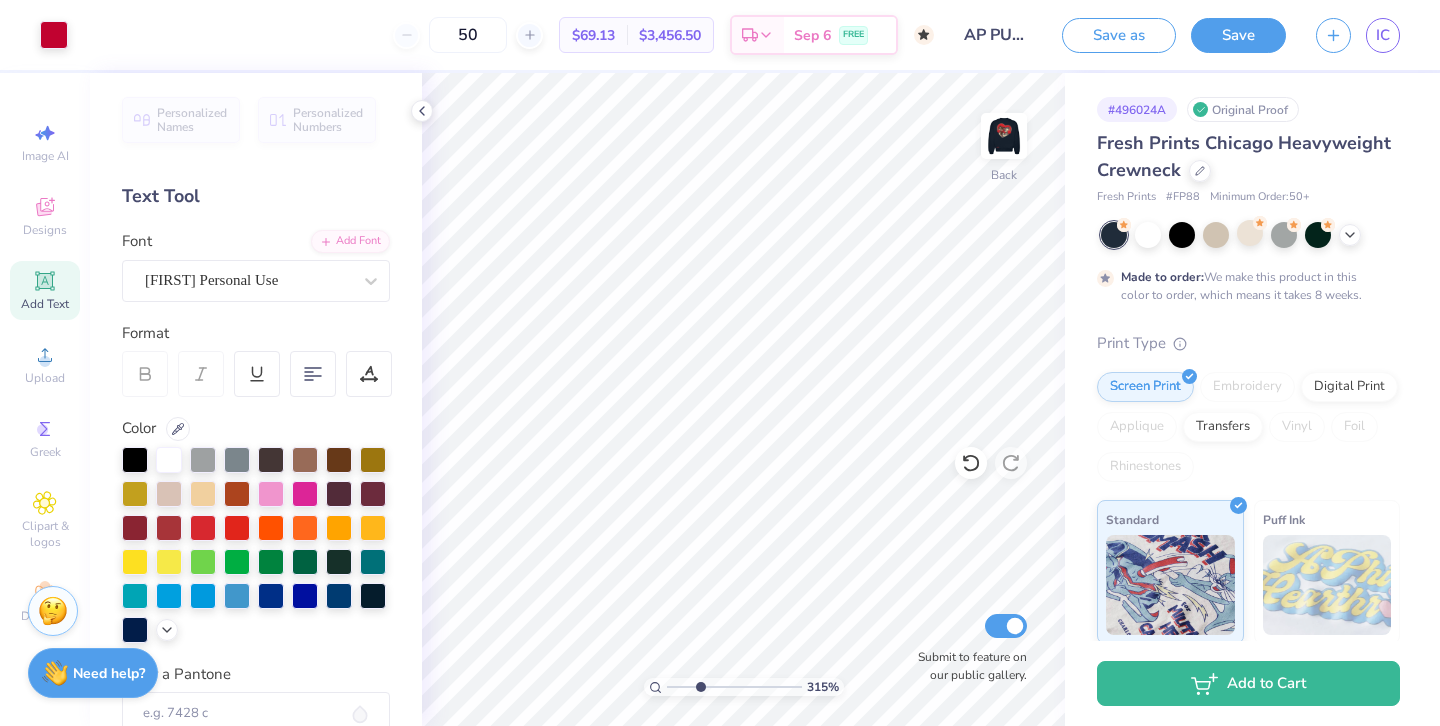 drag, startPoint x: 683, startPoint y: 683, endPoint x: 700, endPoint y: 683, distance: 17 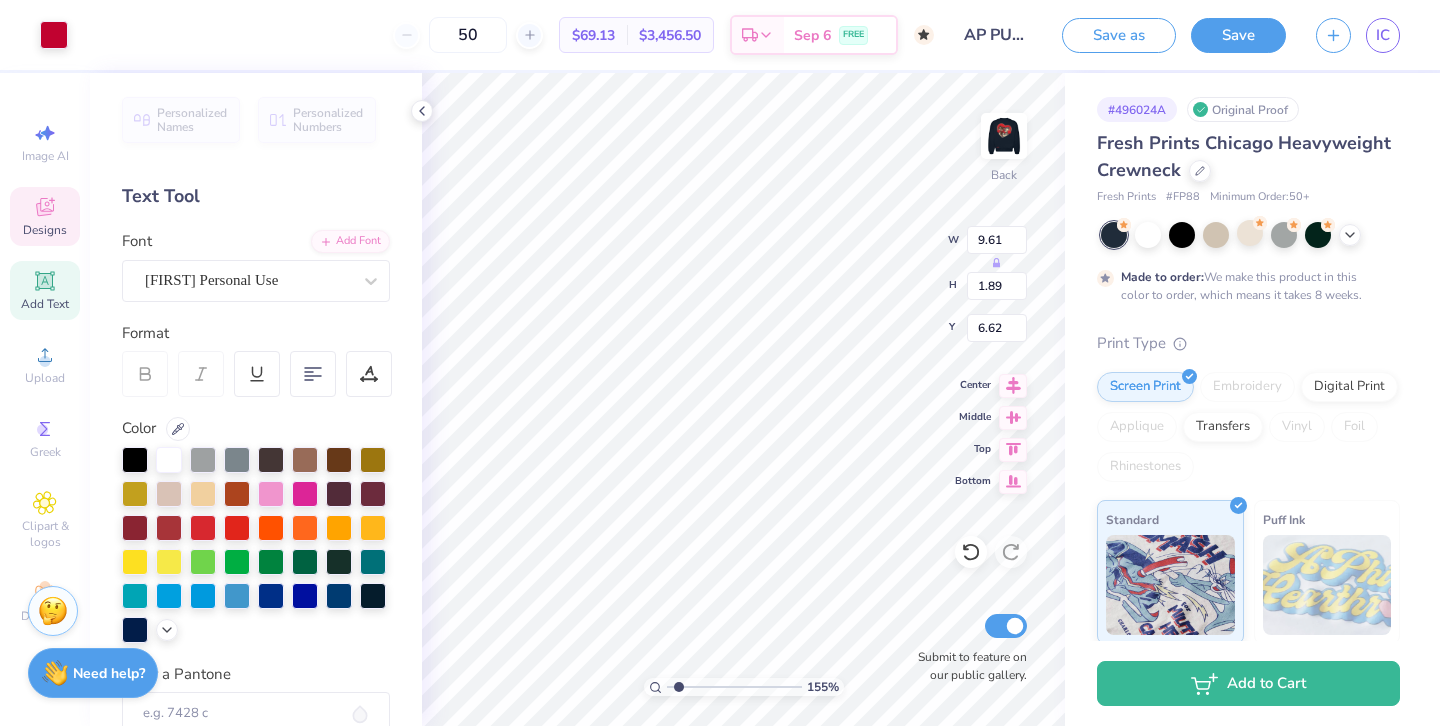 drag, startPoint x: 698, startPoint y: 682, endPoint x: 678, endPoint y: 682, distance: 20 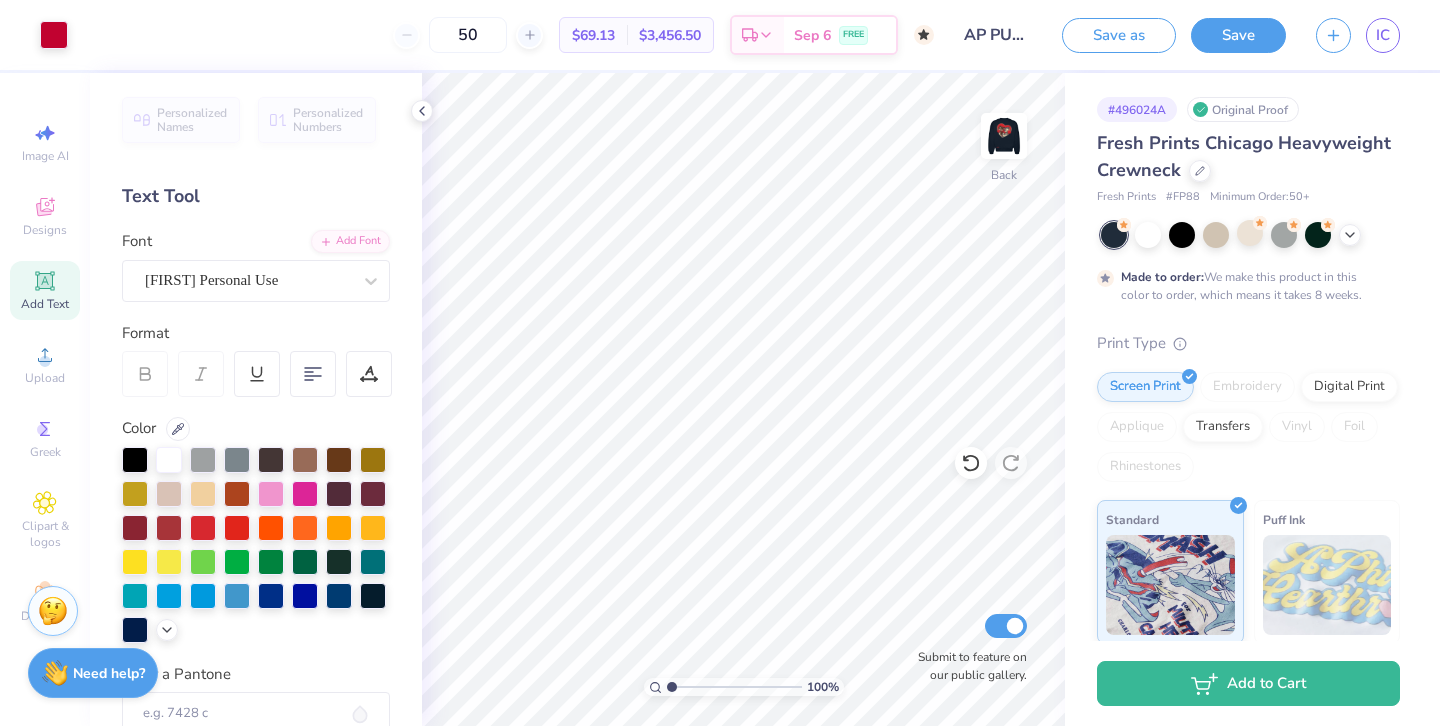 drag, startPoint x: 678, startPoint y: 687, endPoint x: 639, endPoint y: 683, distance: 39.20459 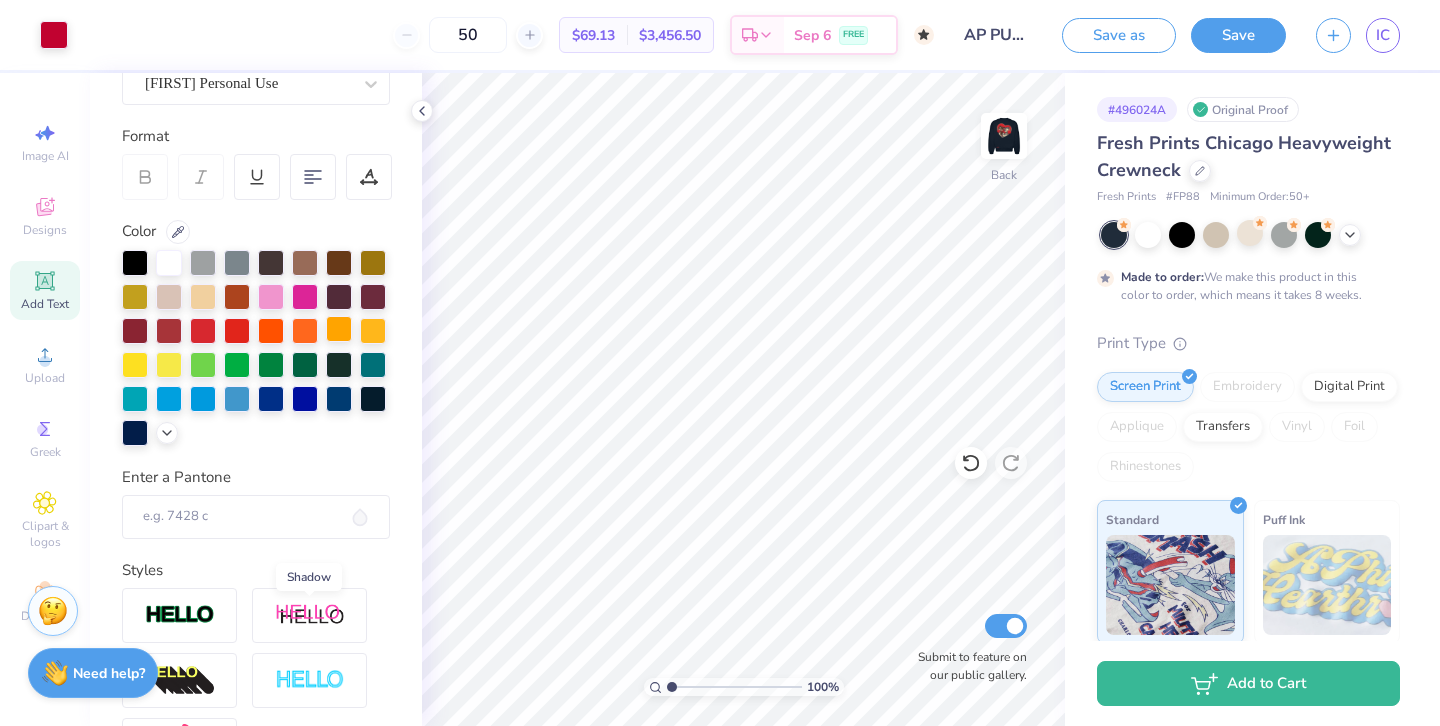 scroll, scrollTop: 175, scrollLeft: 0, axis: vertical 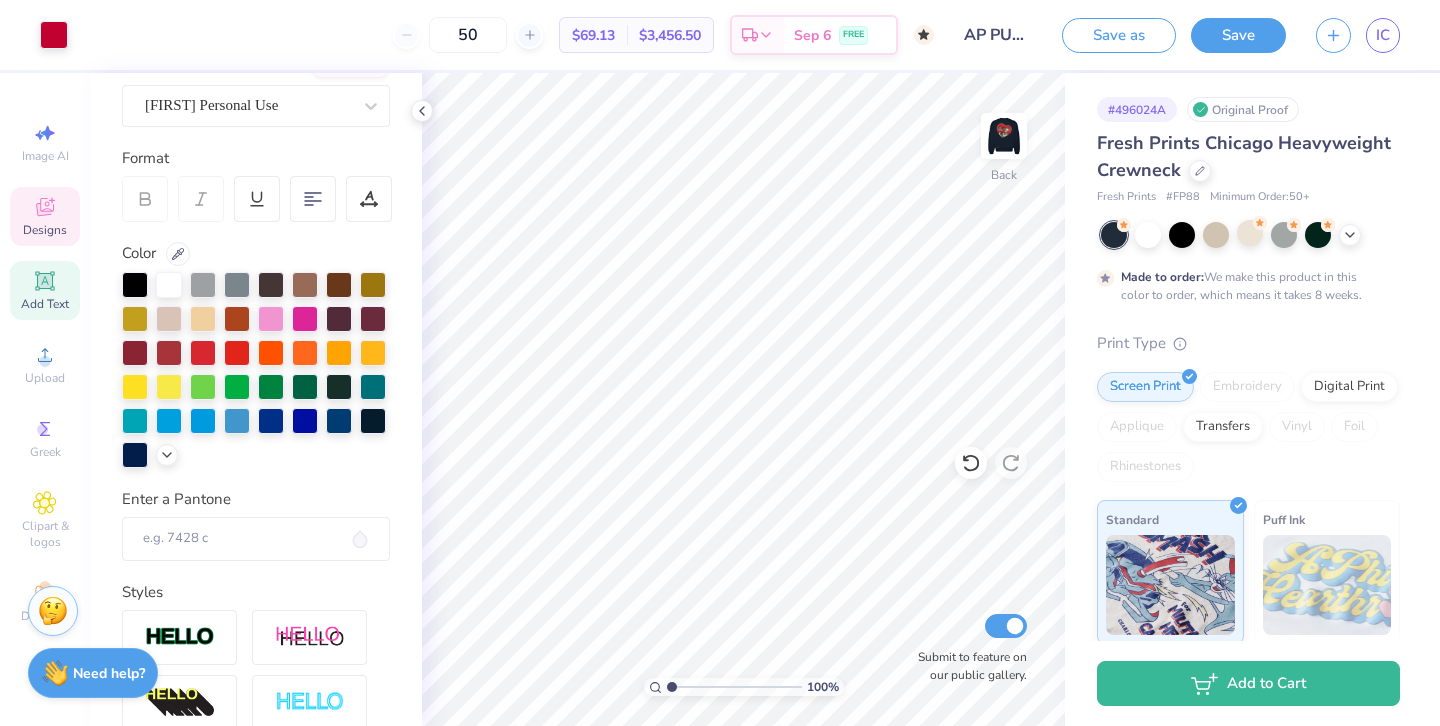 click 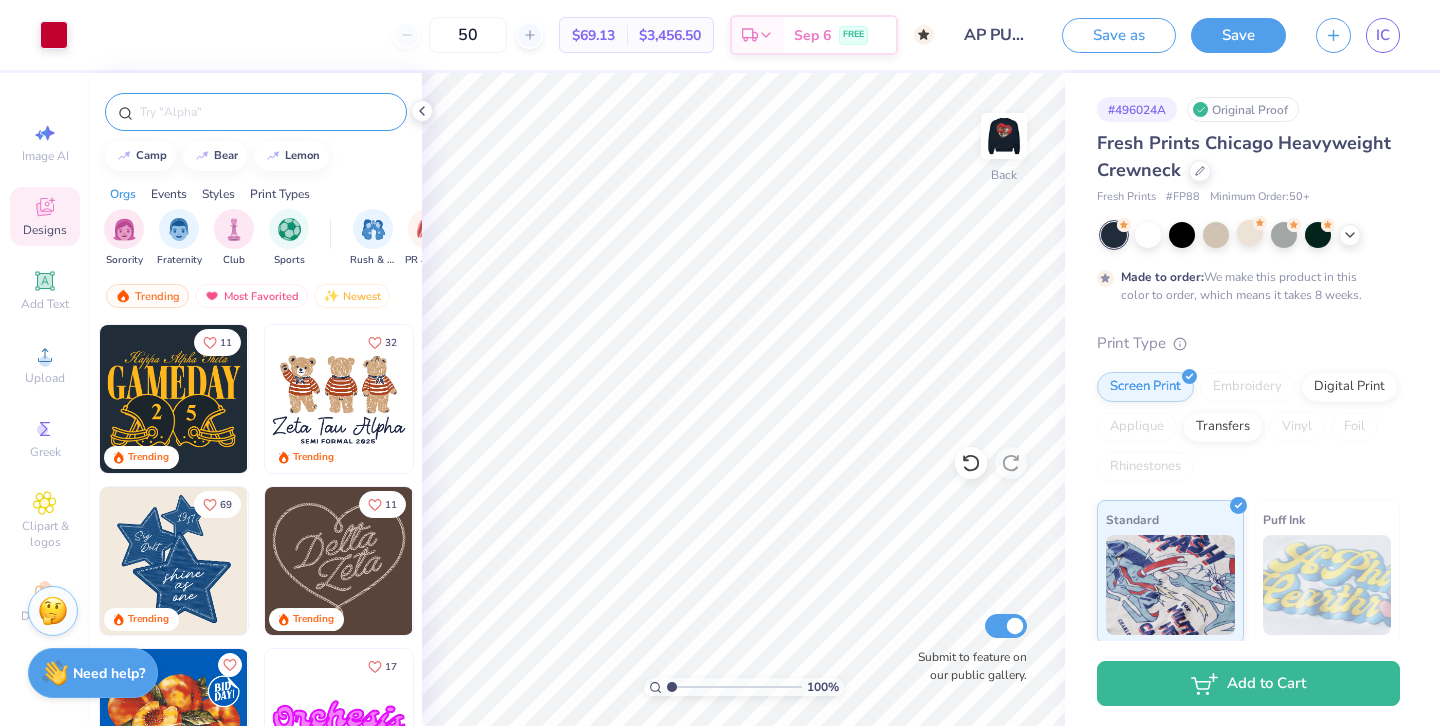 click at bounding box center [266, 112] 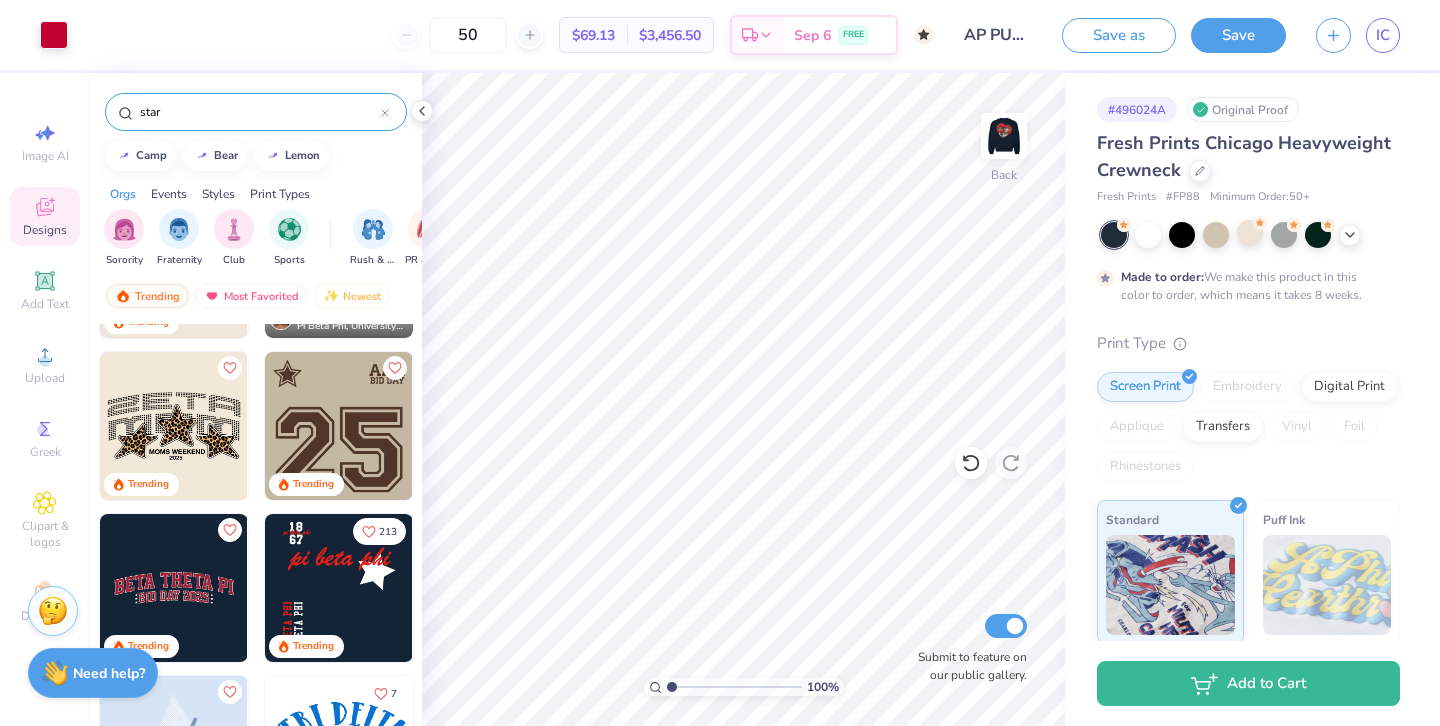 scroll, scrollTop: 622, scrollLeft: 0, axis: vertical 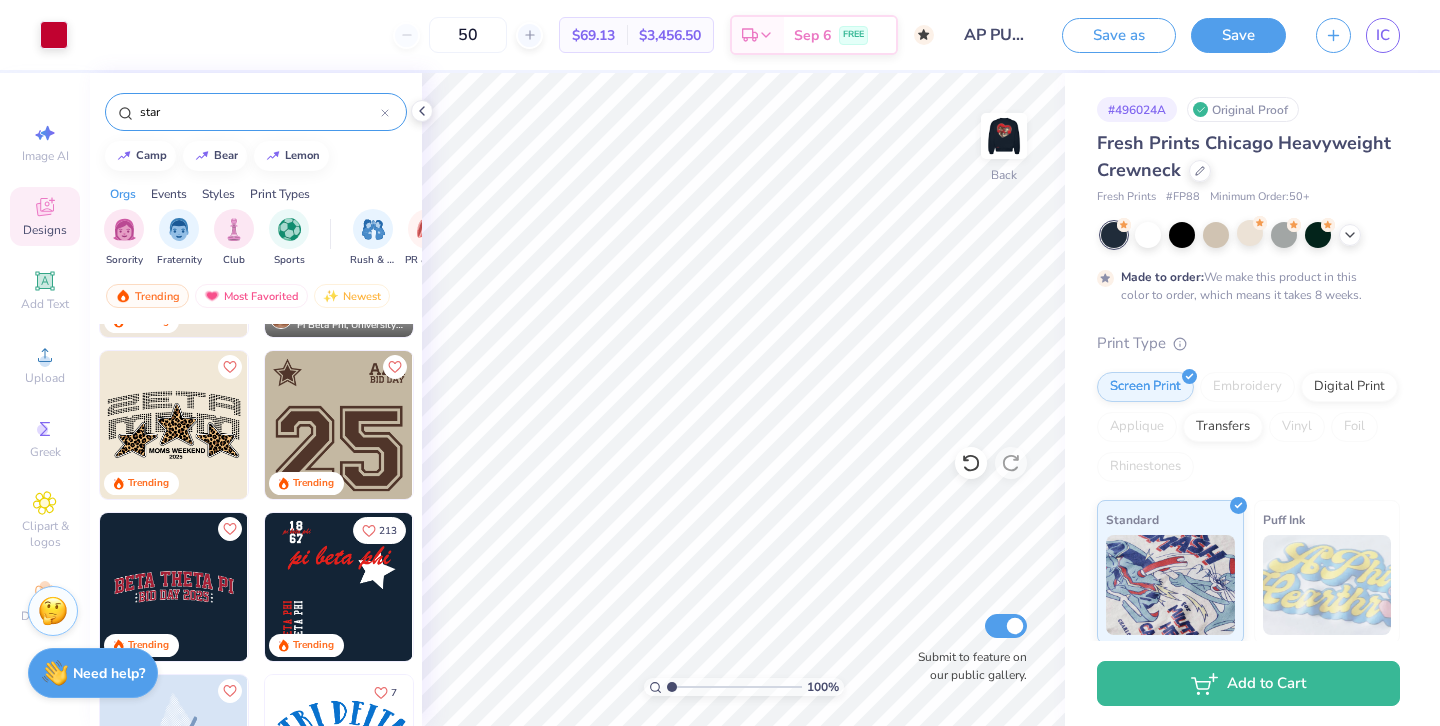 click at bounding box center (339, 425) 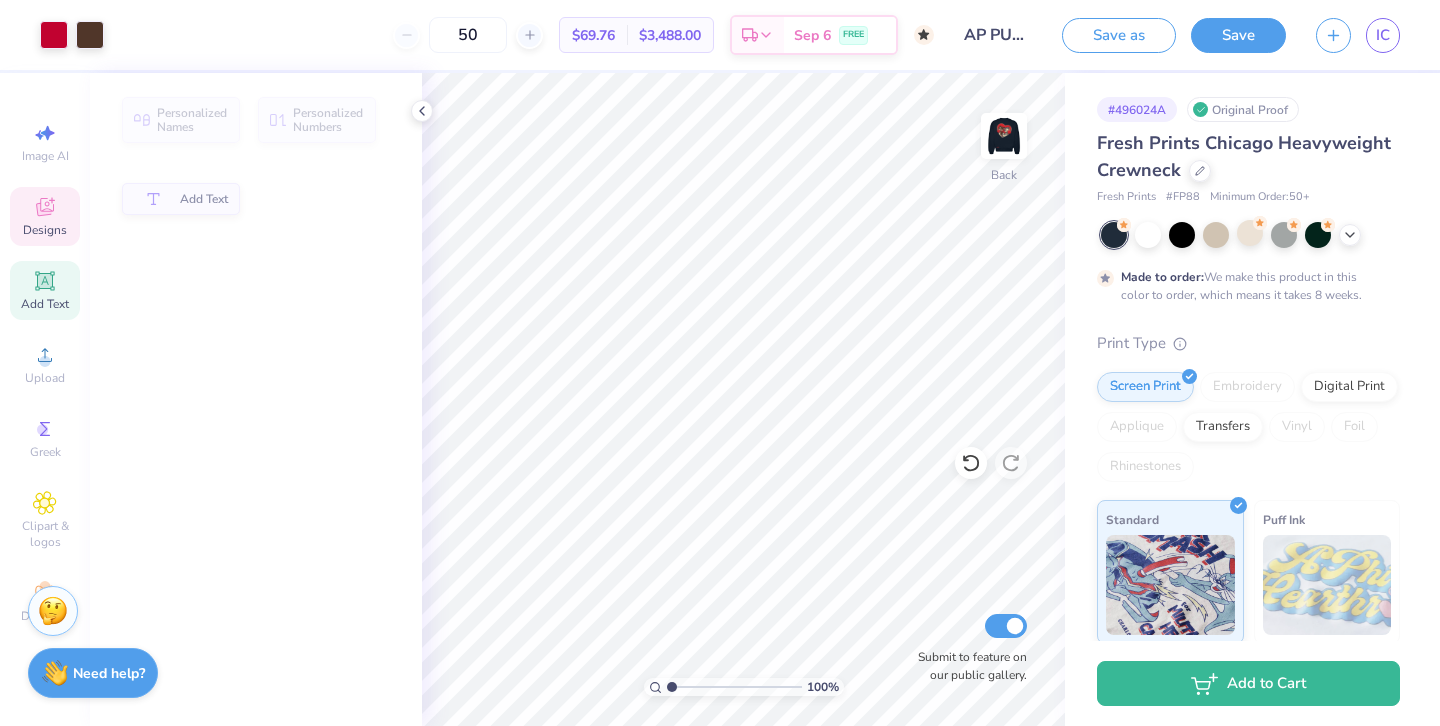 click on "Designs" at bounding box center (45, 230) 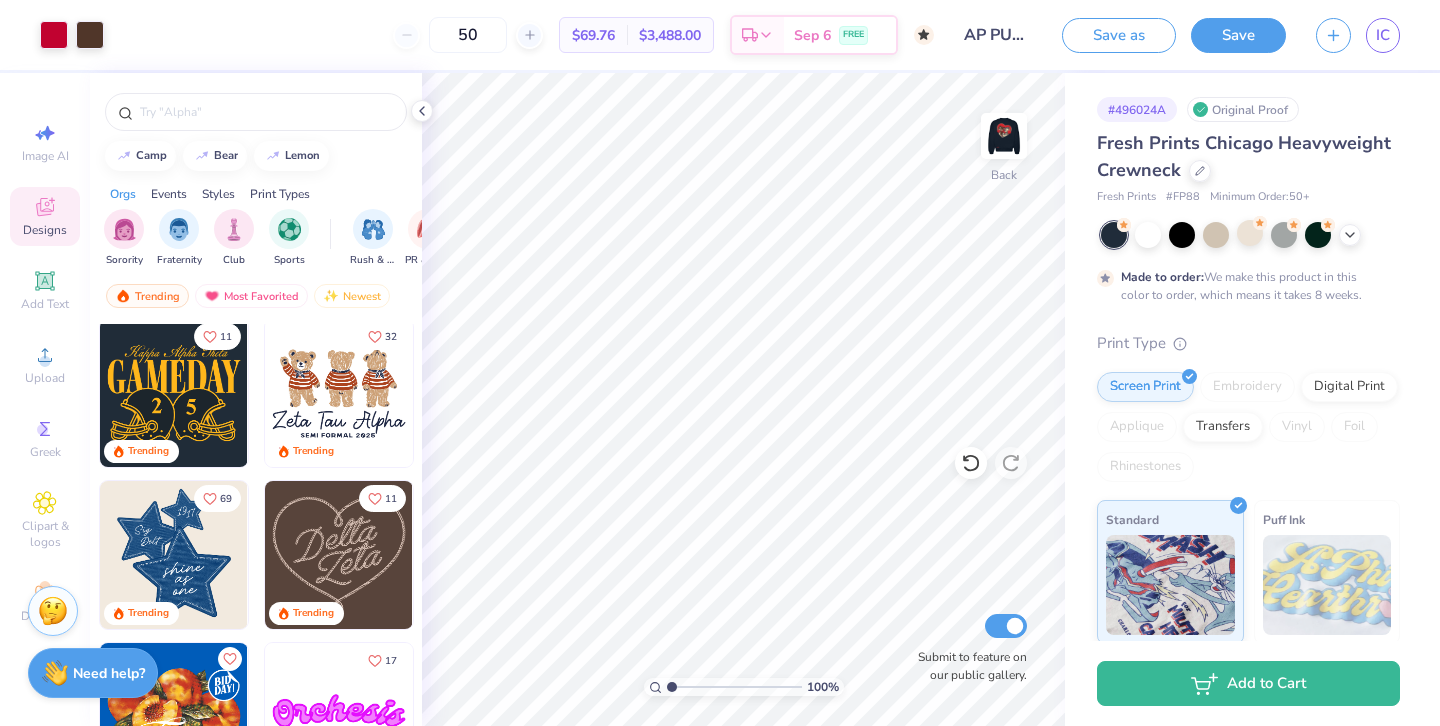 scroll, scrollTop: 0, scrollLeft: 0, axis: both 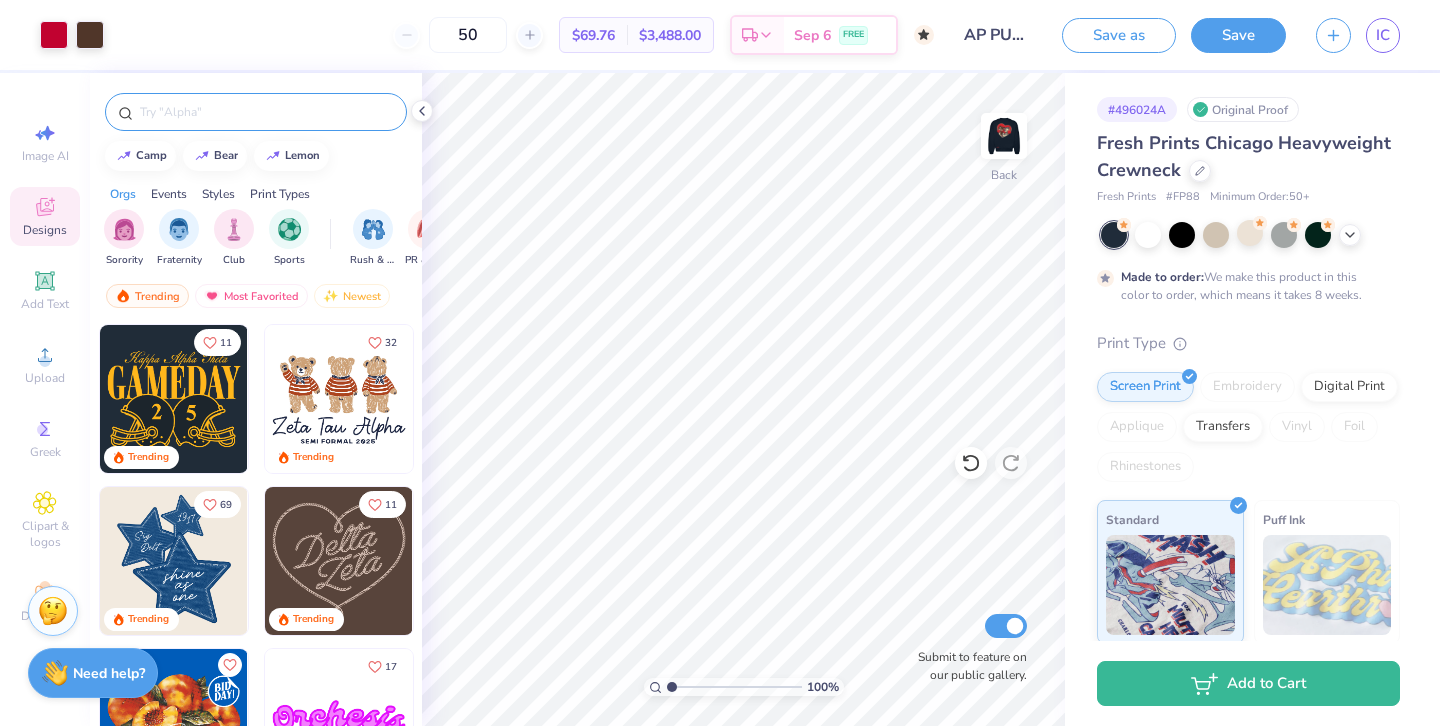click at bounding box center [266, 112] 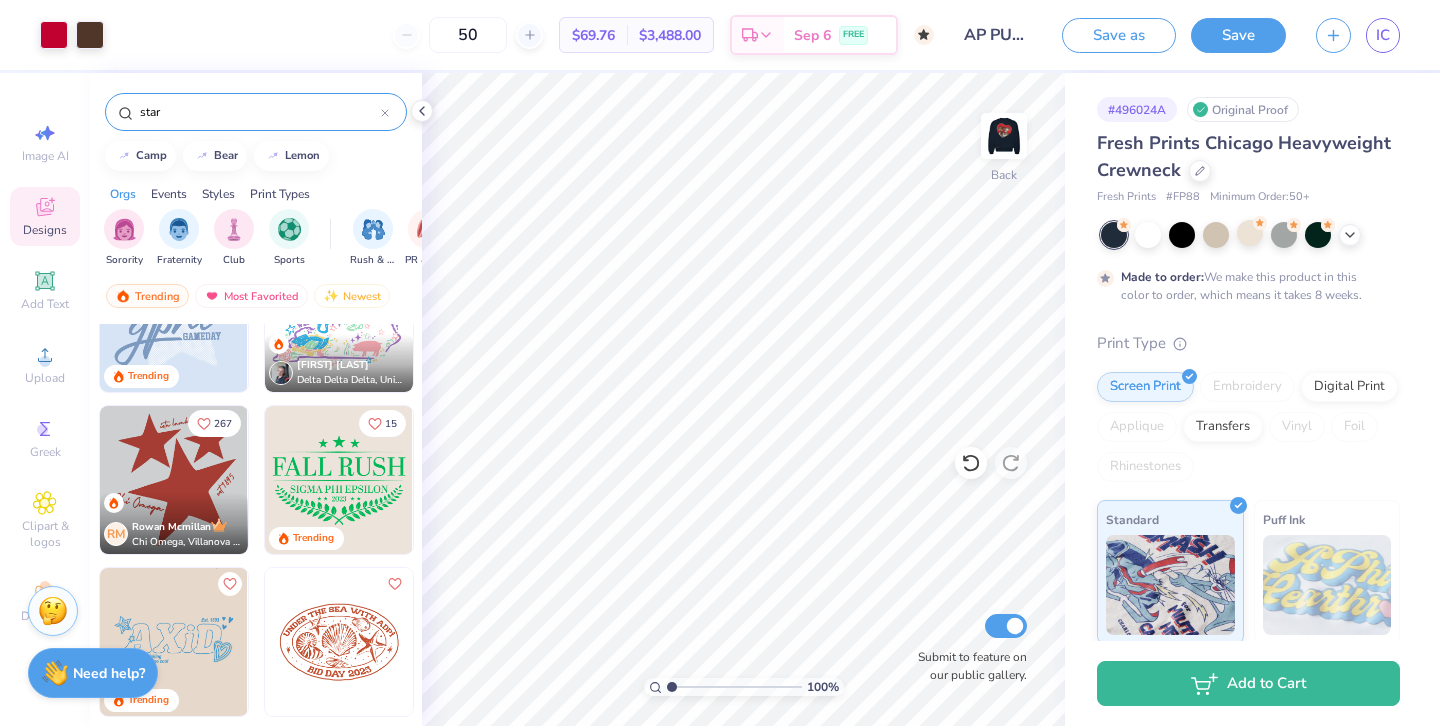 scroll, scrollTop: 1054, scrollLeft: 0, axis: vertical 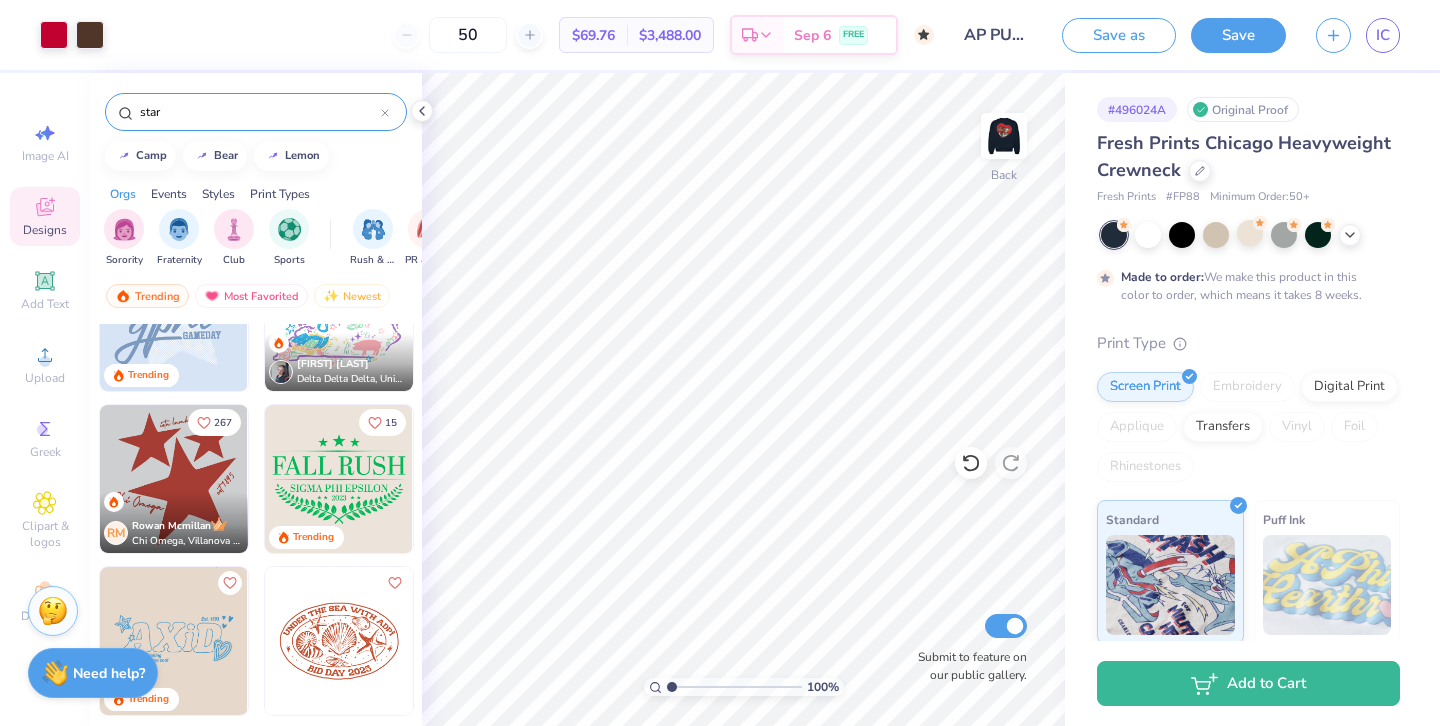 click at bounding box center (174, 479) 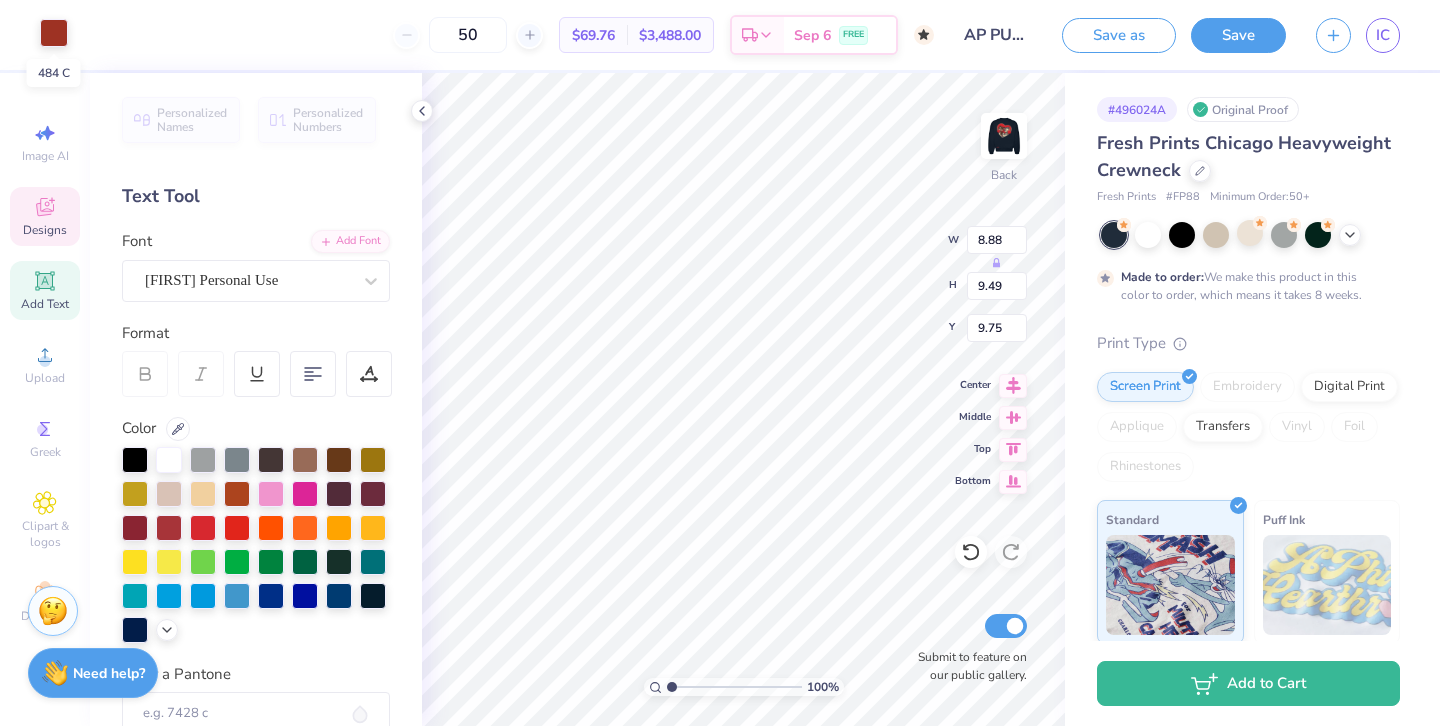 click at bounding box center (54, 33) 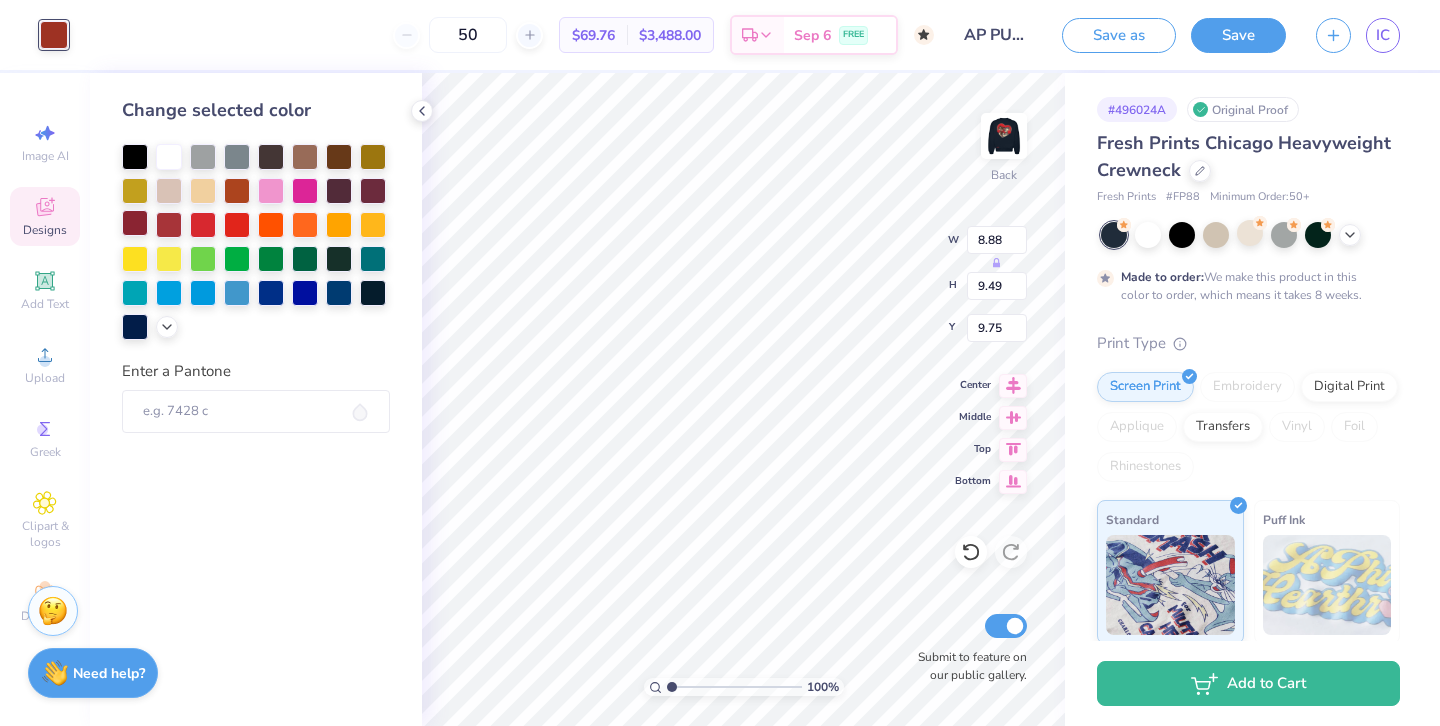 click at bounding box center [135, 223] 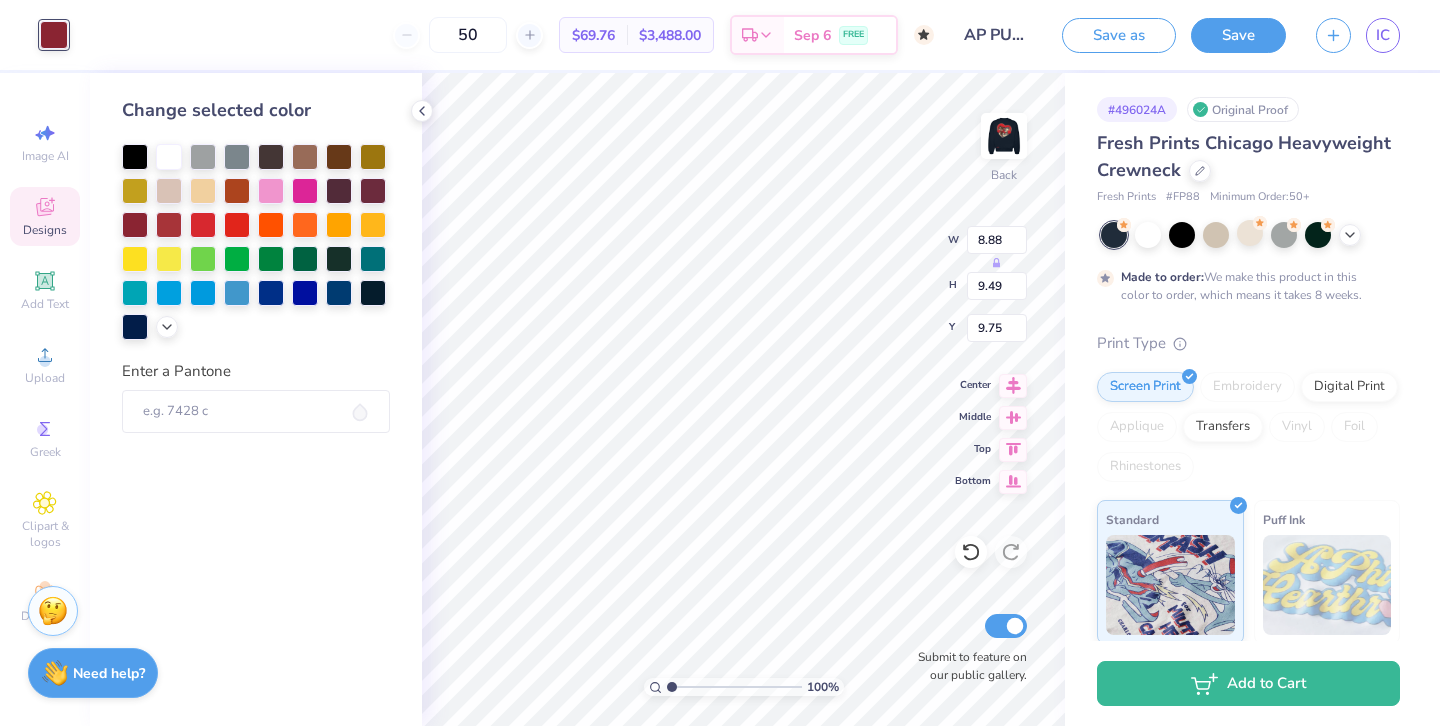 click on "Change selected color Enter a Pantone" at bounding box center (256, 399) 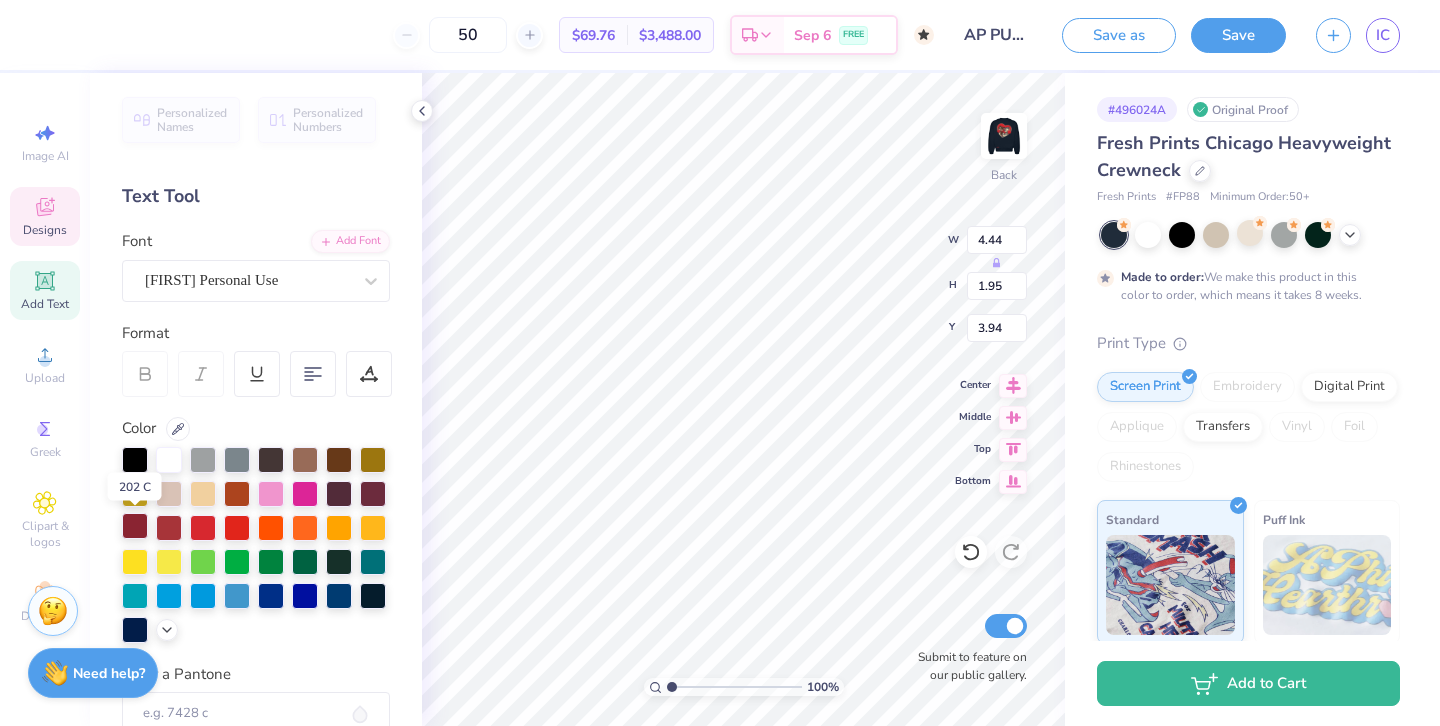 click at bounding box center [135, 526] 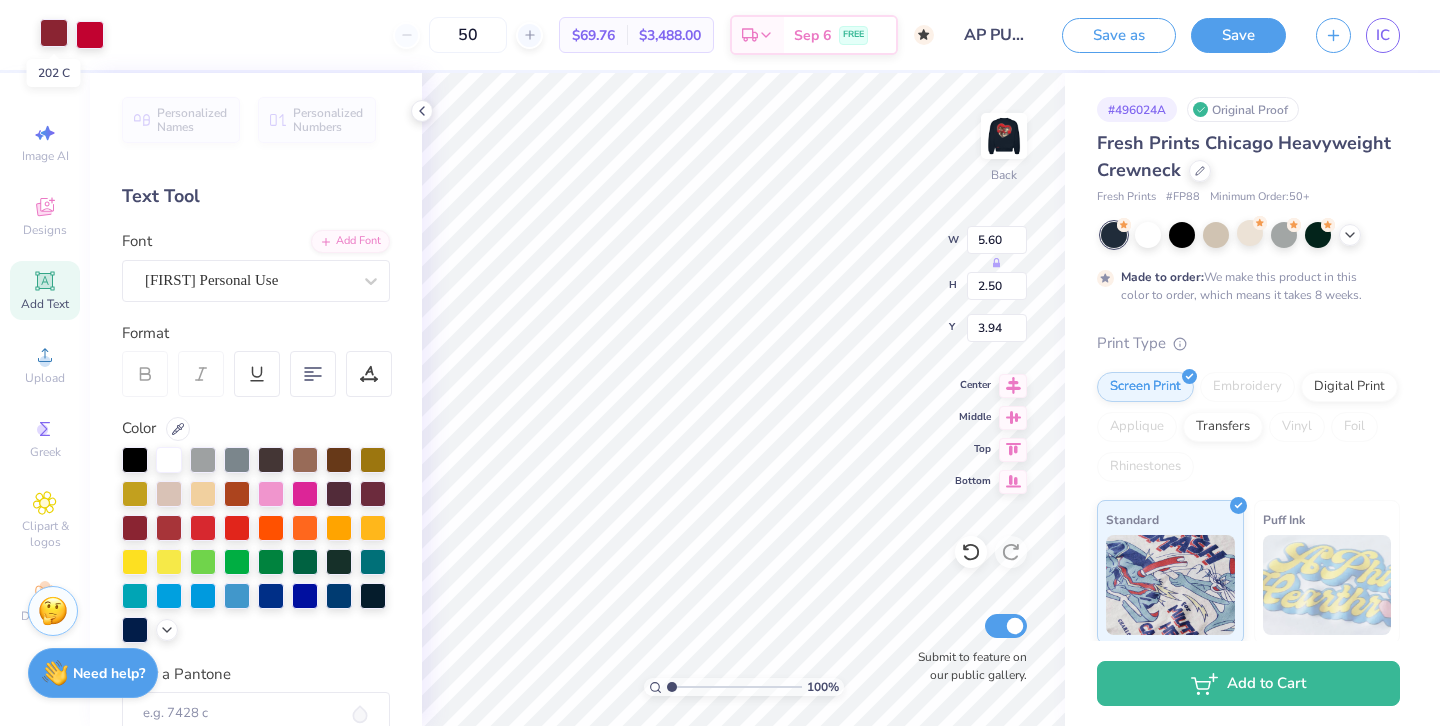click at bounding box center (54, 33) 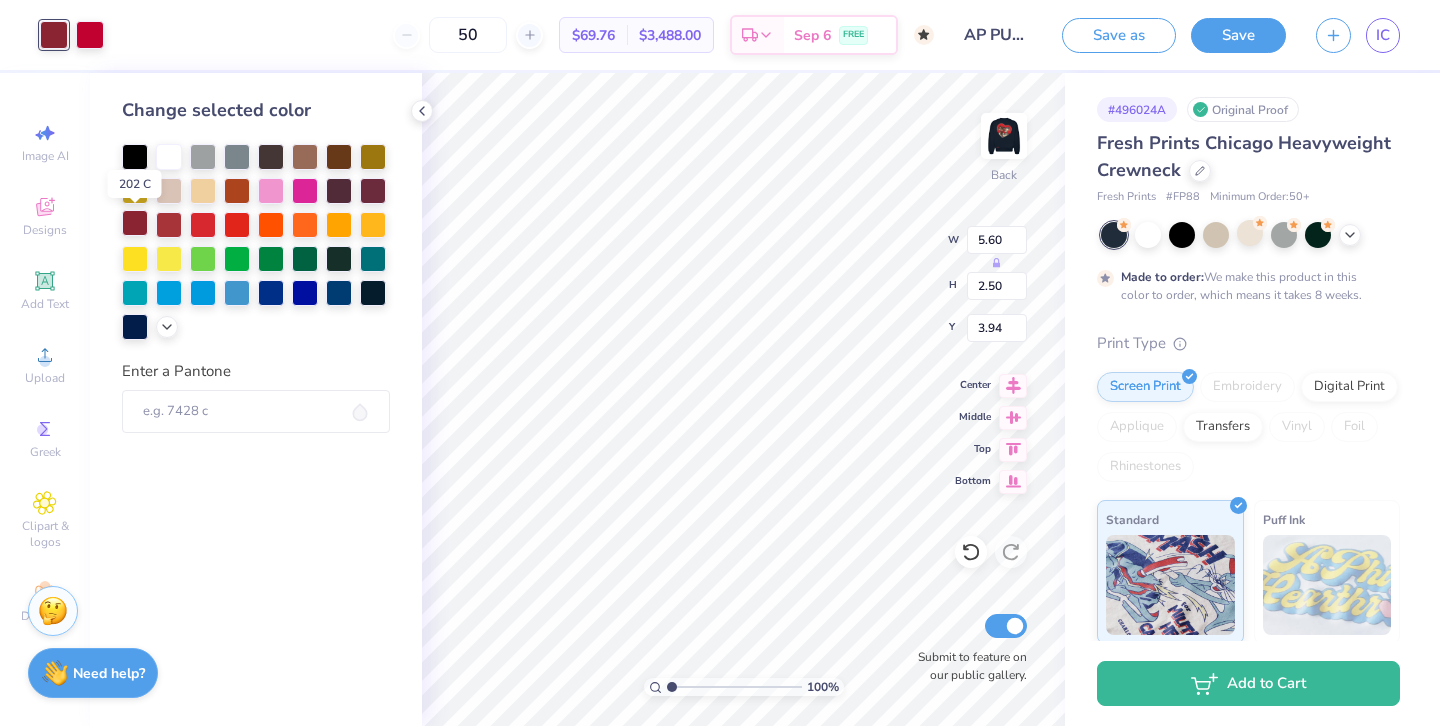 click at bounding box center [135, 223] 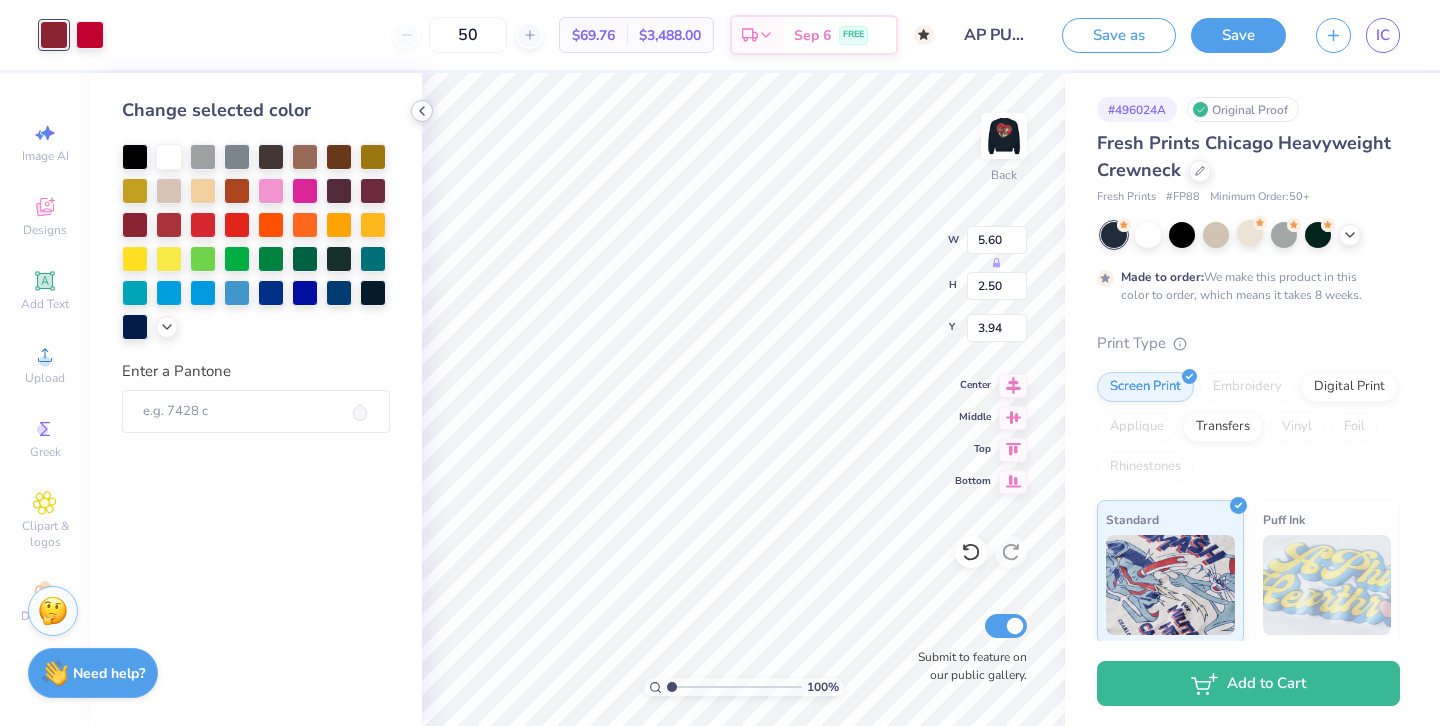 click 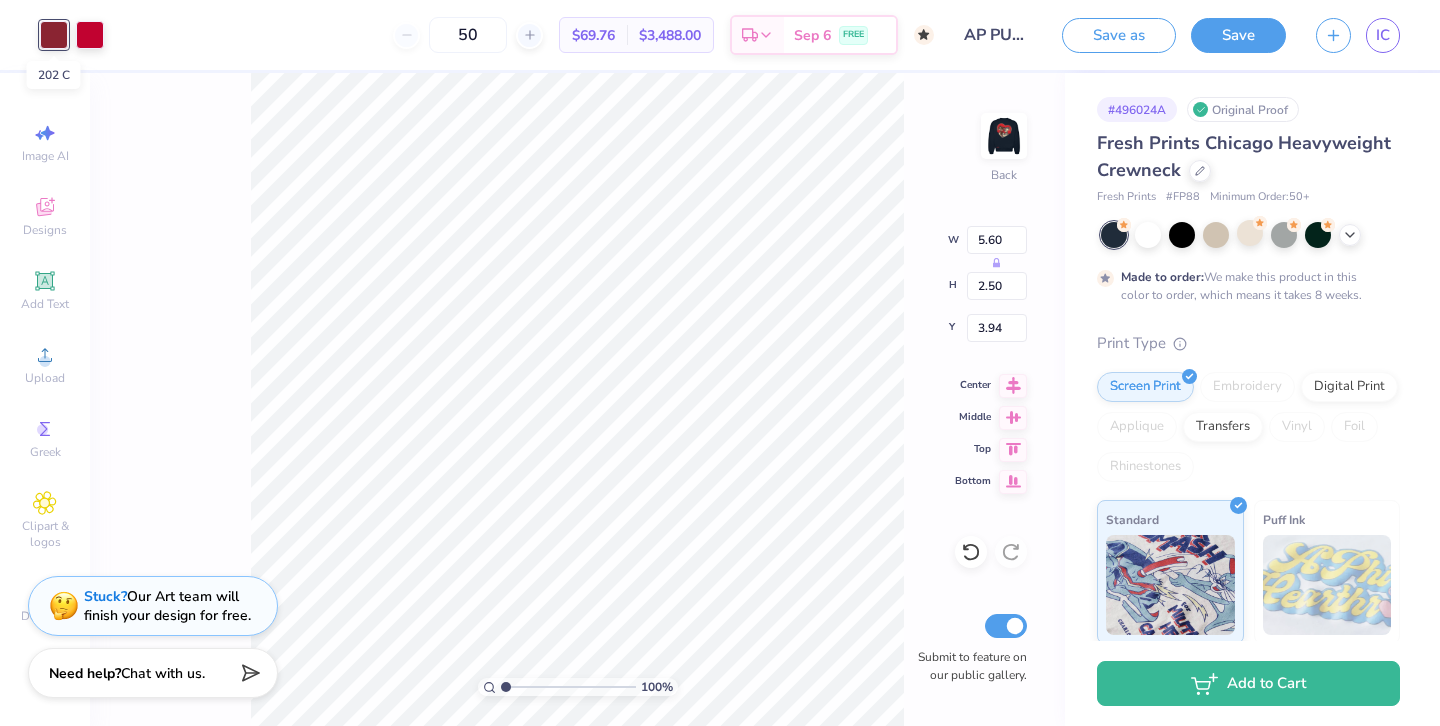 click at bounding box center (54, 35) 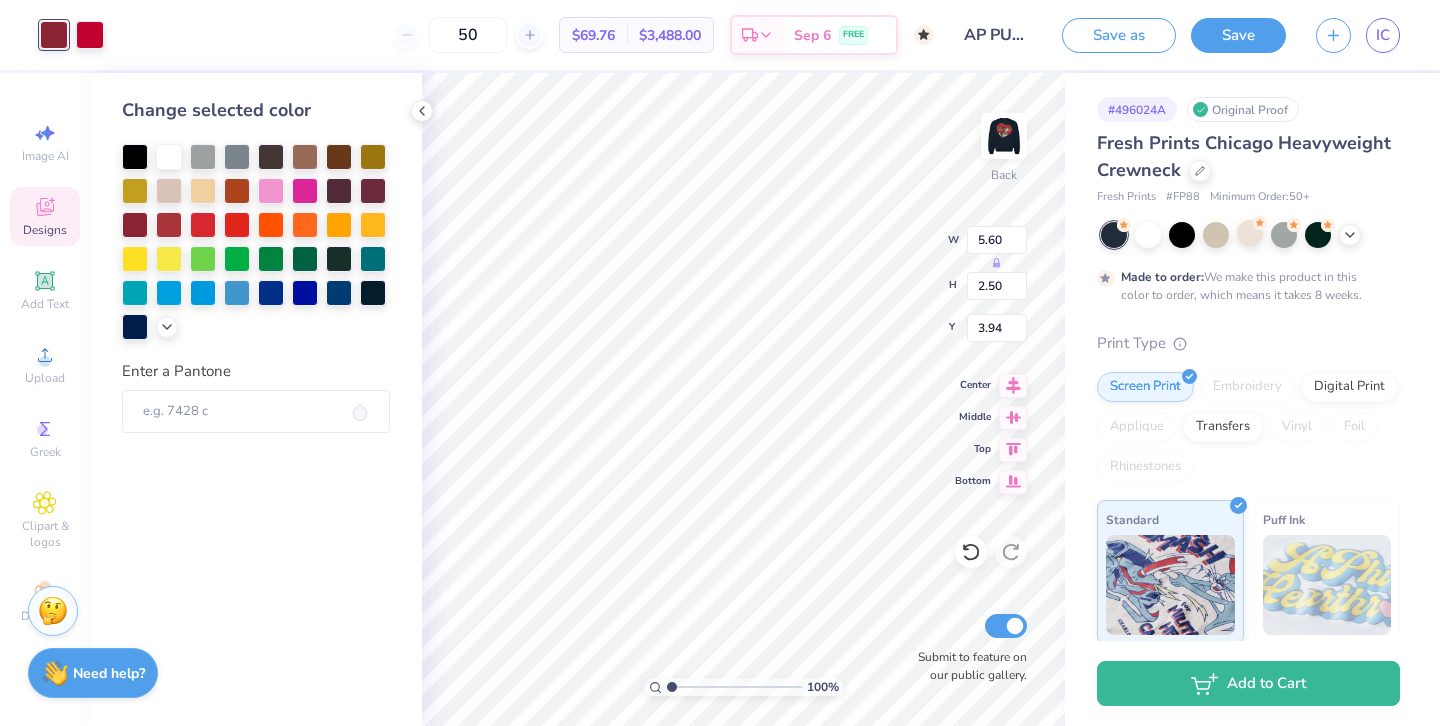 click 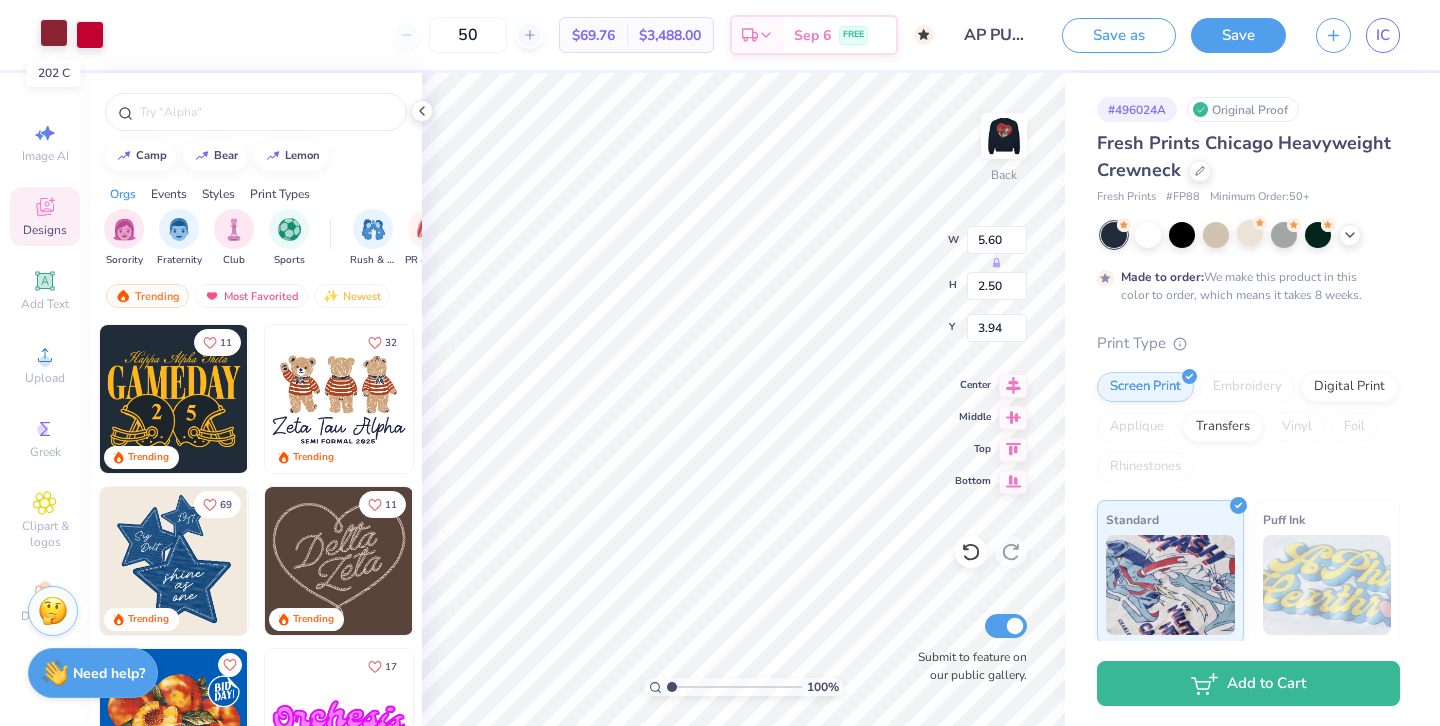 click at bounding box center (54, 33) 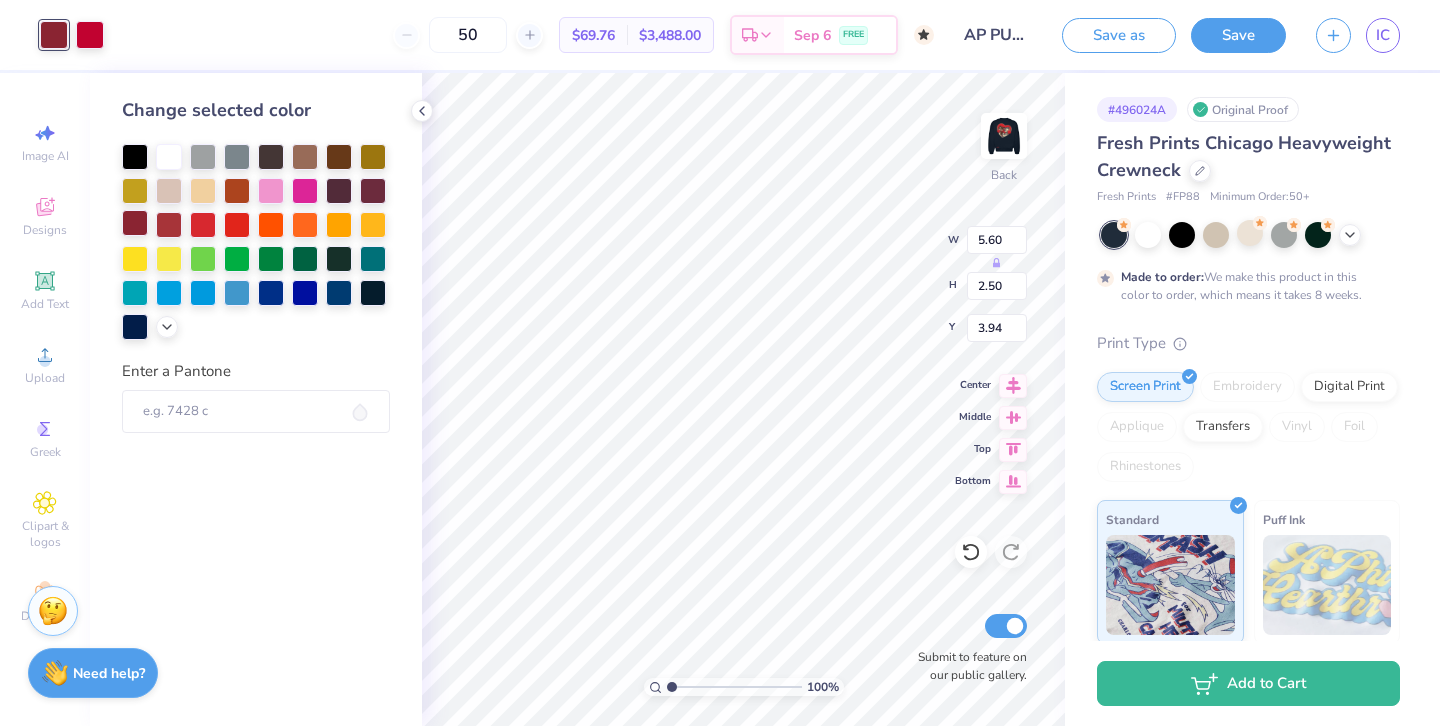 click at bounding box center (135, 223) 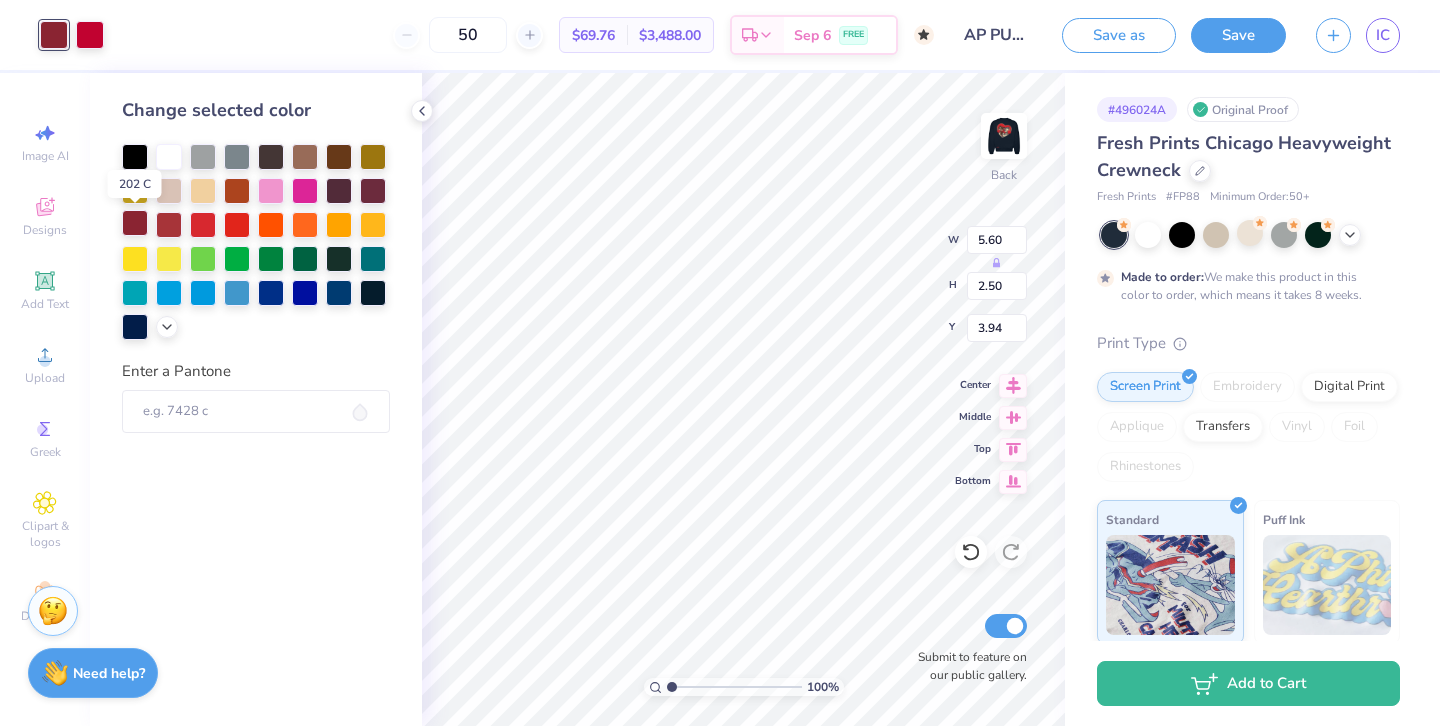 click at bounding box center (135, 223) 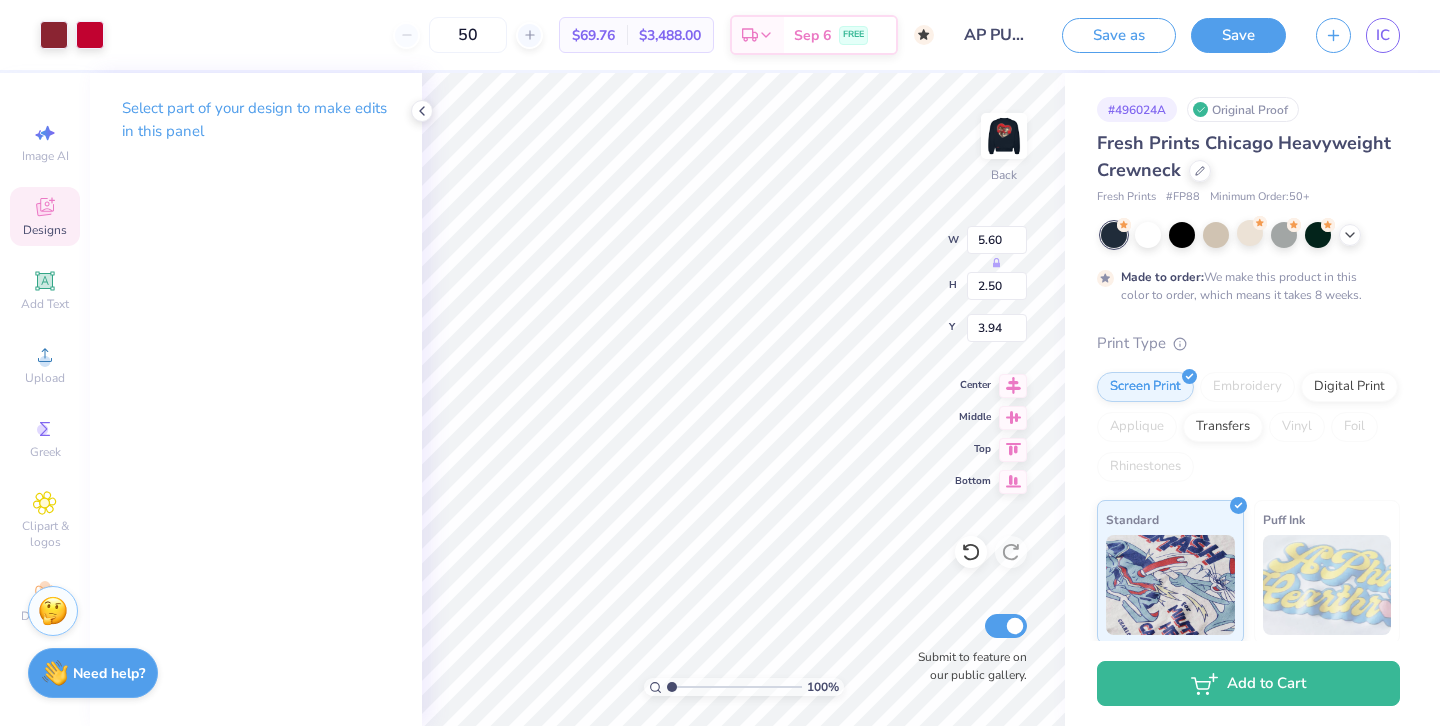 click on "Designs" at bounding box center [45, 230] 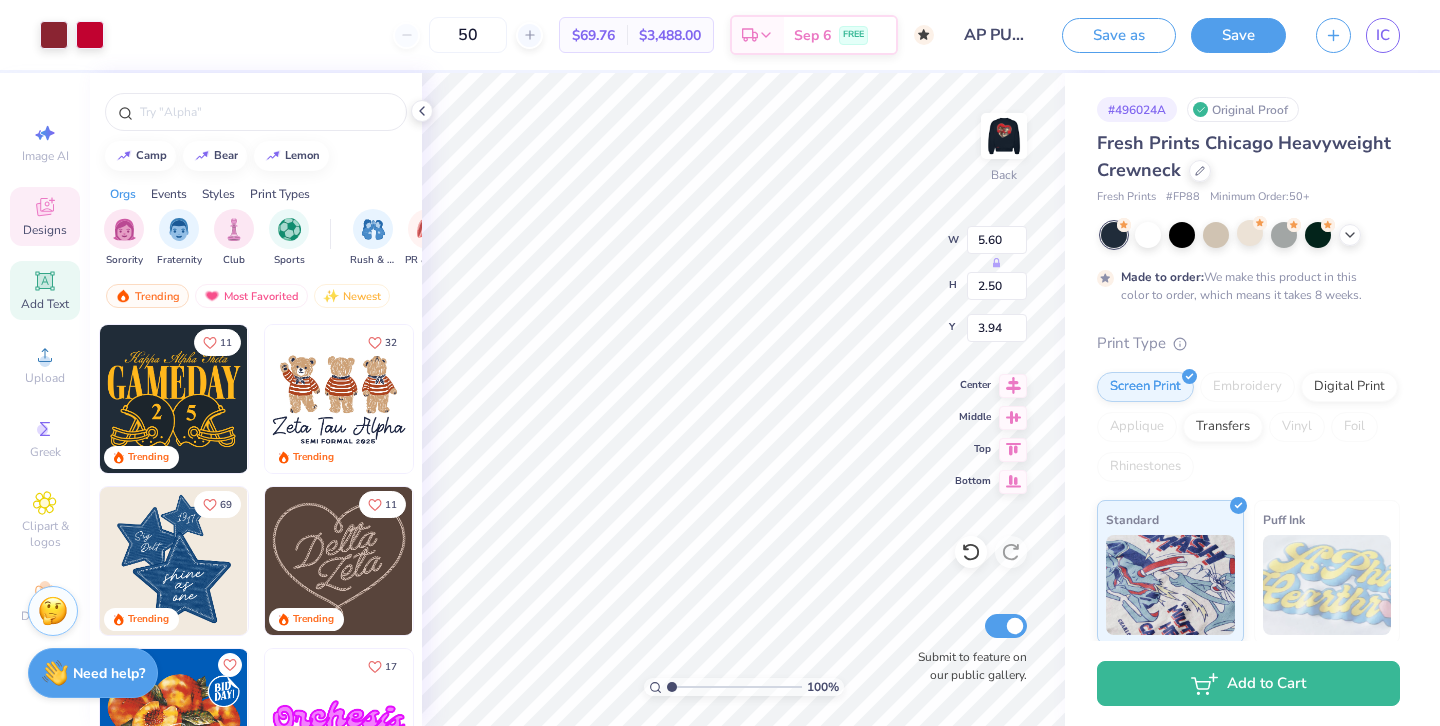click 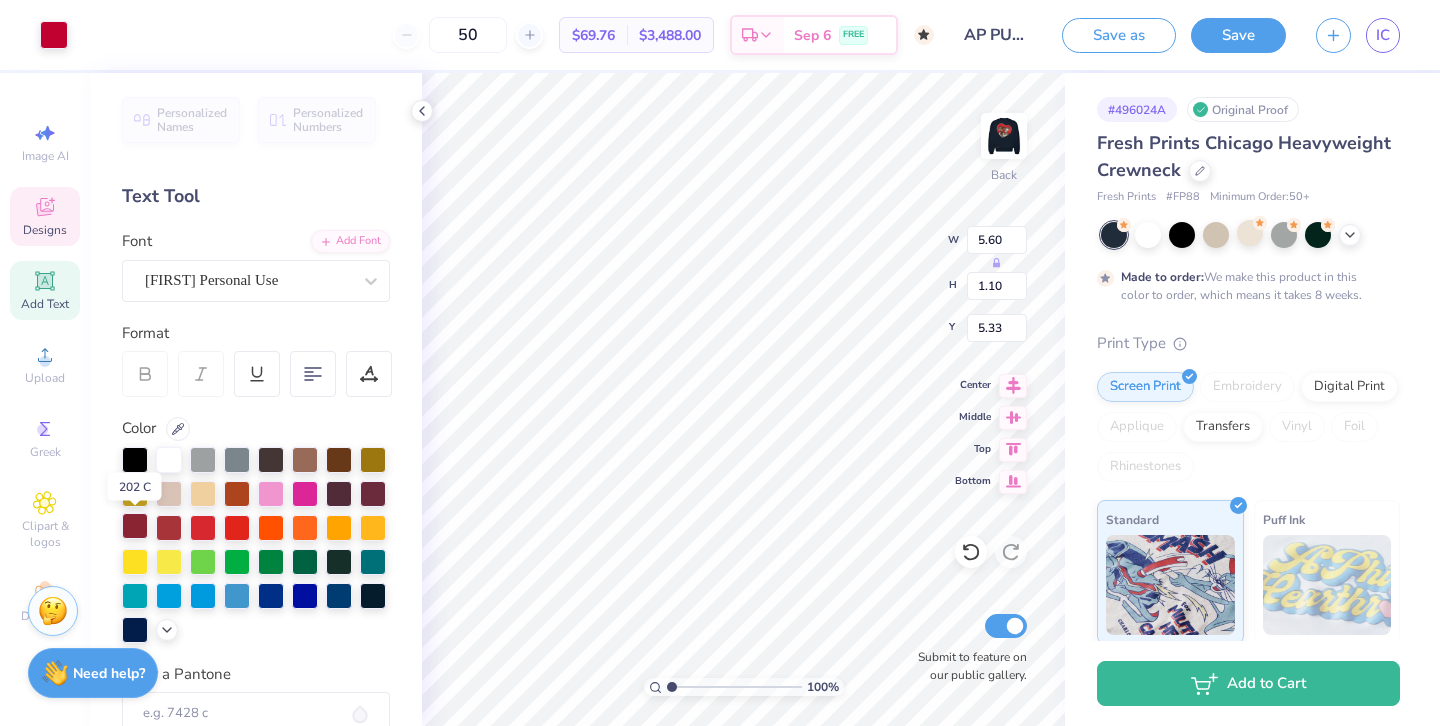 click at bounding box center (135, 526) 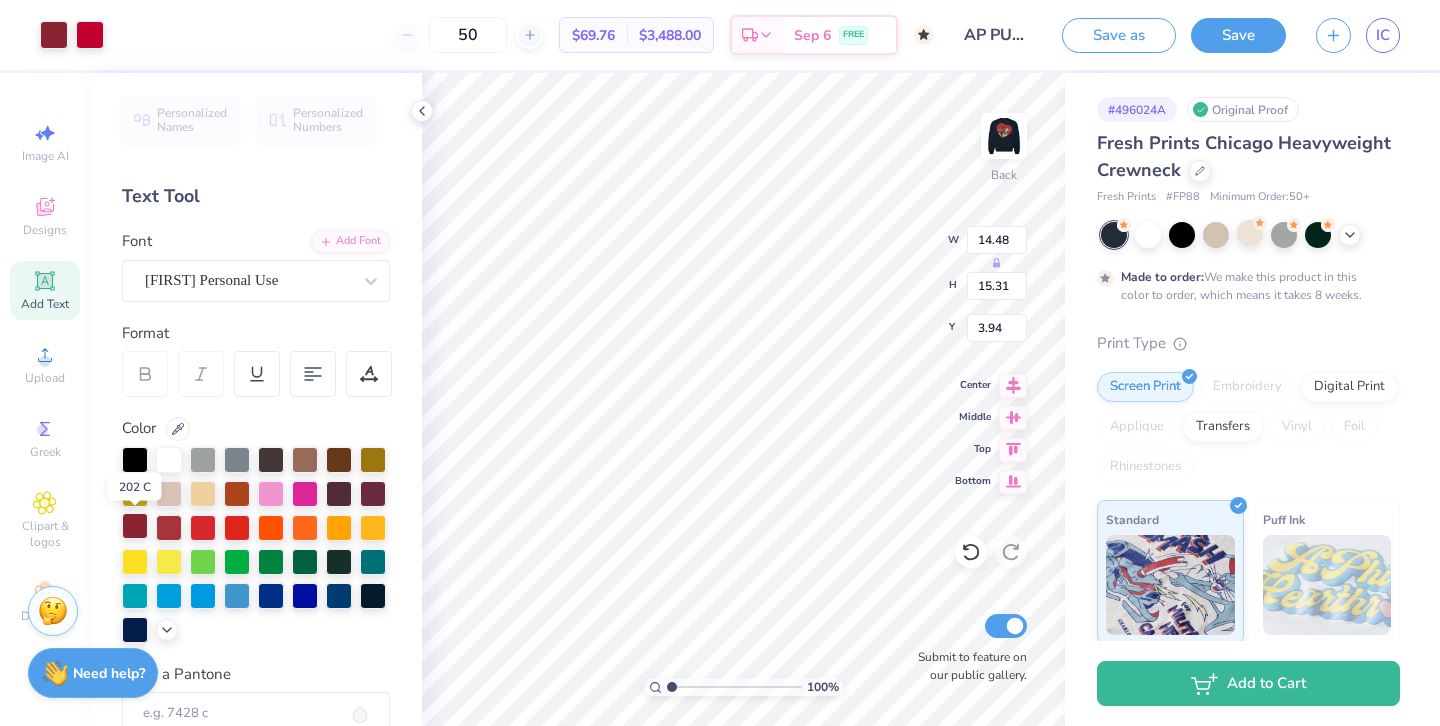 click at bounding box center (135, 526) 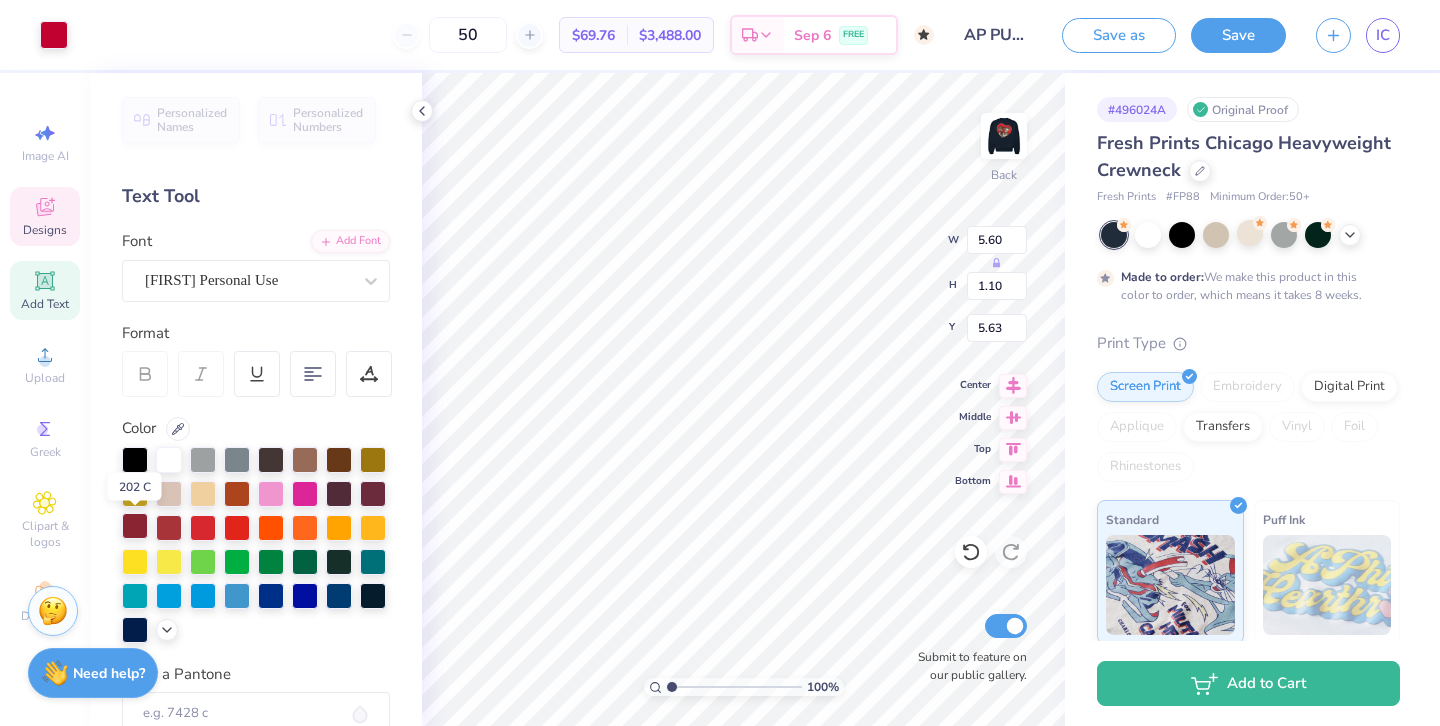 click at bounding box center [135, 526] 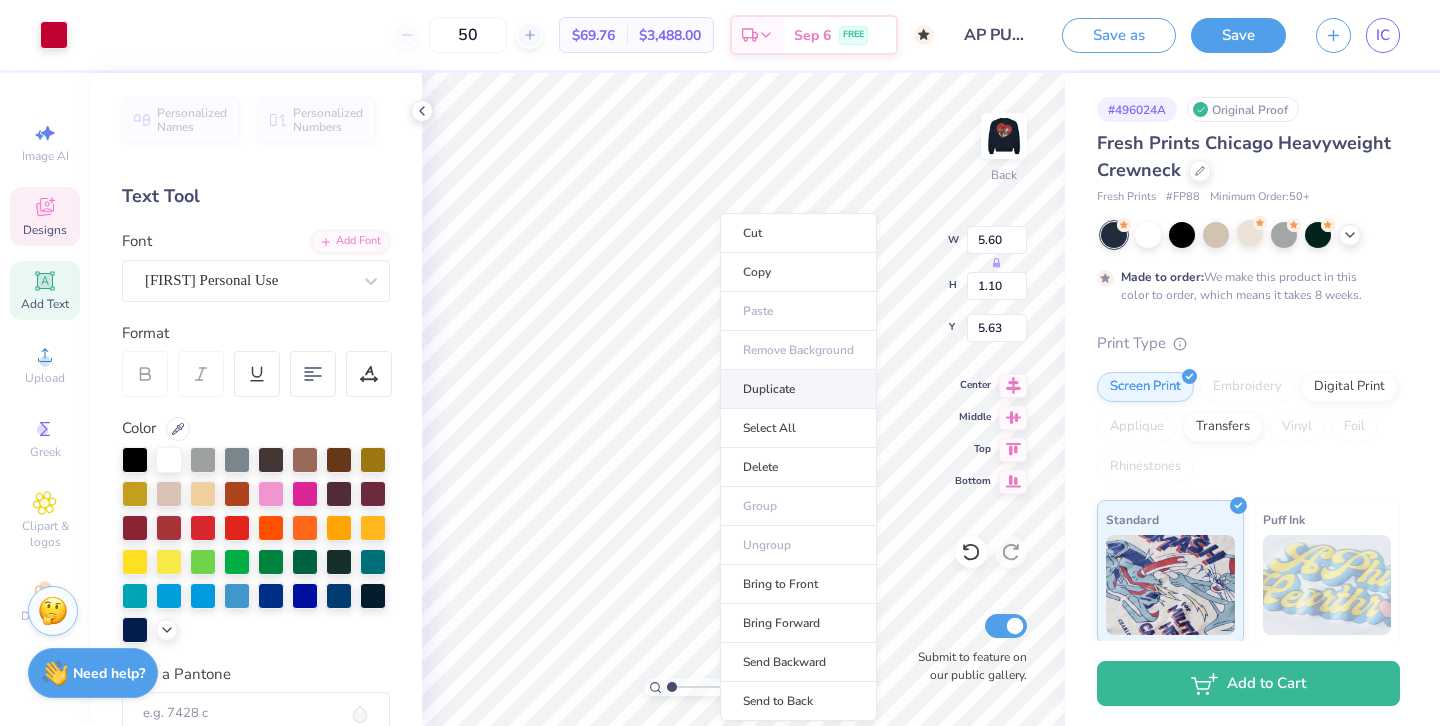 click on "Duplicate" at bounding box center (798, 389) 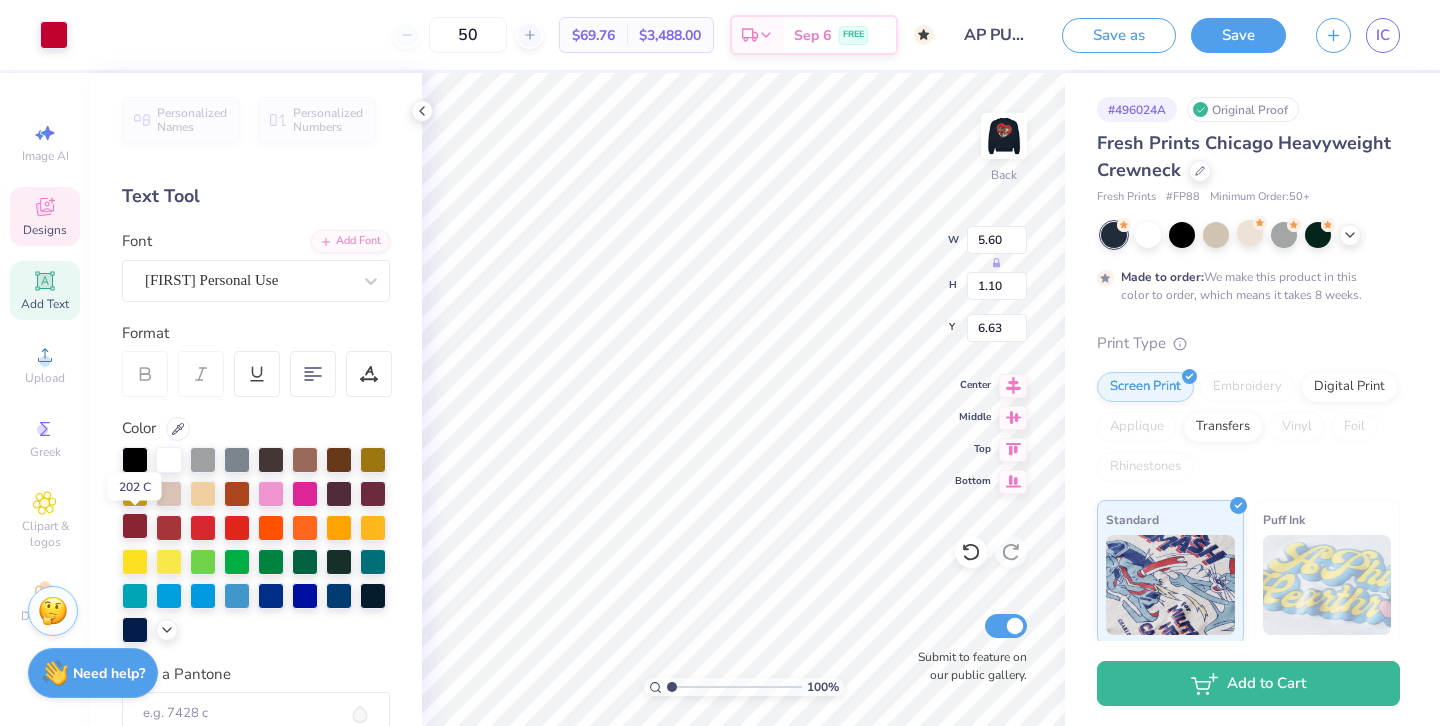 click at bounding box center [135, 526] 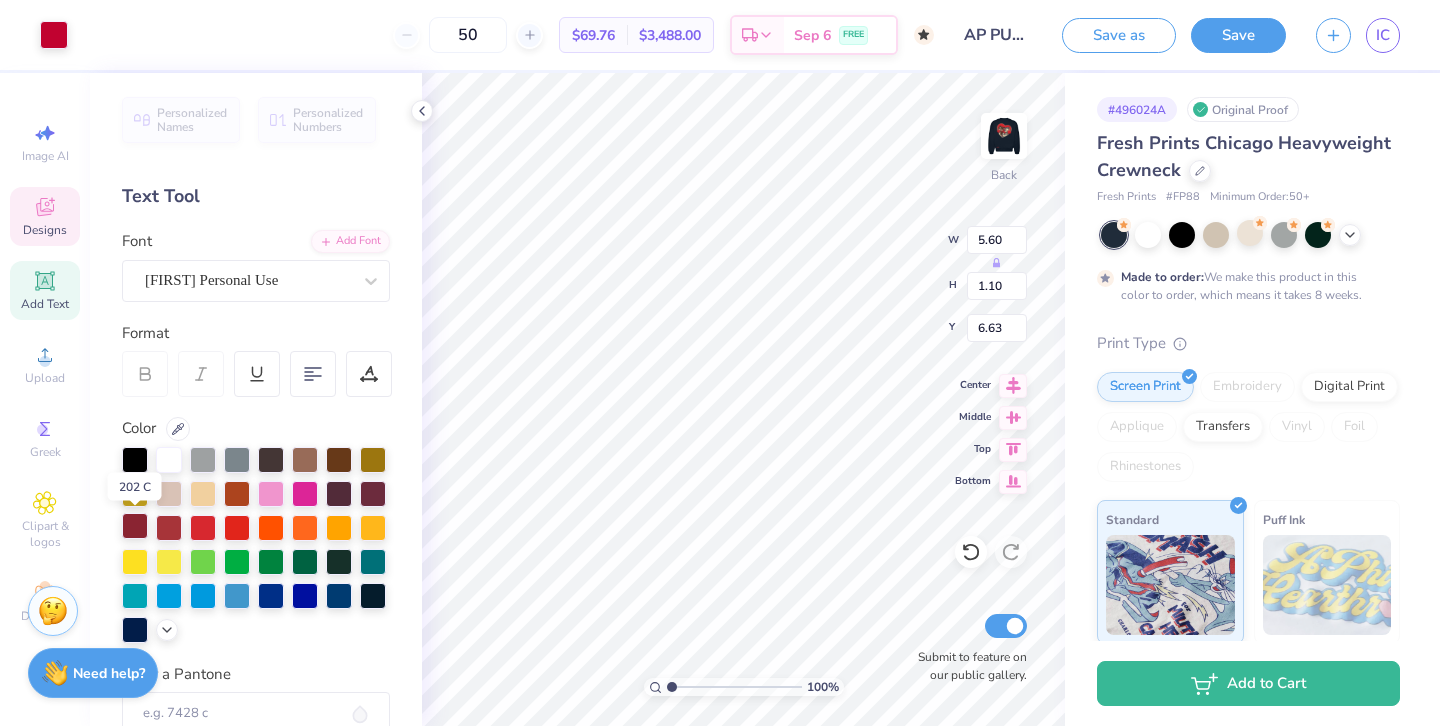click at bounding box center (135, 526) 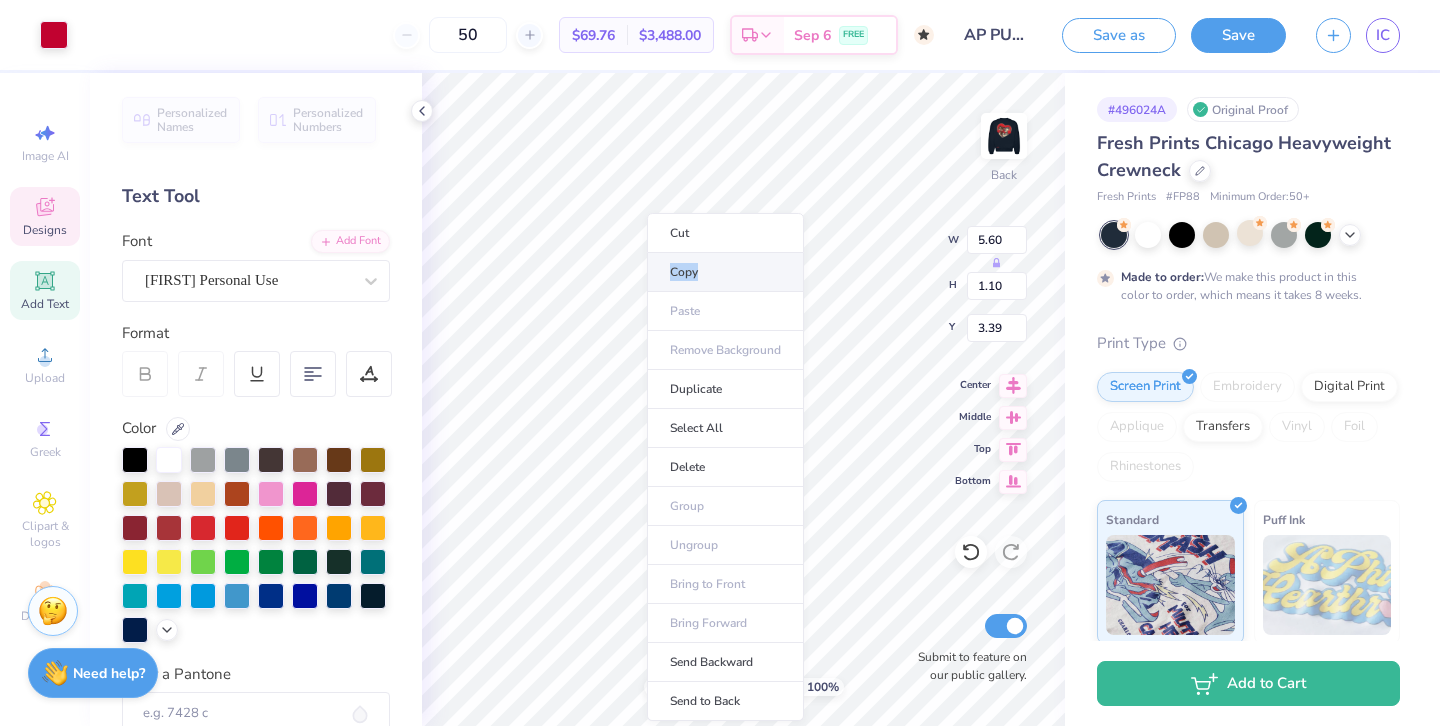 click on "Cut Copy Paste Remove Background Duplicate Select All Delete Group Ungroup Bring to Front Bring Forward Send Backward Send to Back" at bounding box center [725, 467] 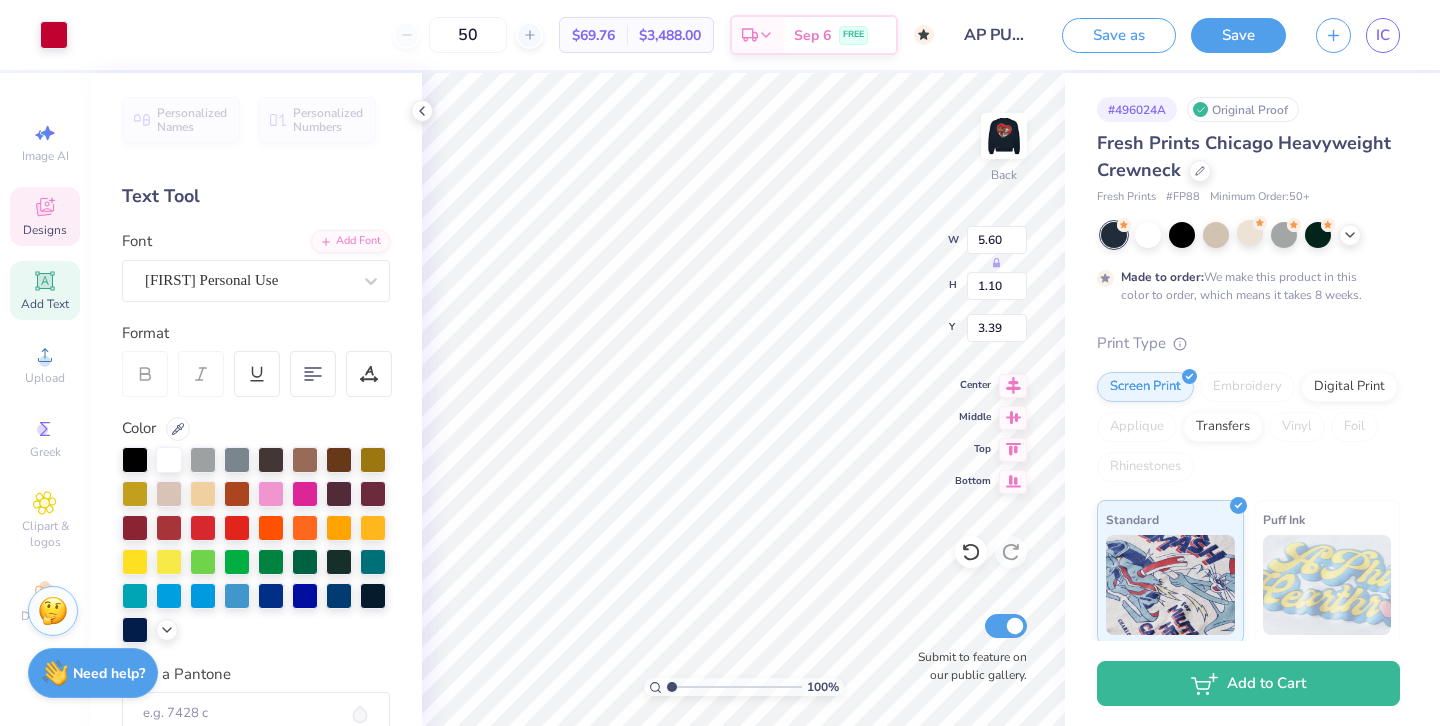click 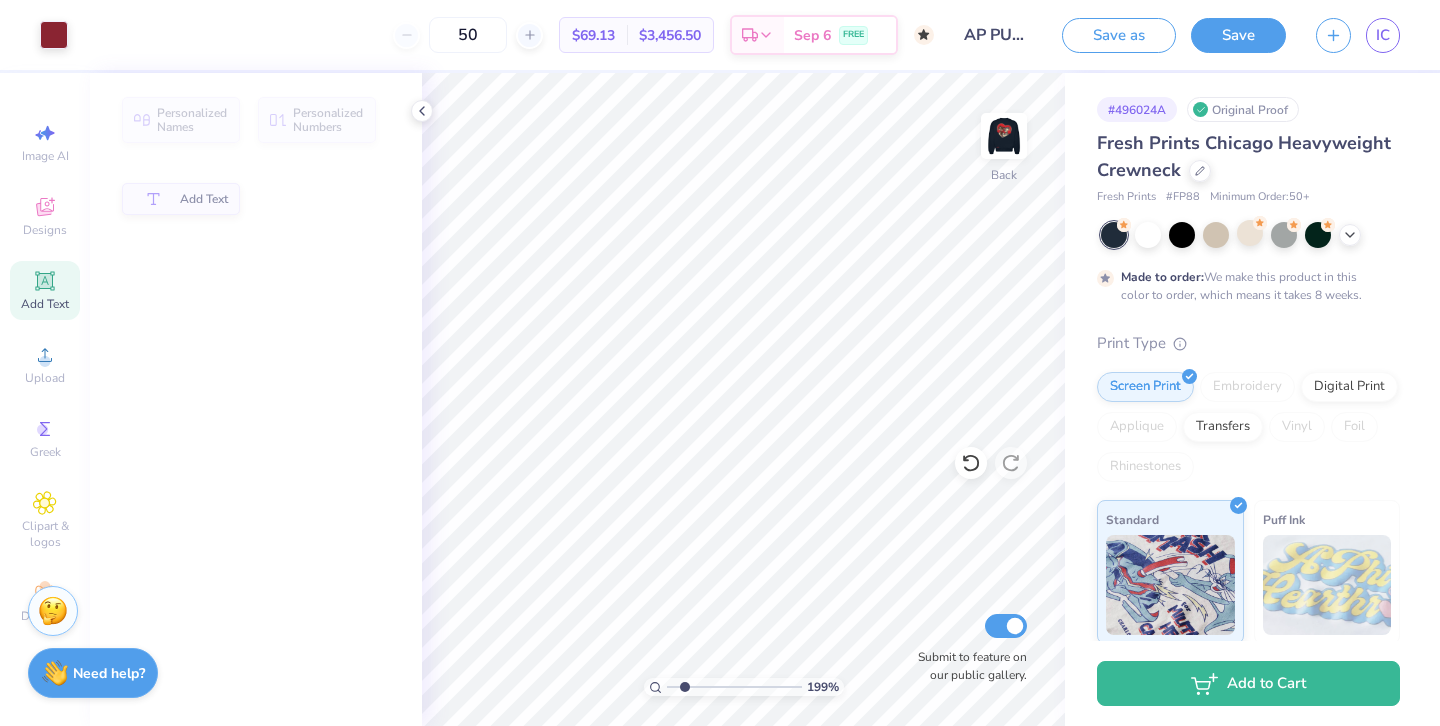 drag, startPoint x: 669, startPoint y: 685, endPoint x: 684, endPoint y: 685, distance: 15 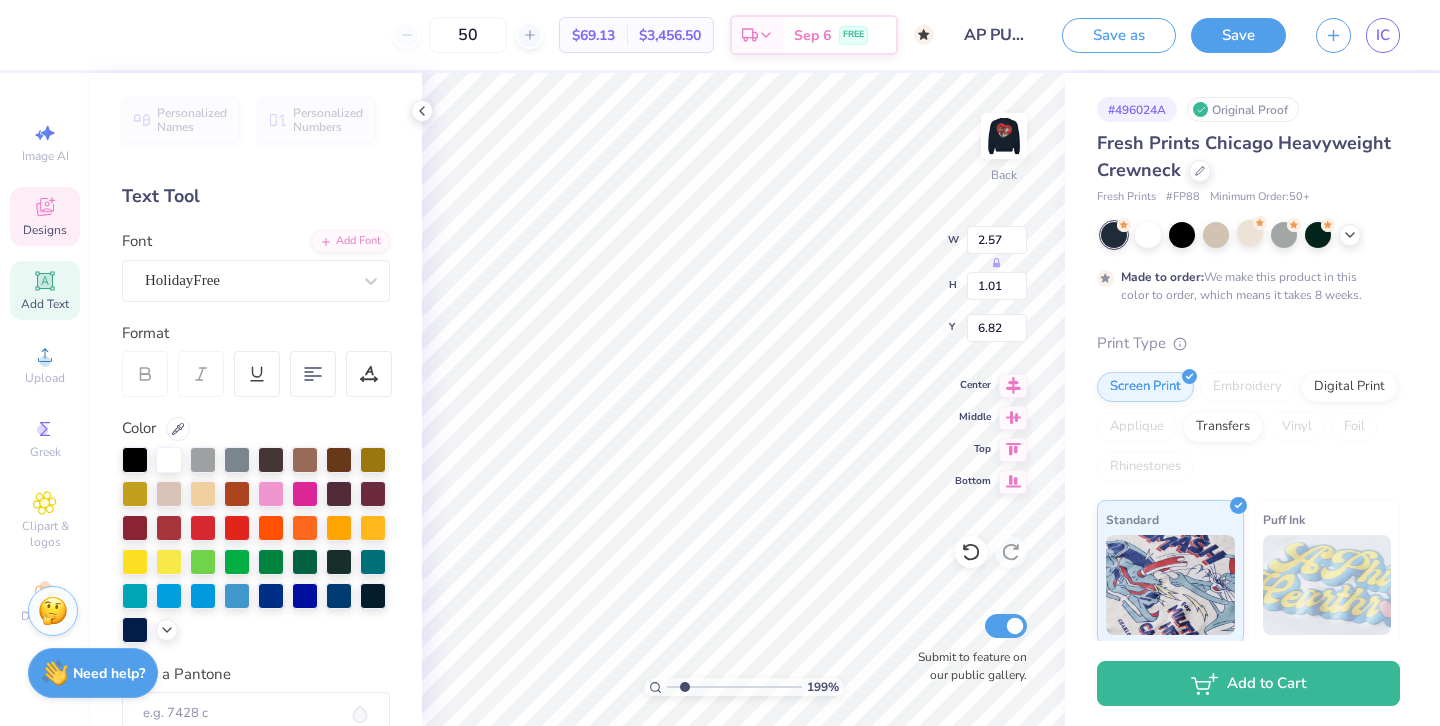 scroll, scrollTop: 0, scrollLeft: 3, axis: horizontal 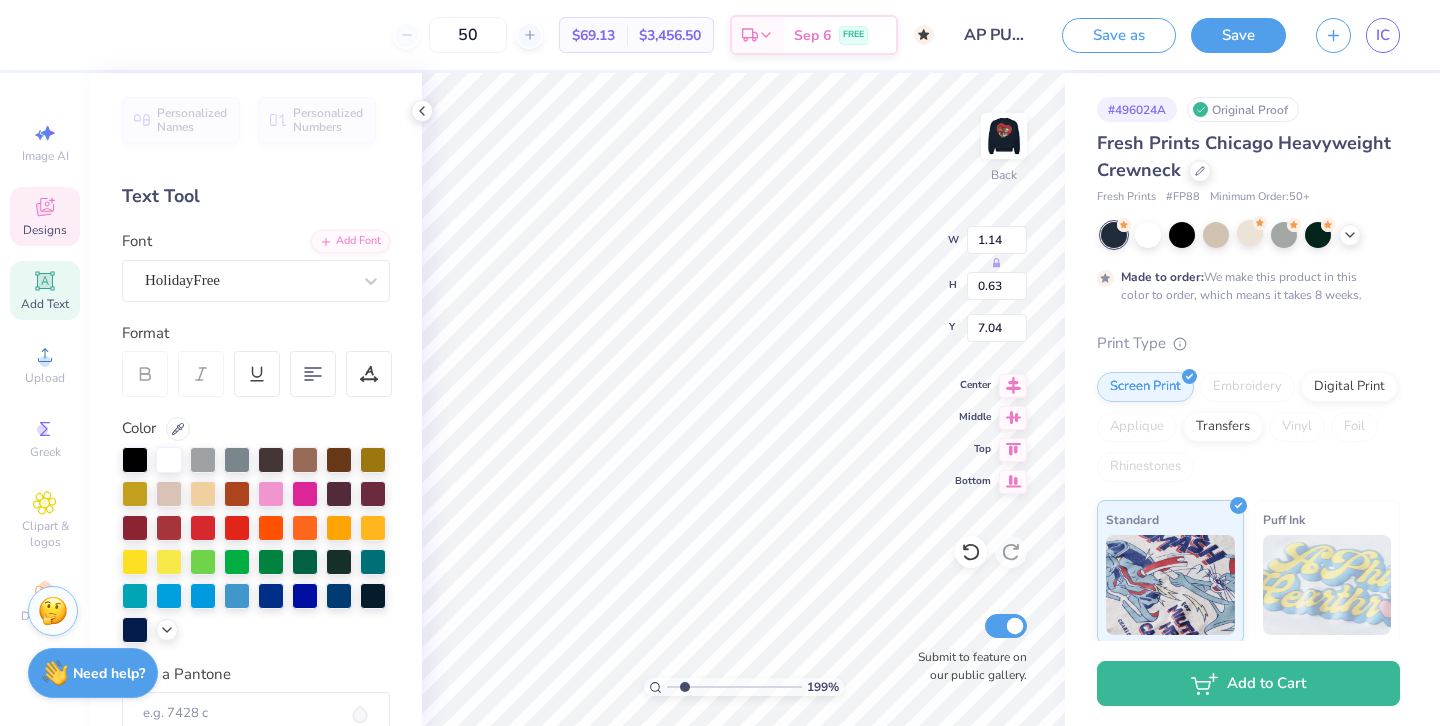 drag, startPoint x: 682, startPoint y: 684, endPoint x: 666, endPoint y: 684, distance: 16 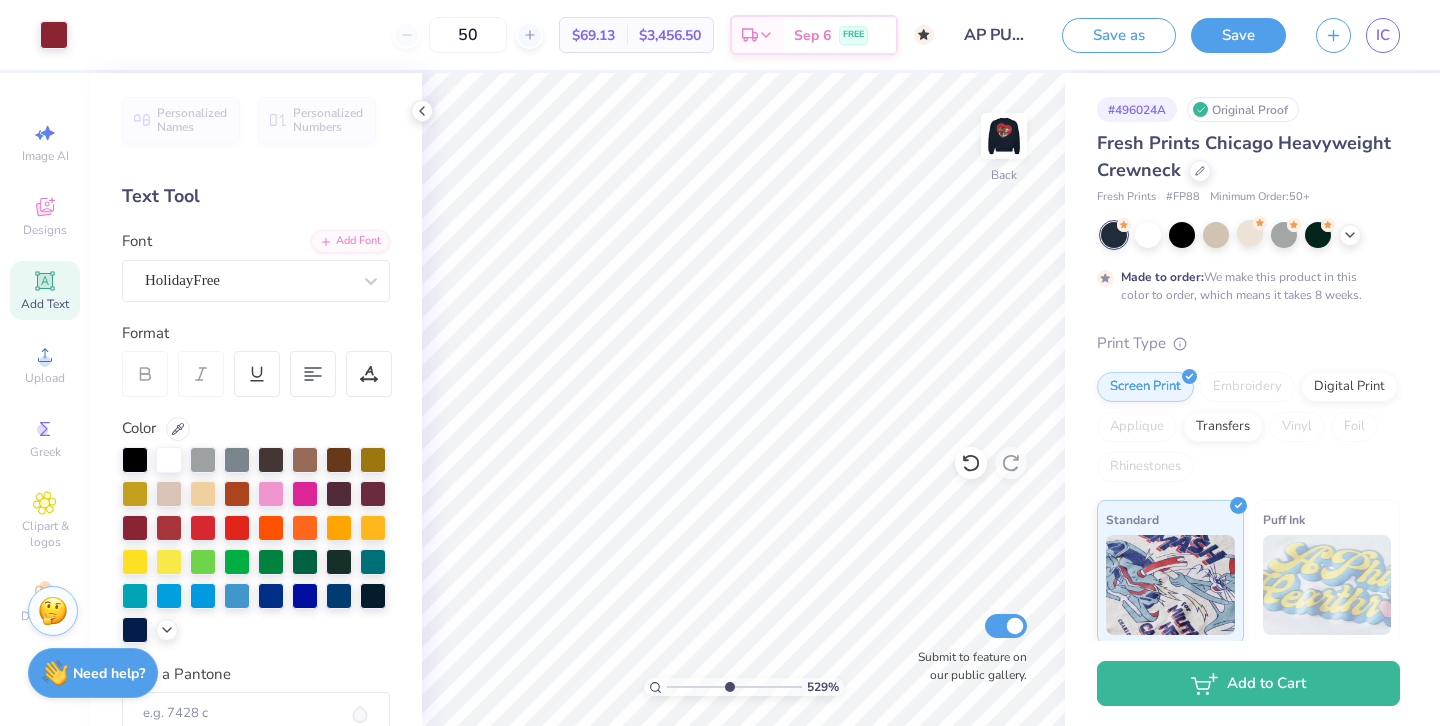 drag, startPoint x: 672, startPoint y: 684, endPoint x: 728, endPoint y: 684, distance: 56 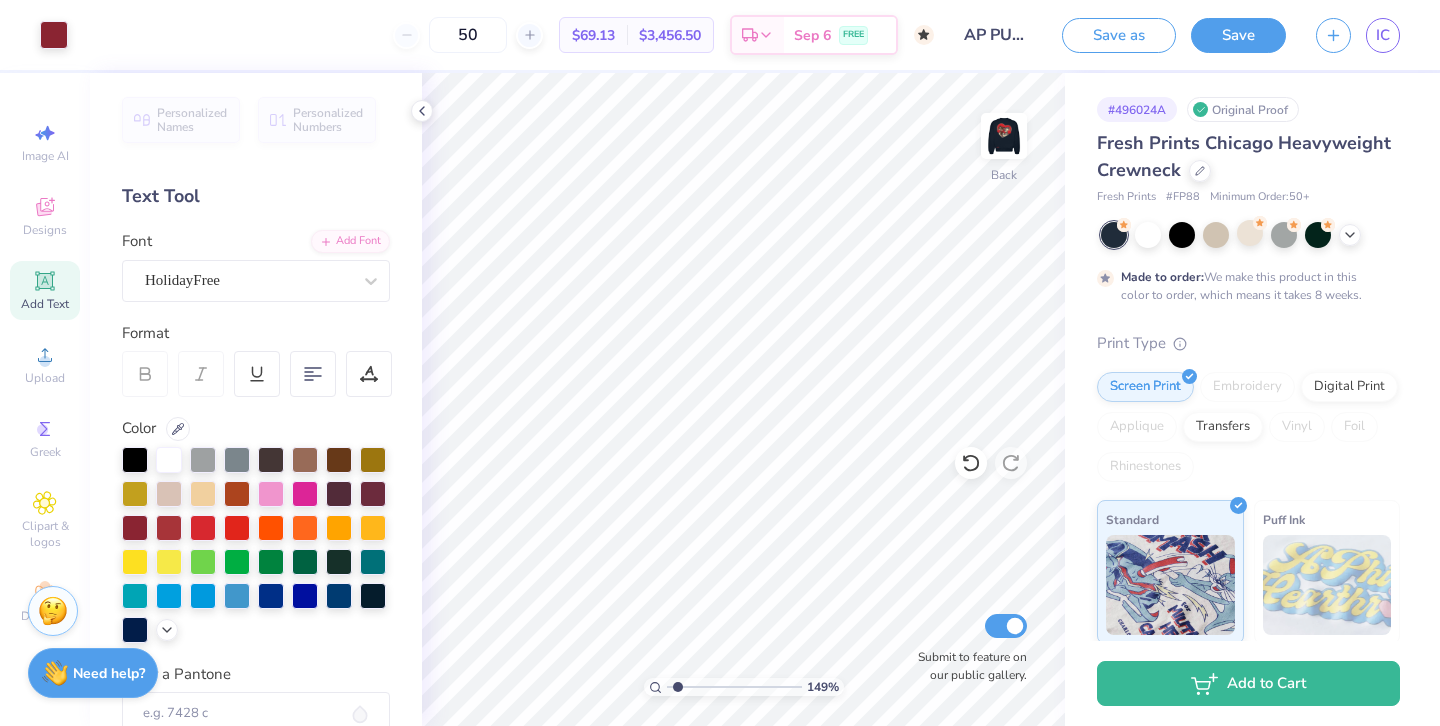 drag, startPoint x: 725, startPoint y: 686, endPoint x: 678, endPoint y: 676, distance: 48.052055 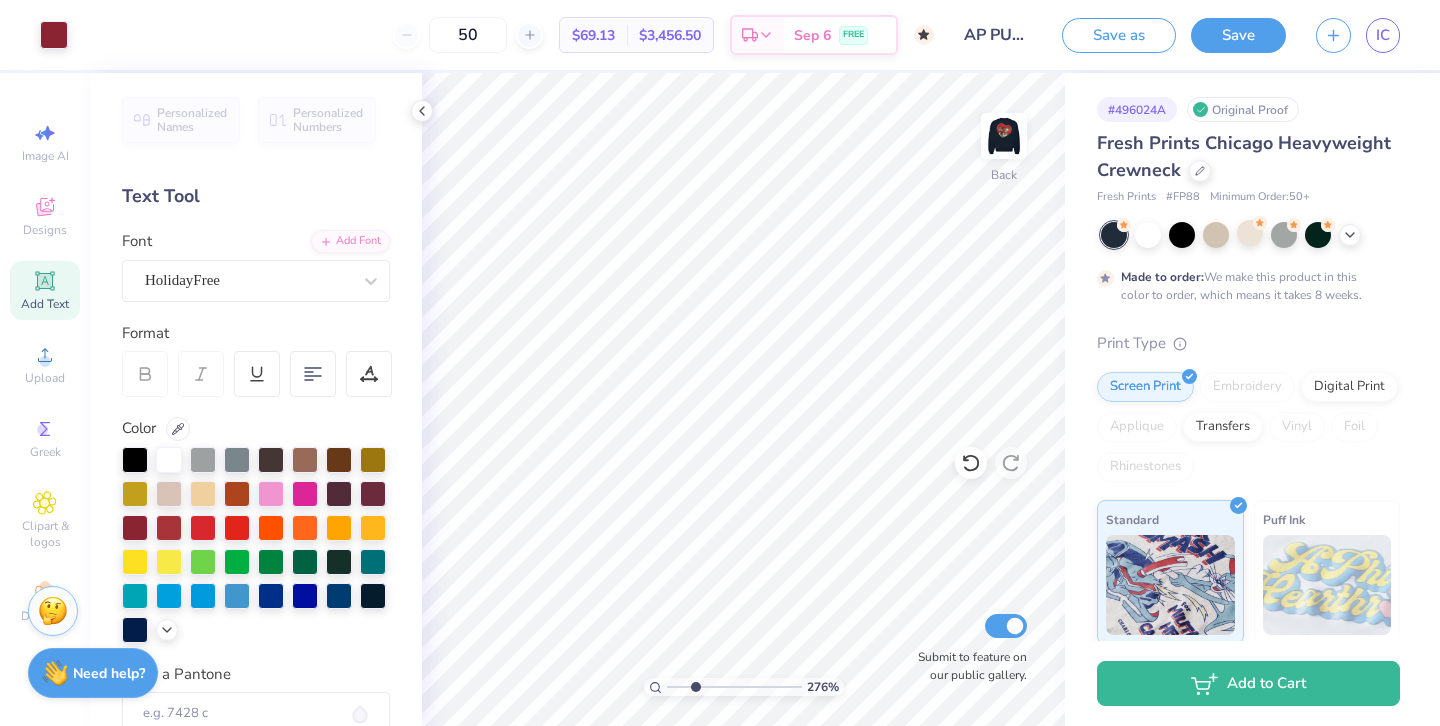 drag, startPoint x: 679, startPoint y: 687, endPoint x: 695, endPoint y: 687, distance: 16 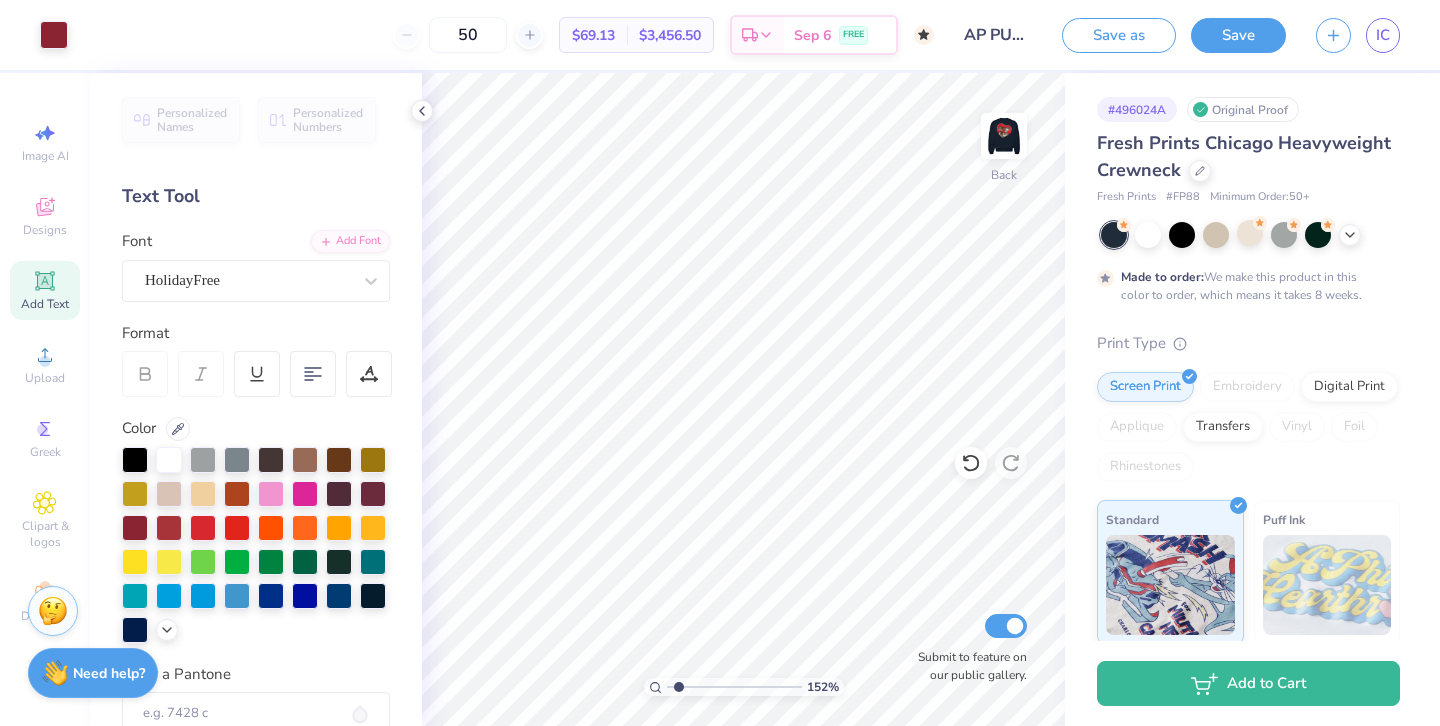drag, startPoint x: 695, startPoint y: 687, endPoint x: 678, endPoint y: 687, distance: 17 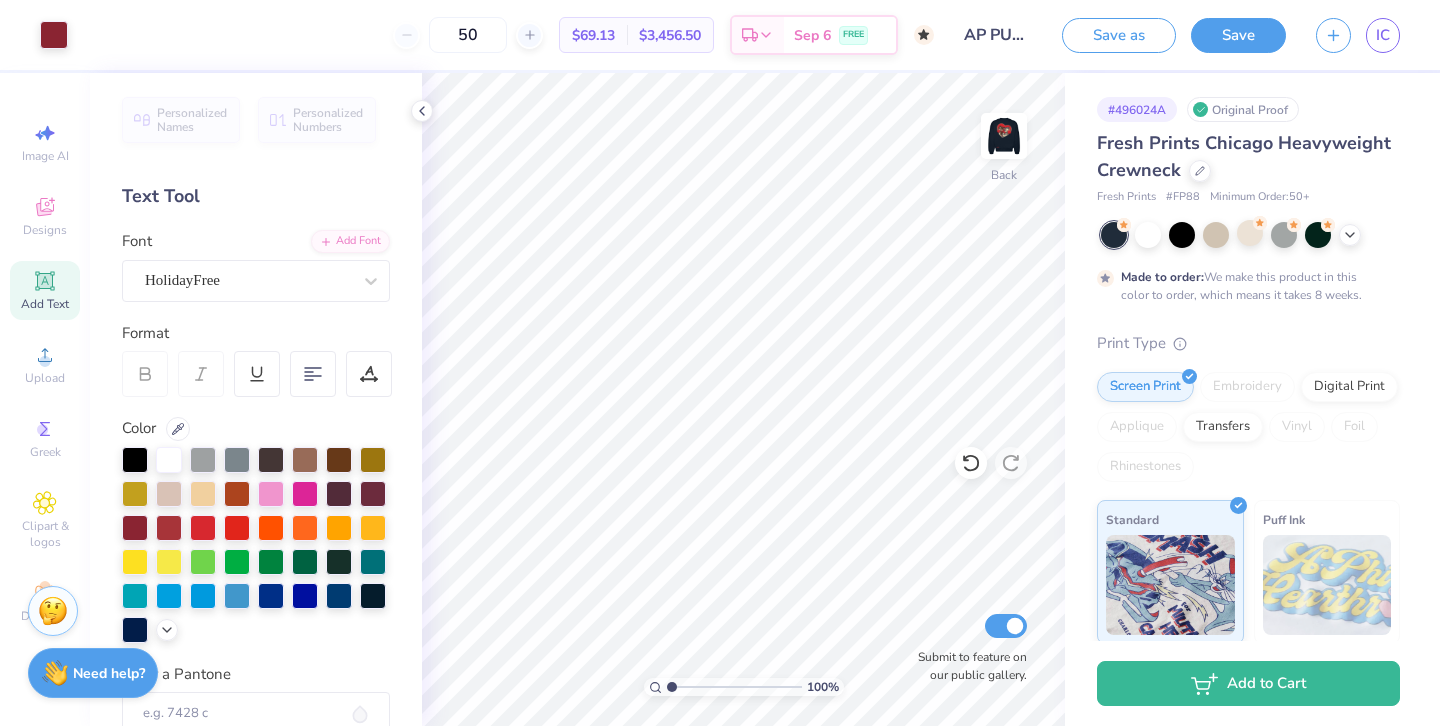 drag, startPoint x: 681, startPoint y: 686, endPoint x: 649, endPoint y: 686, distance: 32 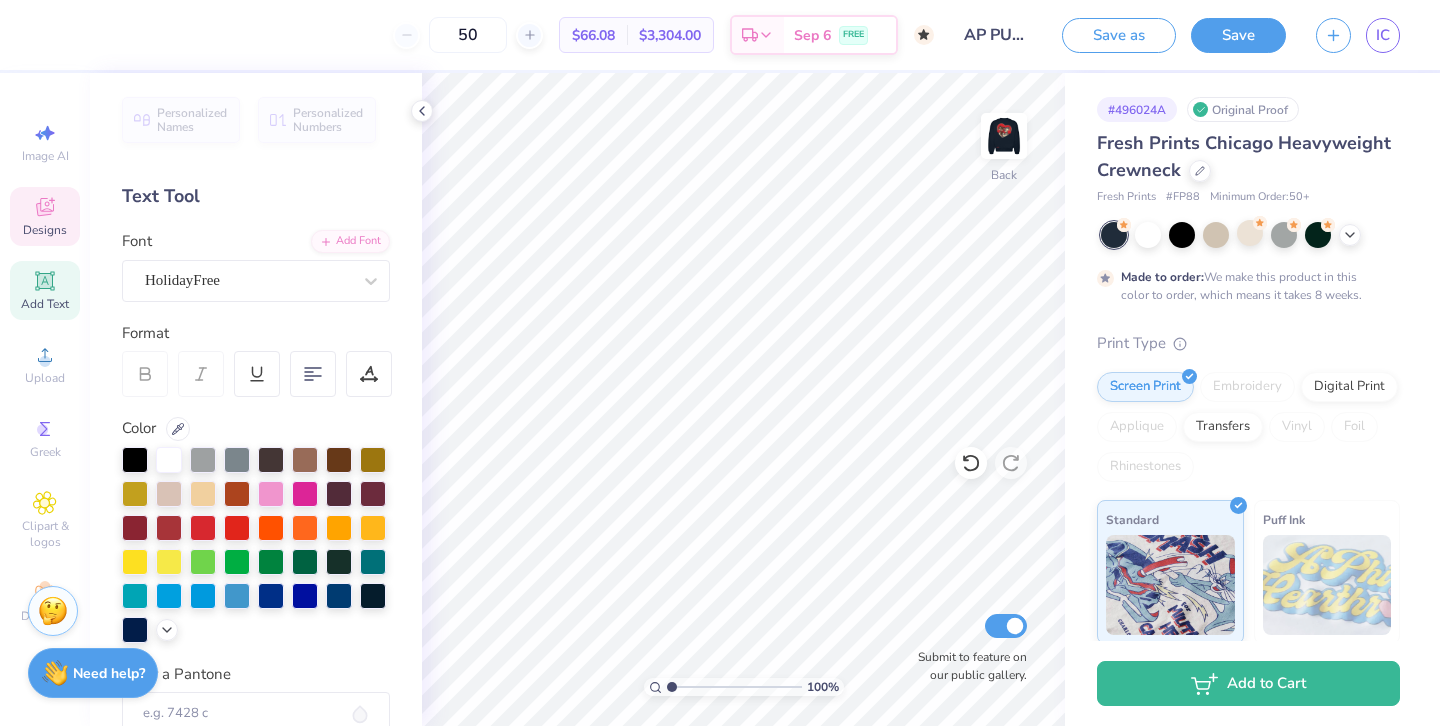click on "Designs" at bounding box center [45, 216] 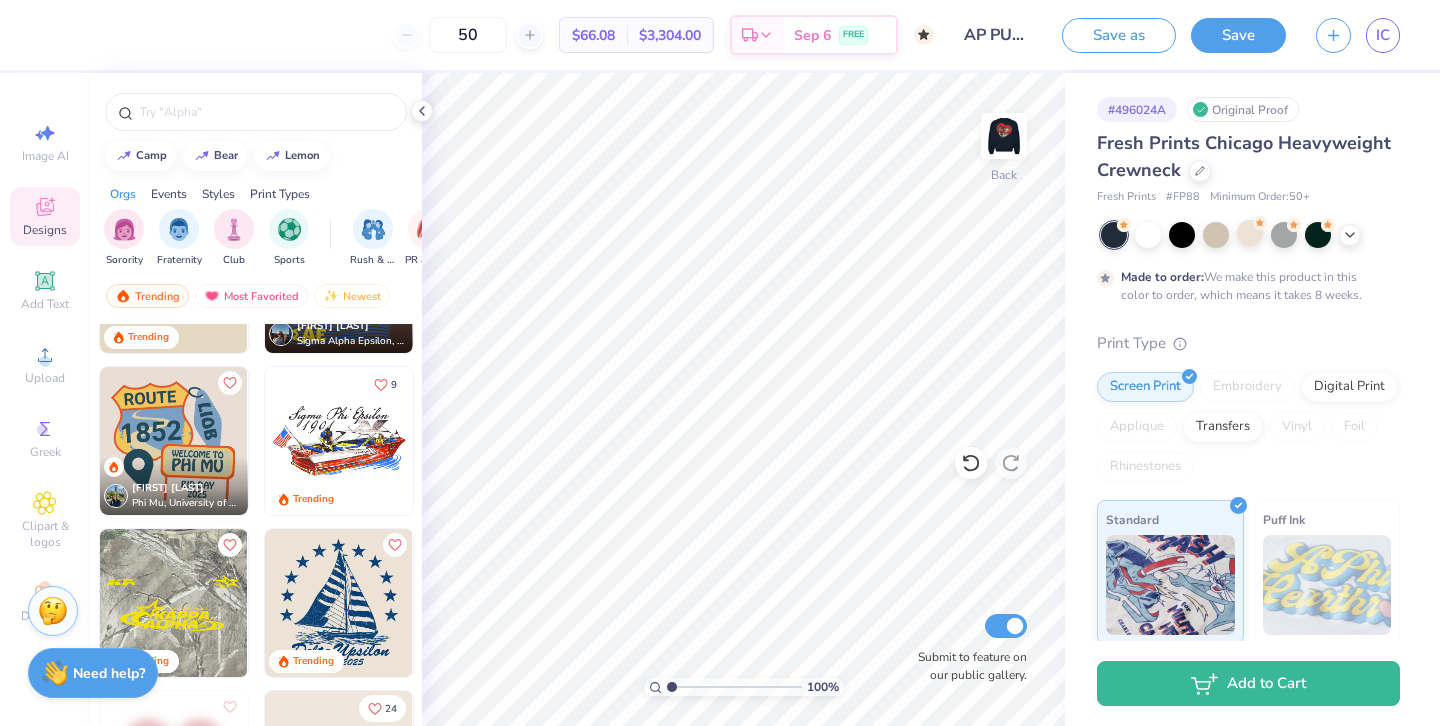 scroll, scrollTop: 1097, scrollLeft: 0, axis: vertical 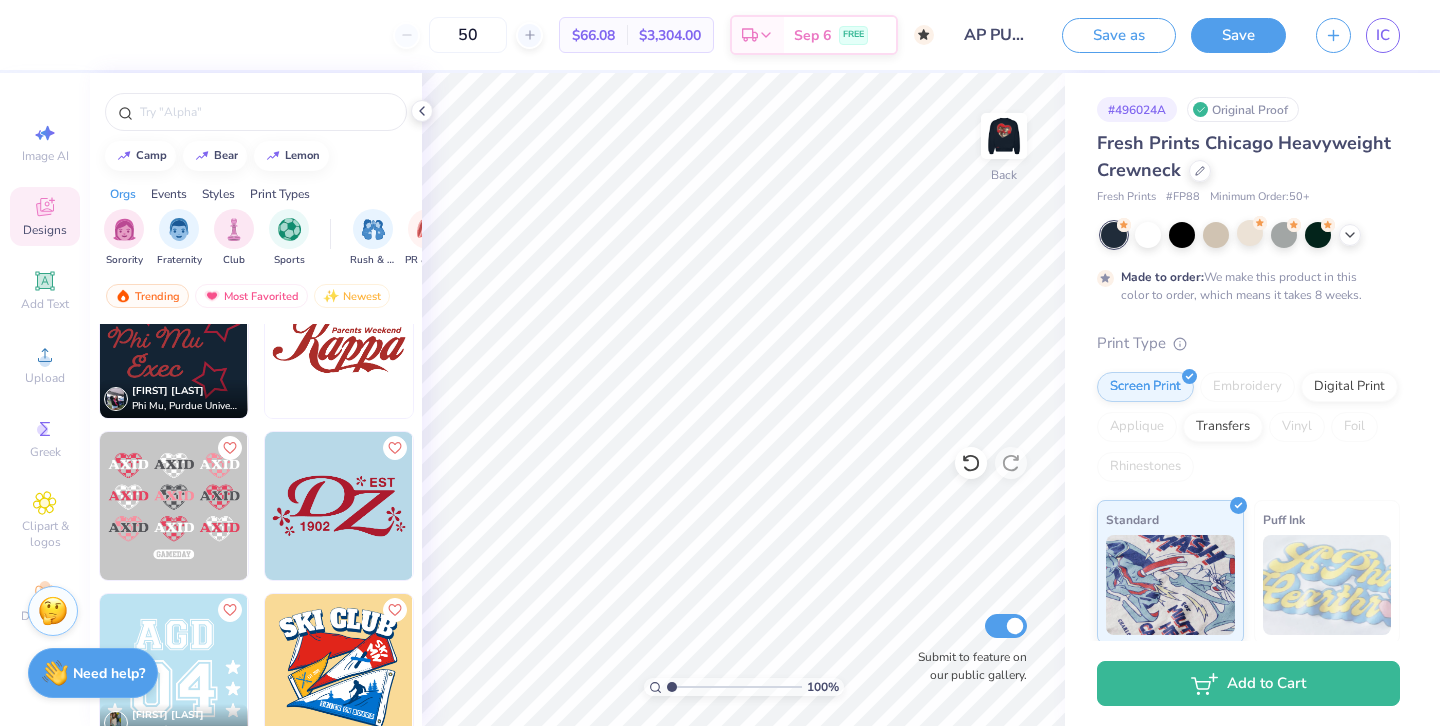 click at bounding box center [339, 506] 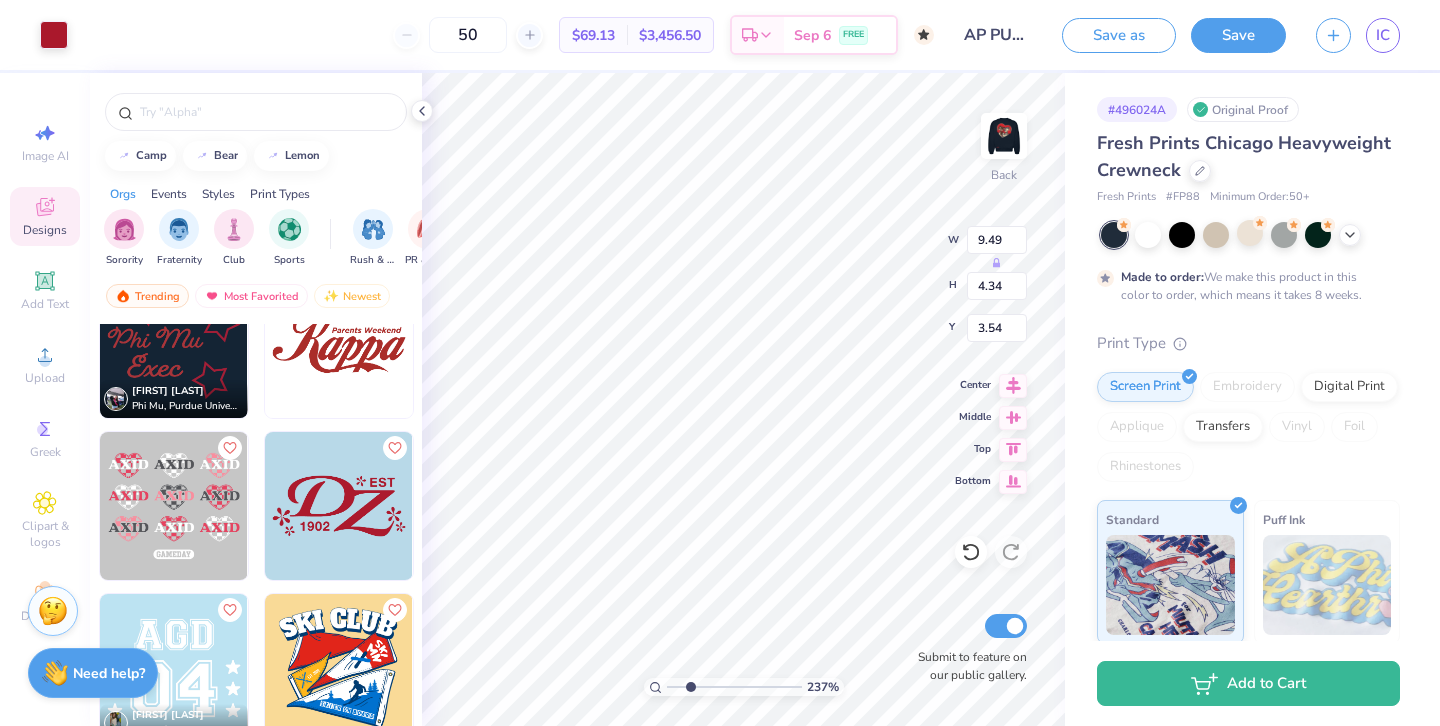 drag, startPoint x: 673, startPoint y: 683, endPoint x: 689, endPoint y: 680, distance: 16.27882 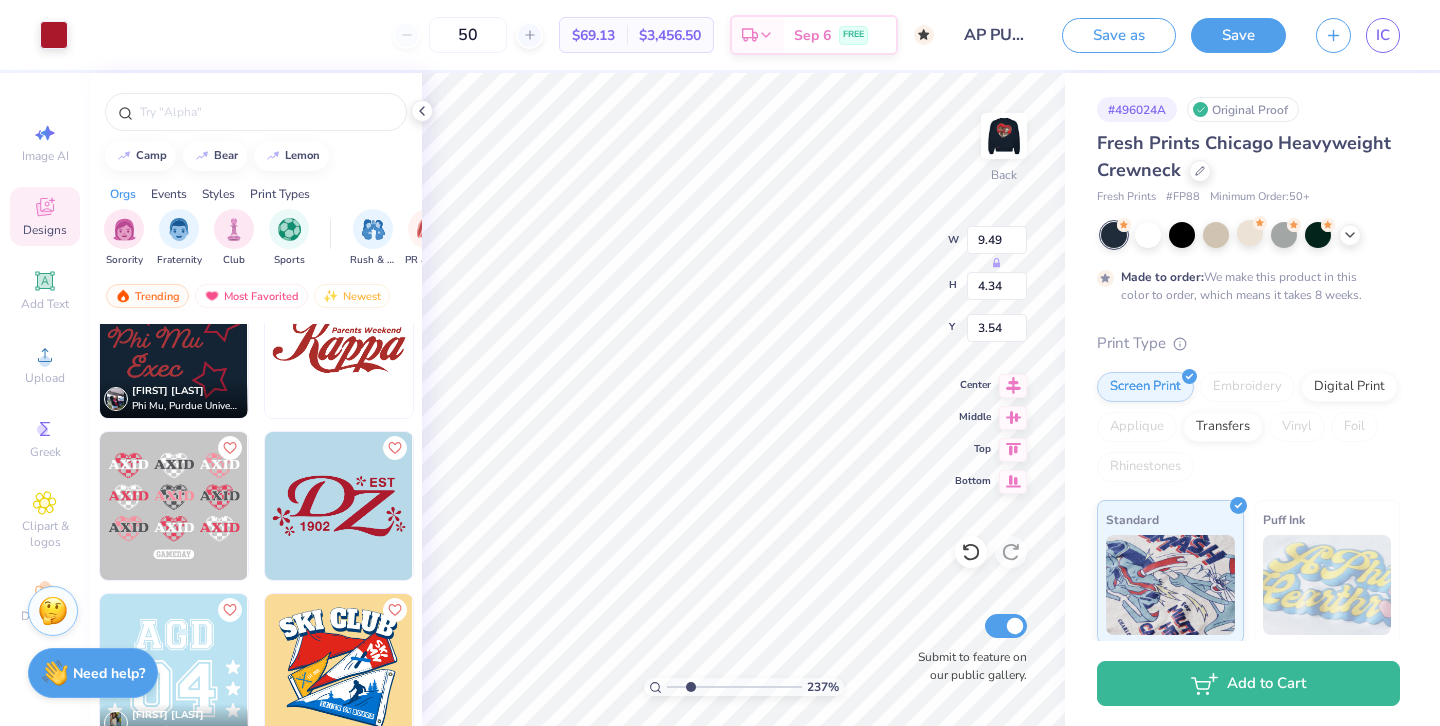 click at bounding box center [734, 687] 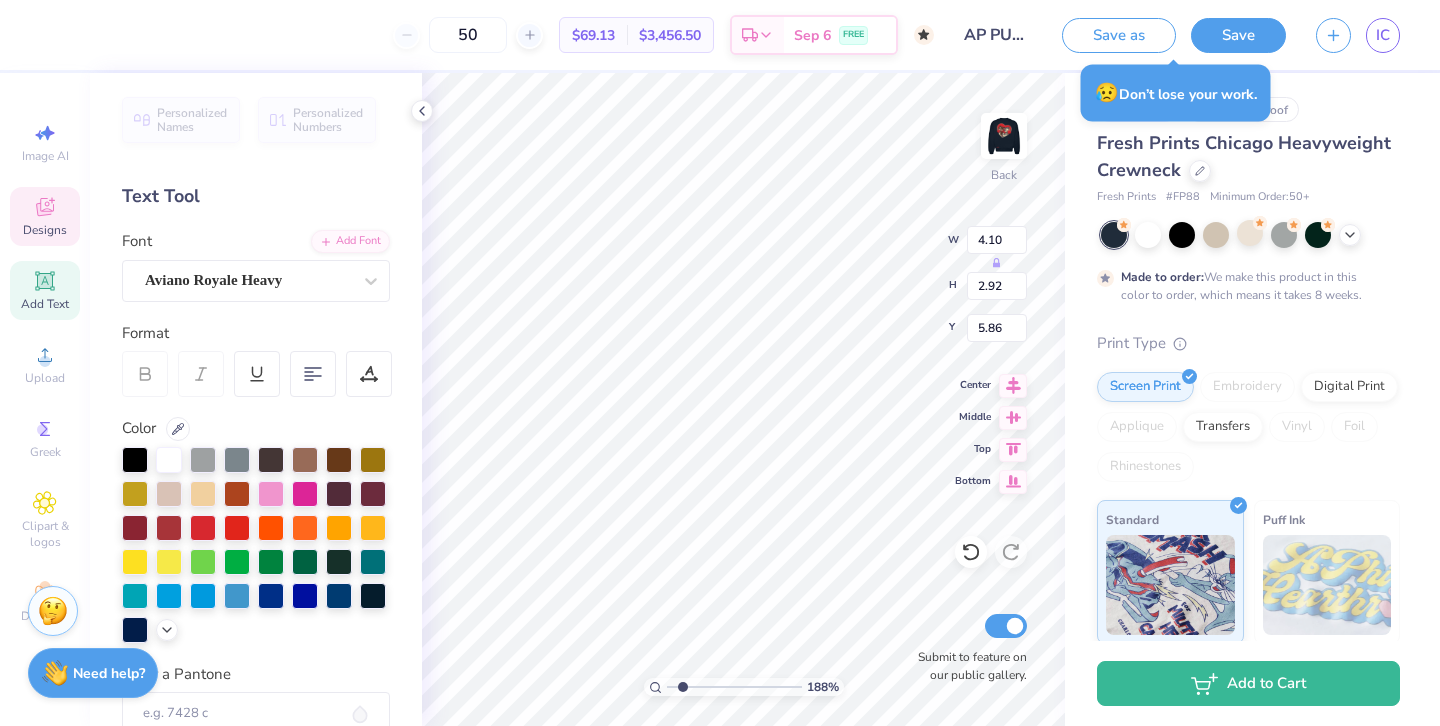 click at bounding box center [734, 687] 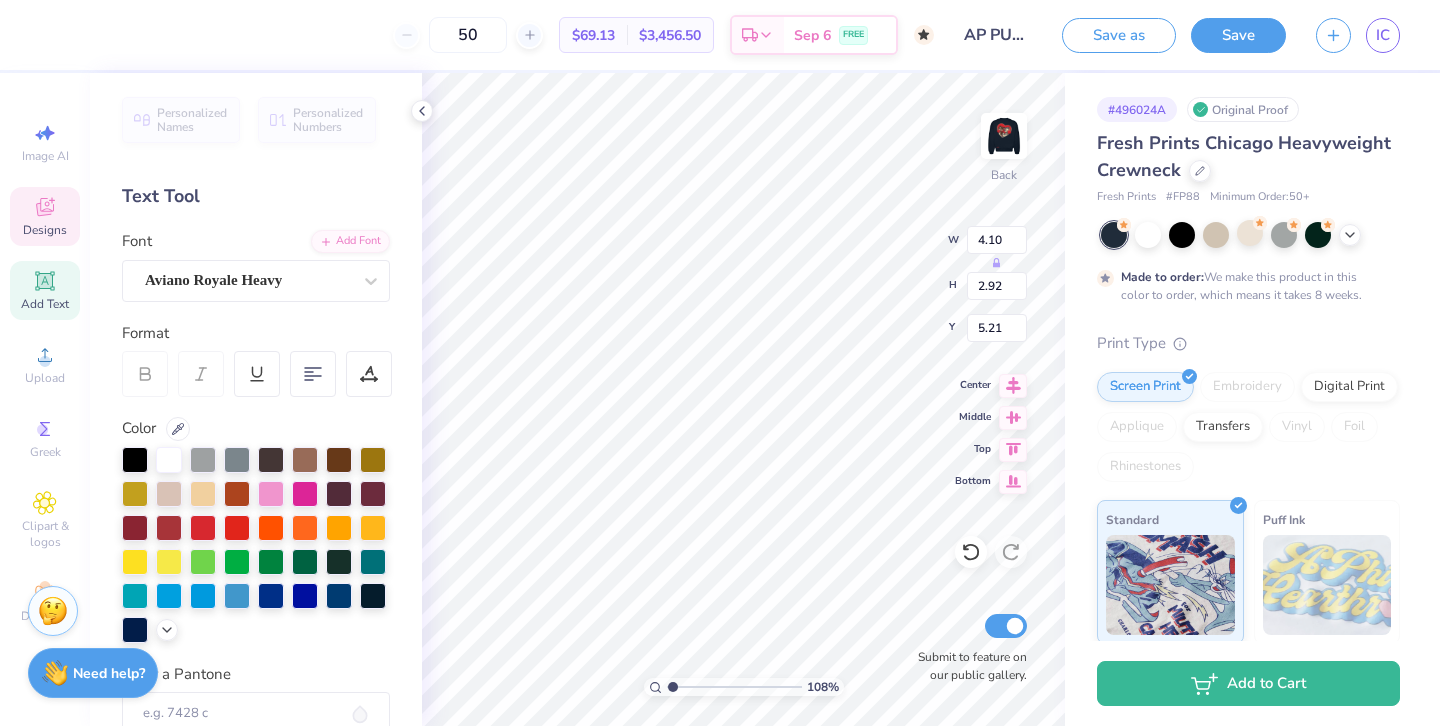 drag, startPoint x: 682, startPoint y: 685, endPoint x: 672, endPoint y: 680, distance: 11.18034 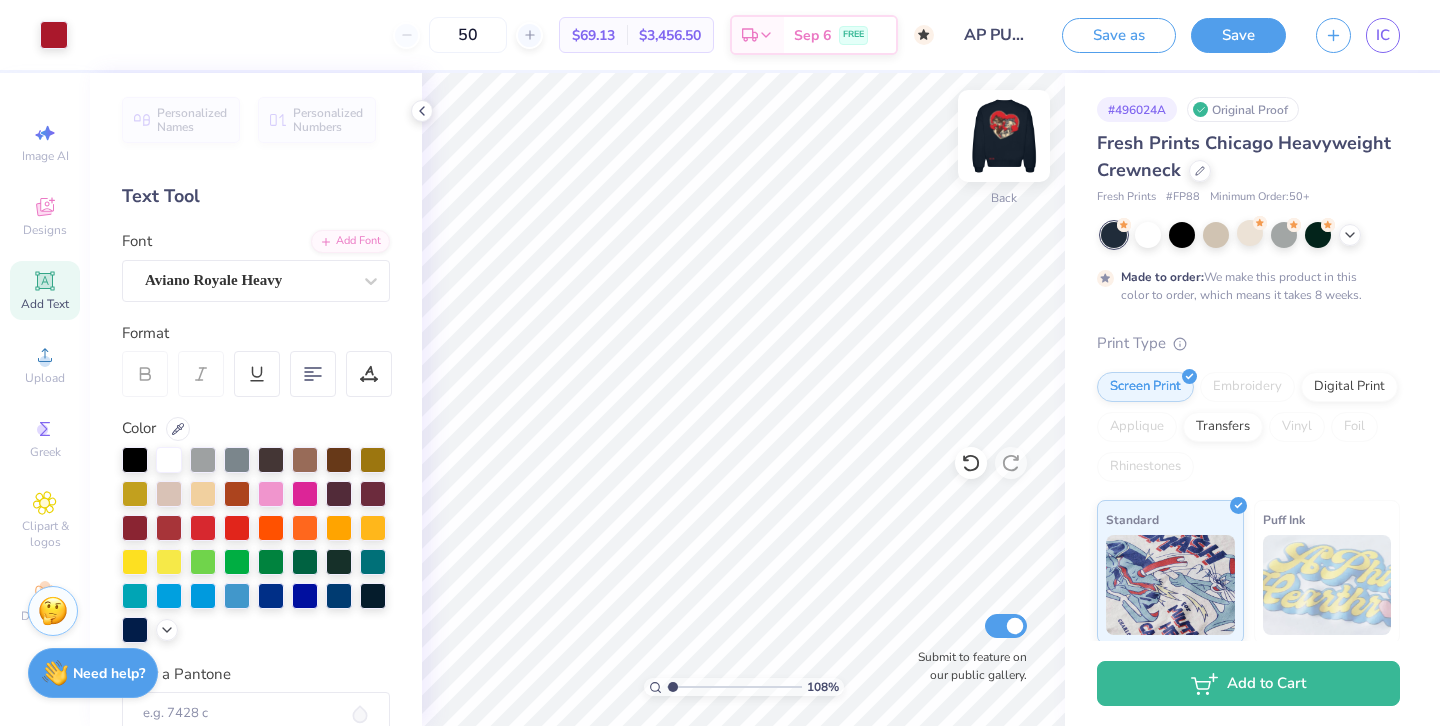 click at bounding box center [1004, 136] 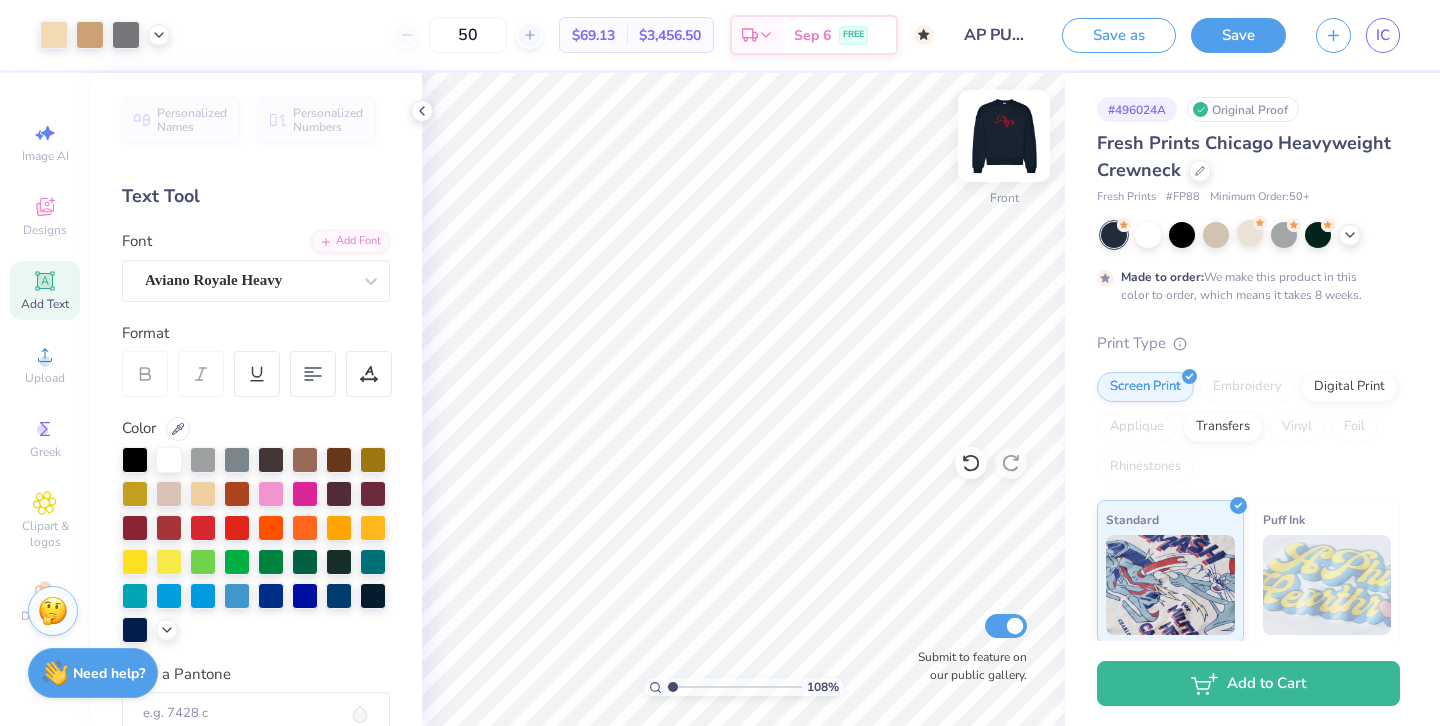 click at bounding box center (1004, 136) 